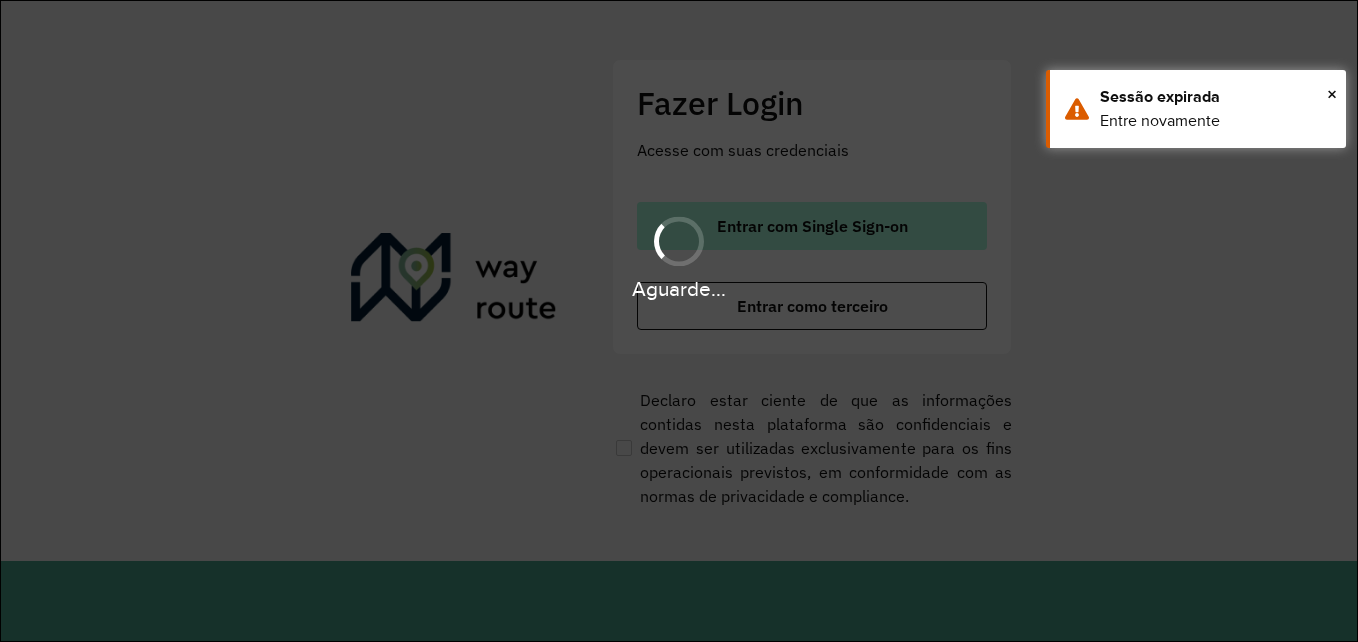 scroll, scrollTop: 0, scrollLeft: 0, axis: both 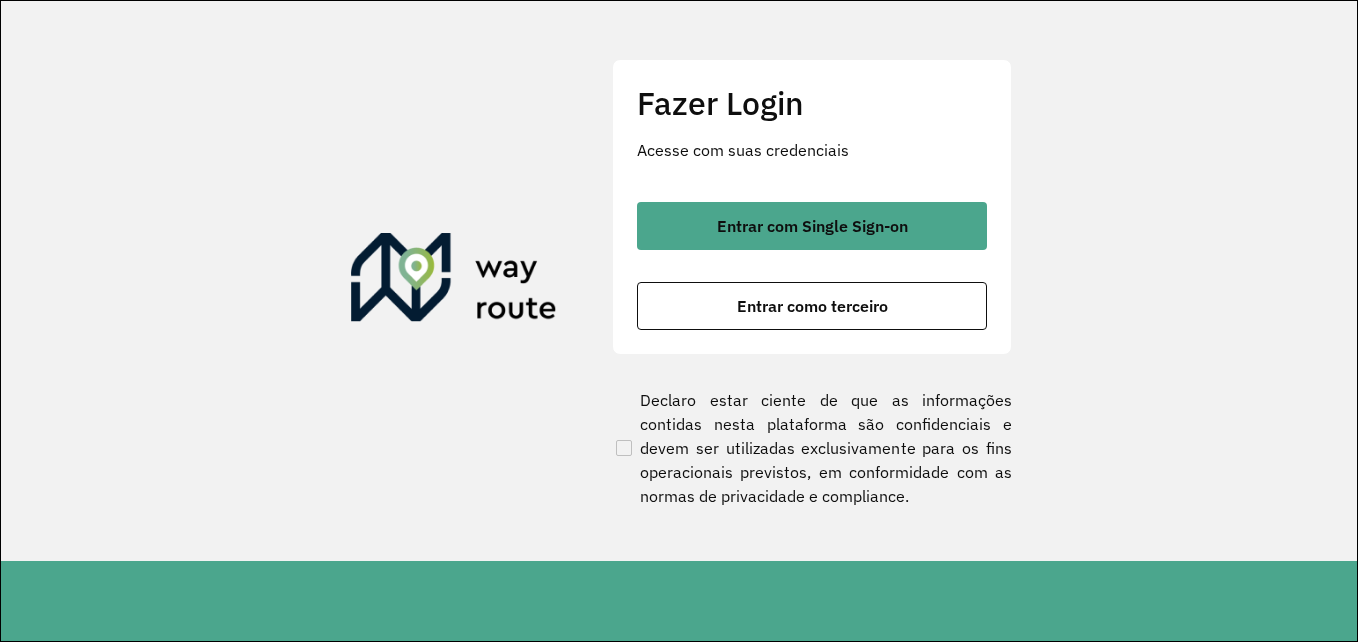 click on "Fazer Login Acesse com suas credenciais    Entrar com Single Sign-on    Entrar como terceiro  Declaro estar ciente de que as informações contidas nesta plataforma são confidenciais e devem ser utilizadas exclusivamente para os fins operacionais previstos, em conformidade com as normas de privacidade e compliance." 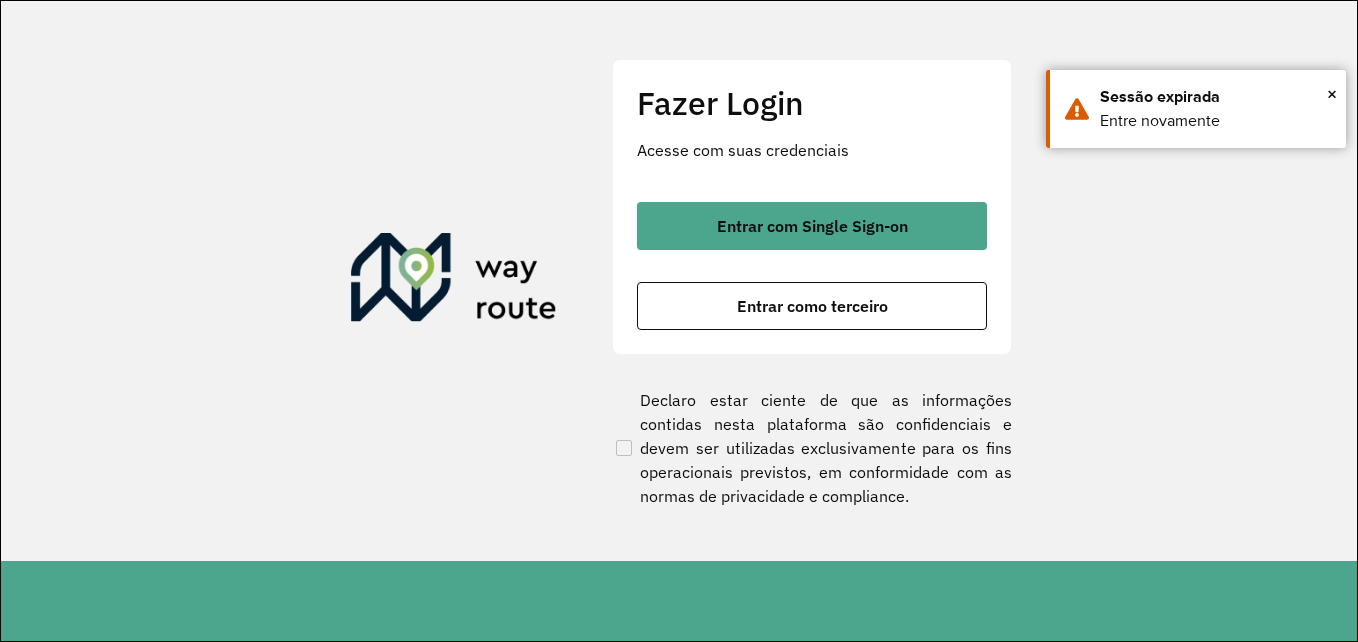 scroll, scrollTop: 0, scrollLeft: 0, axis: both 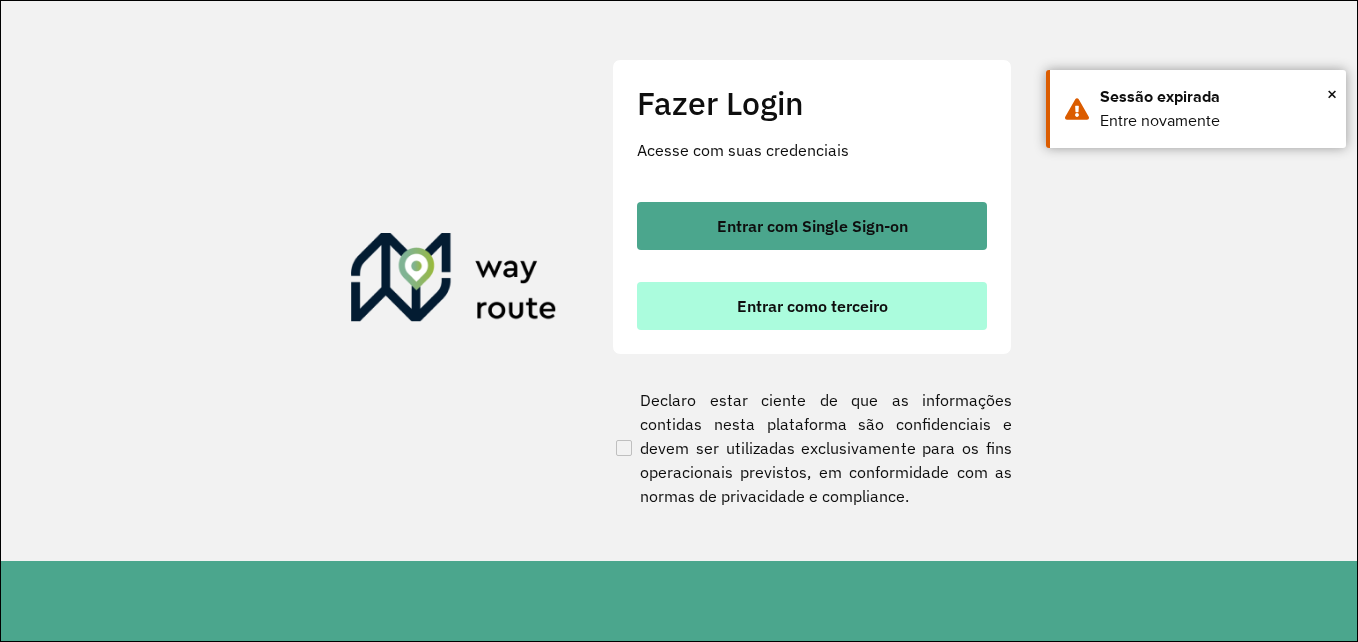 click on "Entrar como terceiro" at bounding box center [812, 306] 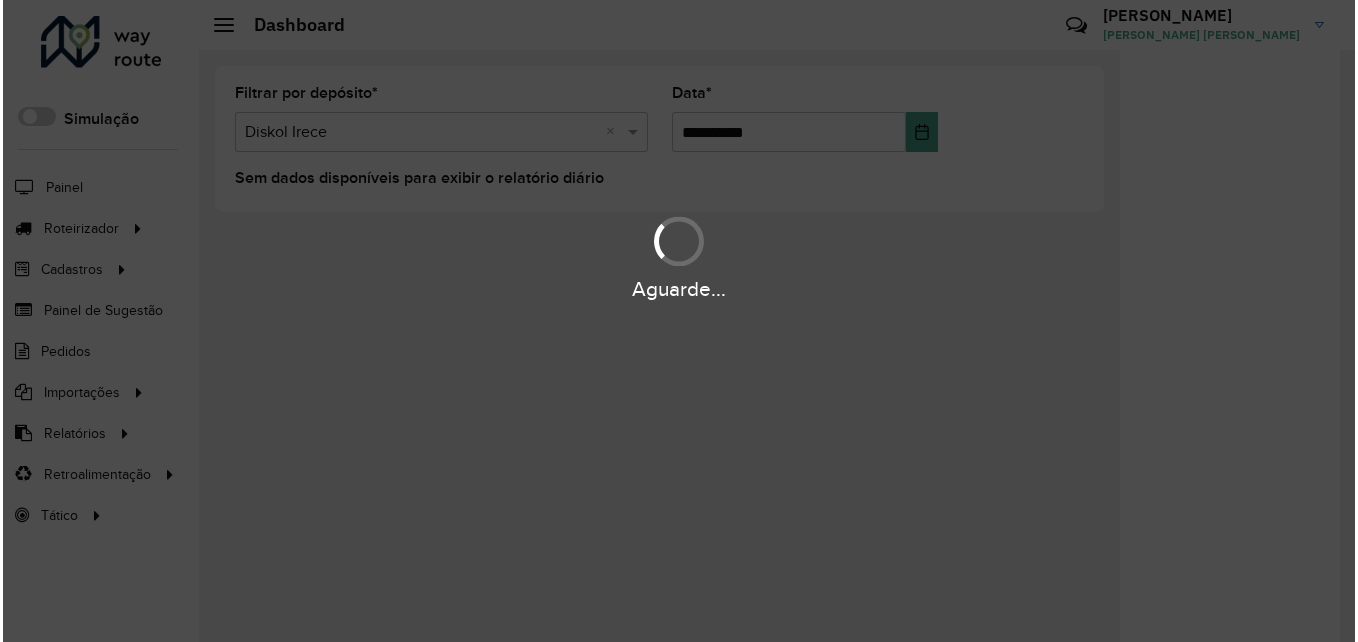 scroll, scrollTop: 0, scrollLeft: 0, axis: both 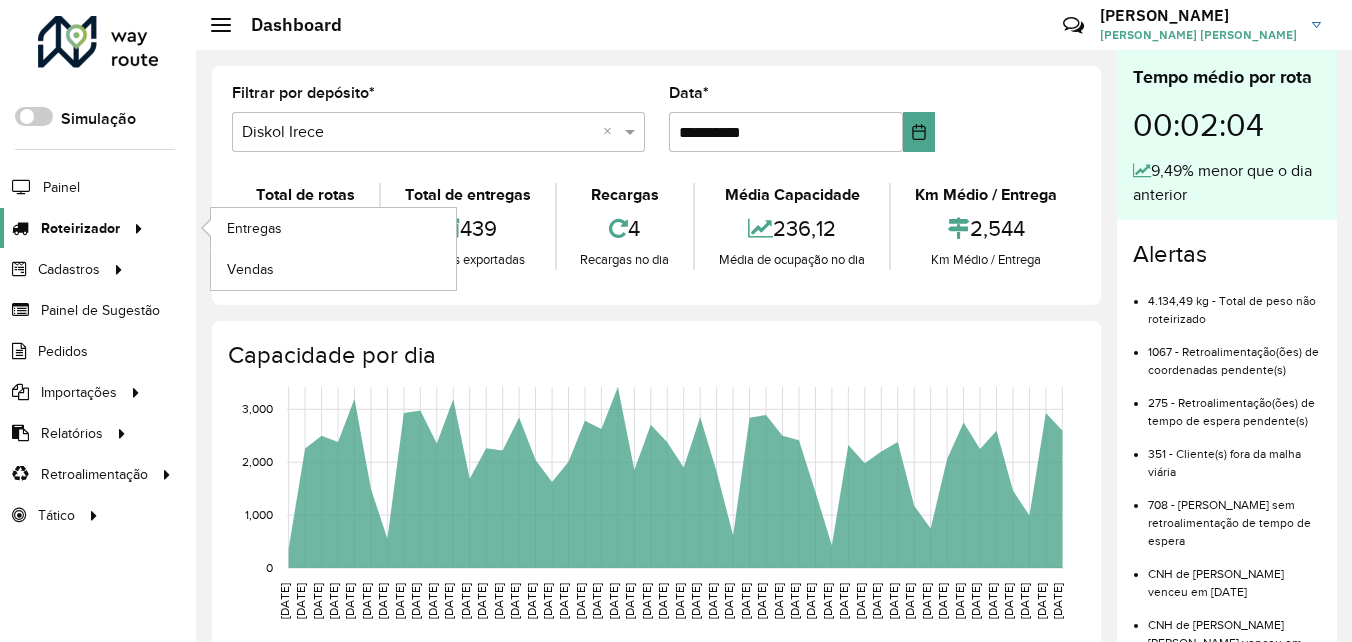 click on "Roteirizador" 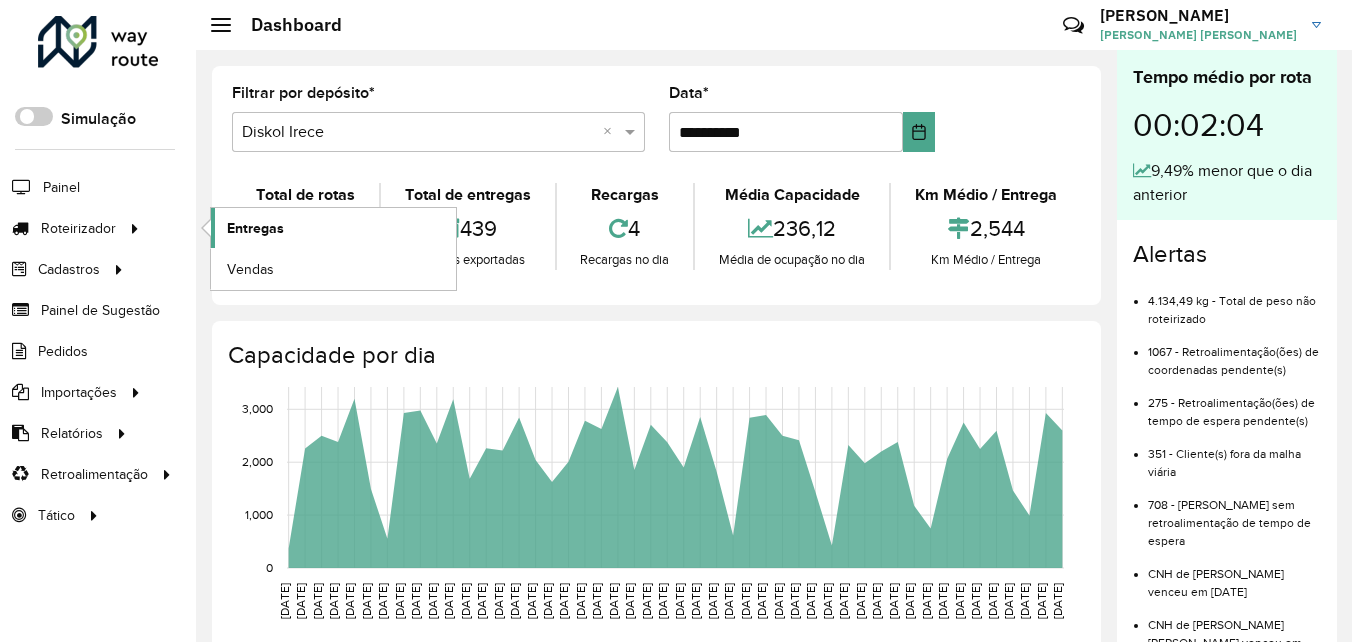 click on "Entregas" 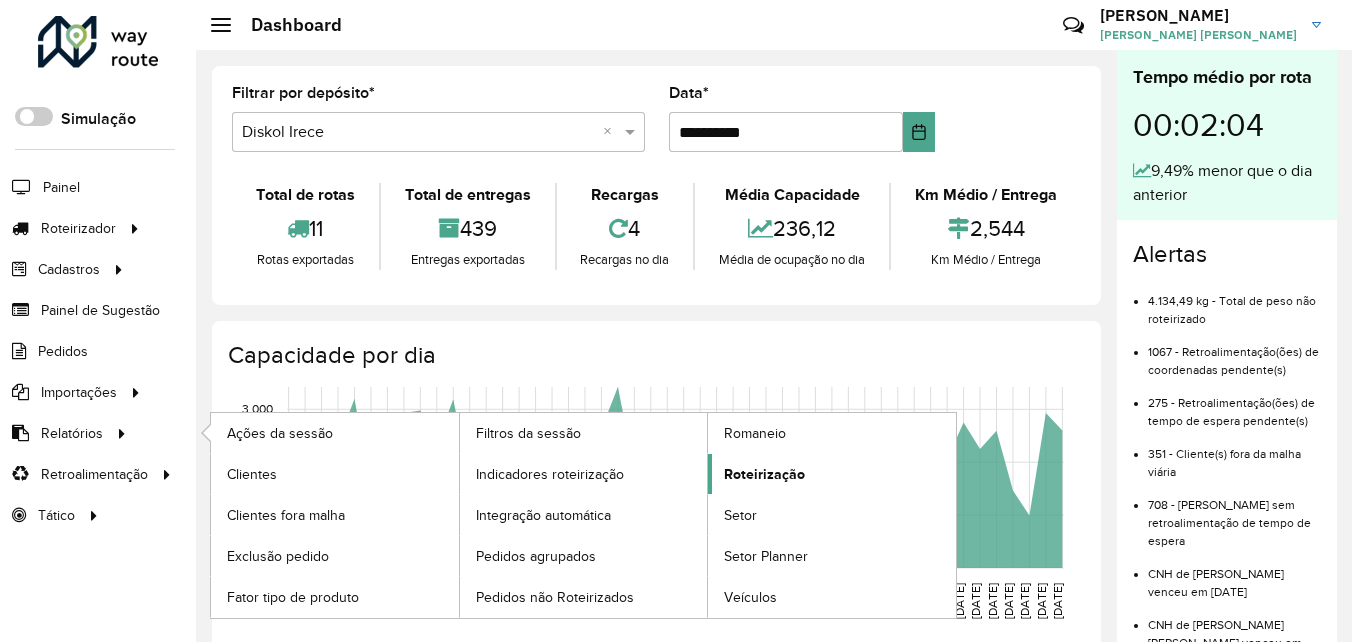 click on "Roteirização" 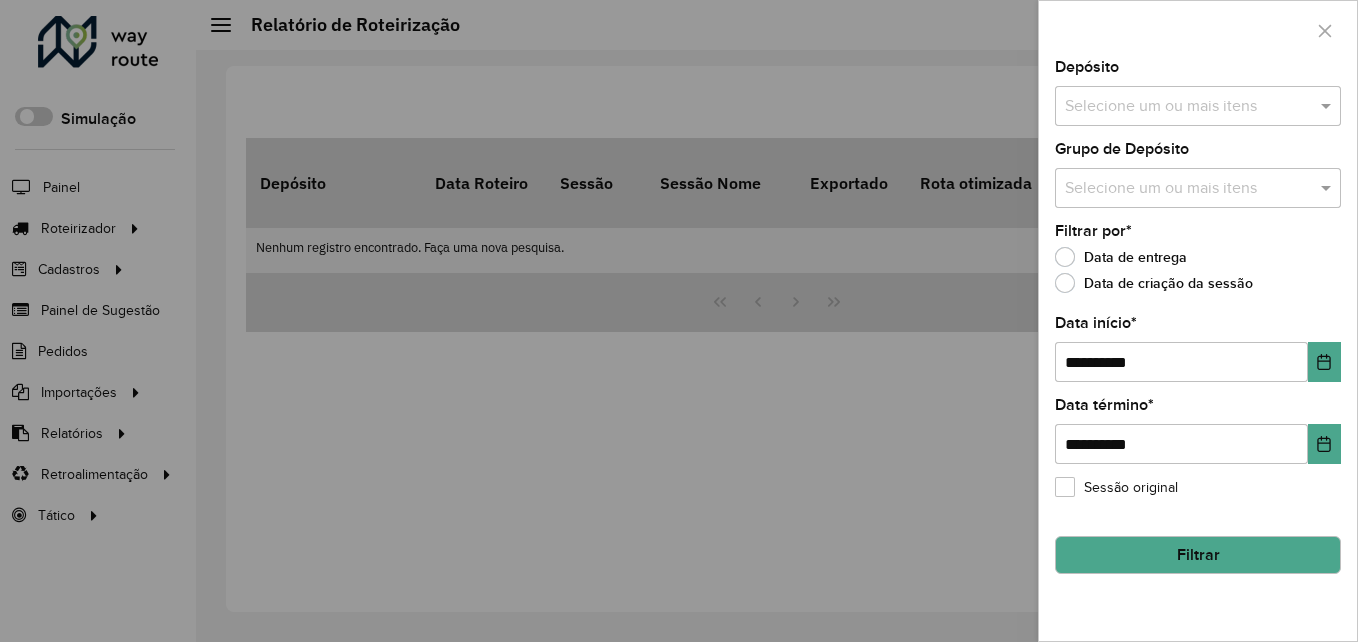 click at bounding box center [1188, 107] 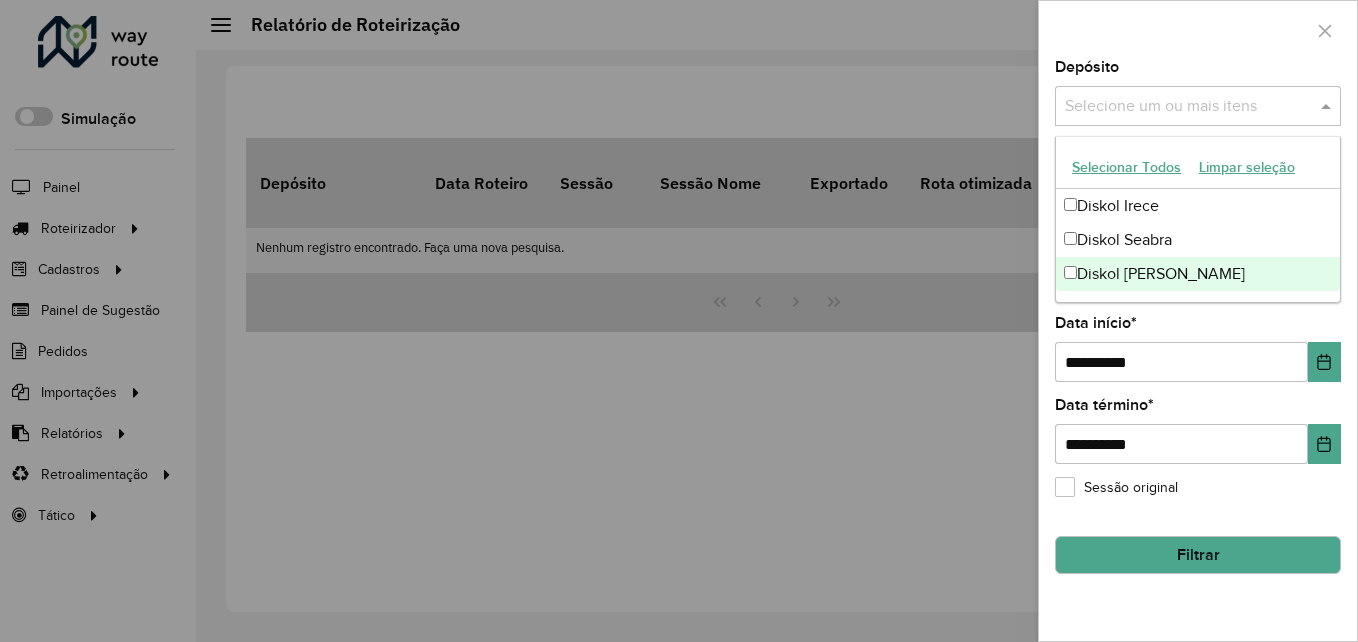 click on "Diskol Xique-Xique" at bounding box center (1198, 274) 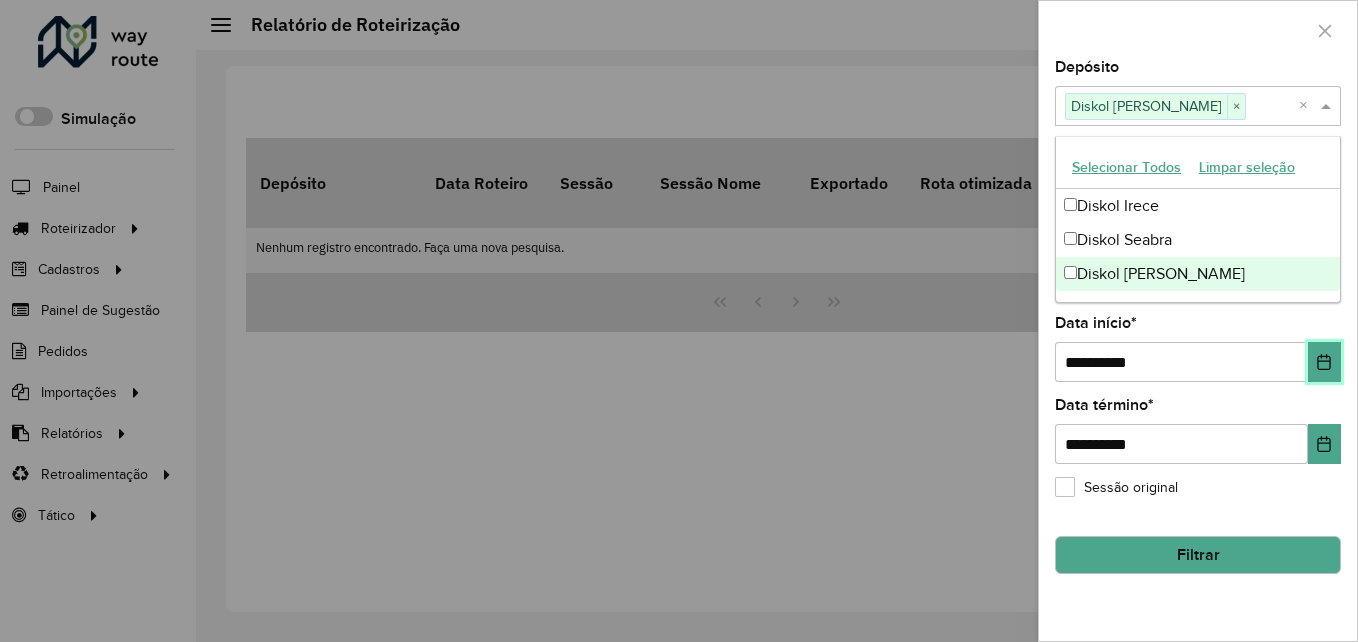 click 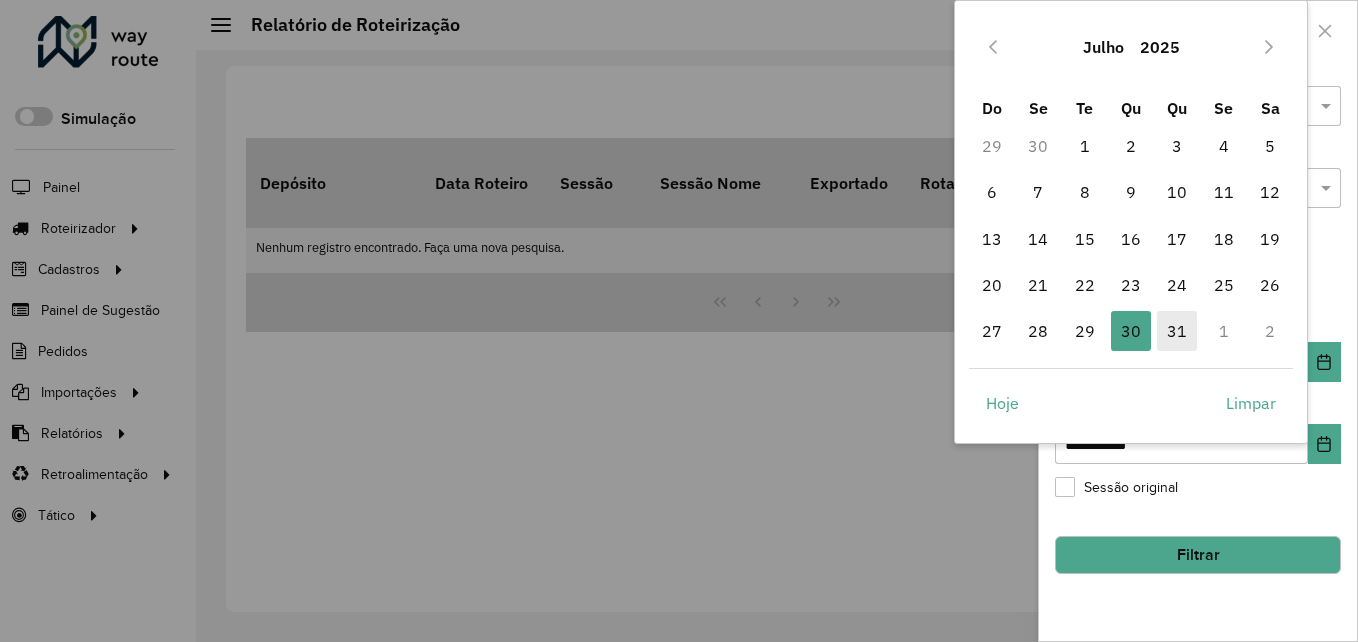 click on "31" at bounding box center (1177, 331) 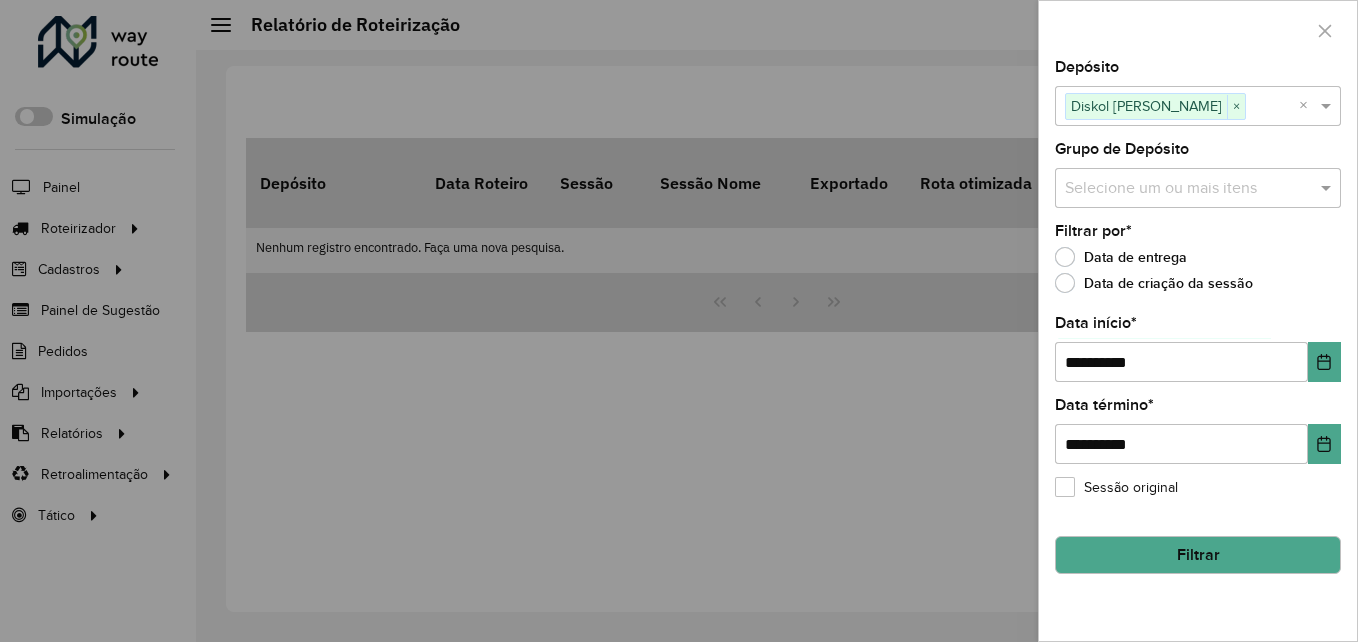 click on "Filtrar" 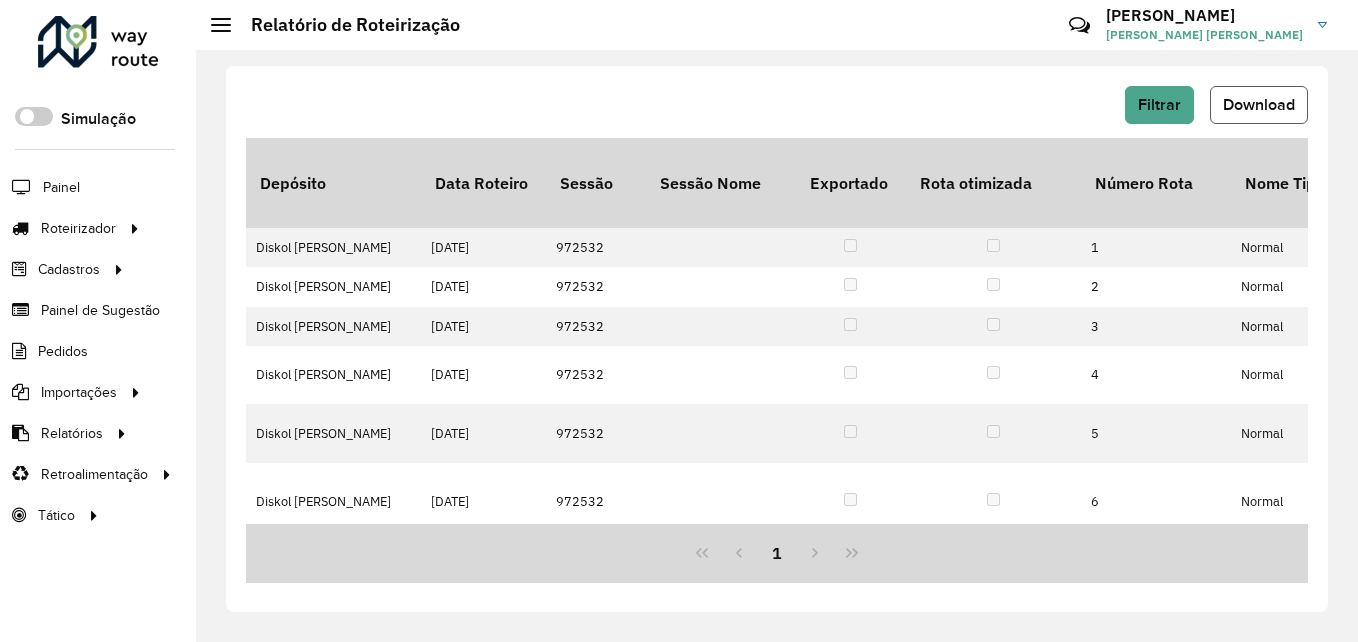 click on "Download" 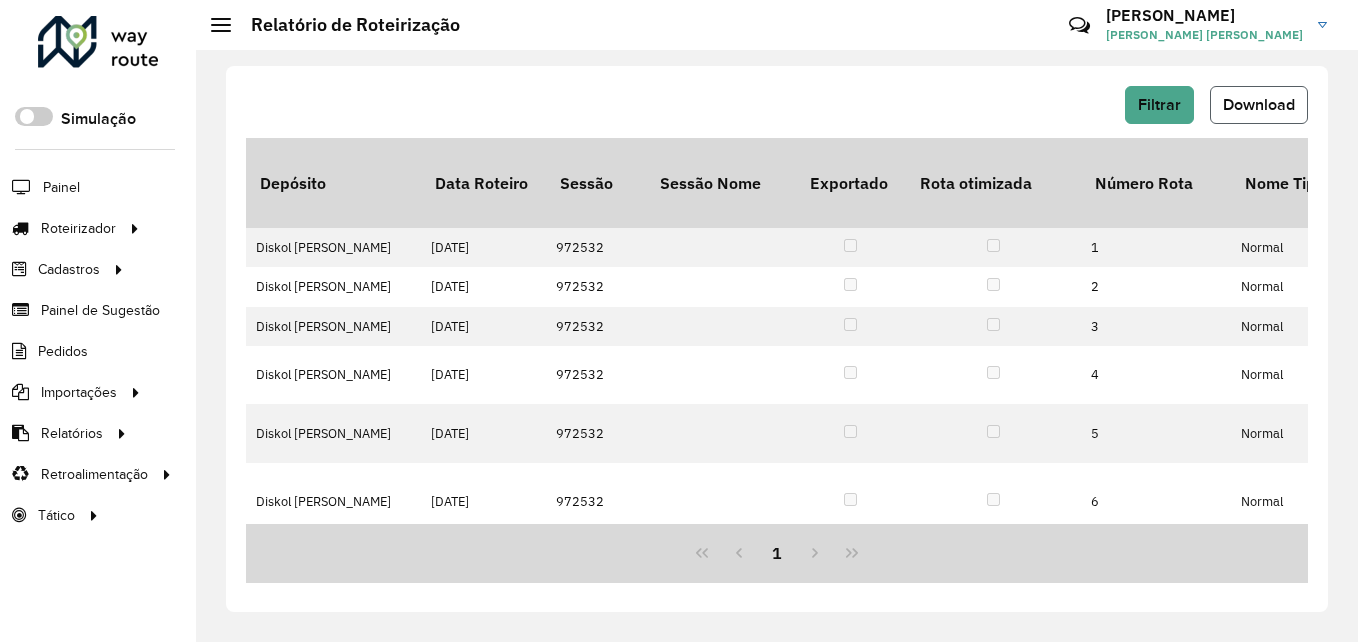 click on "Download" 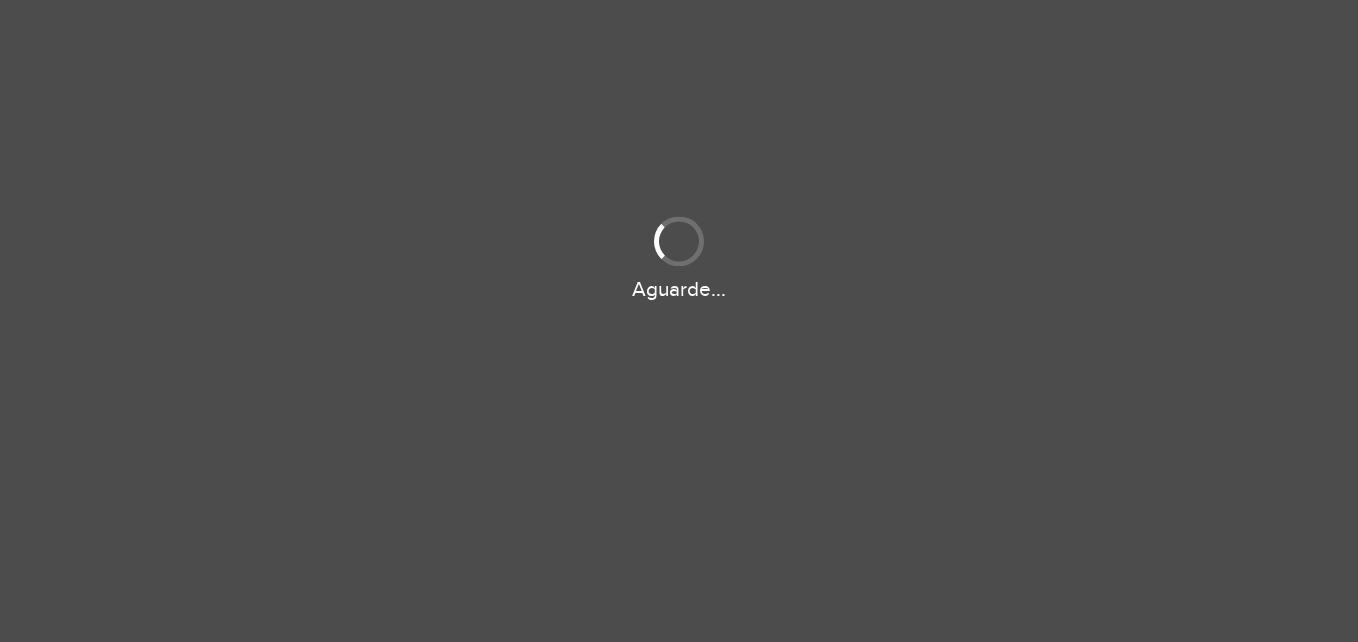 scroll, scrollTop: 0, scrollLeft: 0, axis: both 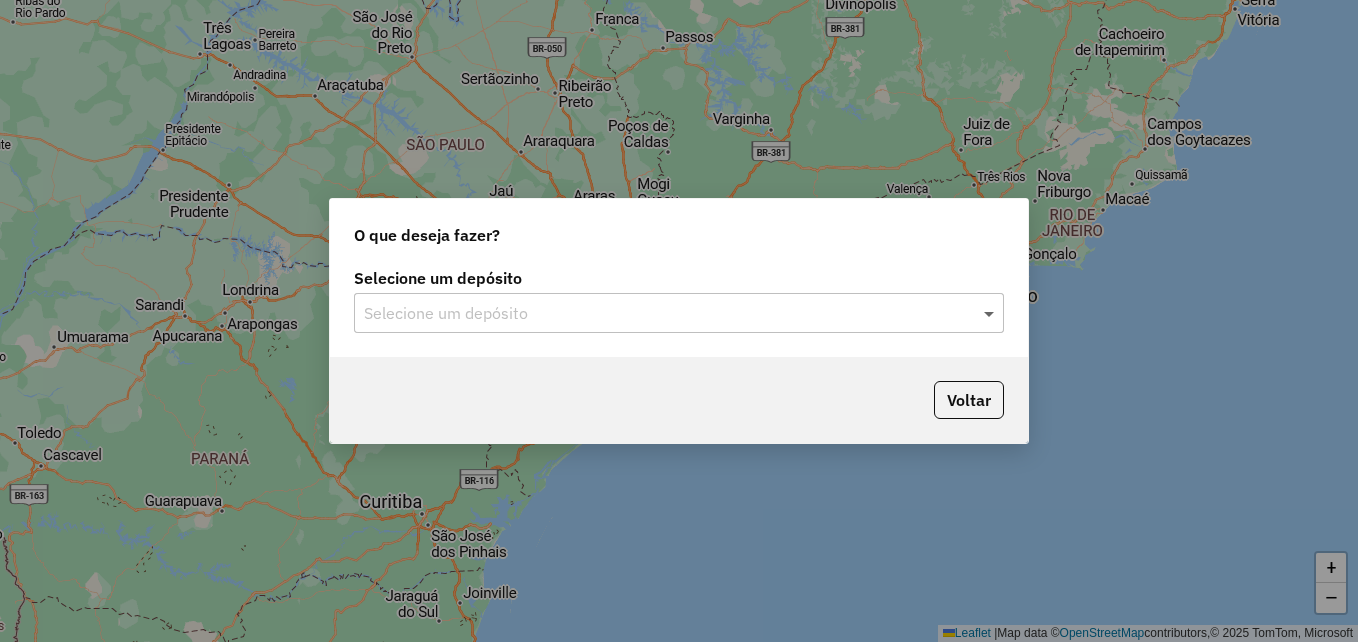 click 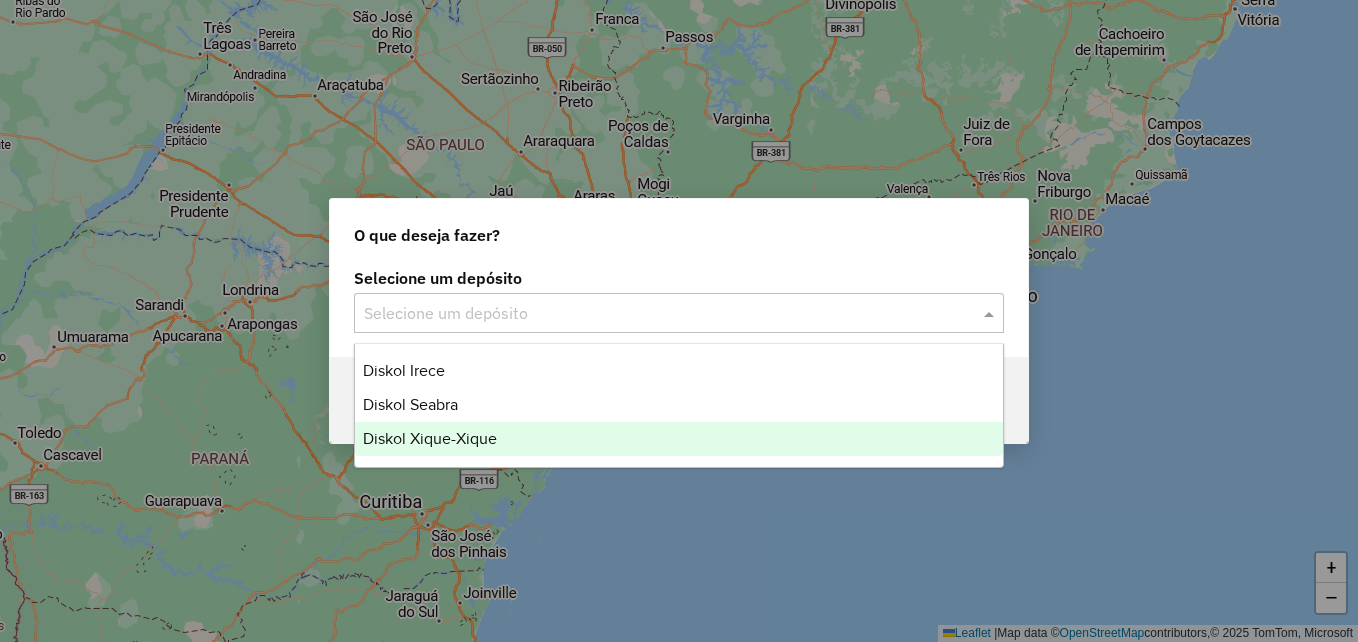 click on "Diskol Xique-Xique" at bounding box center (679, 439) 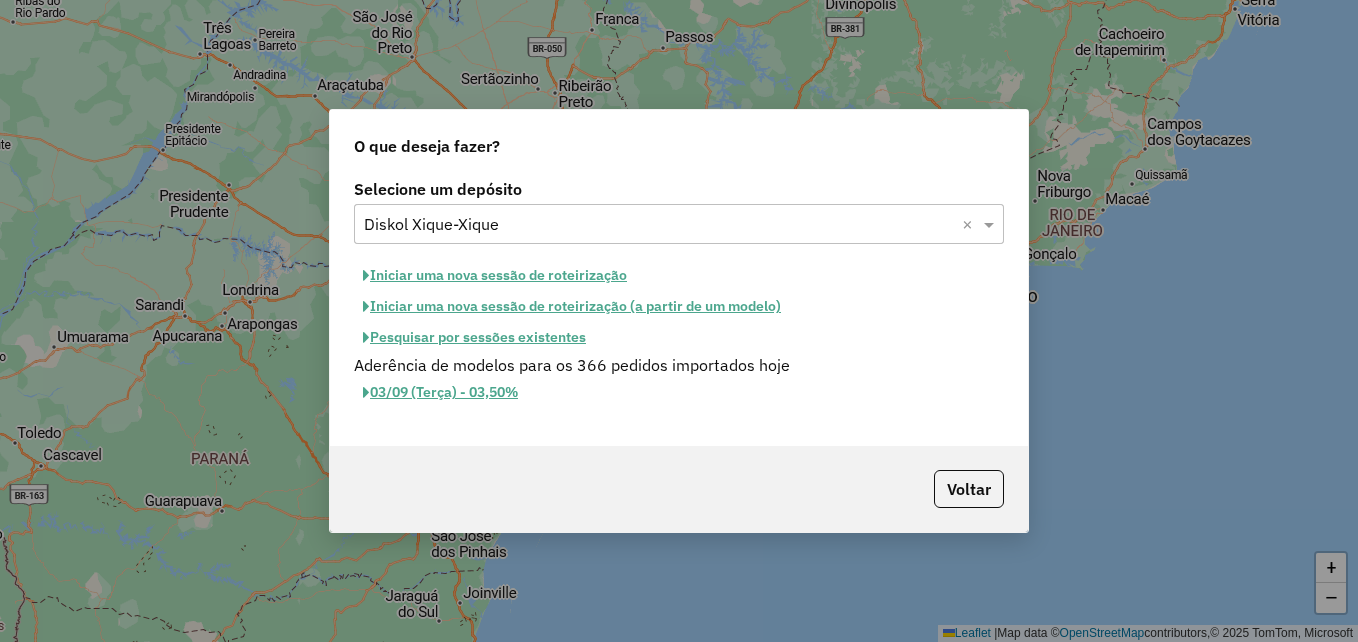 click on "Iniciar uma nova sessão de roteirização" 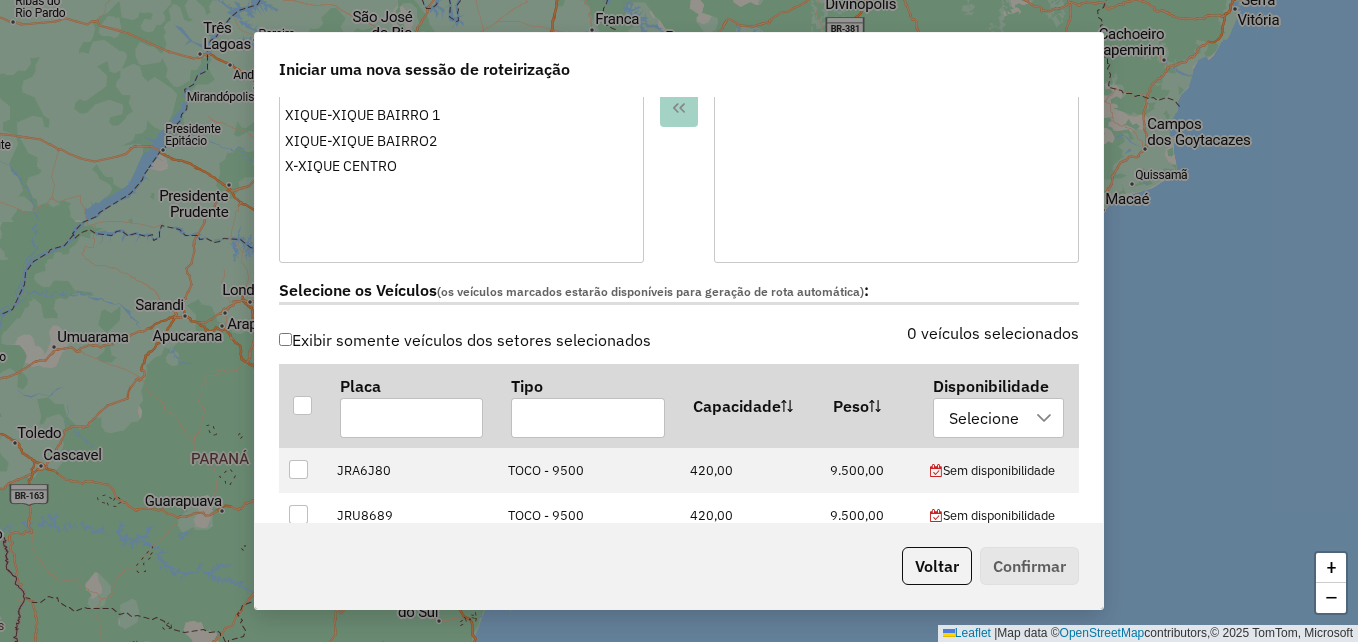 scroll, scrollTop: 600, scrollLeft: 0, axis: vertical 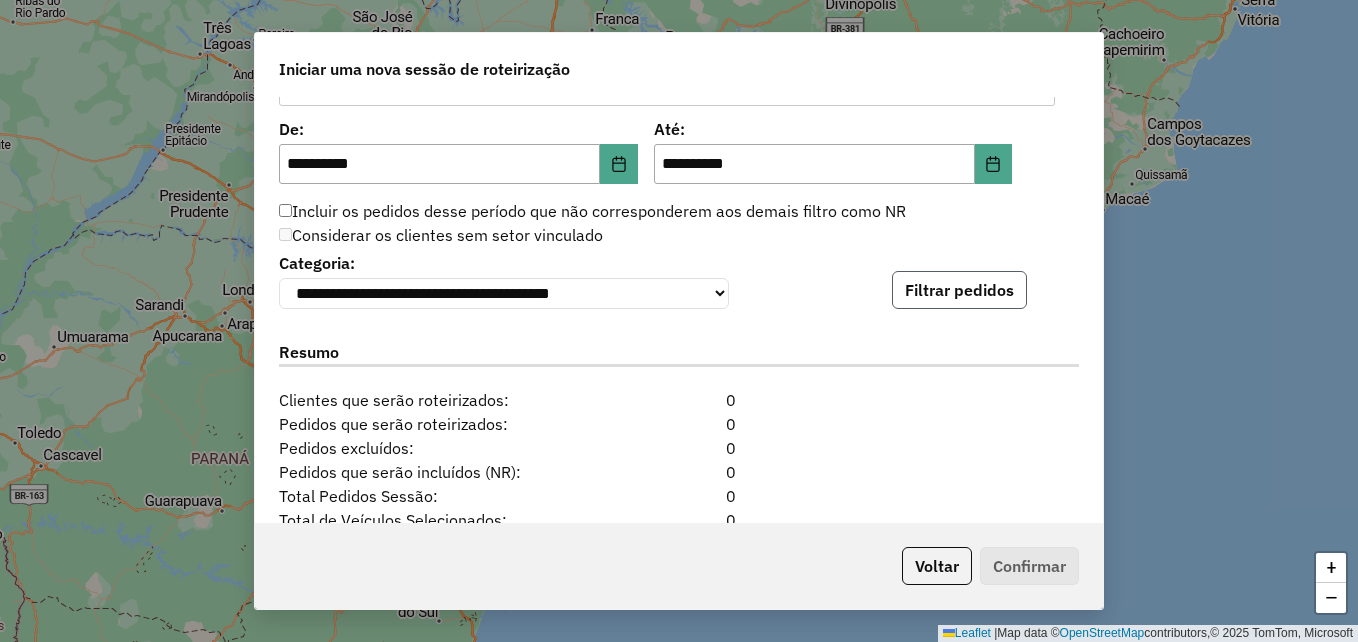 click on "Filtrar pedidos" 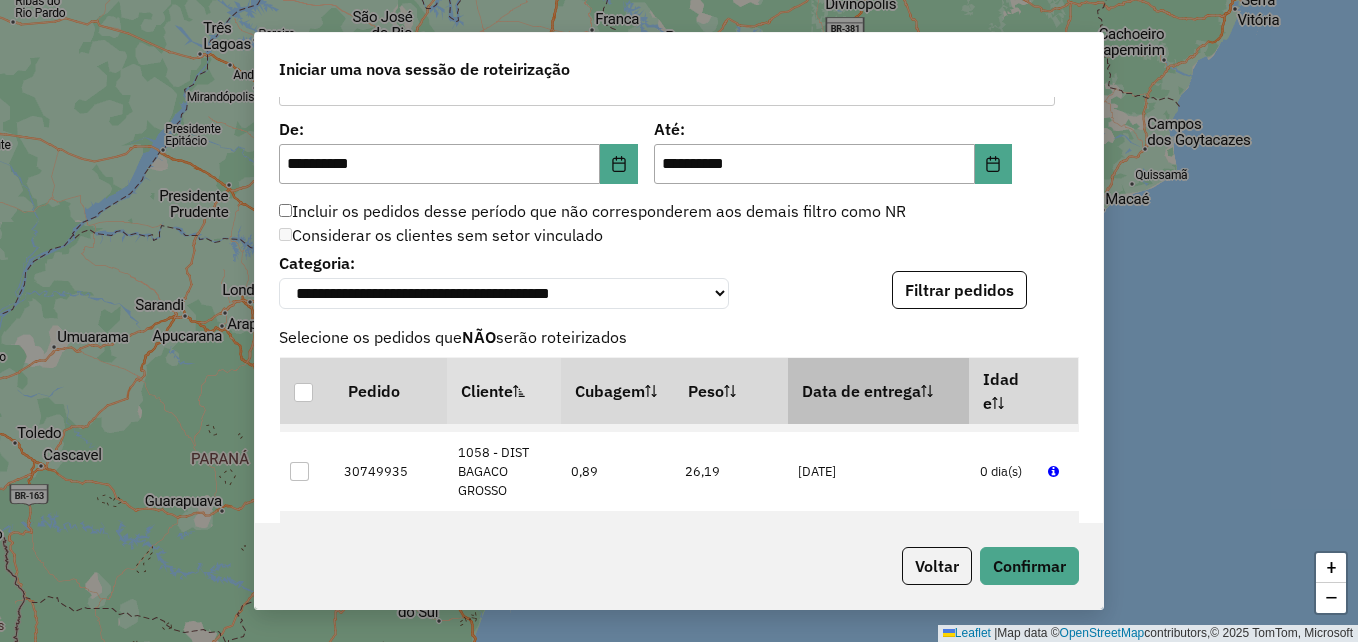 scroll, scrollTop: 300, scrollLeft: 0, axis: vertical 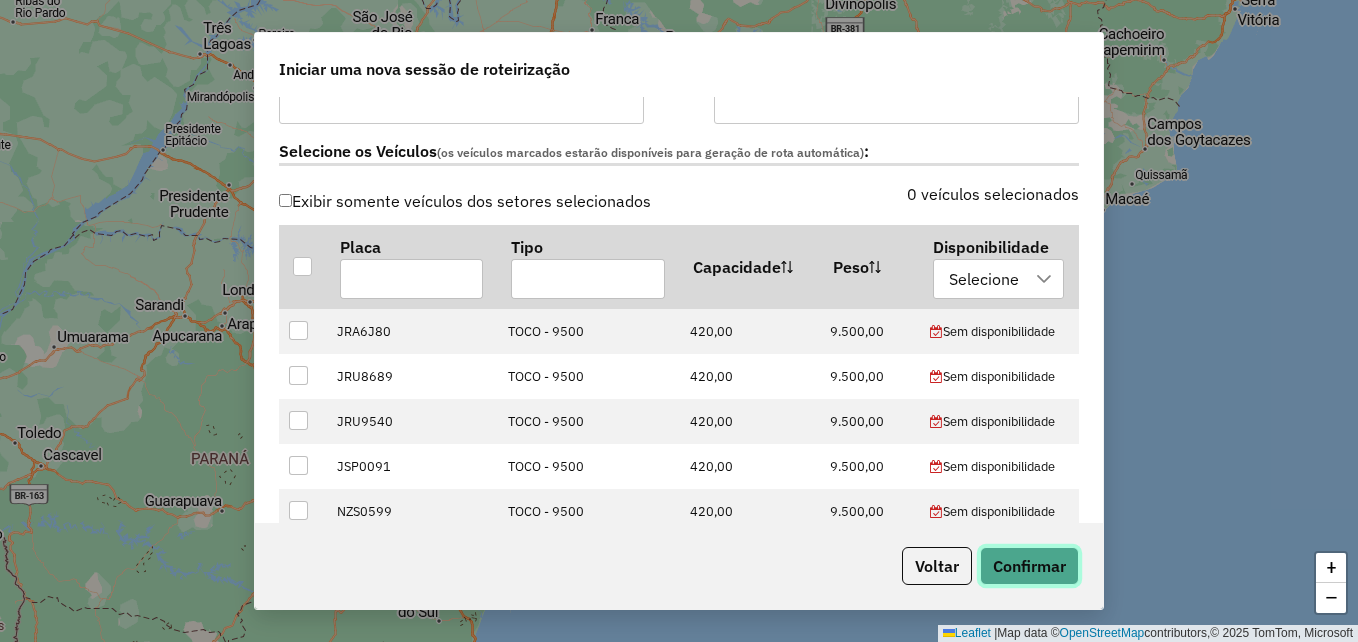 click on "Confirmar" 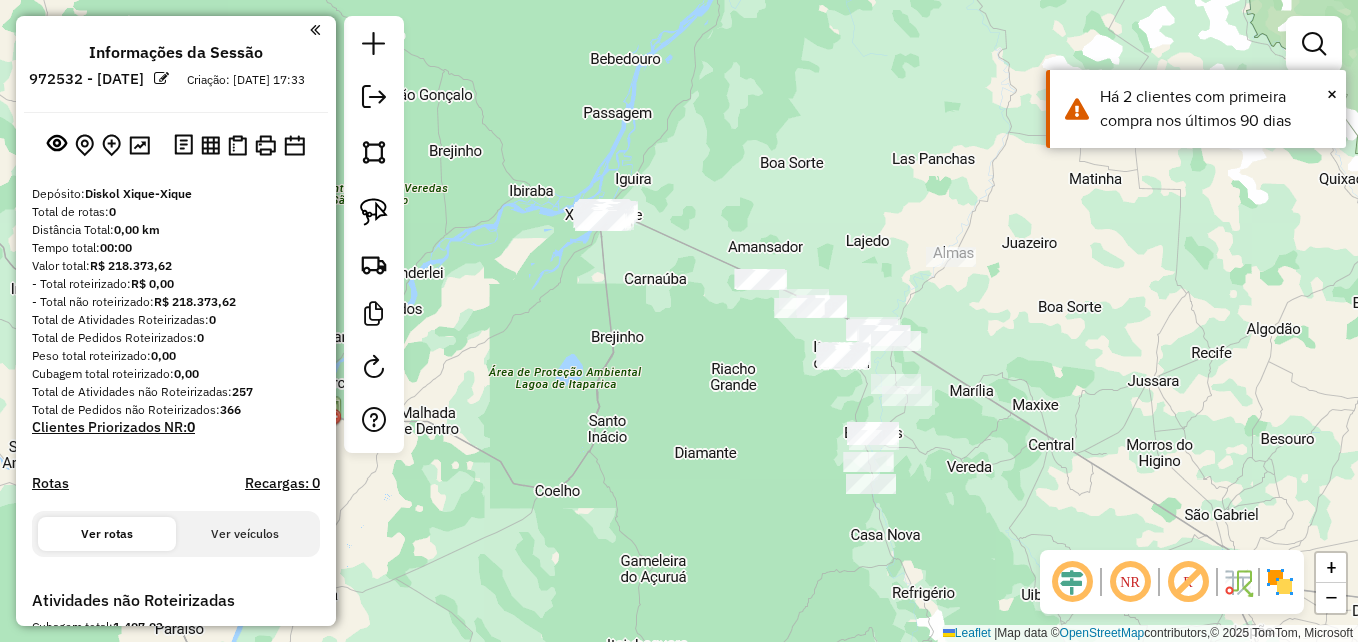 drag, startPoint x: 732, startPoint y: 432, endPoint x: 674, endPoint y: 328, distance: 119.0798 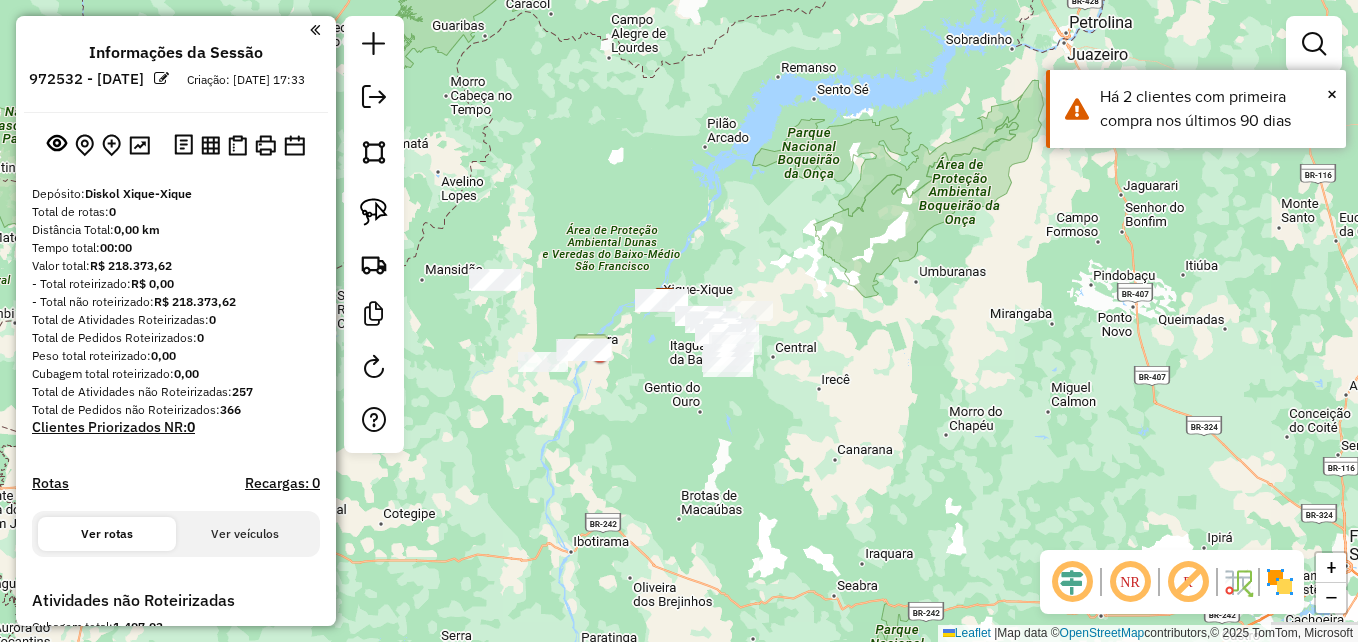 drag, startPoint x: 603, startPoint y: 437, endPoint x: 718, endPoint y: 487, distance: 125.39936 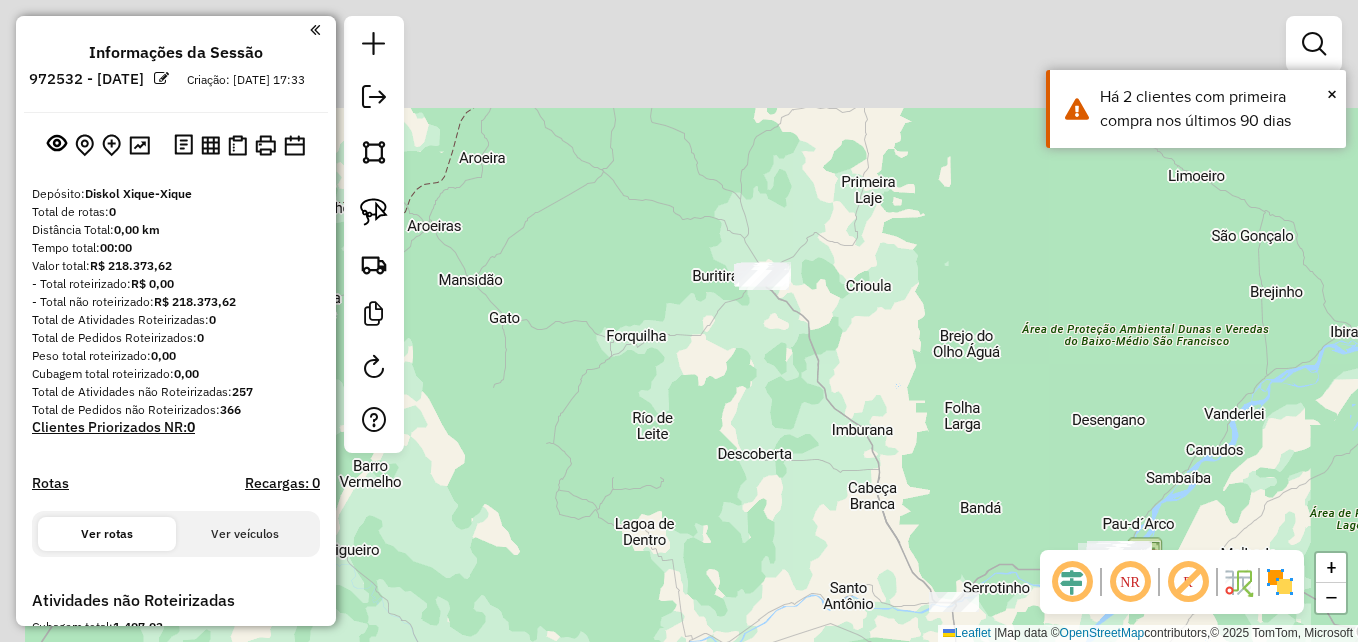 drag, startPoint x: 571, startPoint y: 318, endPoint x: 823, endPoint y: 468, distance: 293.26437 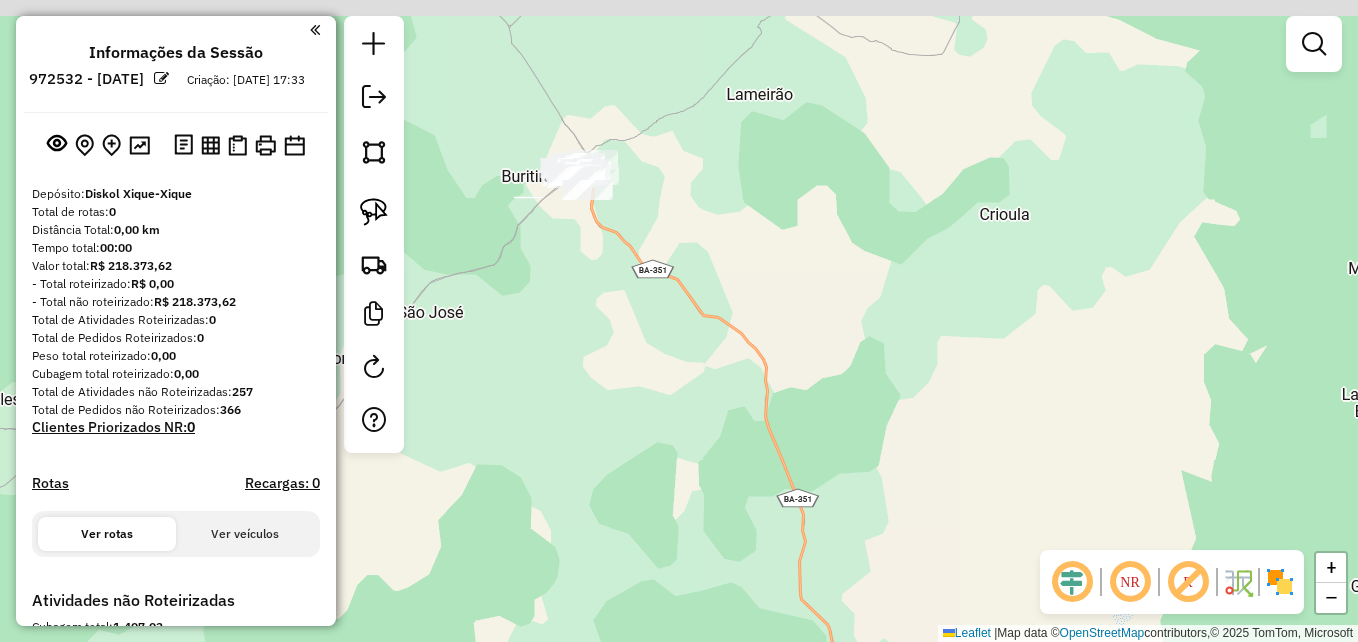 drag, startPoint x: 856, startPoint y: 254, endPoint x: 826, endPoint y: 607, distance: 354.2725 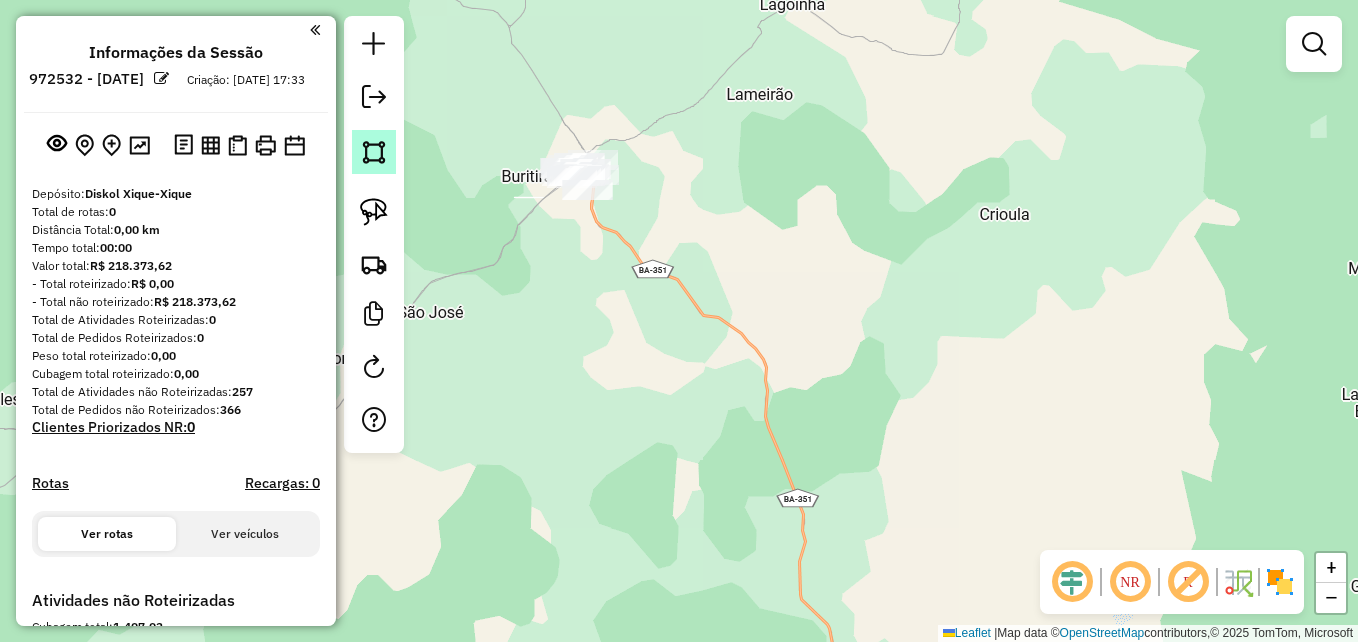 click 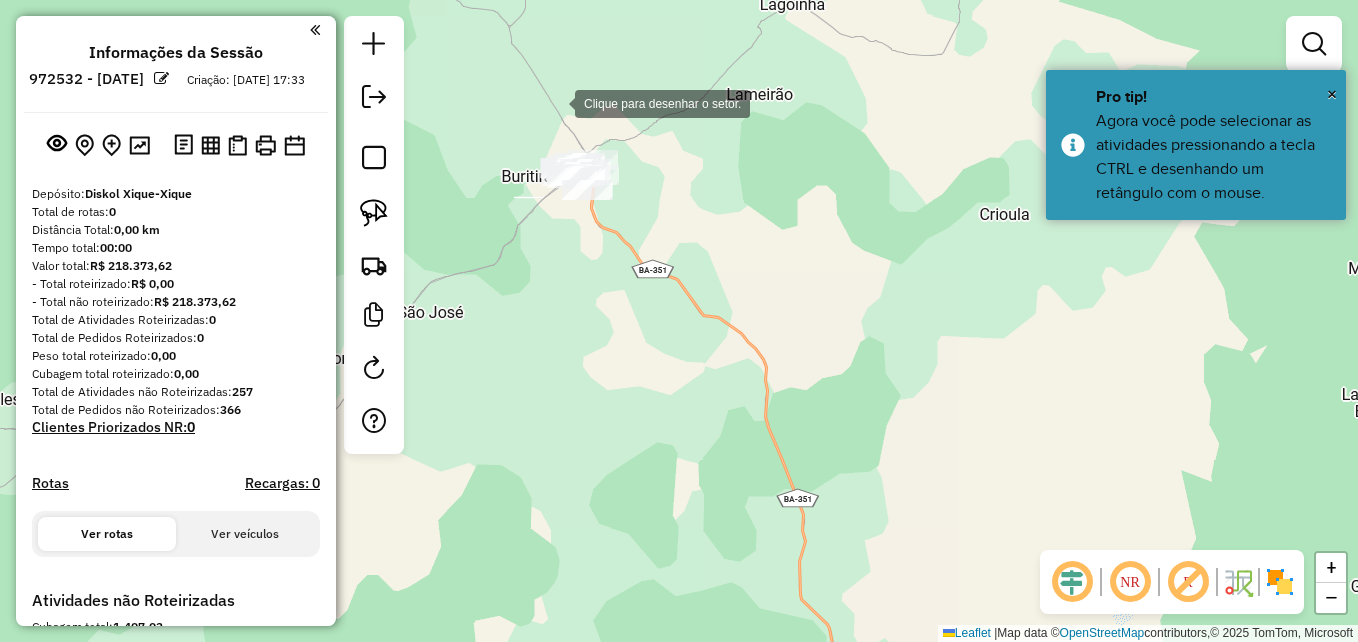 click 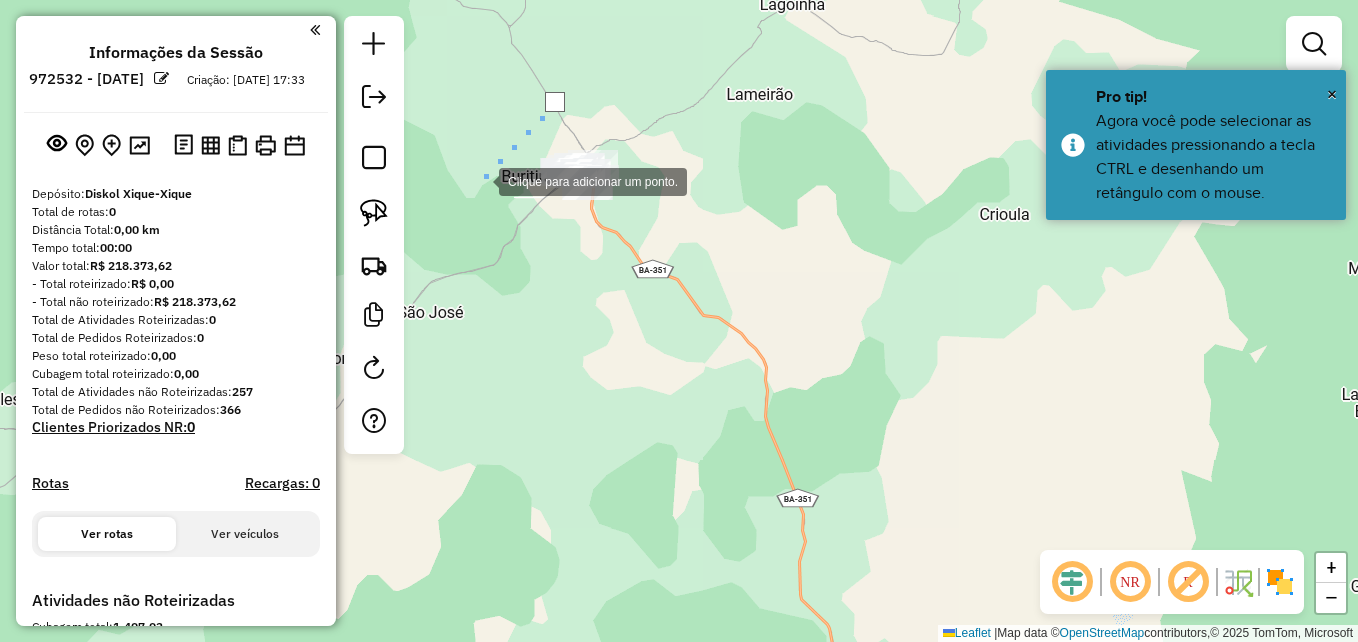 click 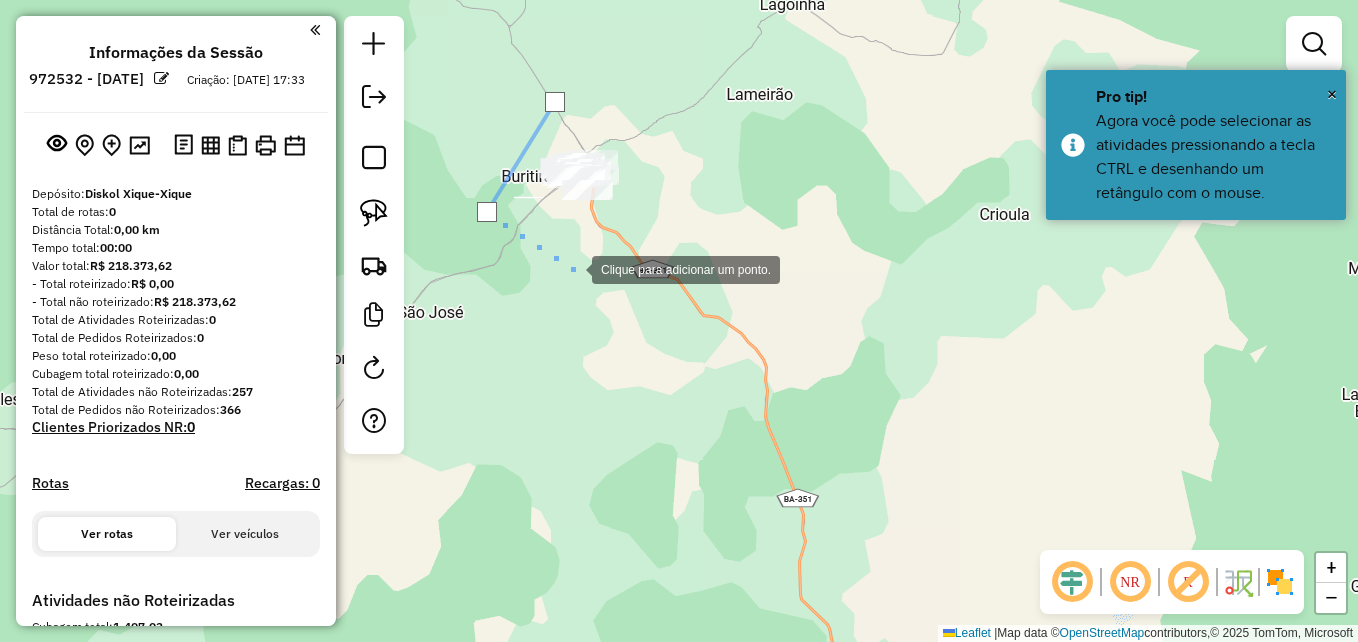 click 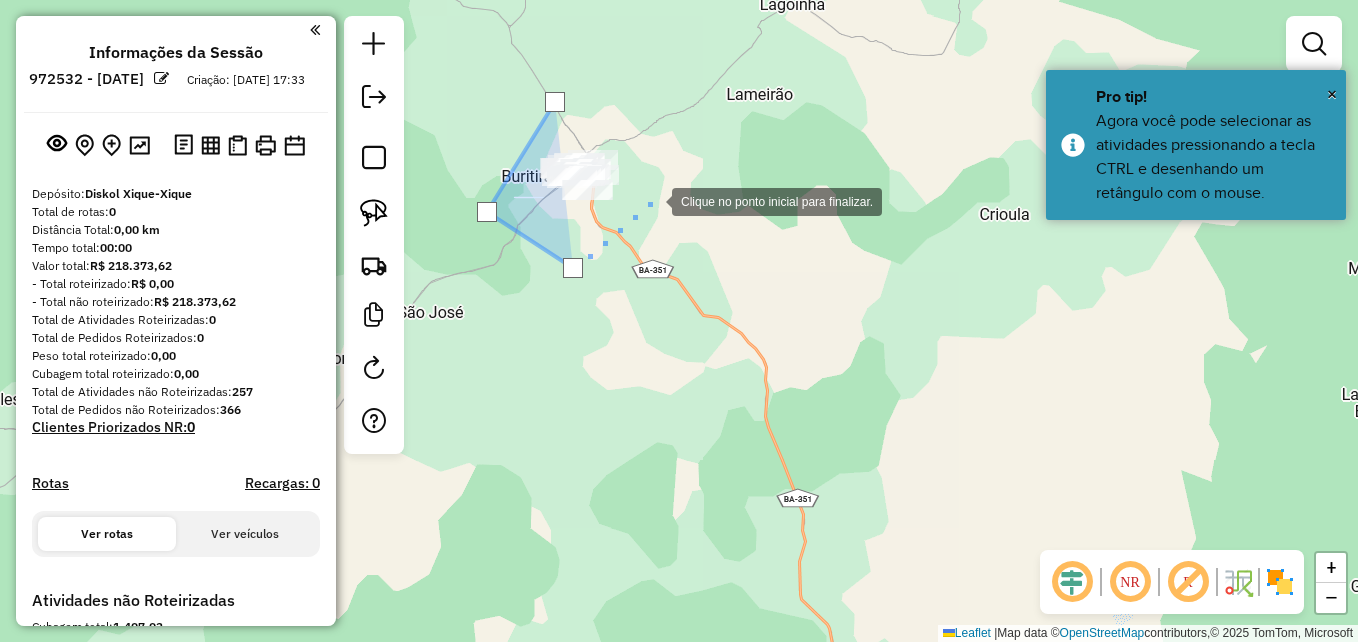 click 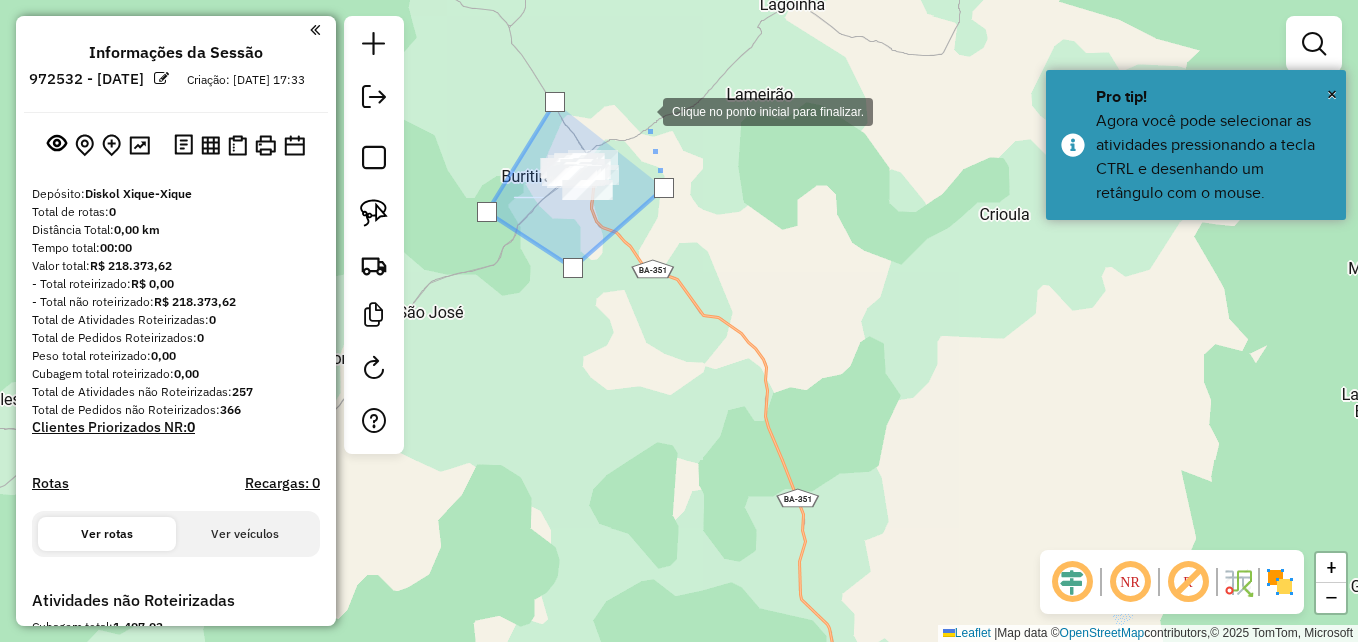 click 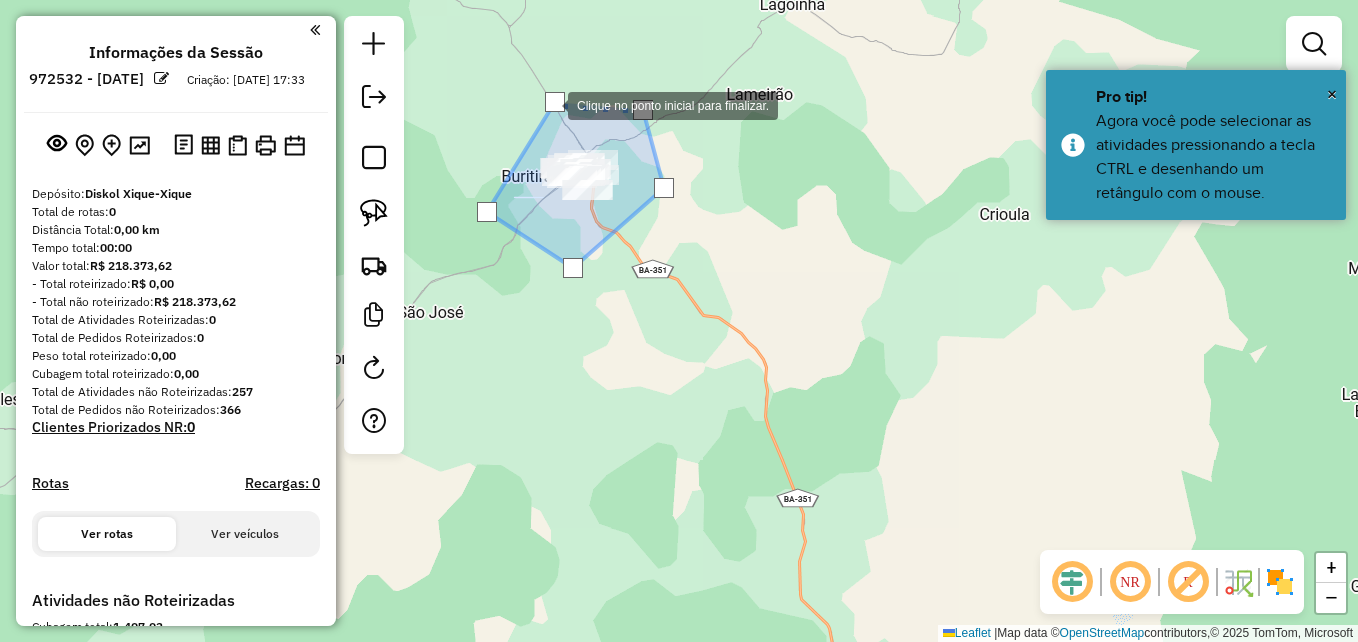 click 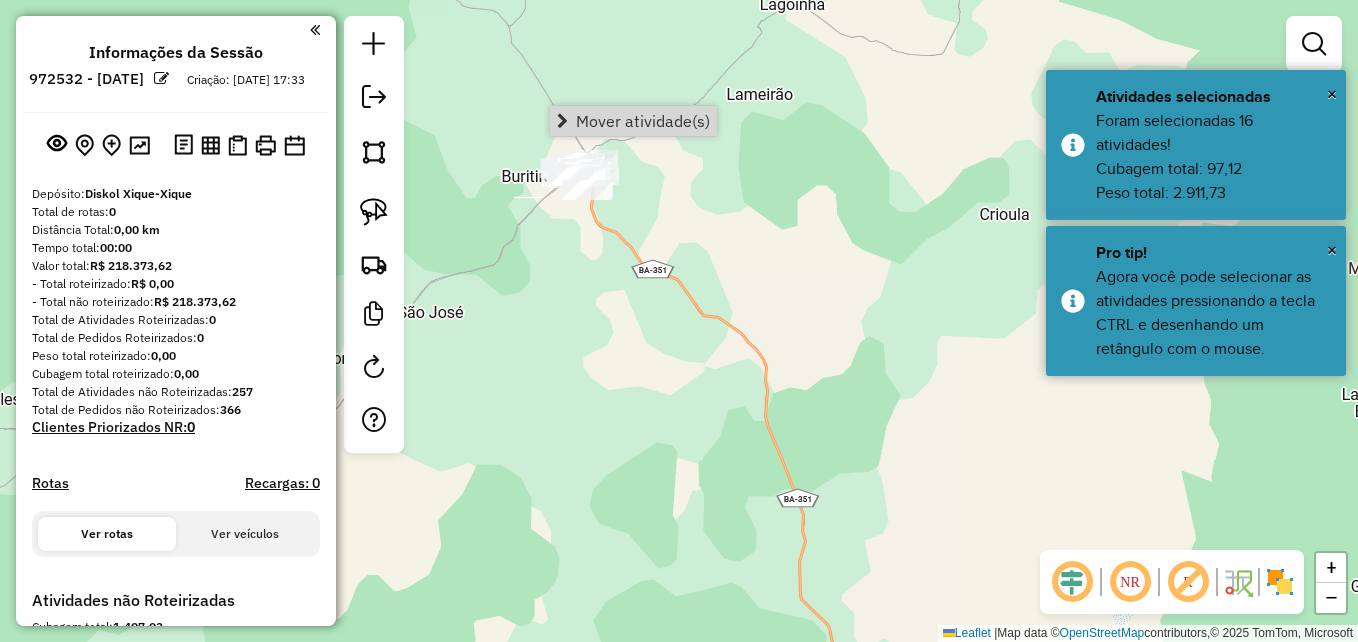 click on "Janela de atendimento Grade de atendimento Capacidade Transportadoras Veículos Cliente Pedidos  Rotas Selecione os dias de semana para filtrar as janelas de atendimento  Seg   Ter   Qua   Qui   Sex   Sáb   Dom  Informe o período da janela de atendimento: De: Até:  Filtrar exatamente a janela do cliente  Considerar janela de atendimento padrão  Selecione os dias de semana para filtrar as grades de atendimento  Seg   Ter   Qua   Qui   Sex   Sáb   Dom   Considerar clientes sem dia de atendimento cadastrado  Clientes fora do dia de atendimento selecionado Filtrar as atividades entre os valores definidos abaixo:  Peso mínimo:   Peso máximo:   Cubagem mínima:   Cubagem máxima:   De:   Até:  Filtrar as atividades entre o tempo de atendimento definido abaixo:  De:   Até:   Considerar capacidade total dos clientes não roteirizados Transportadora: Selecione um ou mais itens Tipo de veículo: Selecione um ou mais itens Veículo: Selecione um ou mais itens Motorista: Selecione um ou mais itens Nome: Rótulo:" 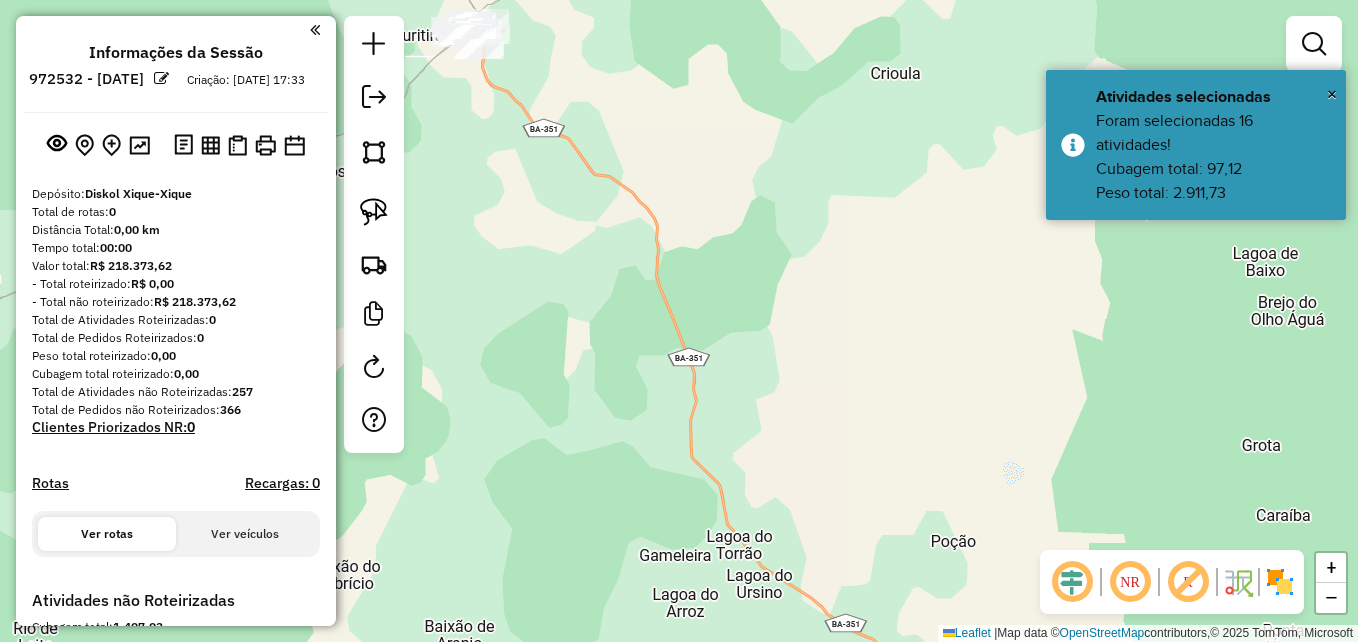 drag, startPoint x: 880, startPoint y: 425, endPoint x: 681, endPoint y: 128, distance: 357.50525 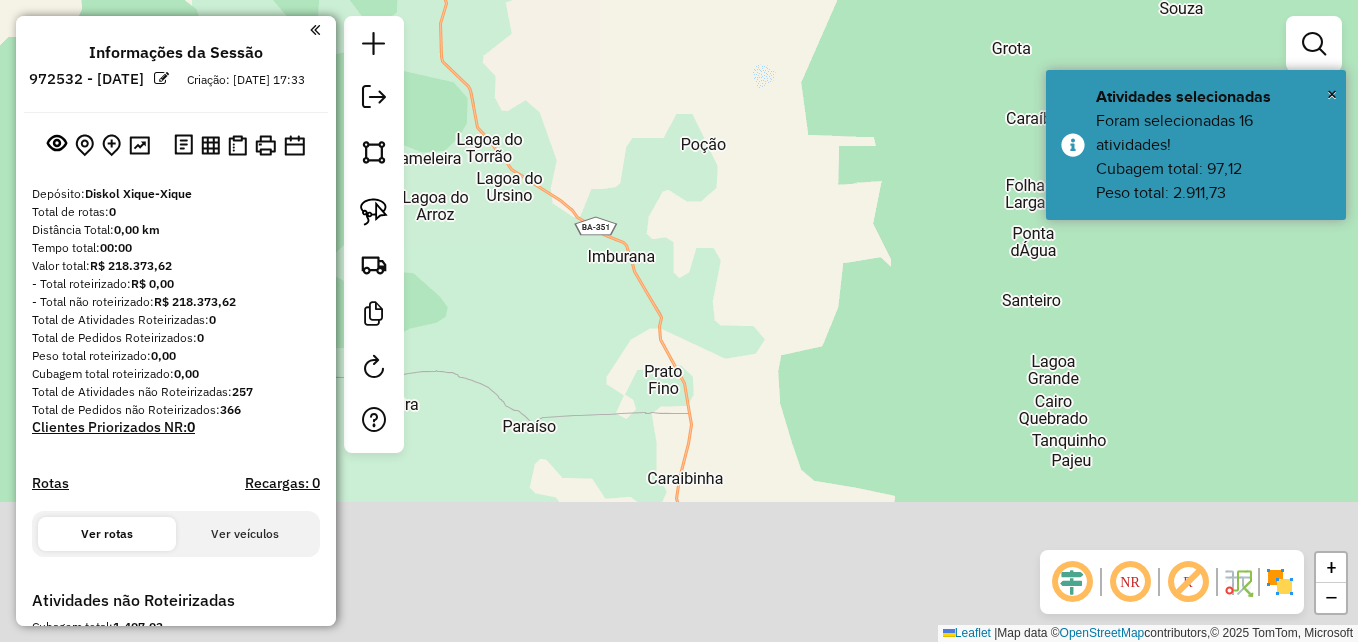 drag, startPoint x: 934, startPoint y: 418, endPoint x: 730, endPoint y: 114, distance: 366.10382 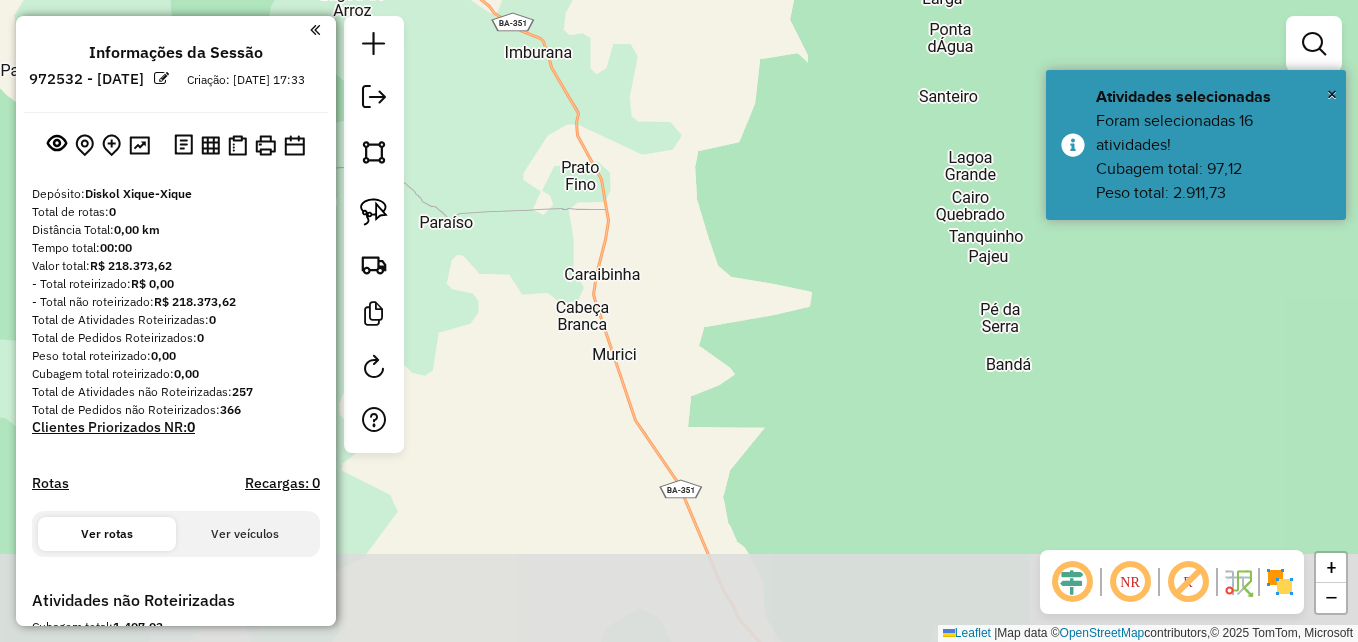 drag, startPoint x: 836, startPoint y: 279, endPoint x: 787, endPoint y: 85, distance: 200.09248 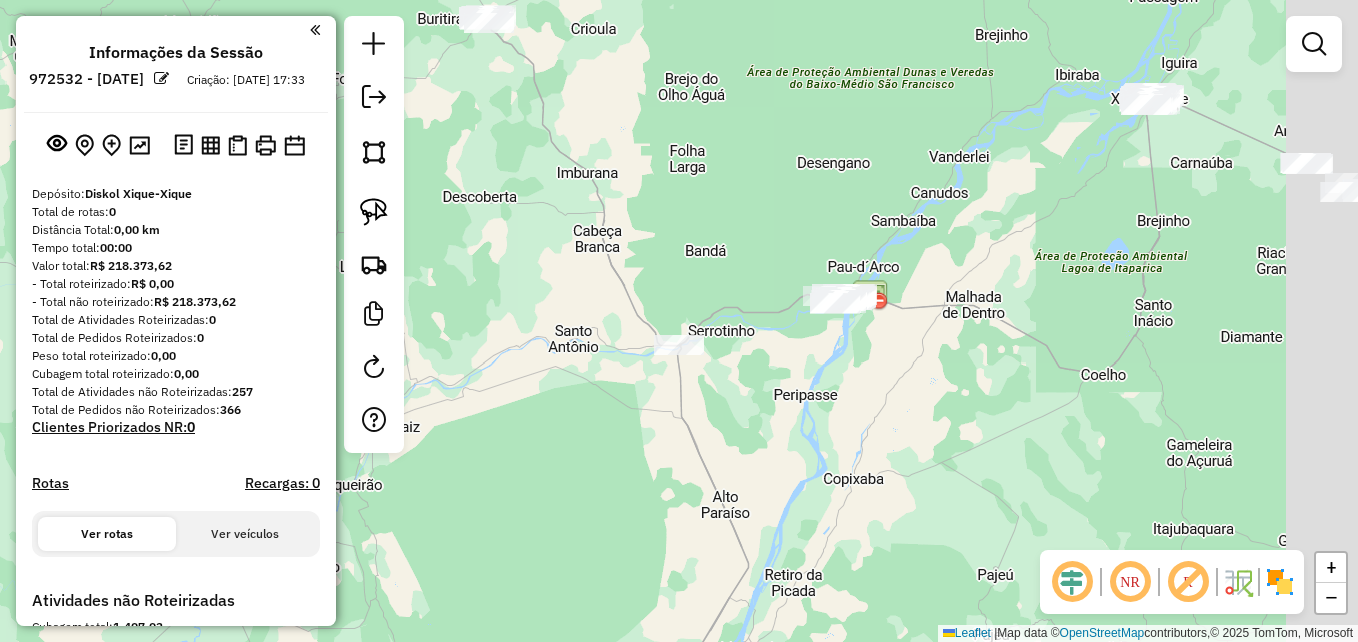 drag, startPoint x: 943, startPoint y: 344, endPoint x: 725, endPoint y: 460, distance: 246.94128 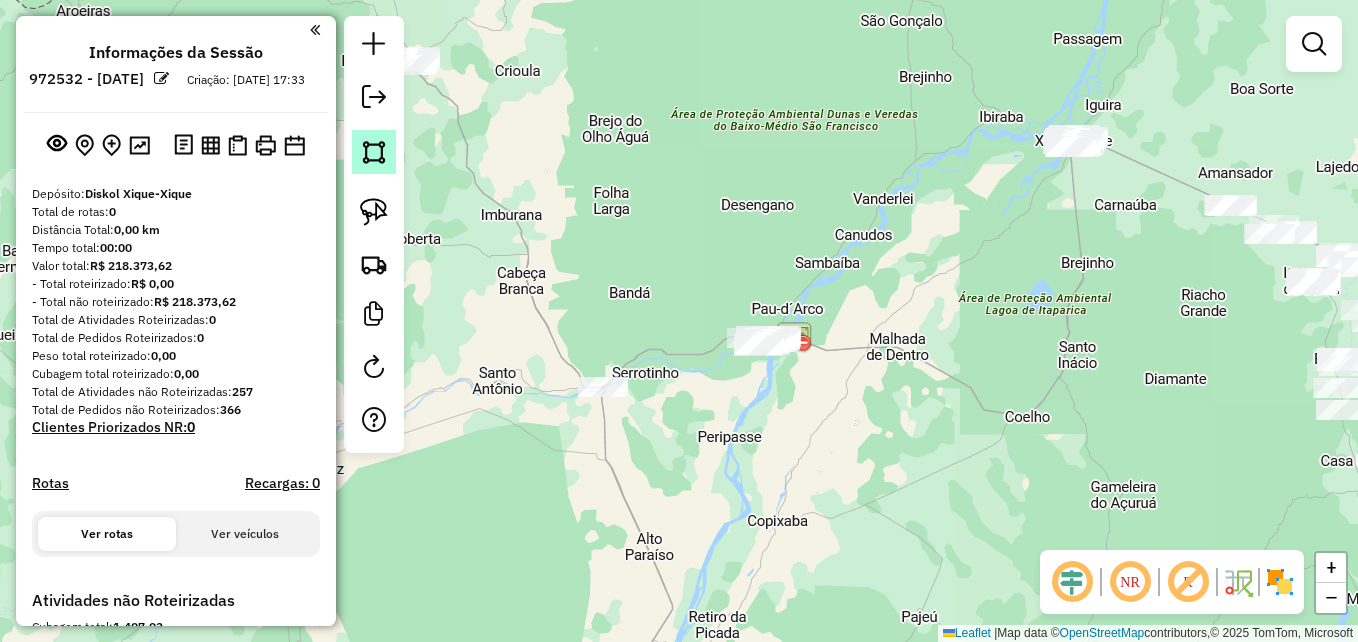 click 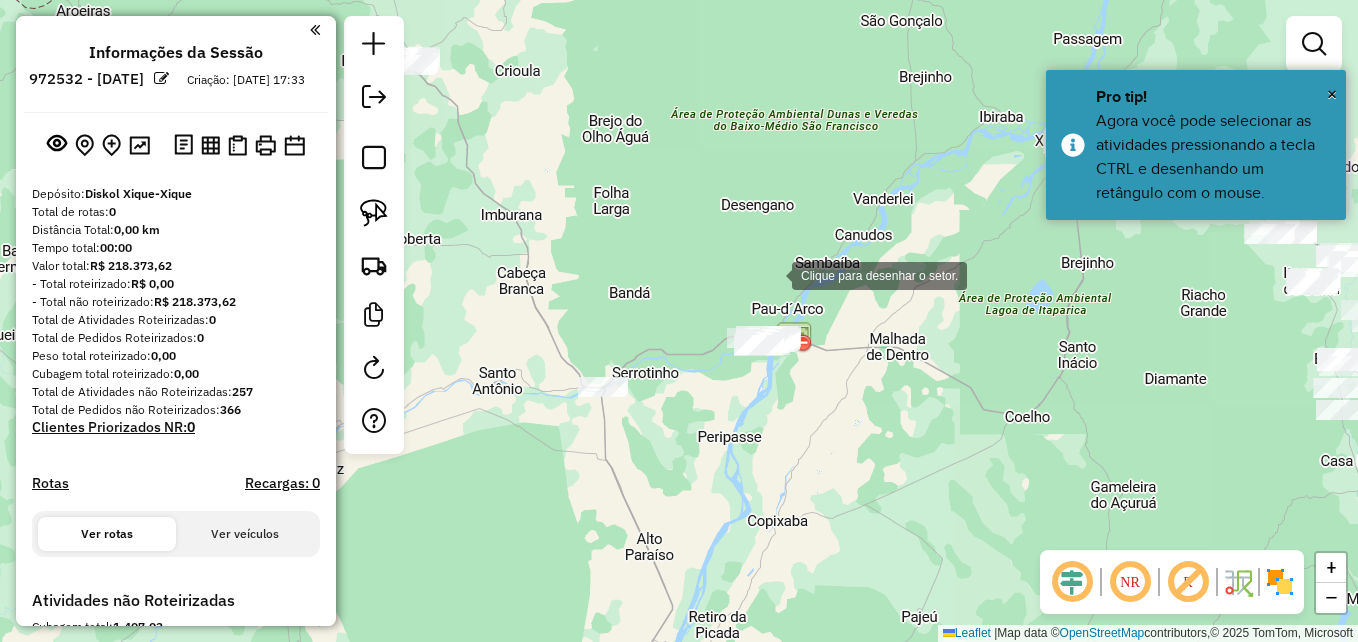 click 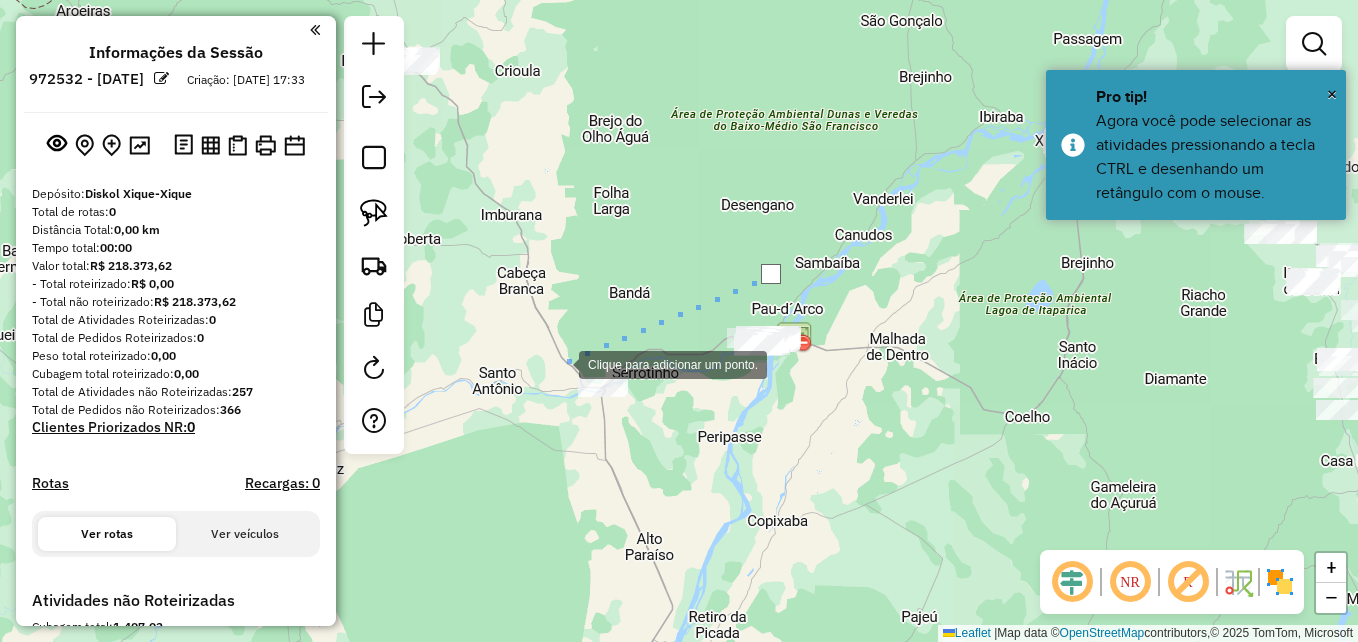 click 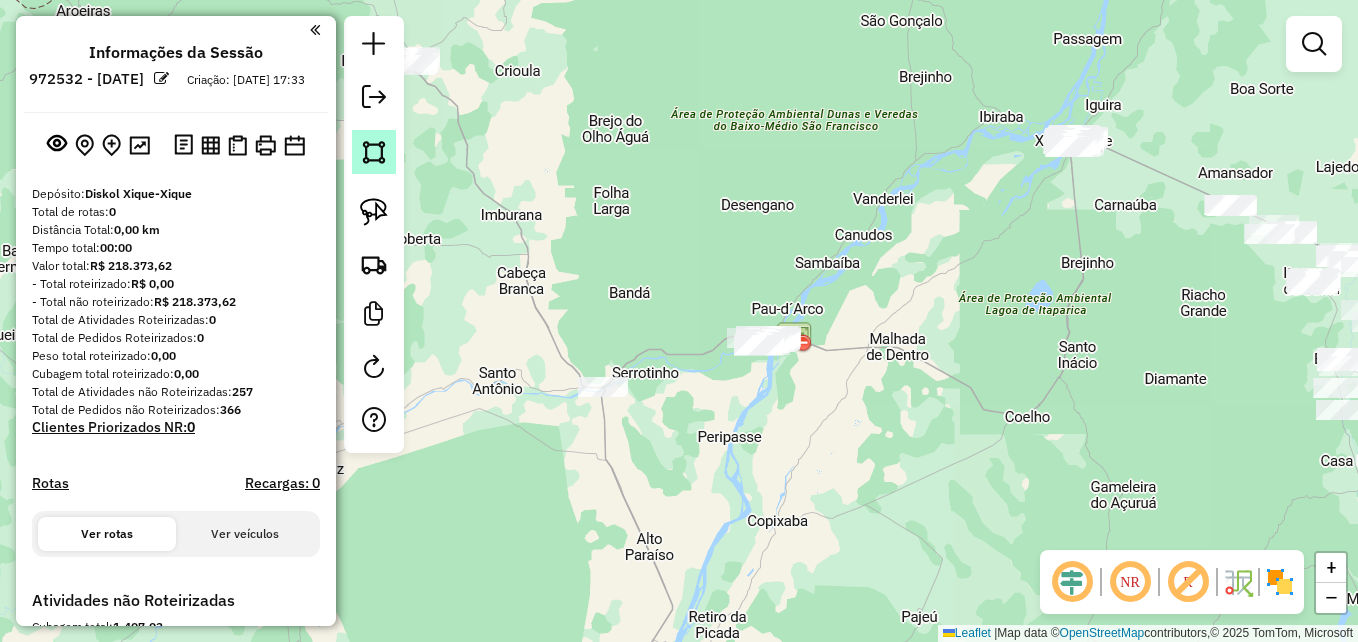 click 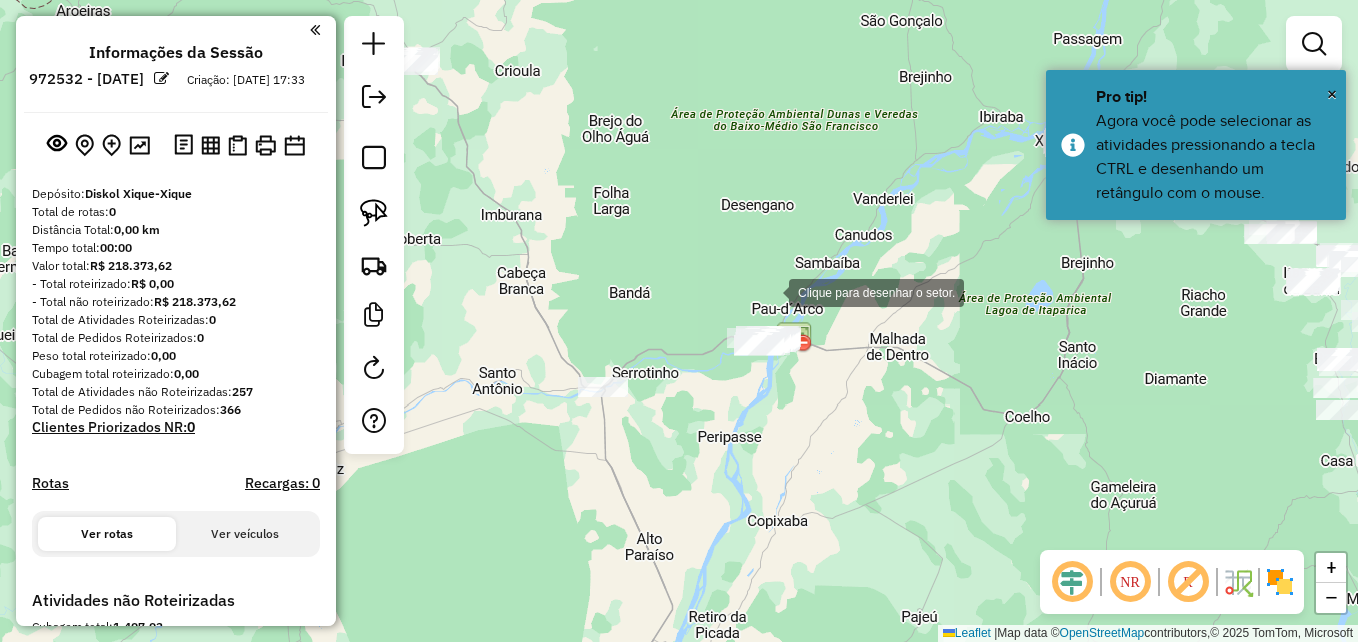 drag, startPoint x: 769, startPoint y: 291, endPoint x: 751, endPoint y: 294, distance: 18.248287 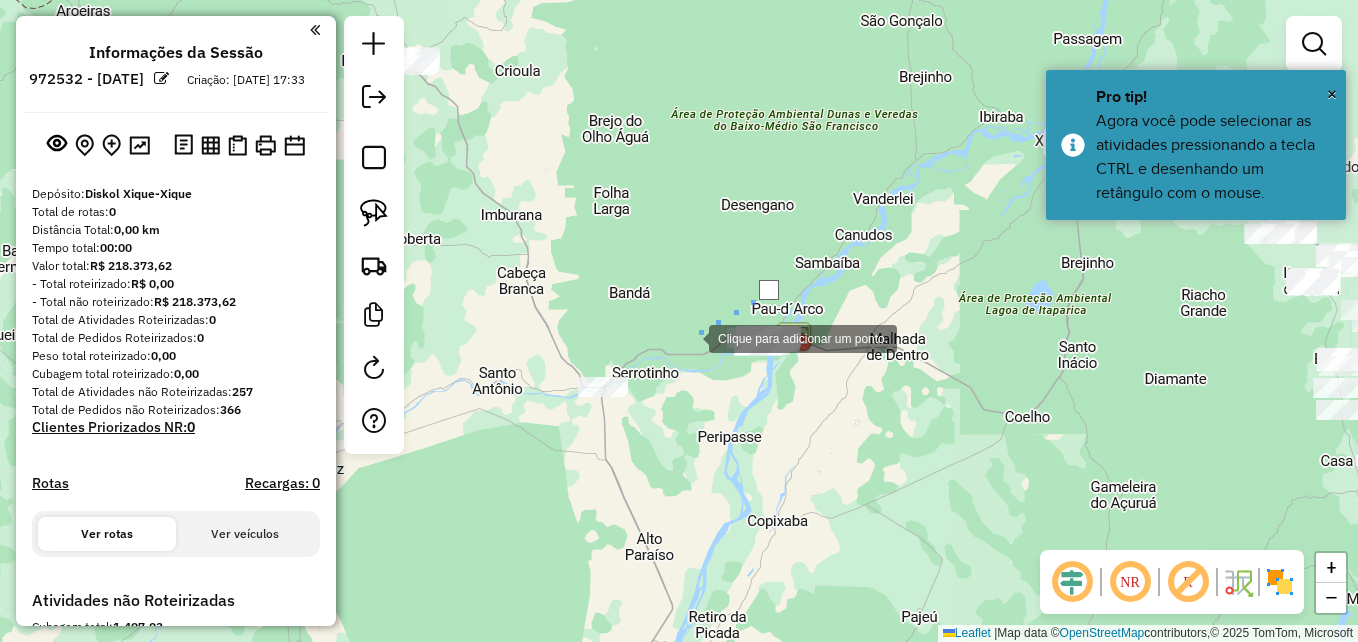 click 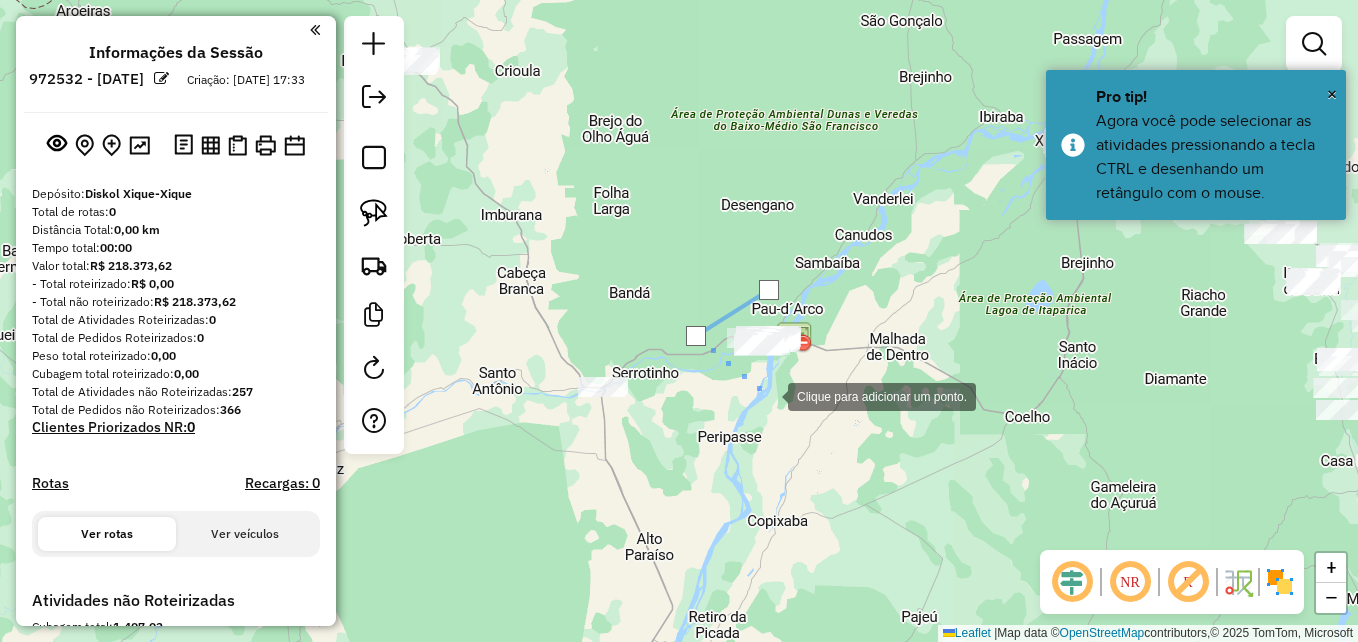 click 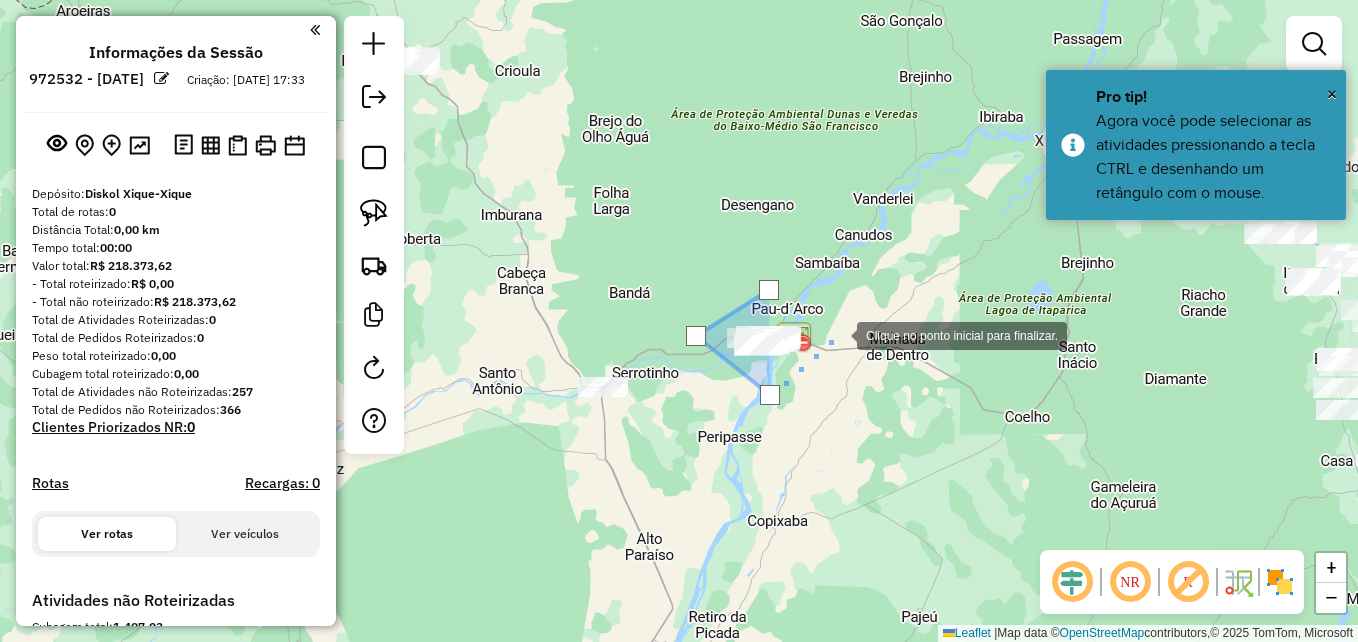 click 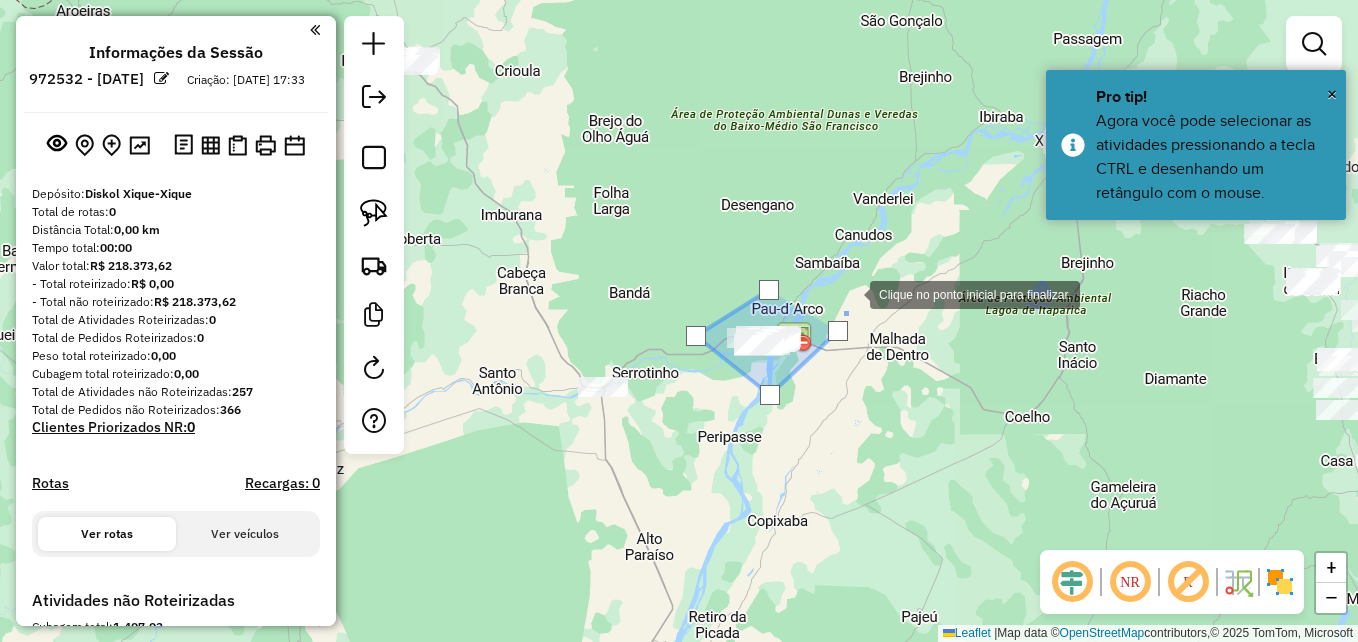 click 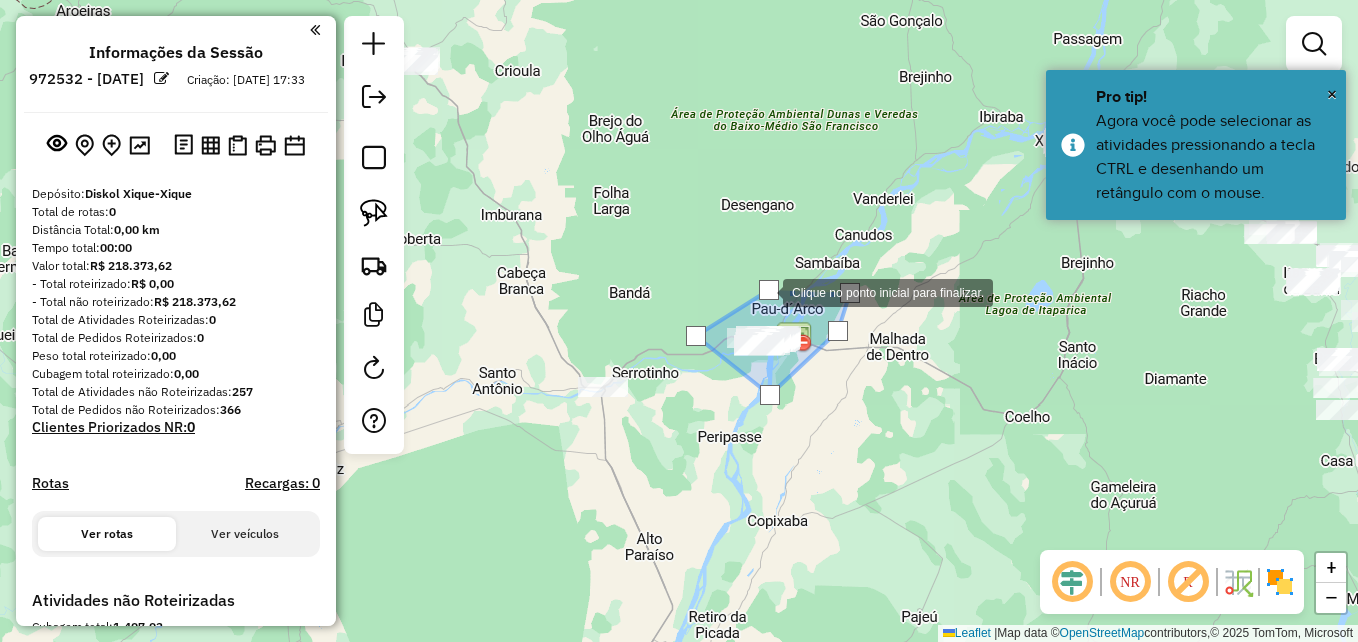 click 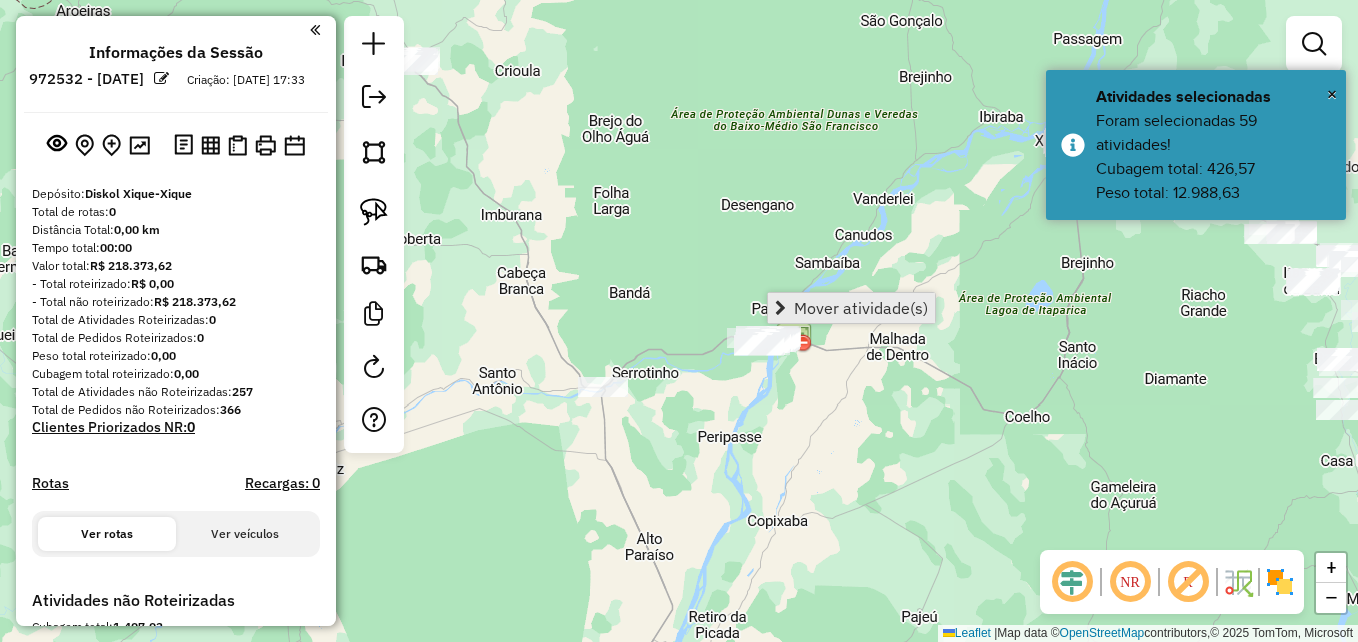 click on "Mover atividade(s)" at bounding box center [861, 308] 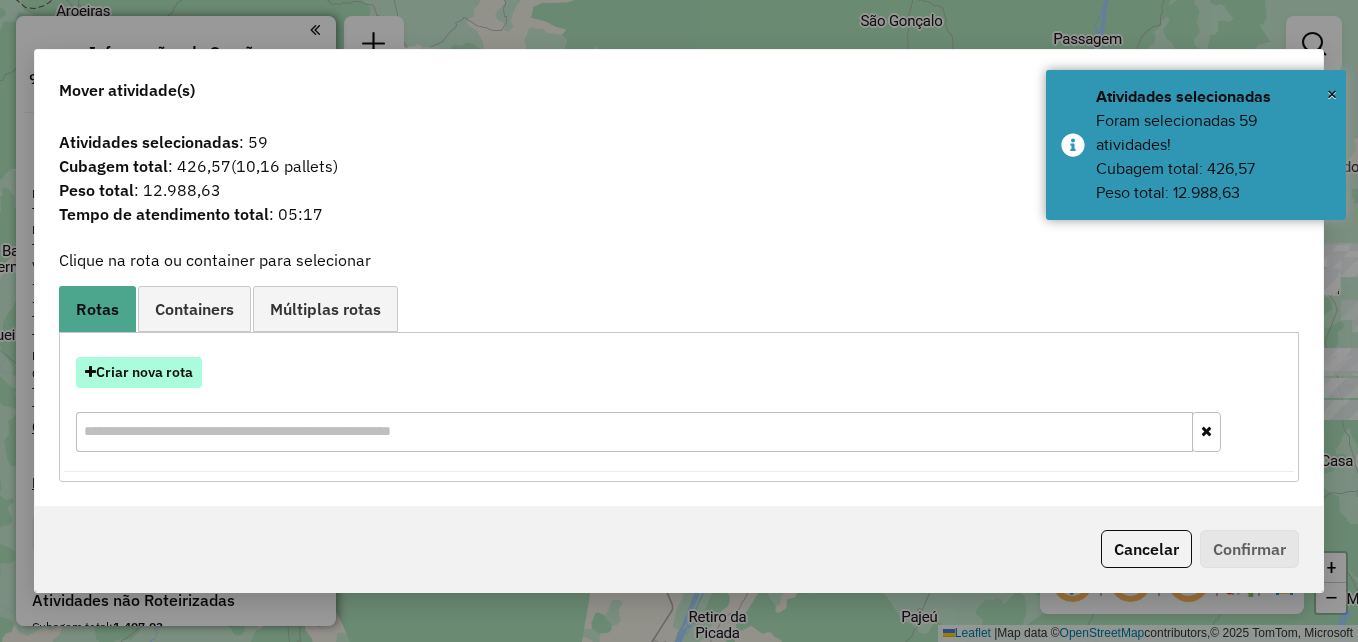 click on "Criar nova rota" at bounding box center [139, 372] 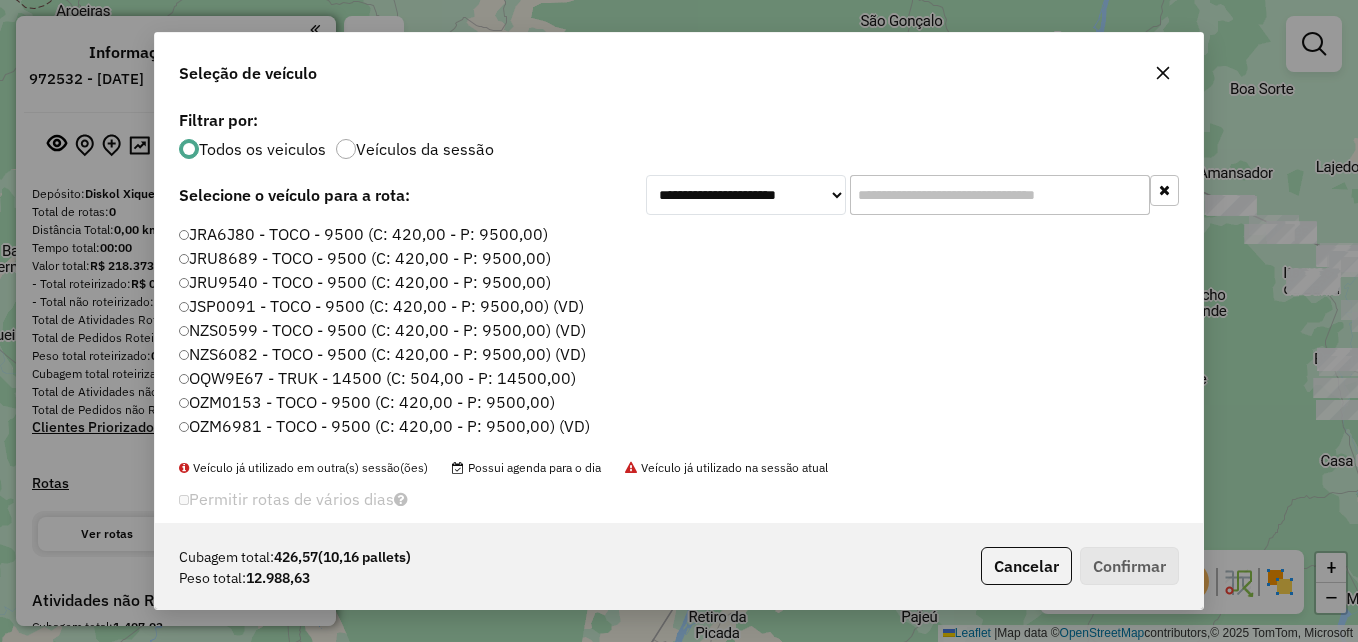 scroll, scrollTop: 11, scrollLeft: 6, axis: both 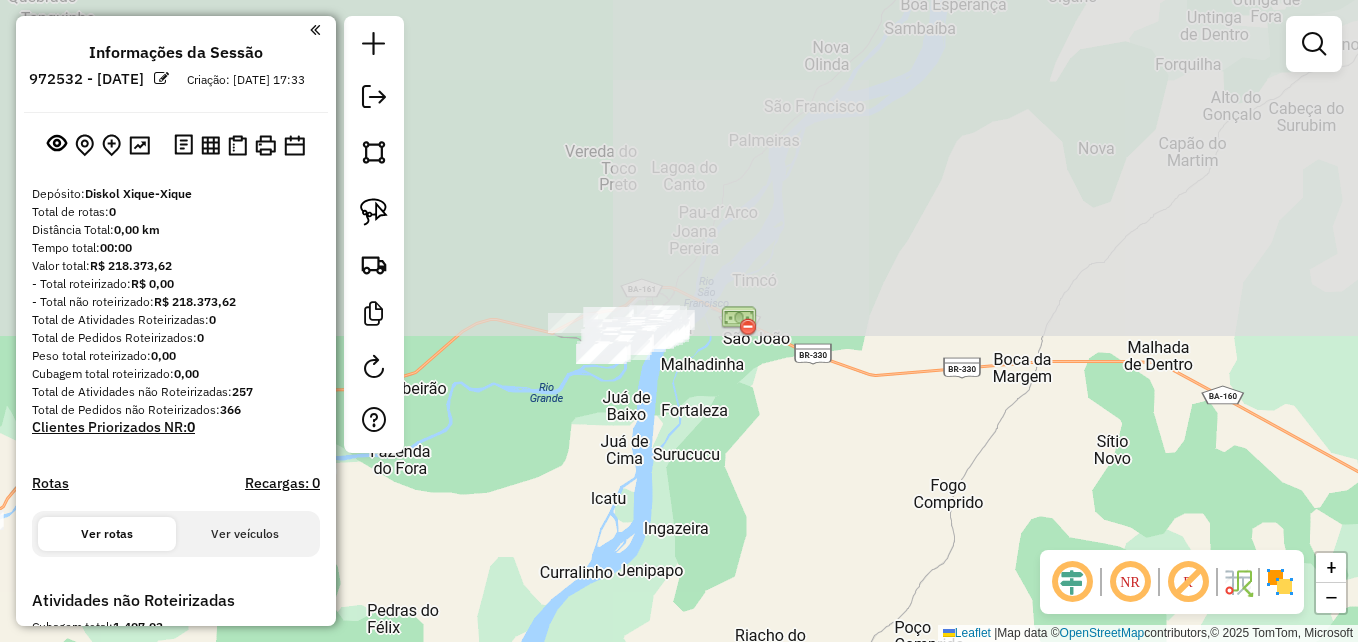 drag, startPoint x: 775, startPoint y: 266, endPoint x: 809, endPoint y: 539, distance: 275.10907 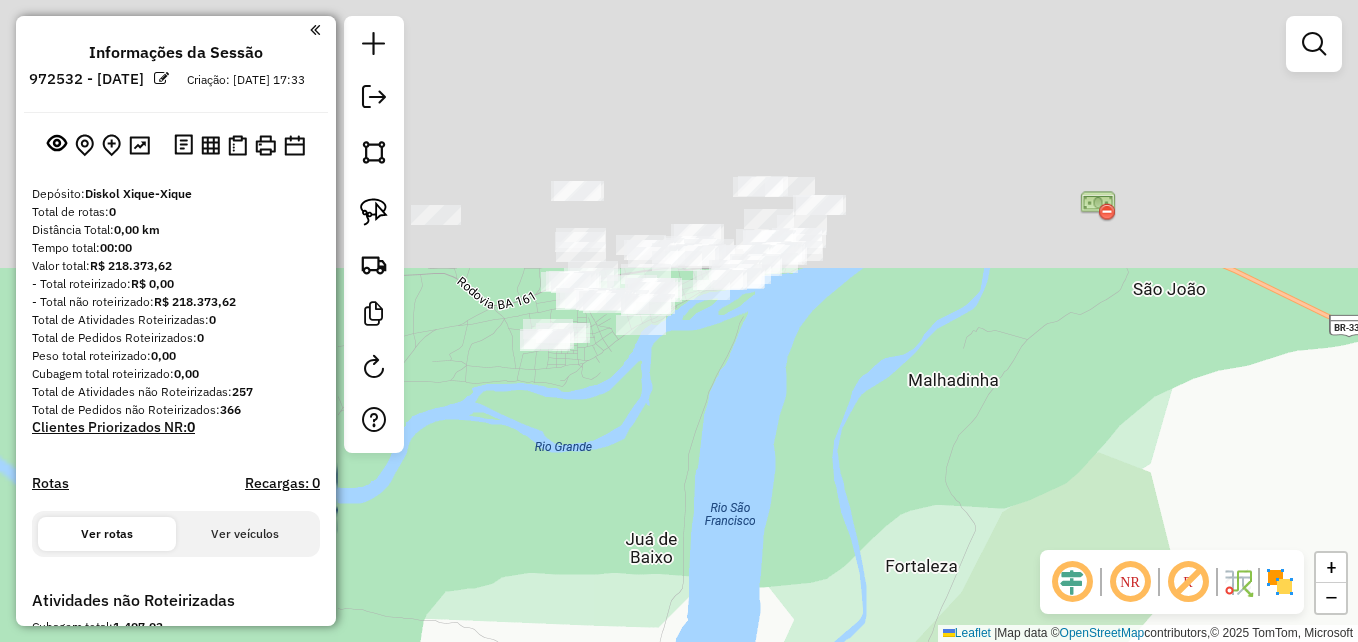 drag, startPoint x: 754, startPoint y: 398, endPoint x: 1147, endPoint y: 693, distance: 491.40005 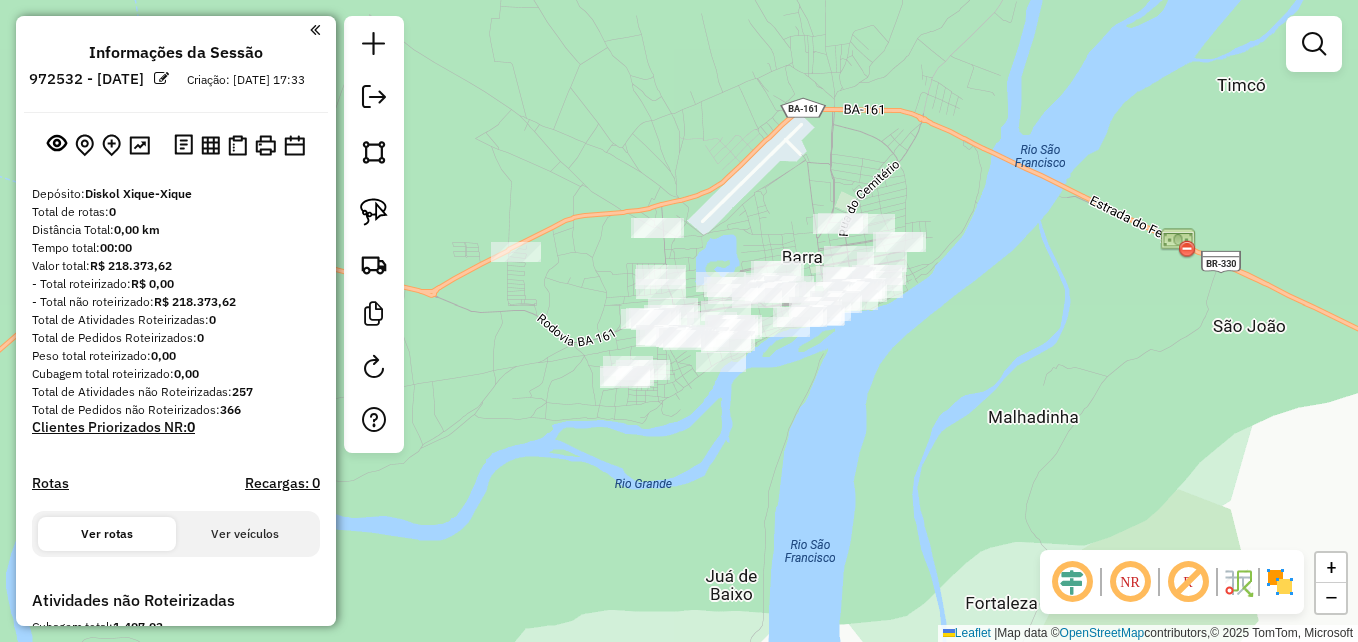 click on "Janela de atendimento Grade de atendimento Capacidade Transportadoras Veículos Cliente Pedidos  Rotas Selecione os dias de semana para filtrar as janelas de atendimento  Seg   Ter   Qua   Qui   Sex   Sáb   Dom  Informe o período da janela de atendimento: De: Até:  Filtrar exatamente a janela do cliente  Considerar janela de atendimento padrão  Selecione os dias de semana para filtrar as grades de atendimento  Seg   Ter   Qua   Qui   Sex   Sáb   Dom   Considerar clientes sem dia de atendimento cadastrado  Clientes fora do dia de atendimento selecionado Filtrar as atividades entre os valores definidos abaixo:  Peso mínimo:   Peso máximo:   Cubagem mínima:   Cubagem máxima:   De:   Até:  Filtrar as atividades entre o tempo de atendimento definido abaixo:  De:   Até:   Considerar capacidade total dos clientes não roteirizados Transportadora: Selecione um ou mais itens Tipo de veículo: Selecione um ou mais itens Veículo: Selecione um ou mais itens Motorista: Selecione um ou mais itens Nome: Rótulo:" 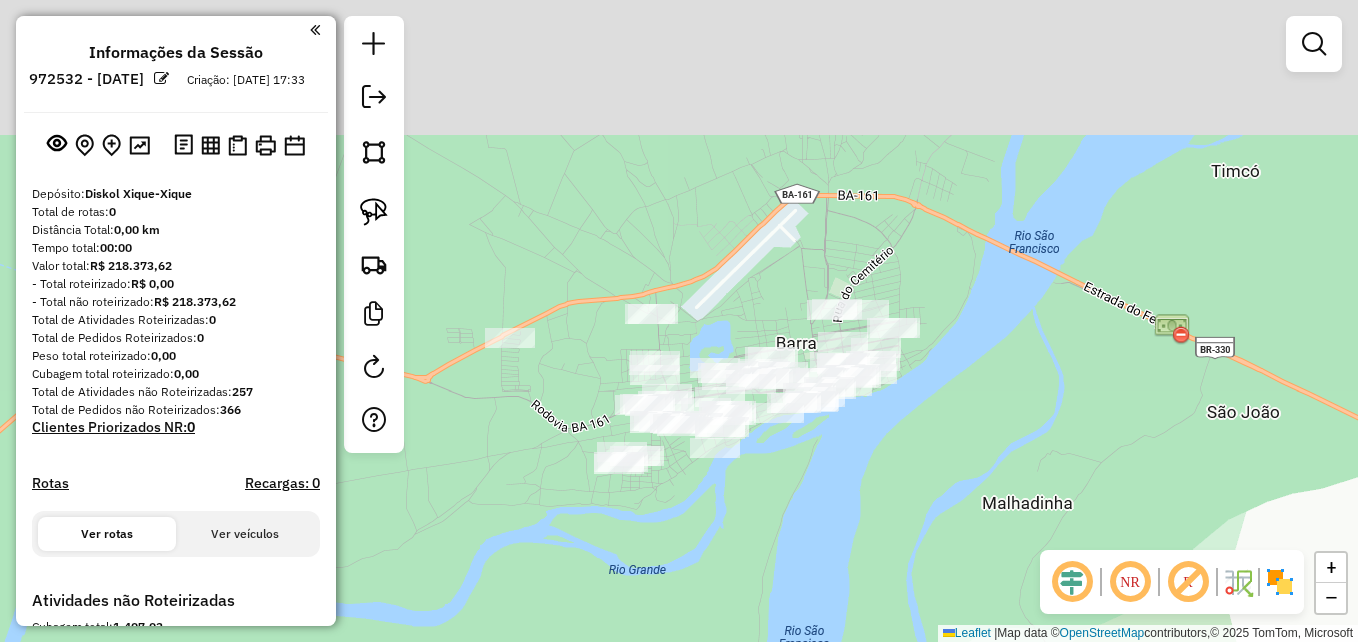 drag, startPoint x: 816, startPoint y: 465, endPoint x: 835, endPoint y: 519, distance: 57.245087 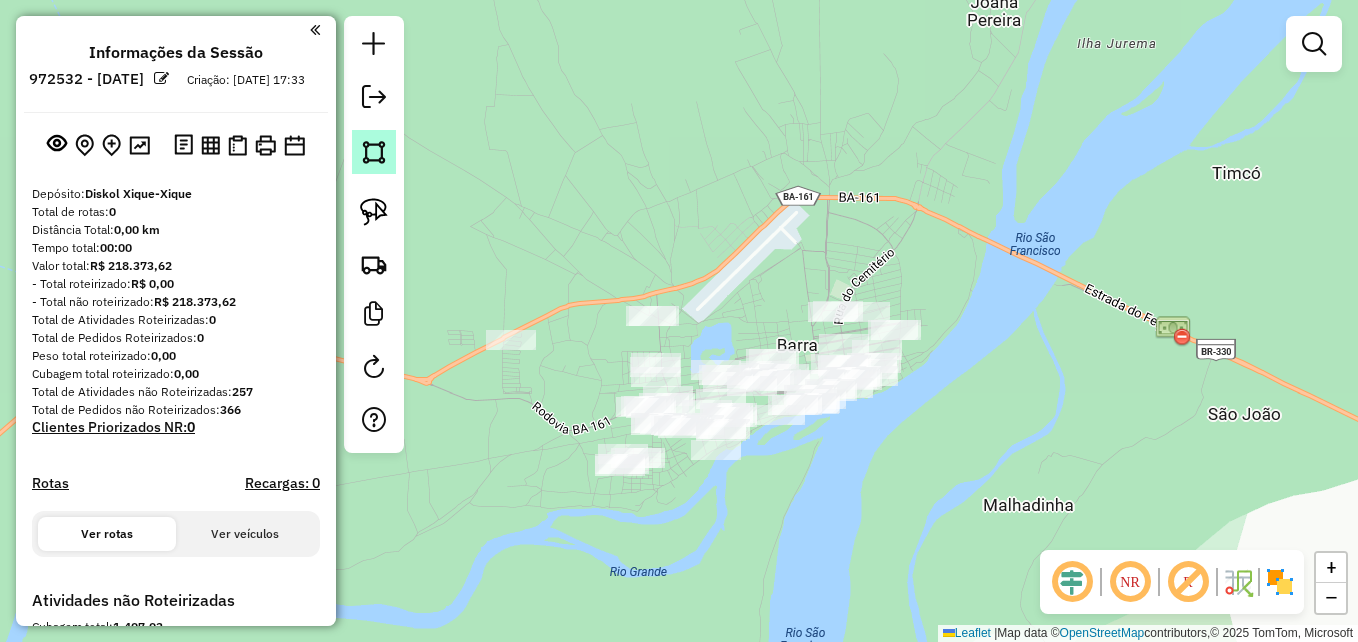 click 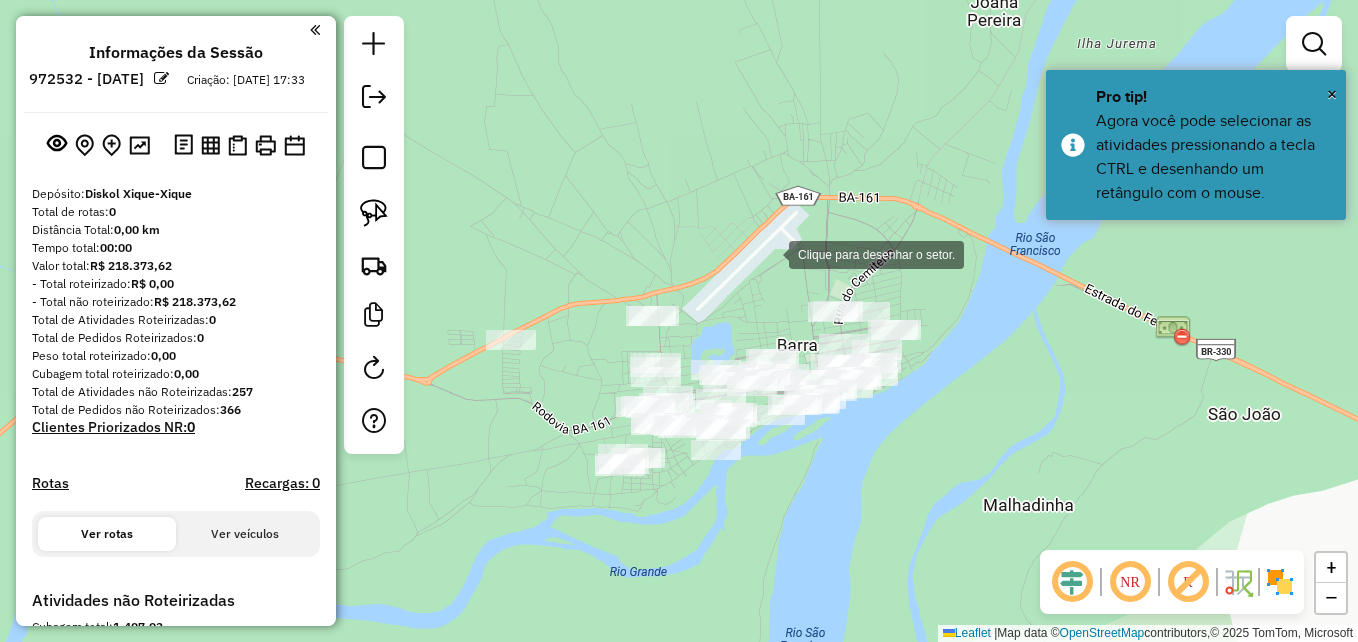click 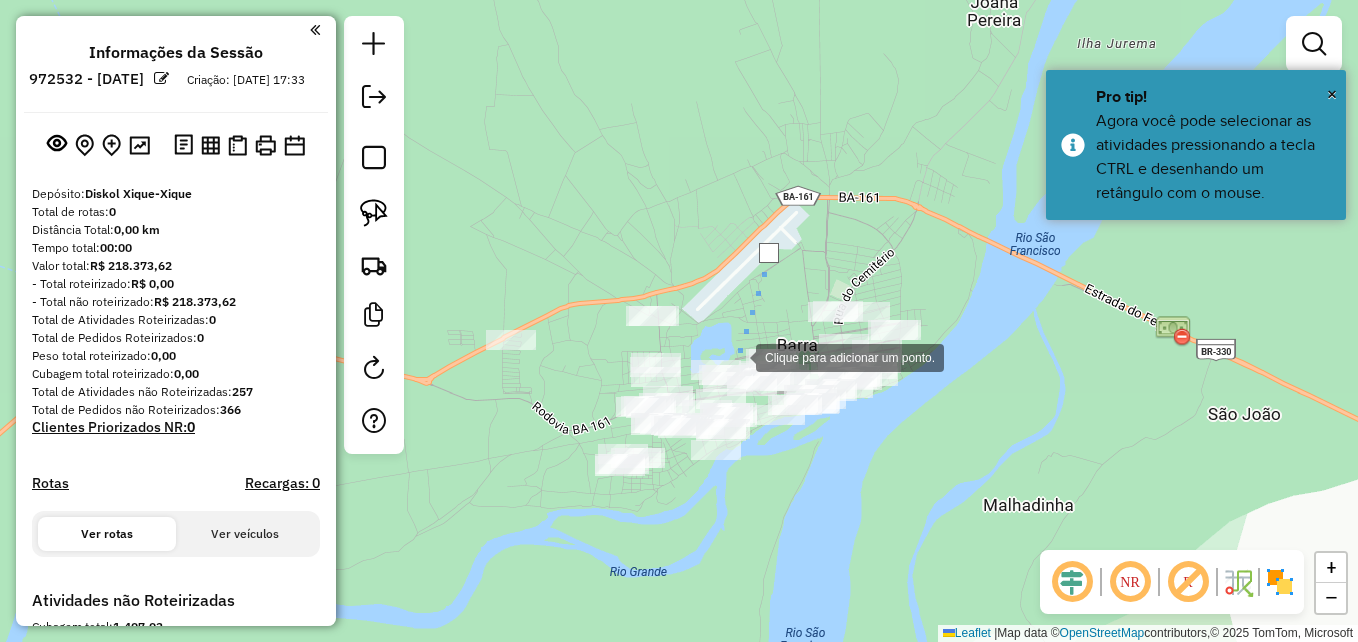click 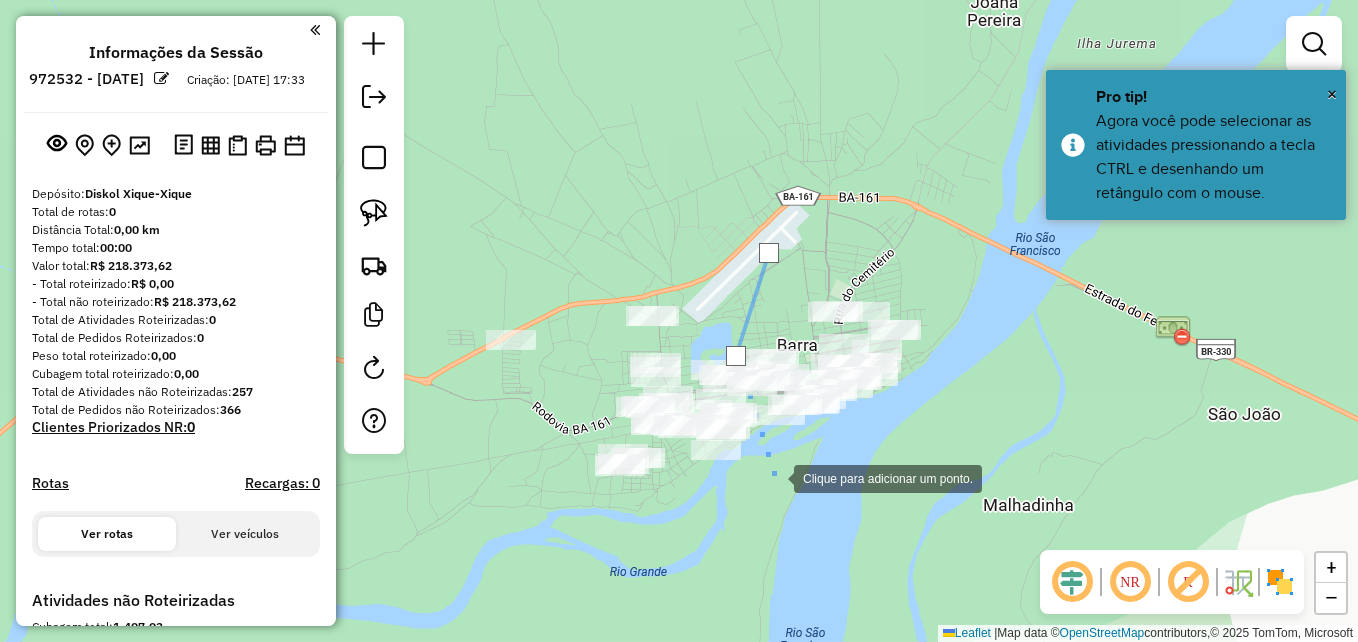 click 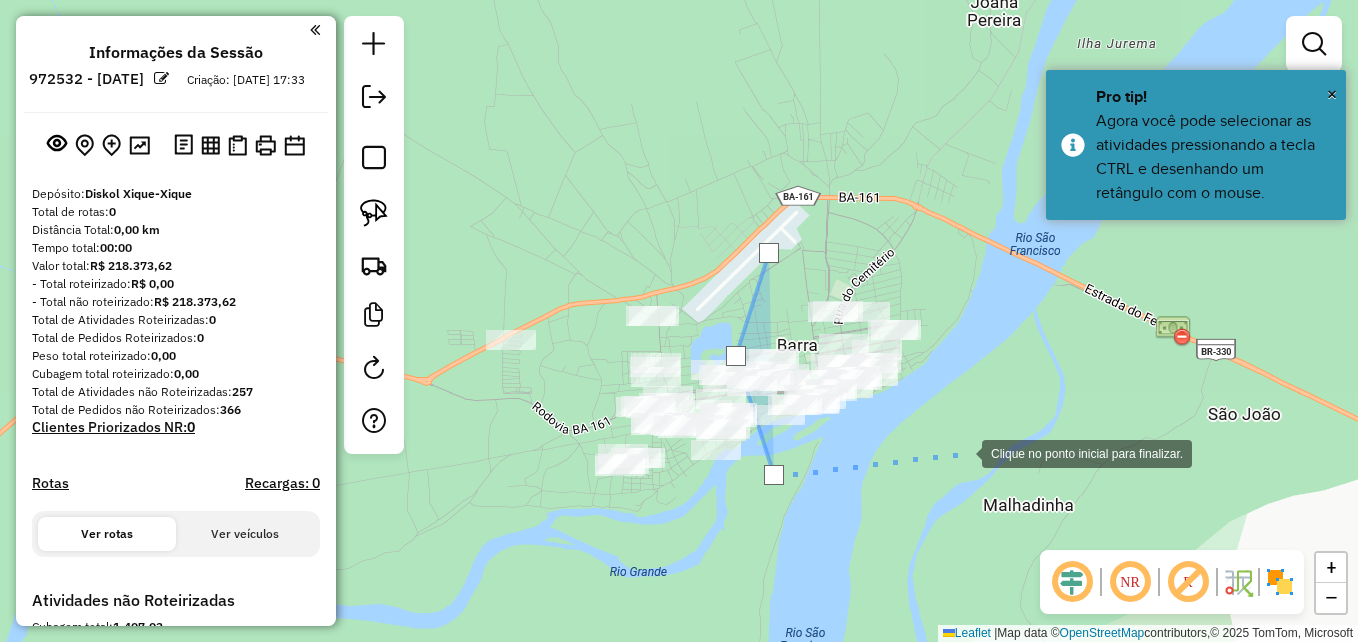 drag, startPoint x: 962, startPoint y: 452, endPoint x: 960, endPoint y: 362, distance: 90.02222 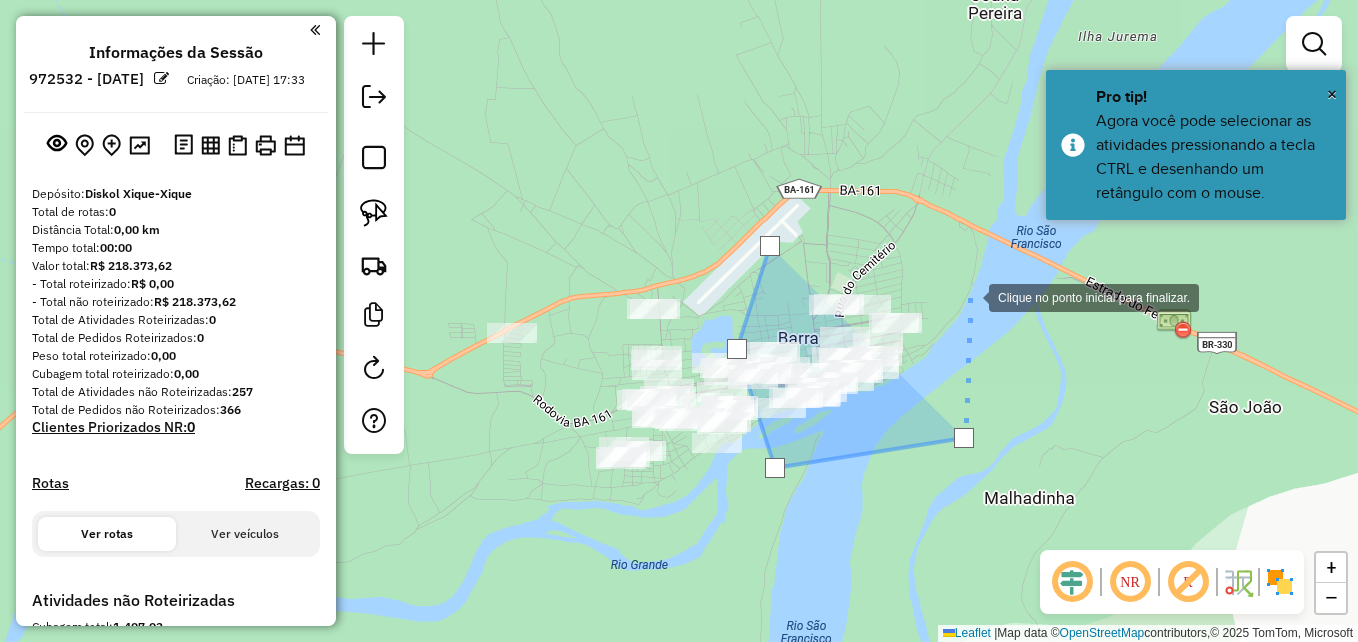 click 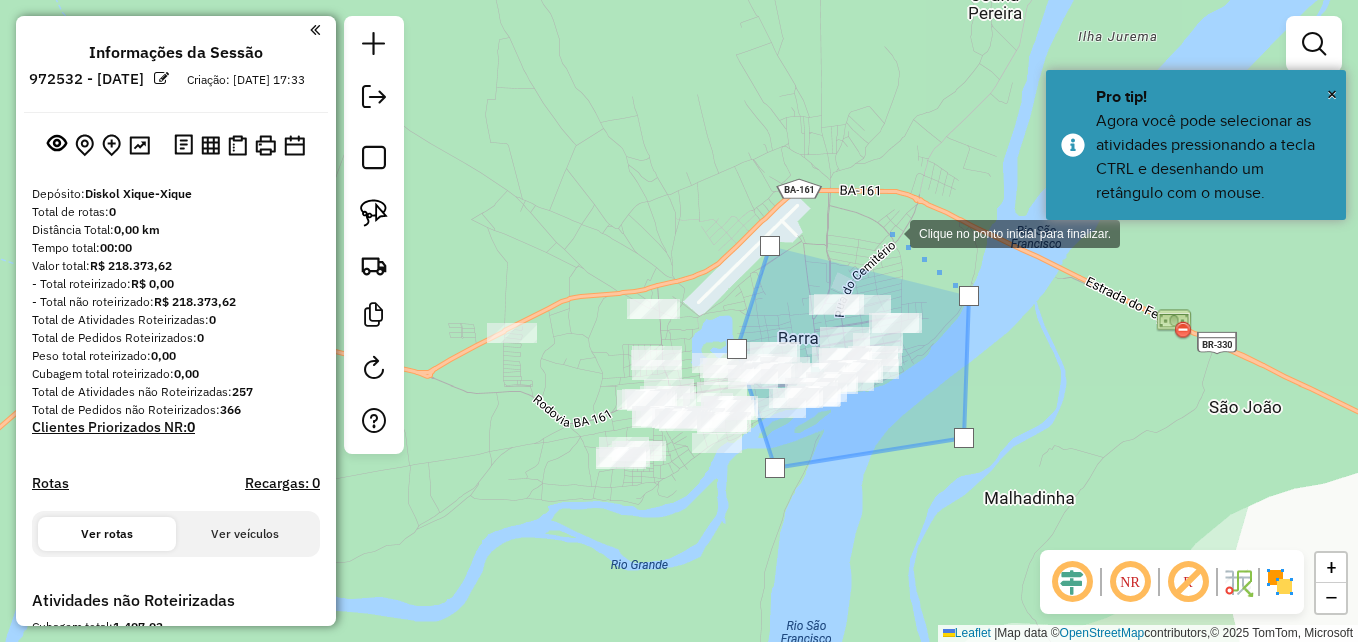 click 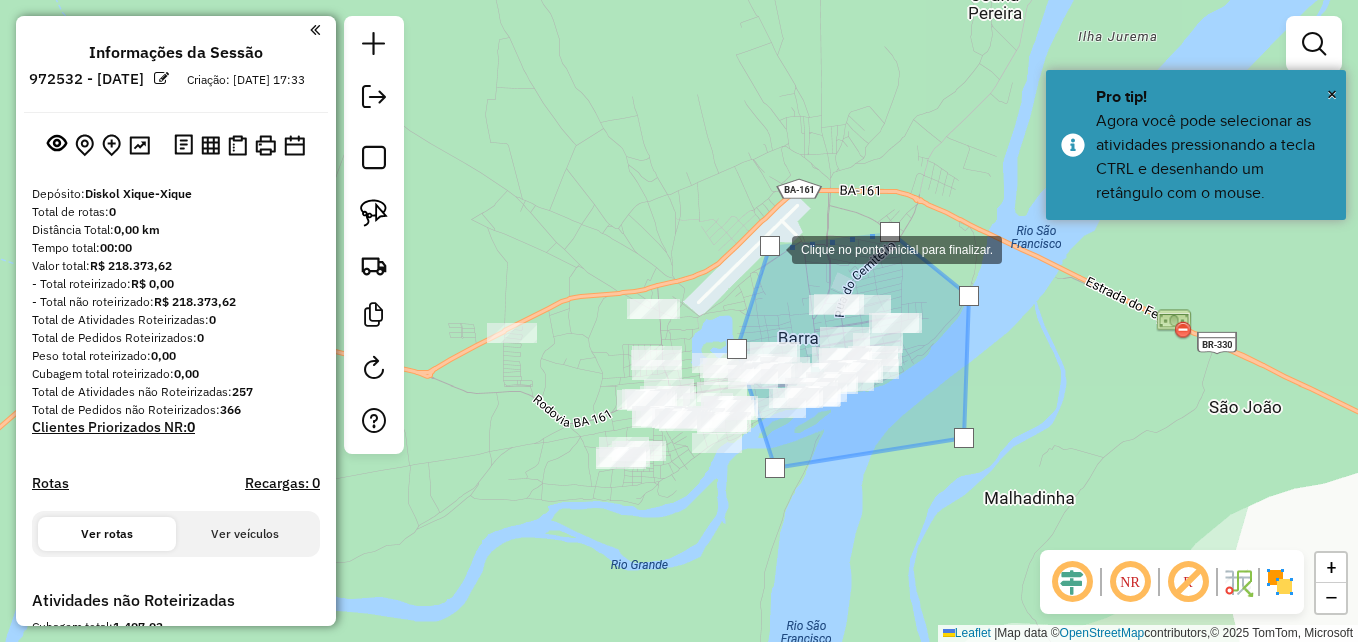 click 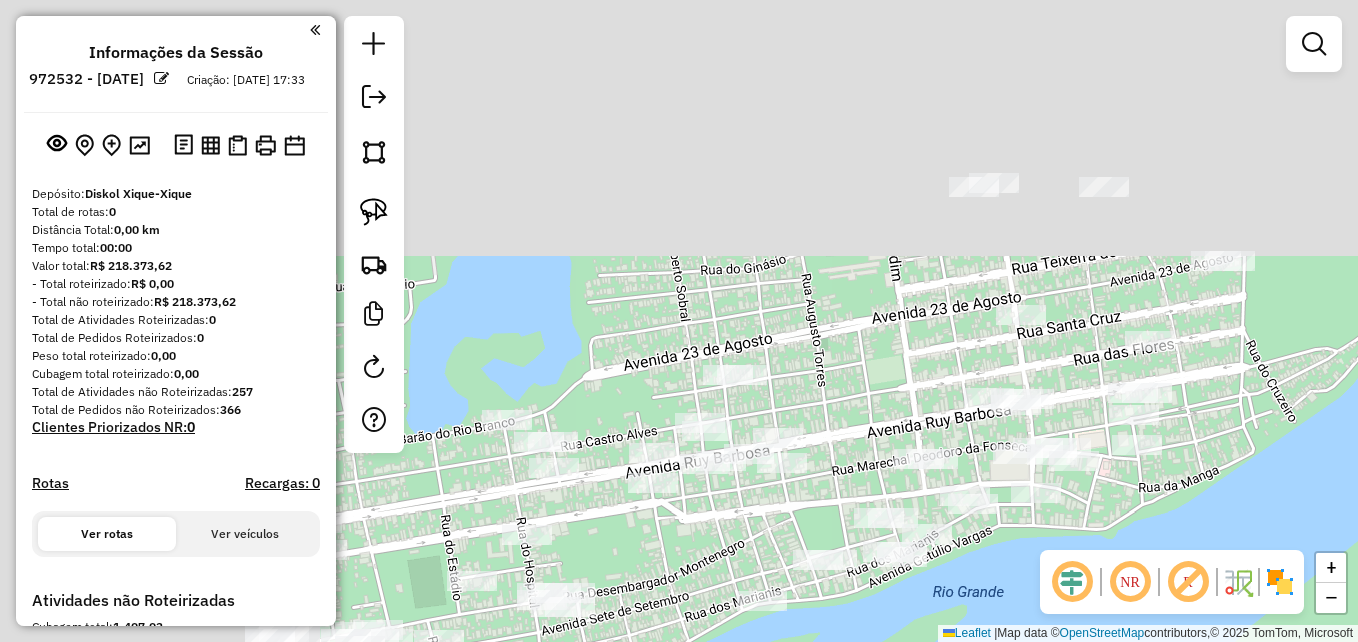 drag, startPoint x: 919, startPoint y: 178, endPoint x: 1361, endPoint y: 499, distance: 546.2646 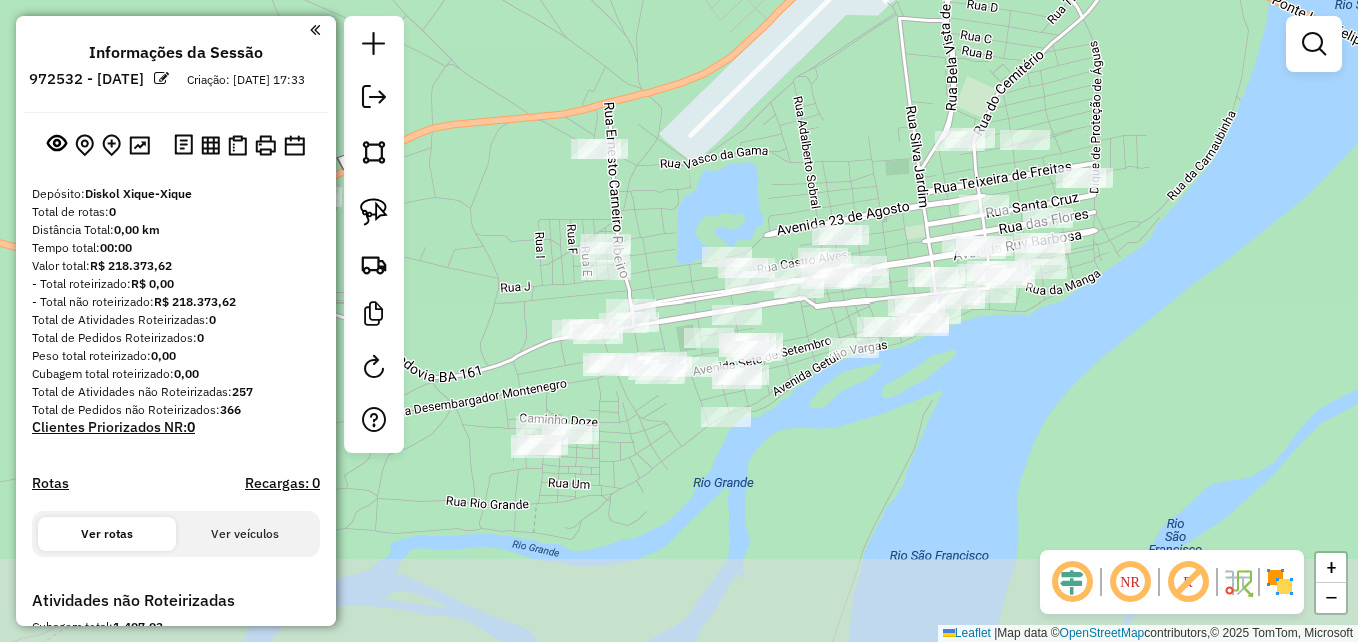 drag, startPoint x: 1034, startPoint y: 341, endPoint x: 929, endPoint y: 214, distance: 164.78471 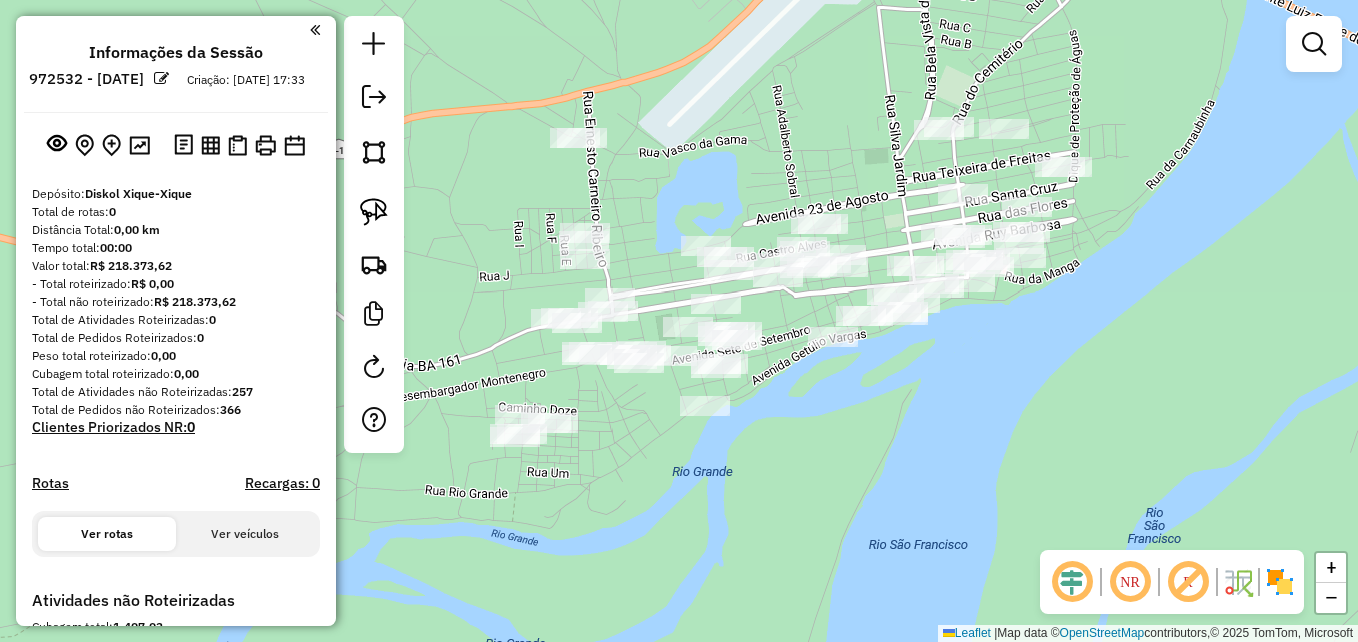 drag, startPoint x: 915, startPoint y: 209, endPoint x: 896, endPoint y: 212, distance: 19.235384 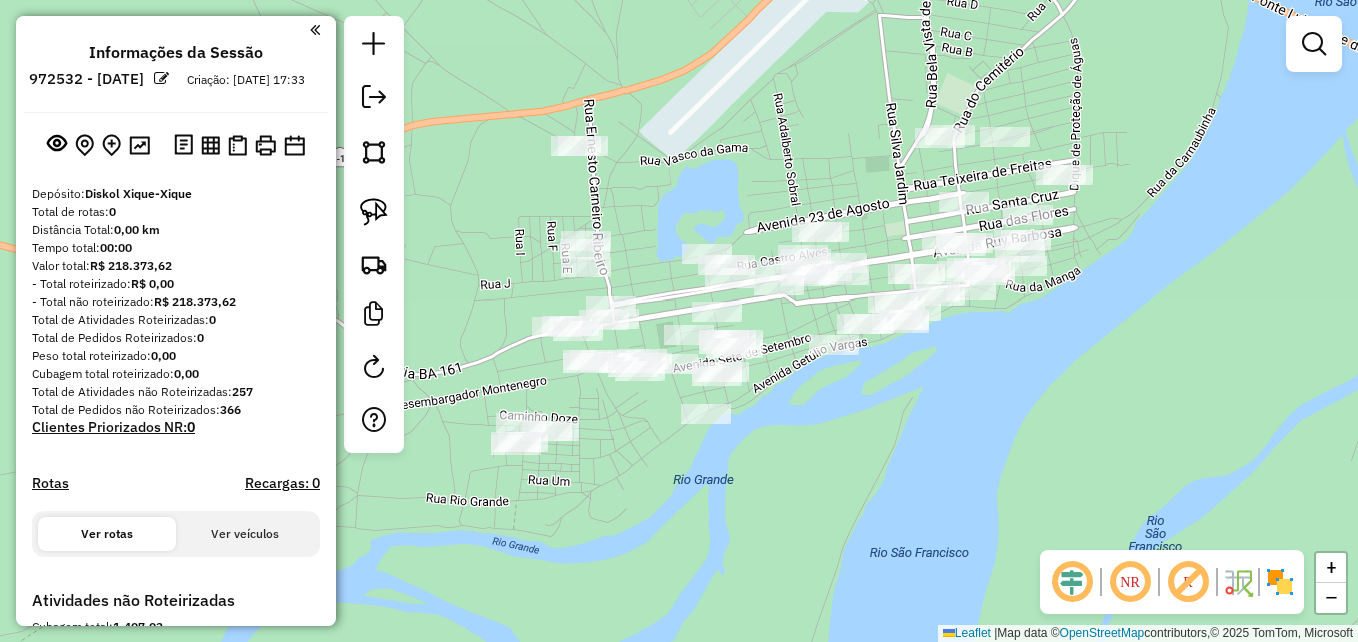 drag, startPoint x: 900, startPoint y: 214, endPoint x: 904, endPoint y: 269, distance: 55.145264 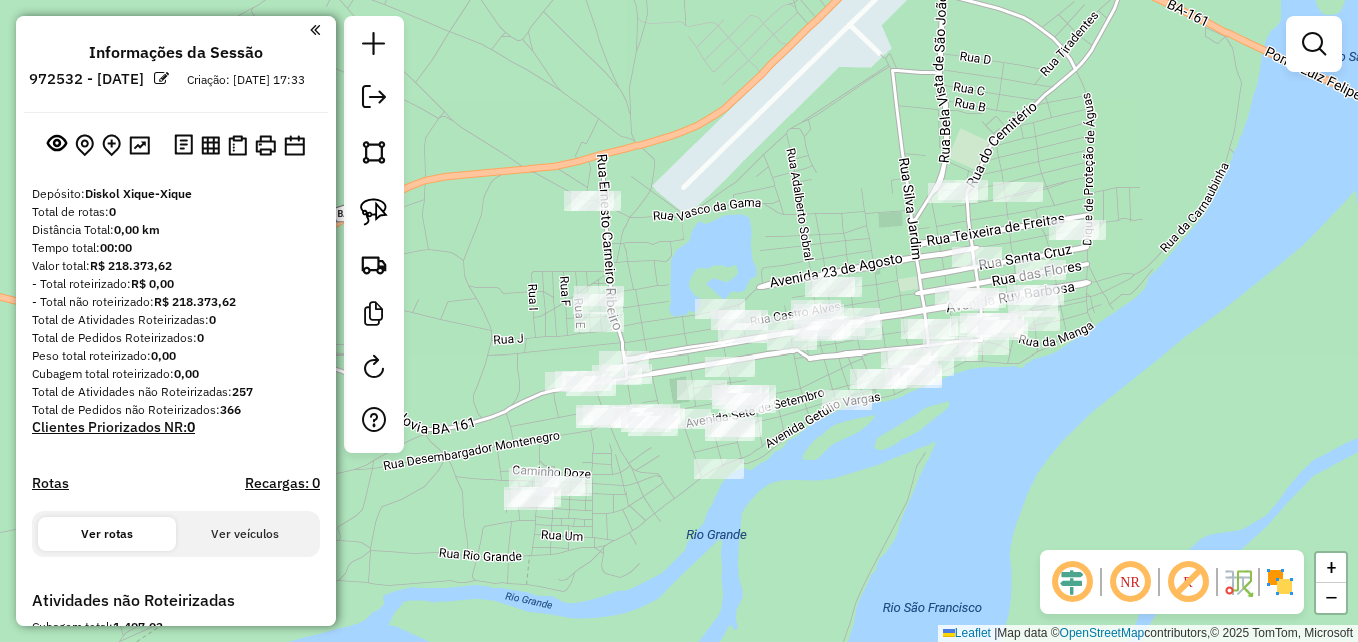 drag, startPoint x: 833, startPoint y: 348, endPoint x: 896, endPoint y: 328, distance: 66.09841 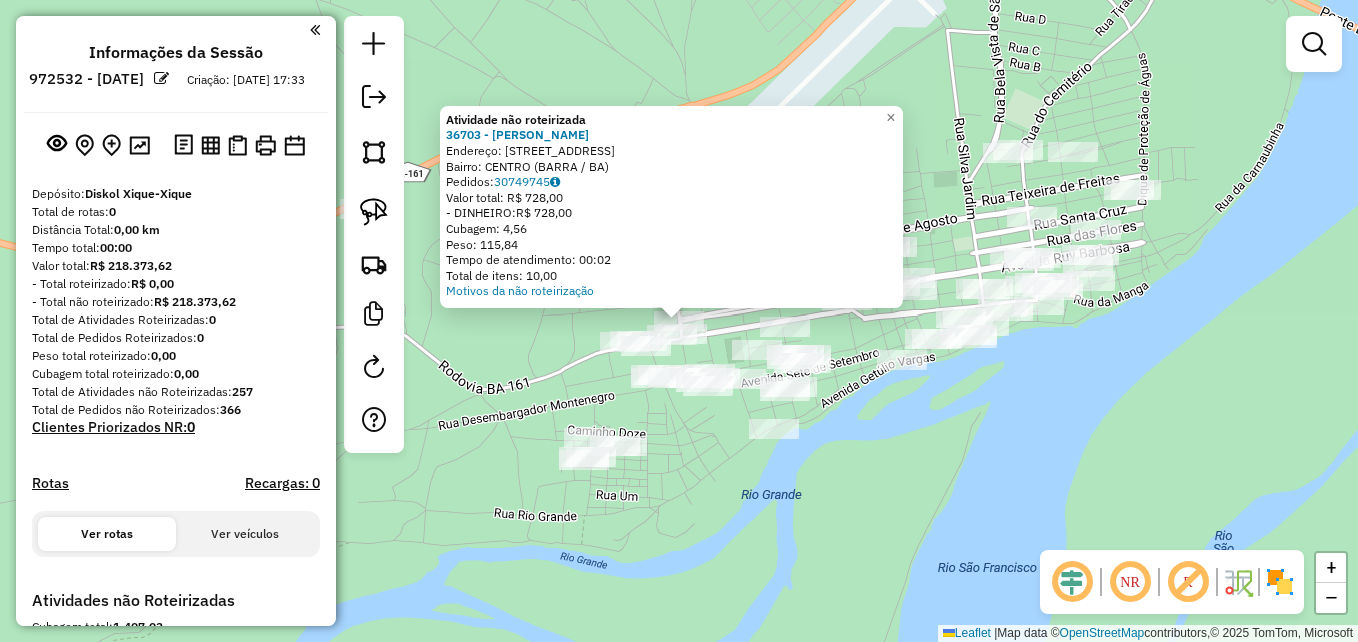 click on "Atividade não roteirizada 36703 - LAERTE CRISTIANO ANDRADE SILVA  Endereço: R   DOS MARIONÉS                   676   Bairro: CENTRO (BARRA / BA)   Pedidos:  30749745   Valor total: R$ 728,00   - DINHEIRO:  R$ 728,00   Cubagem: 4,56   Peso: 115,84   Tempo de atendimento: 00:02   Total de itens: 10,00  Motivos da não roteirização × Janela de atendimento Grade de atendimento Capacidade Transportadoras Veículos Cliente Pedidos  Rotas Selecione os dias de semana para filtrar as janelas de atendimento  Seg   Ter   Qua   Qui   Sex   Sáb   Dom  Informe o período da janela de atendimento: De: Até:  Filtrar exatamente a janela do cliente  Considerar janela de atendimento padrão  Selecione os dias de semana para filtrar as grades de atendimento  Seg   Ter   Qua   Qui   Sex   Sáb   Dom   Considerar clientes sem dia de atendimento cadastrado  Clientes fora do dia de atendimento selecionado Filtrar as atividades entre os valores definidos abaixo:  Peso mínimo:   Peso máximo:   Cubagem mínima:   De:   Até:" 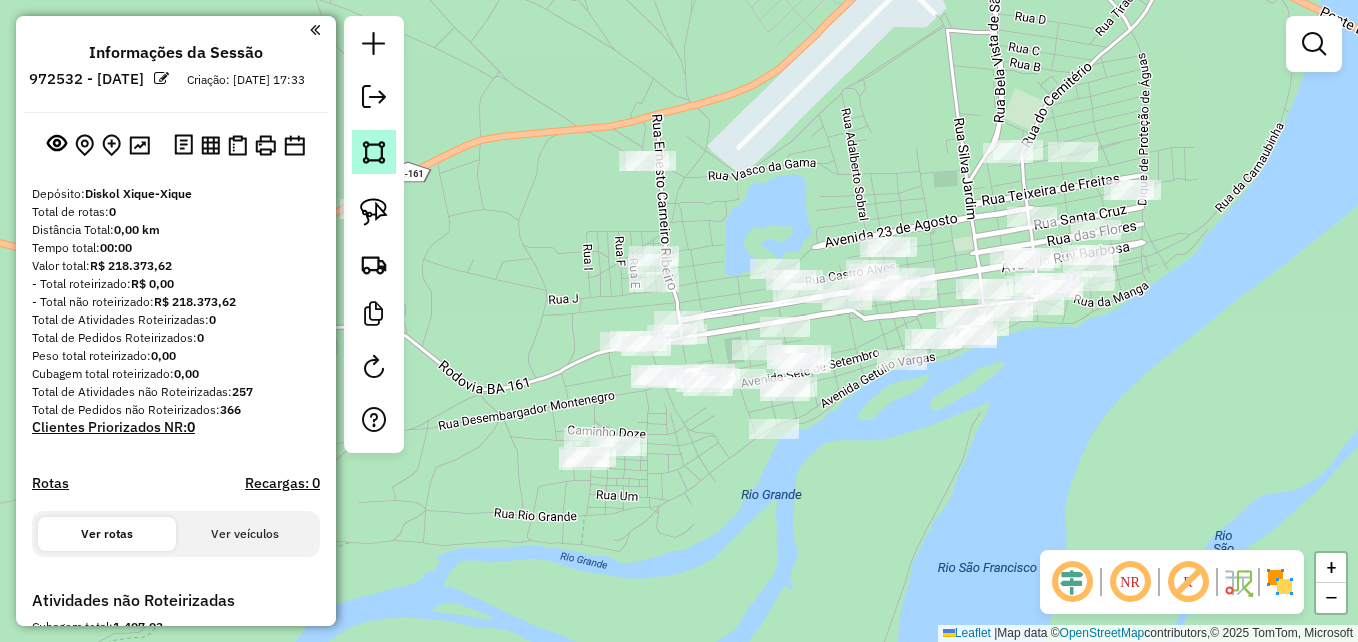 click 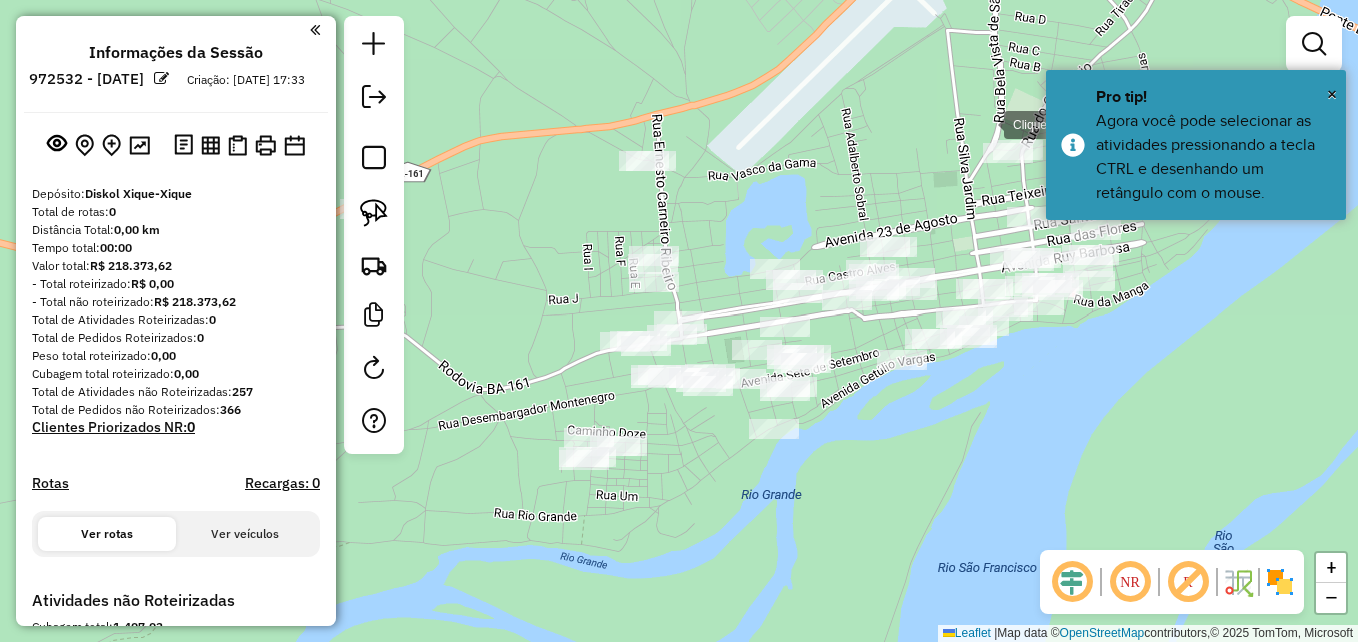 click 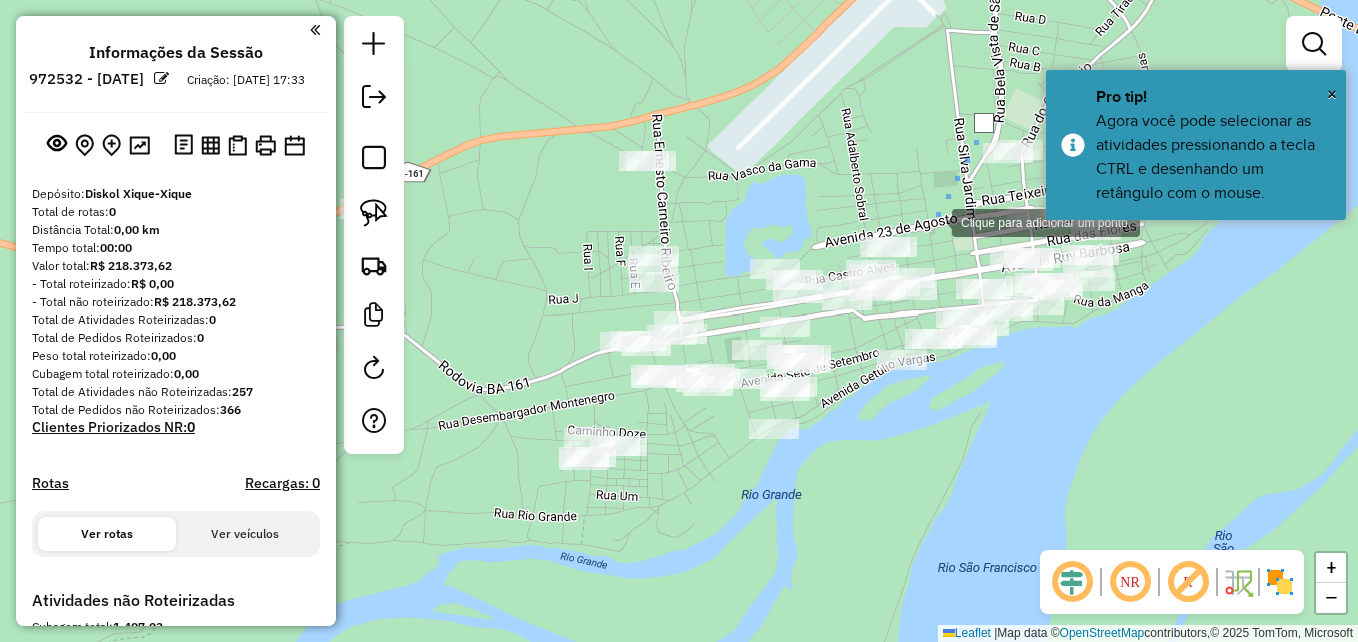 click 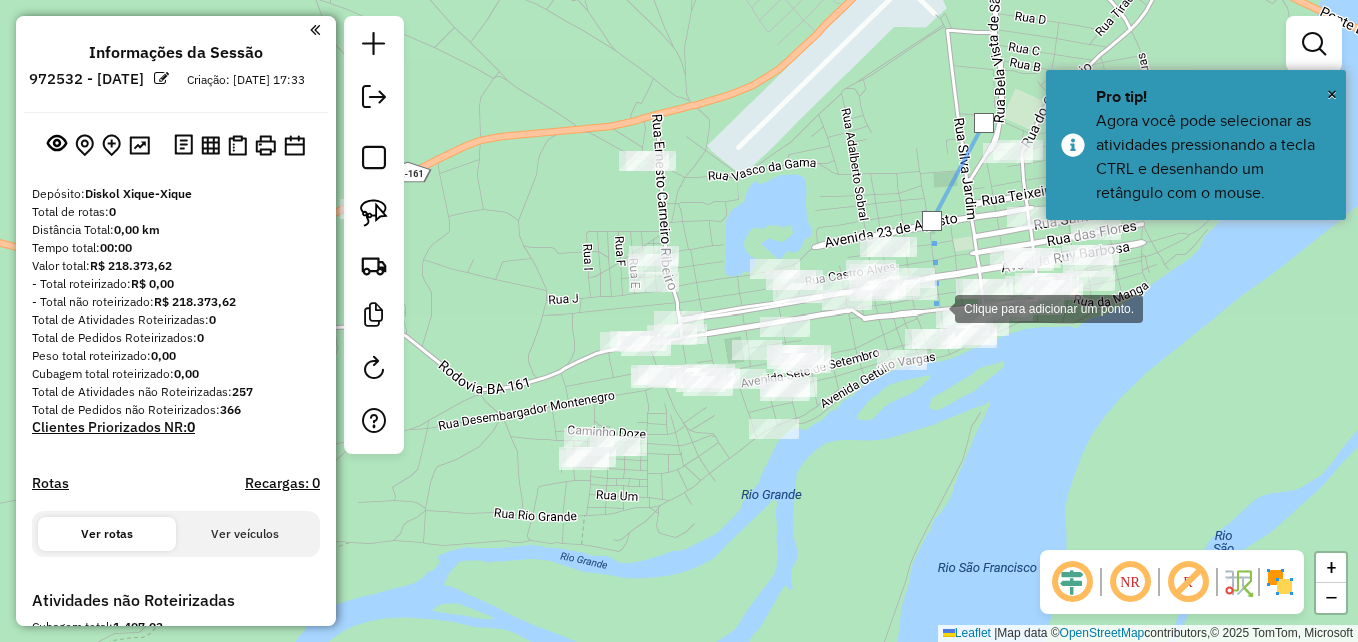 click 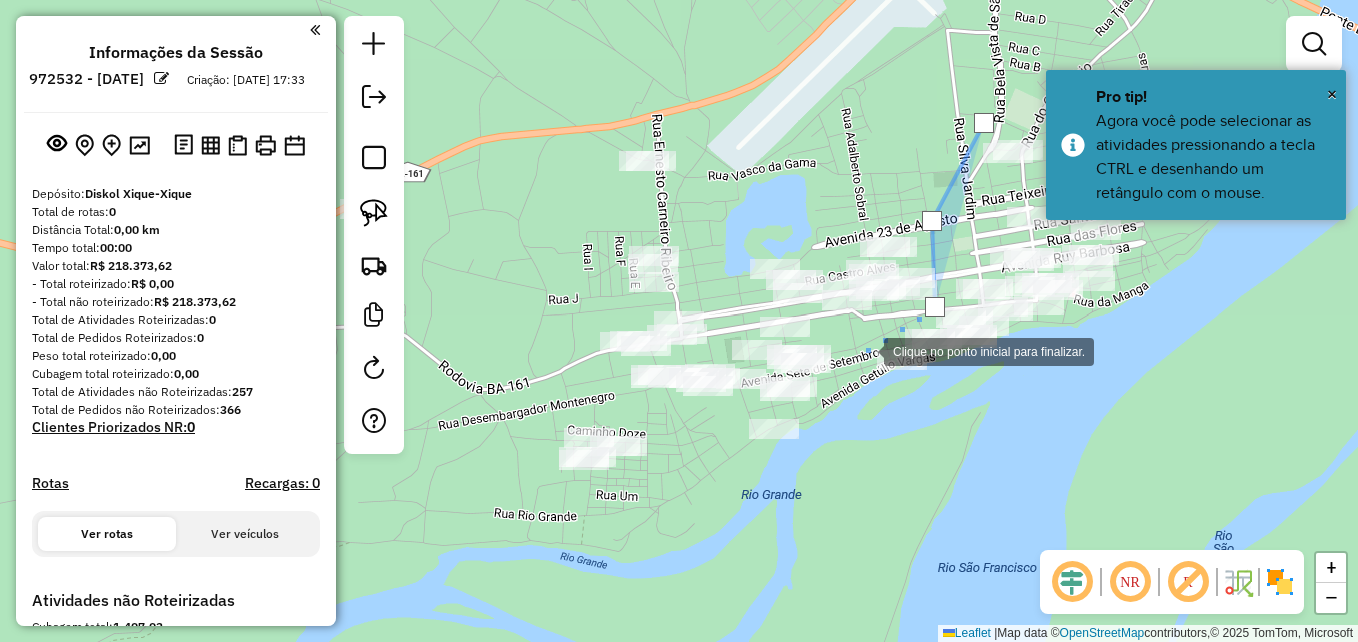 click 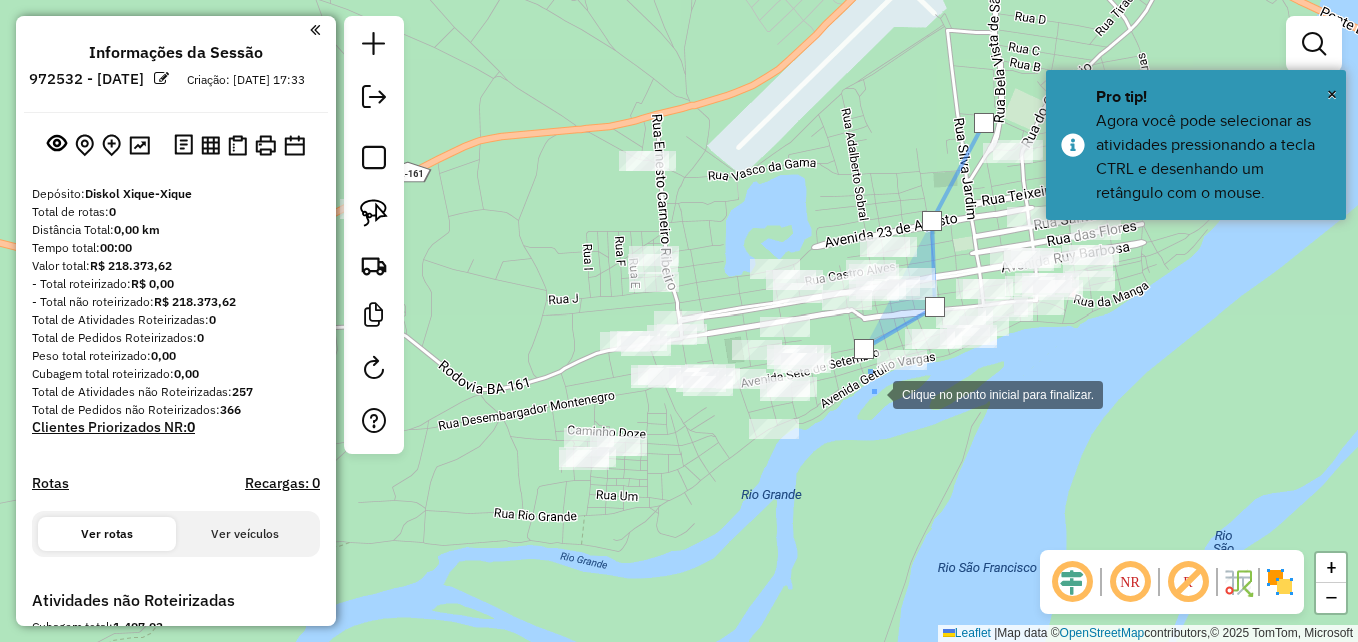 click 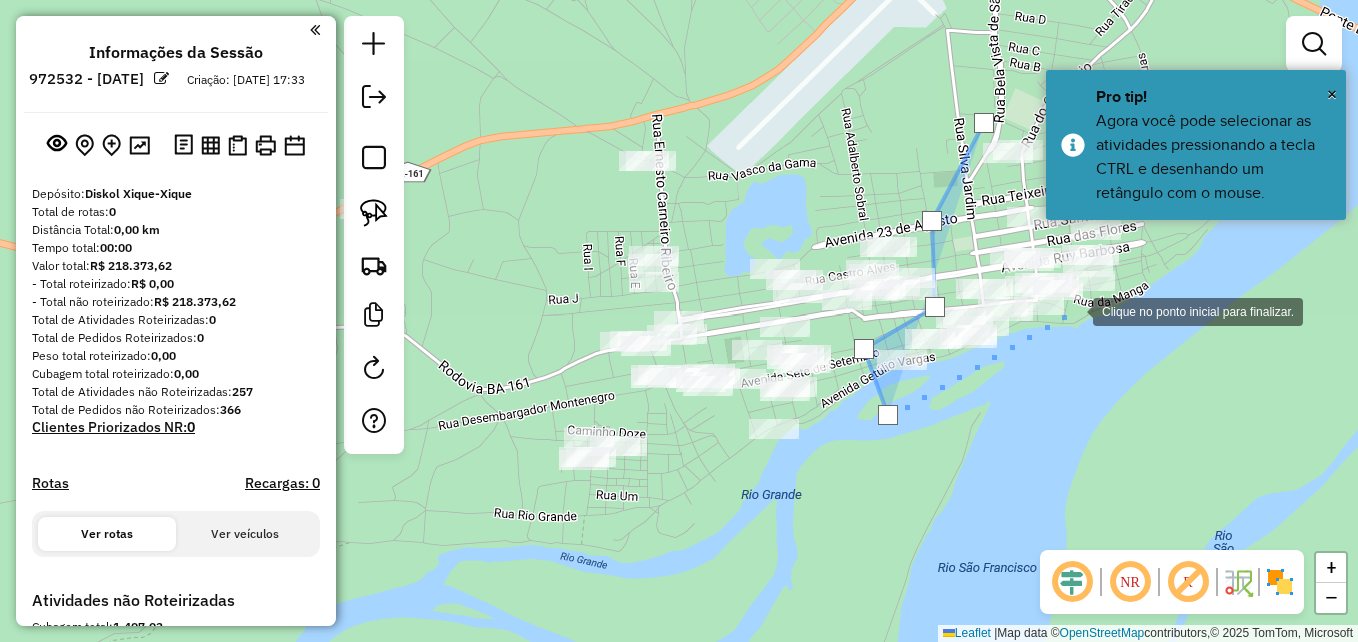 click 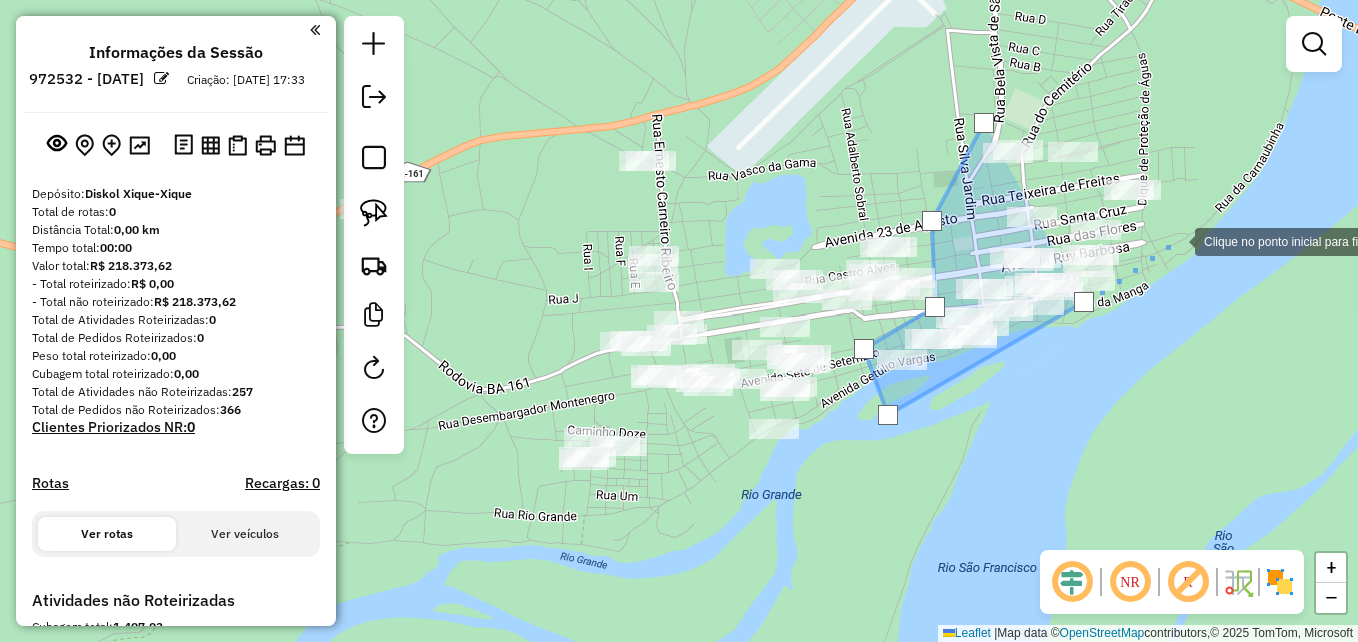 click 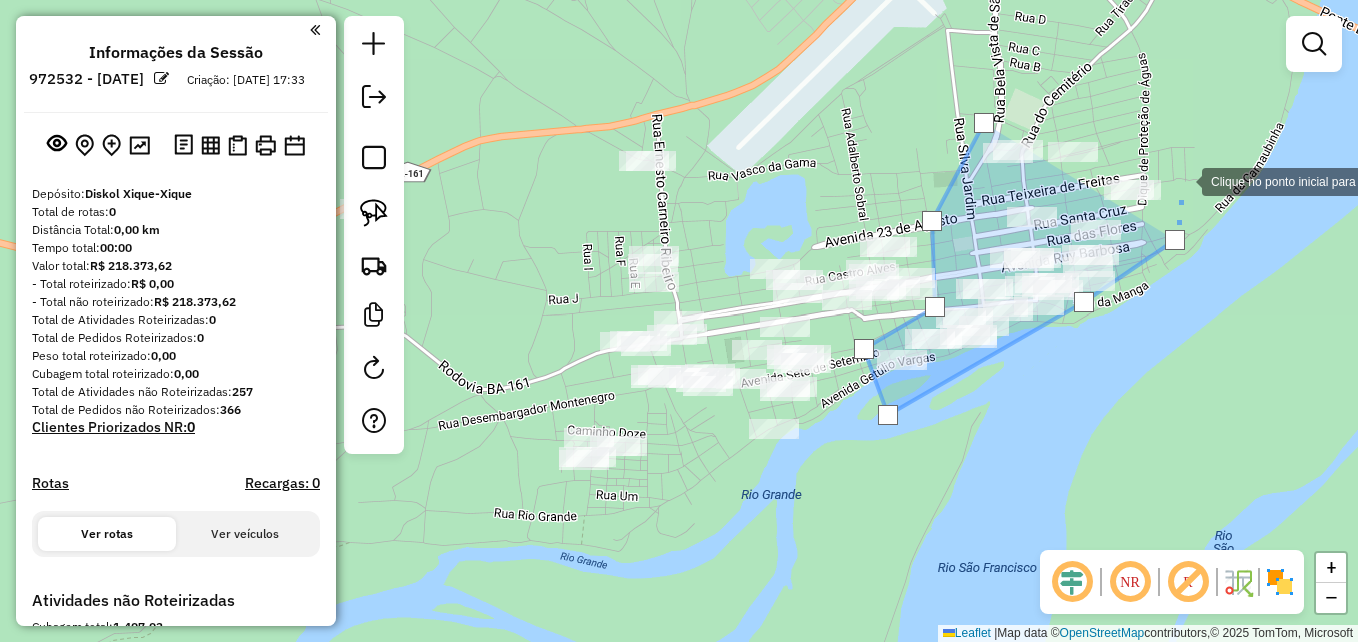 click 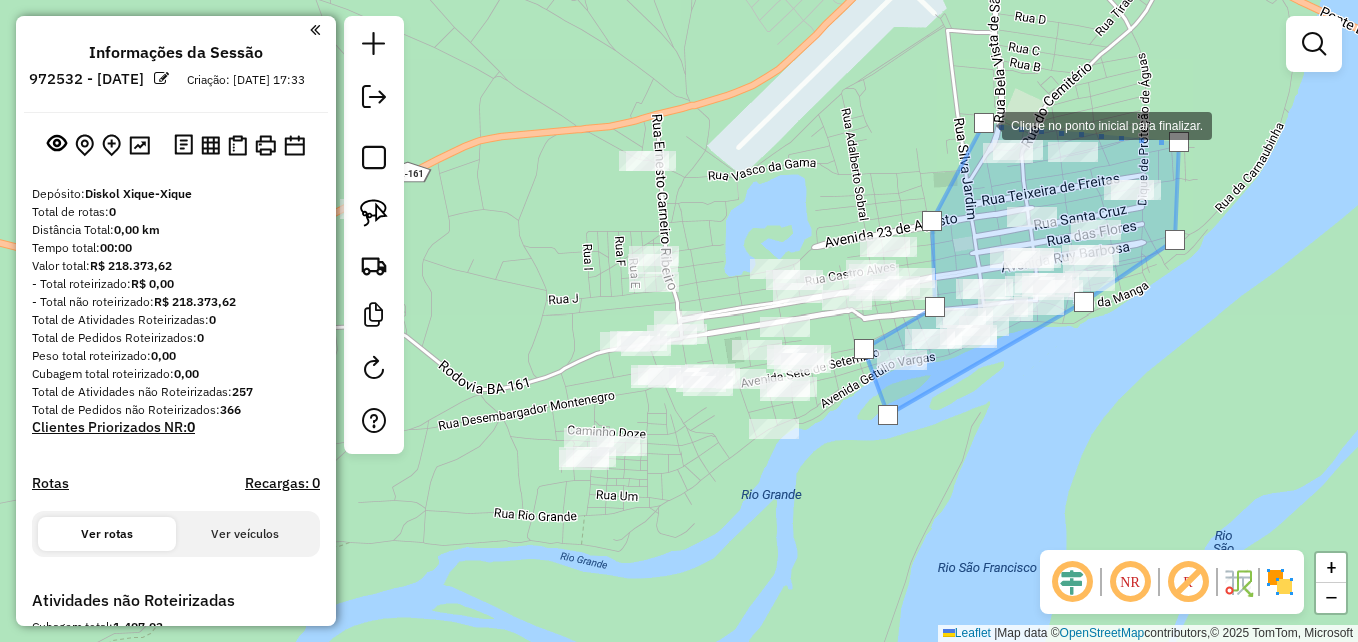click 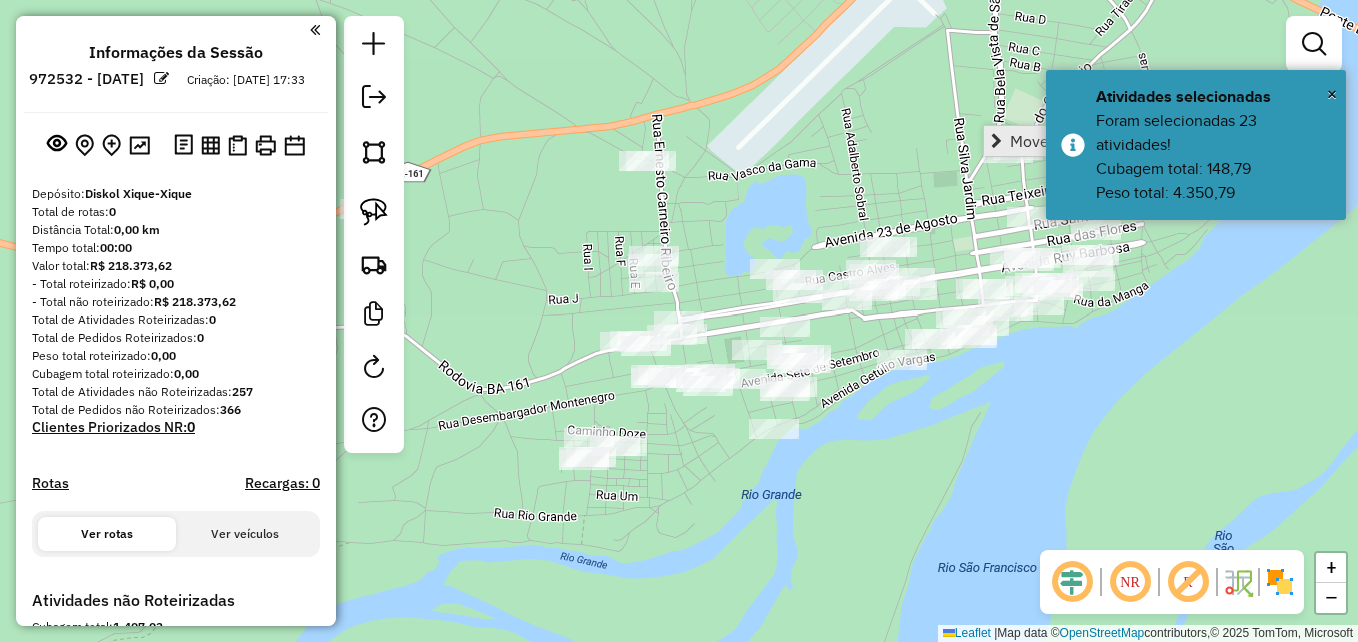 click at bounding box center (996, 141) 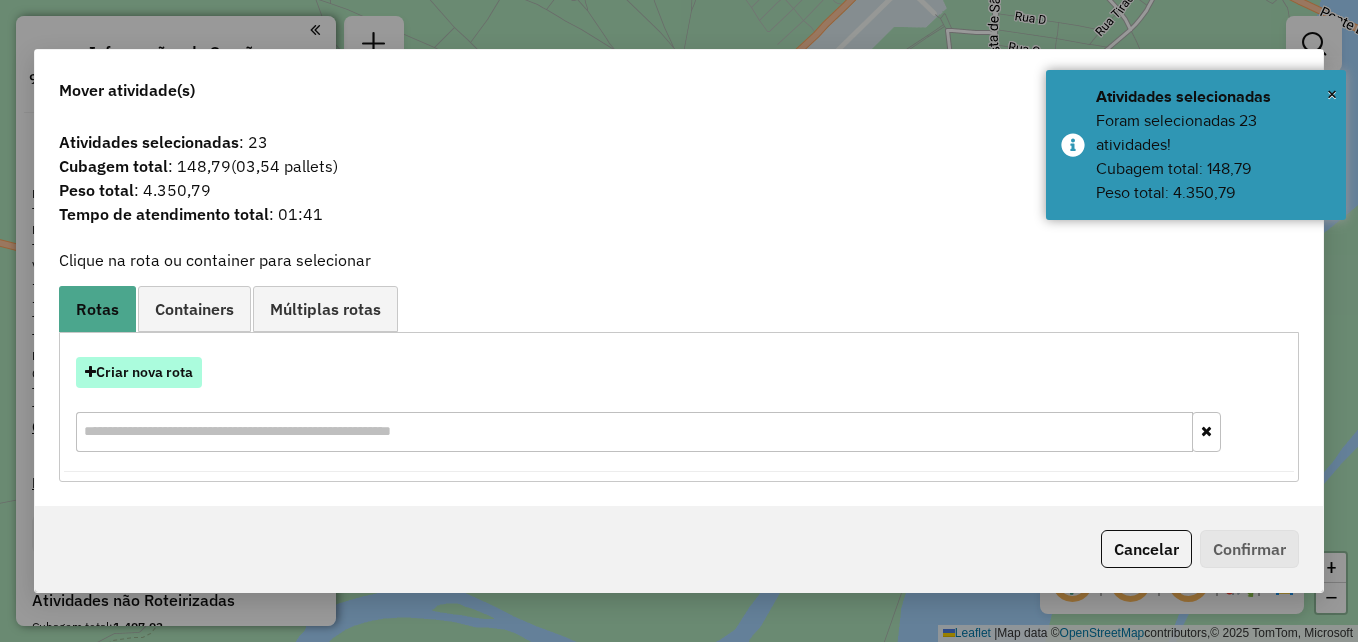 click on "Criar nova rota" at bounding box center [139, 372] 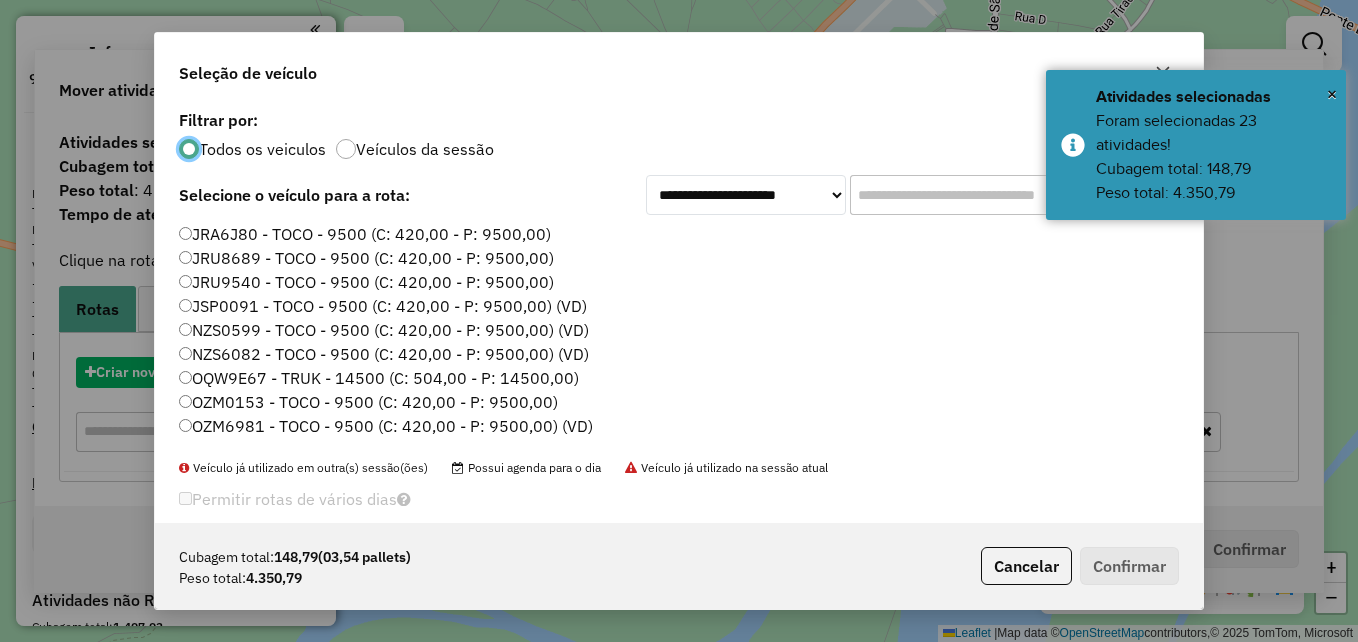 scroll, scrollTop: 11, scrollLeft: 6, axis: both 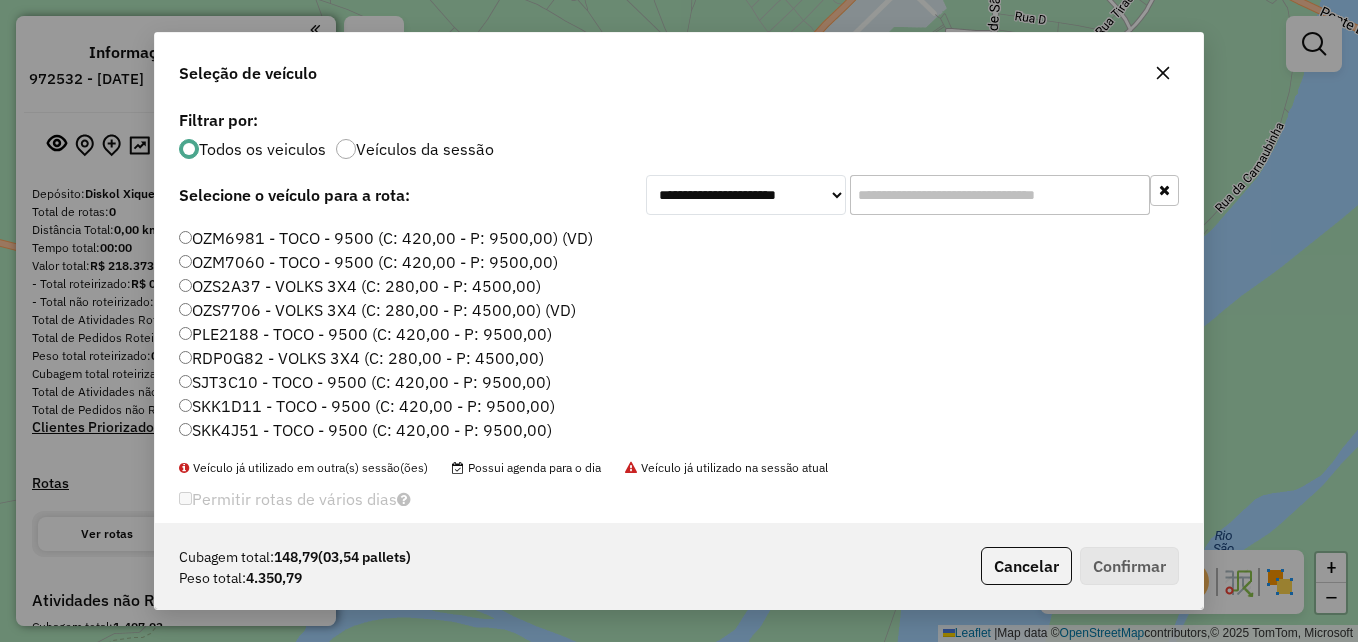 click on "SJT3C10 - TOCO - 9500 (C: 420,00 - P: 9500,00)" 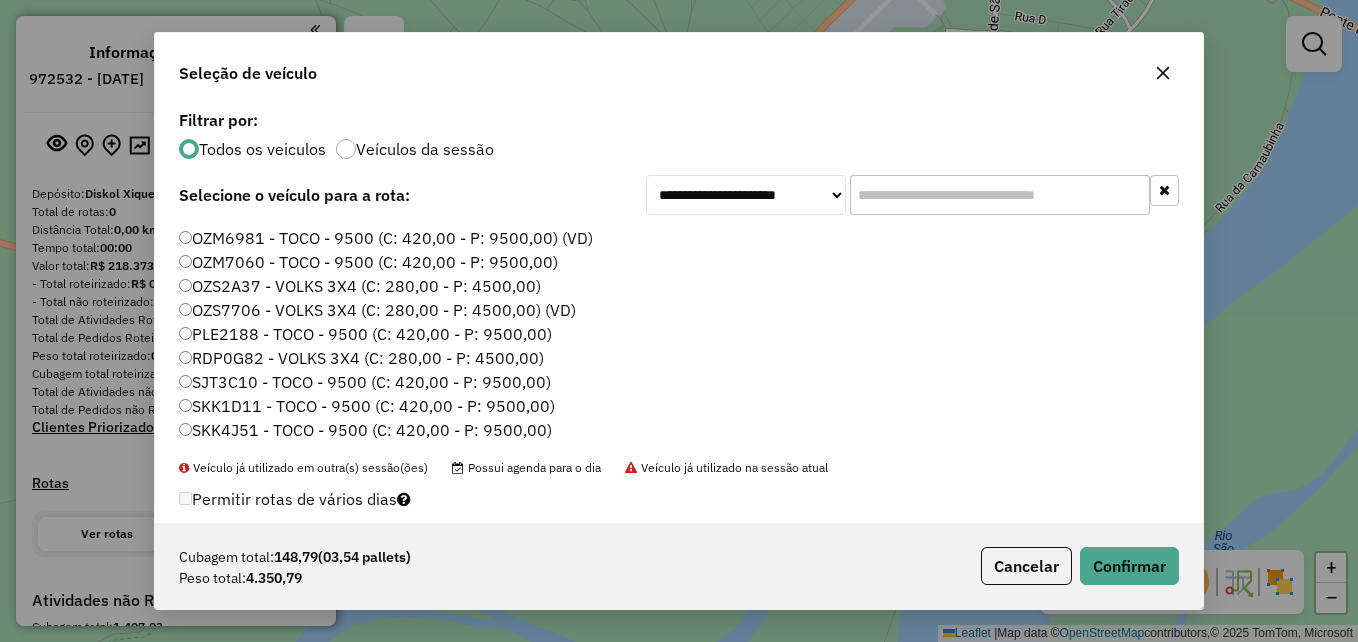 click on "SKK1D11 - TOCO - 9500 (C: 420,00 - P: 9500,00)" 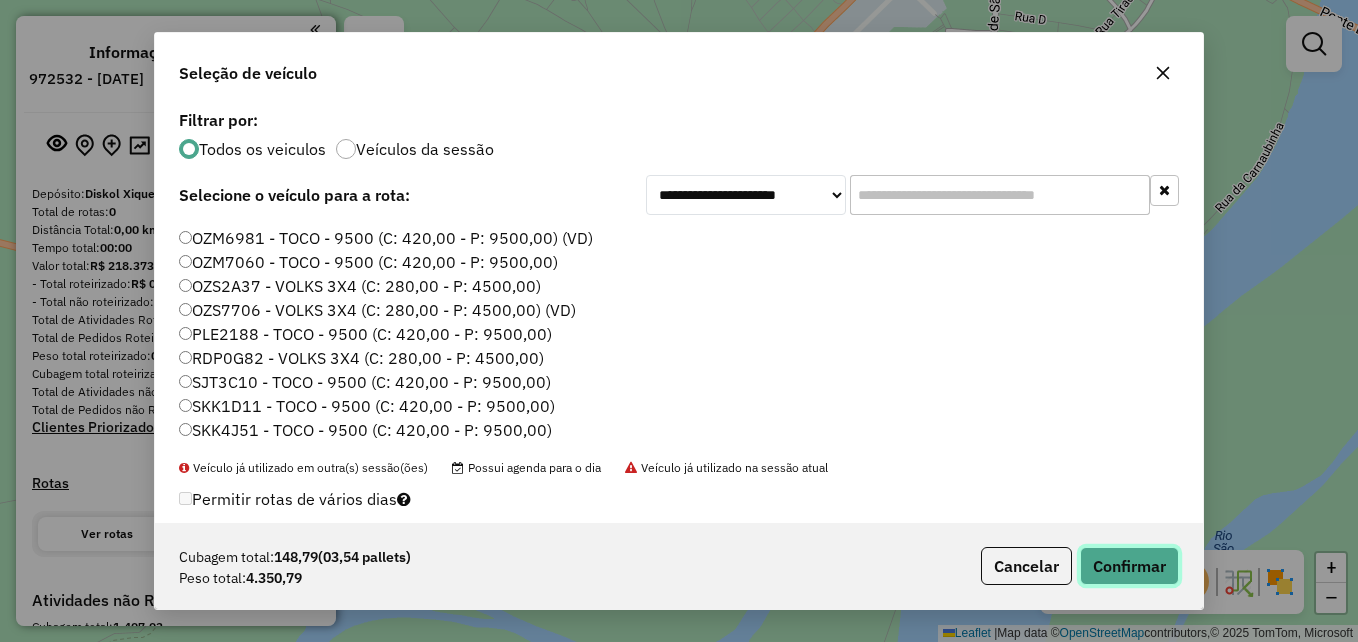 click on "Confirmar" 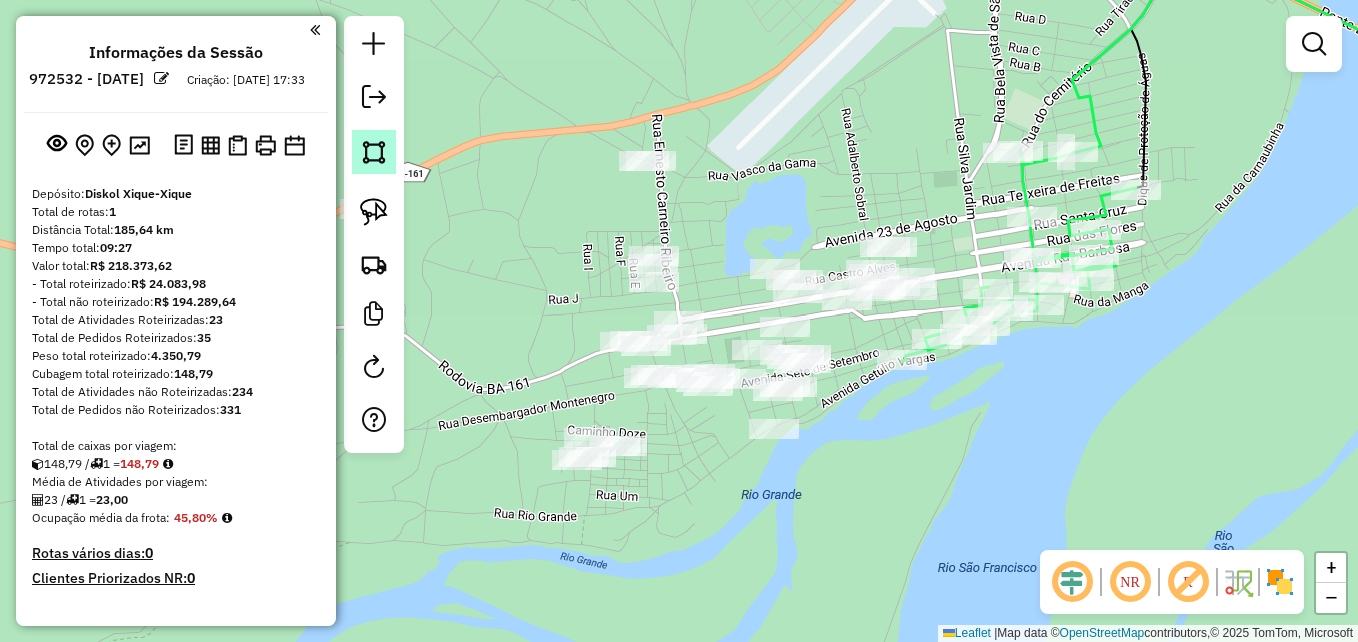 click 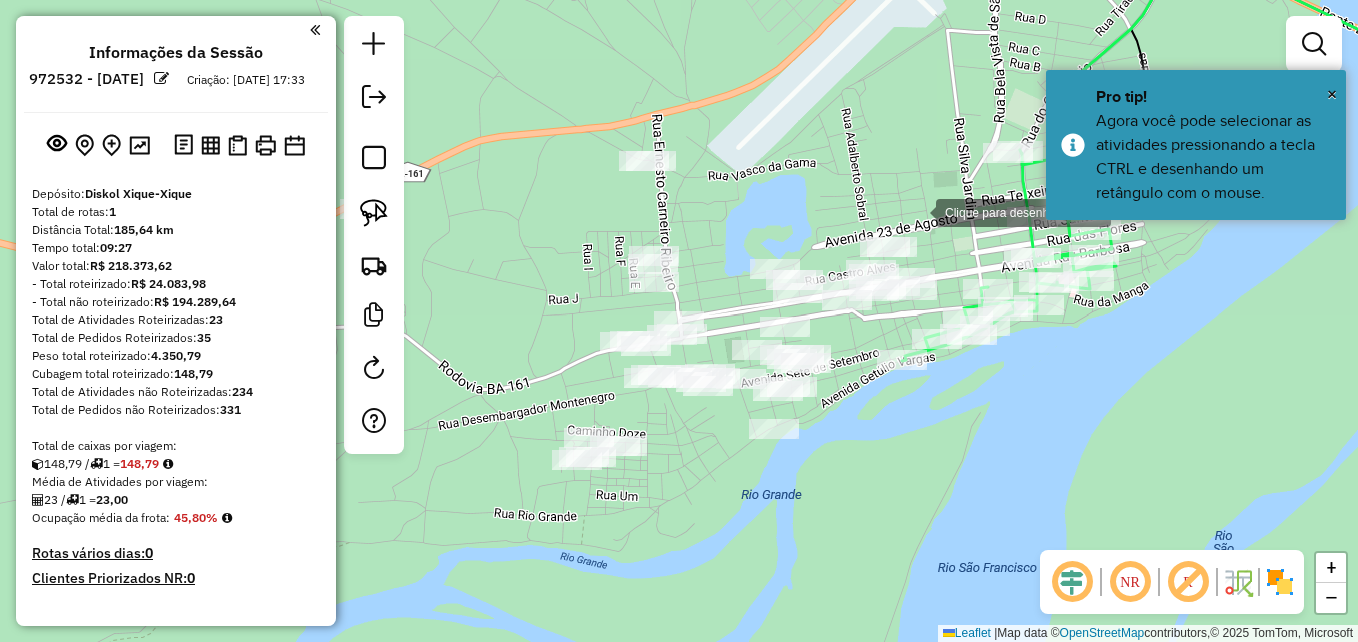 click 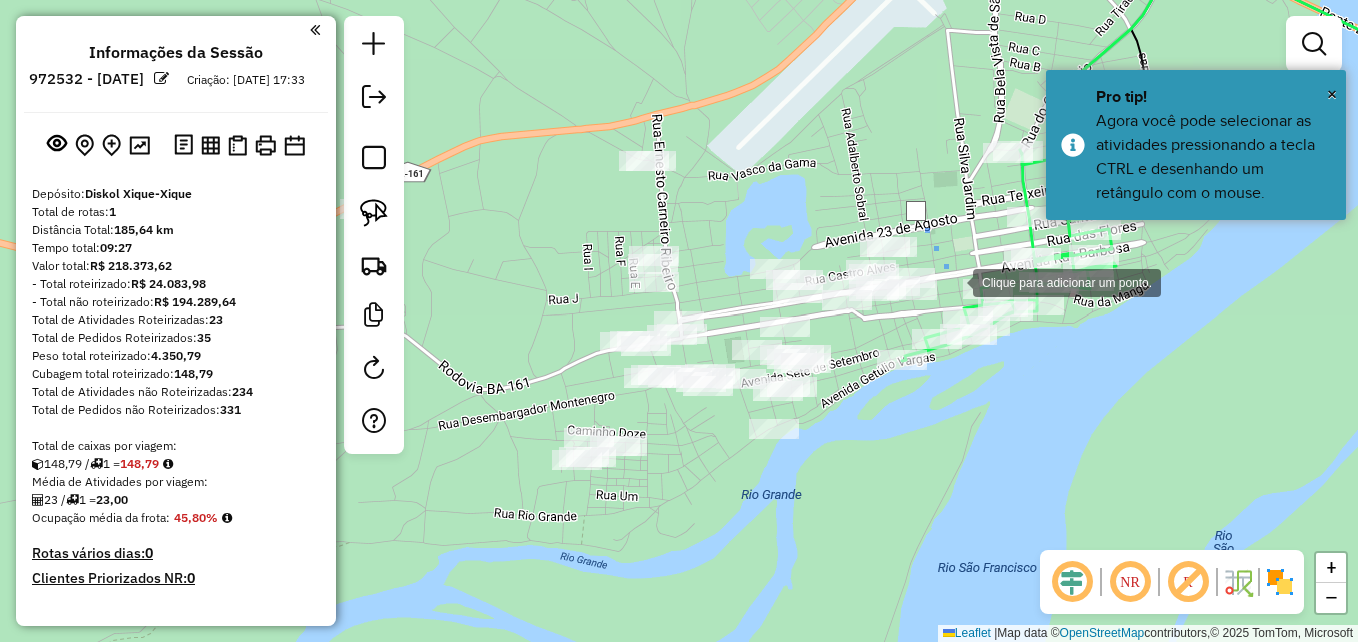 drag, startPoint x: 957, startPoint y: 278, endPoint x: 938, endPoint y: 304, distance: 32.202484 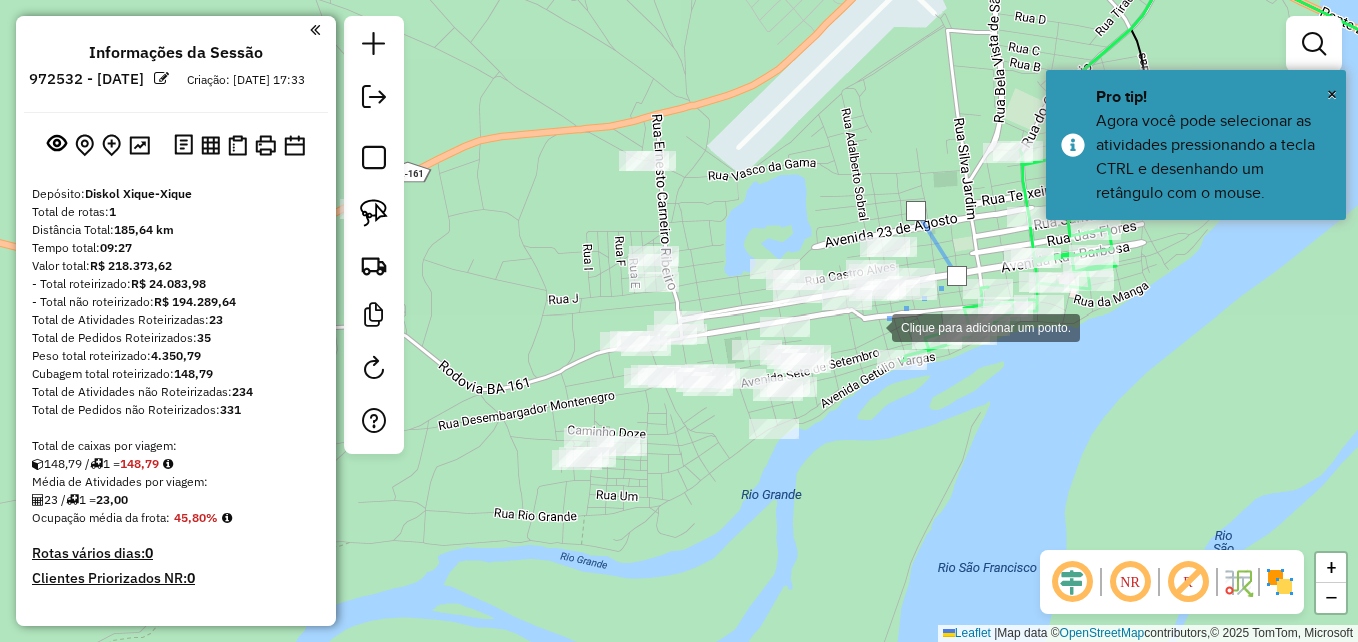 click 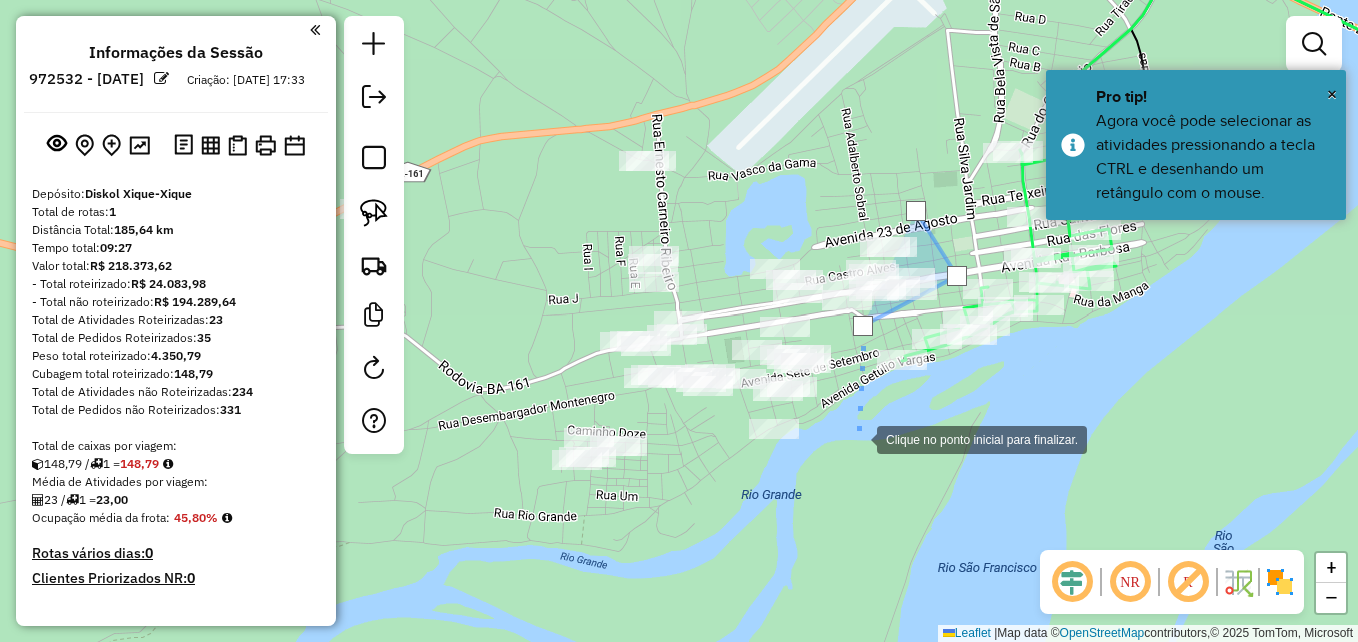 click 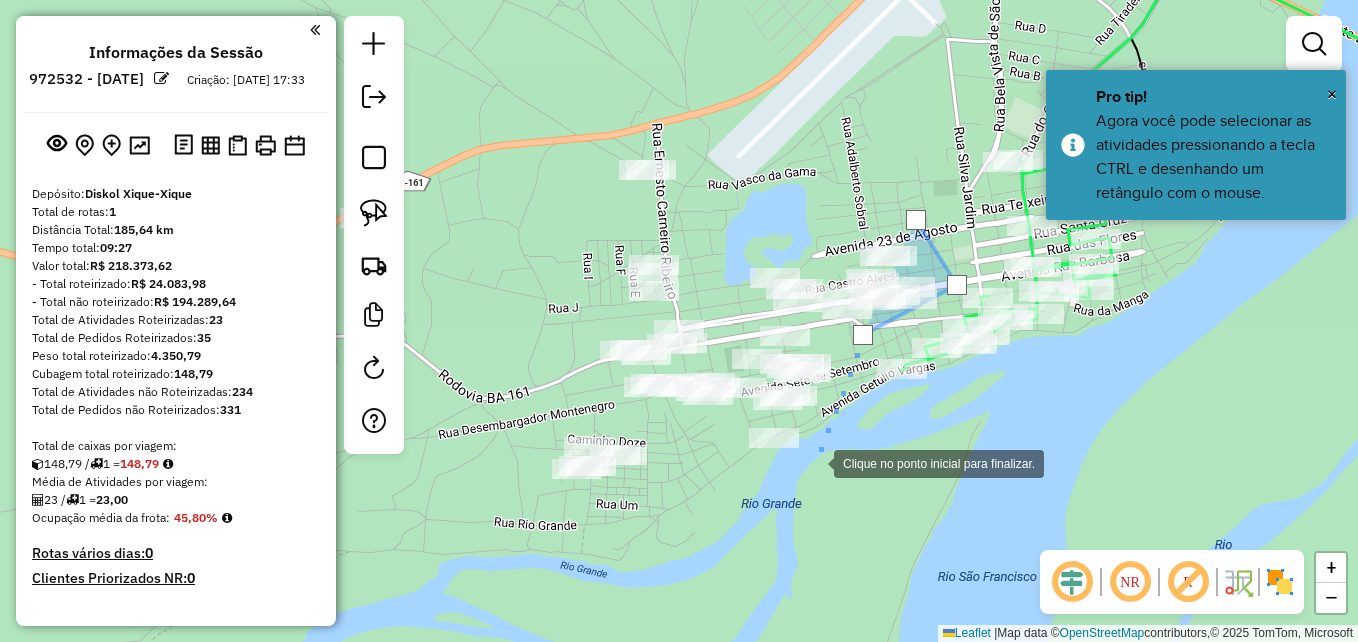 click 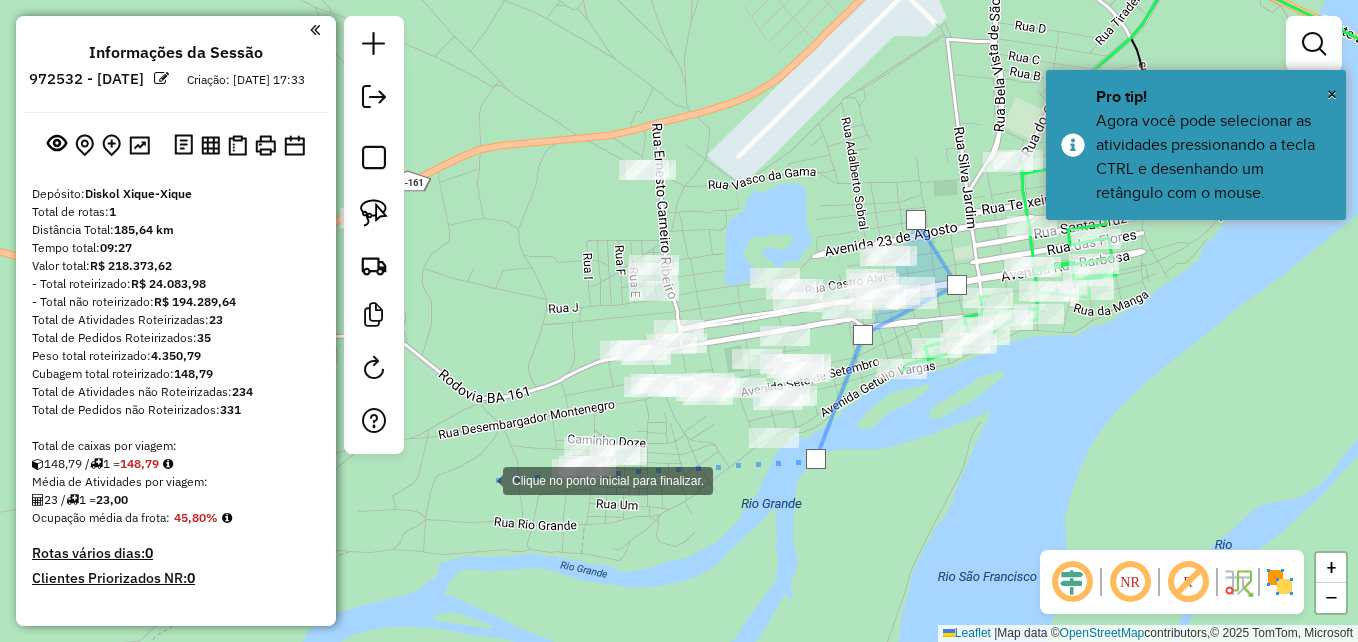 click 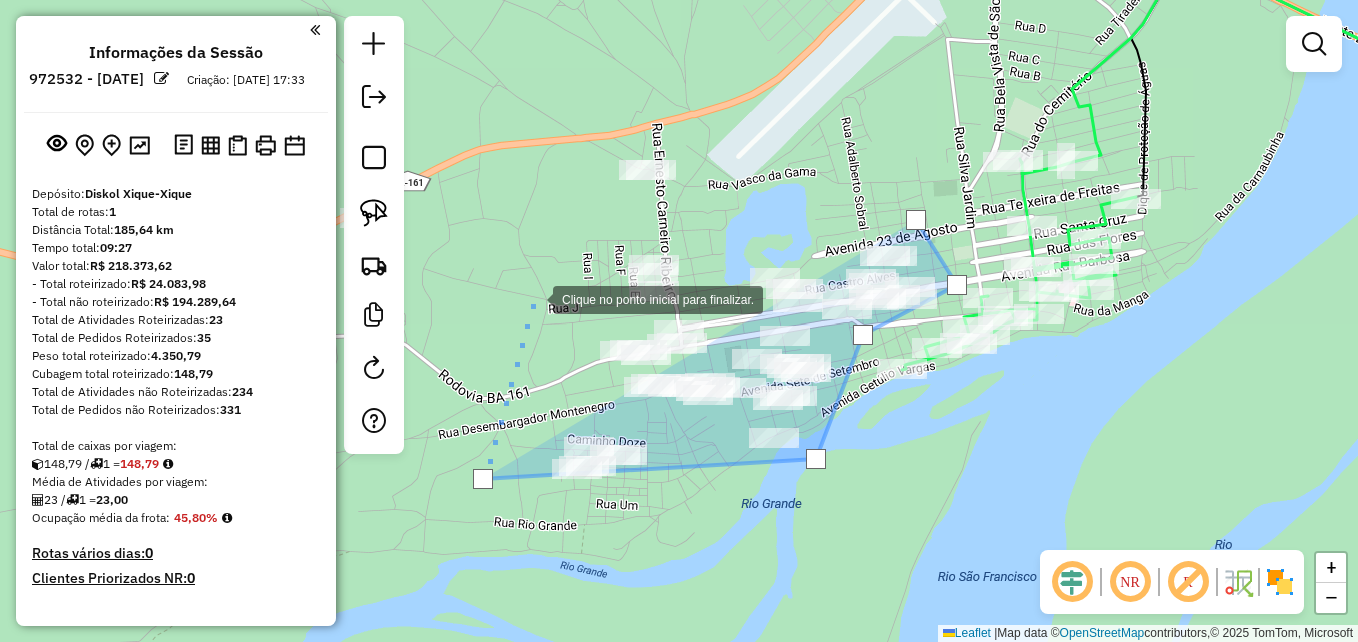 drag, startPoint x: 533, startPoint y: 298, endPoint x: 533, endPoint y: 277, distance: 21 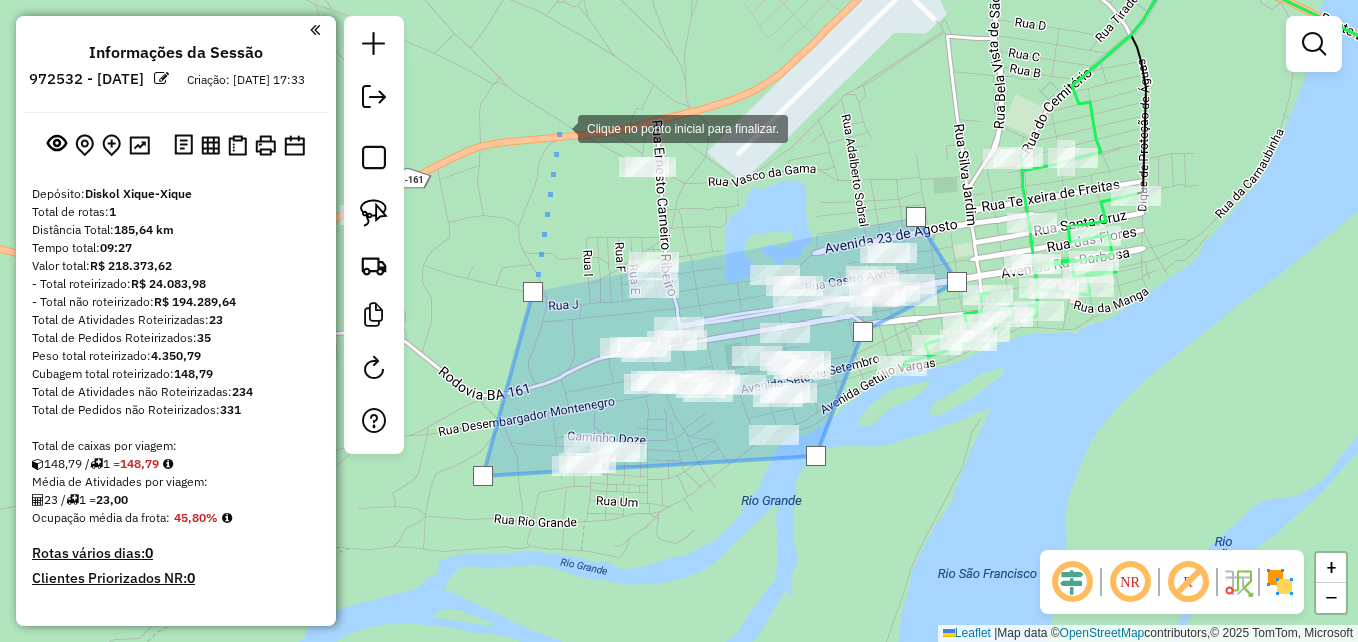 click 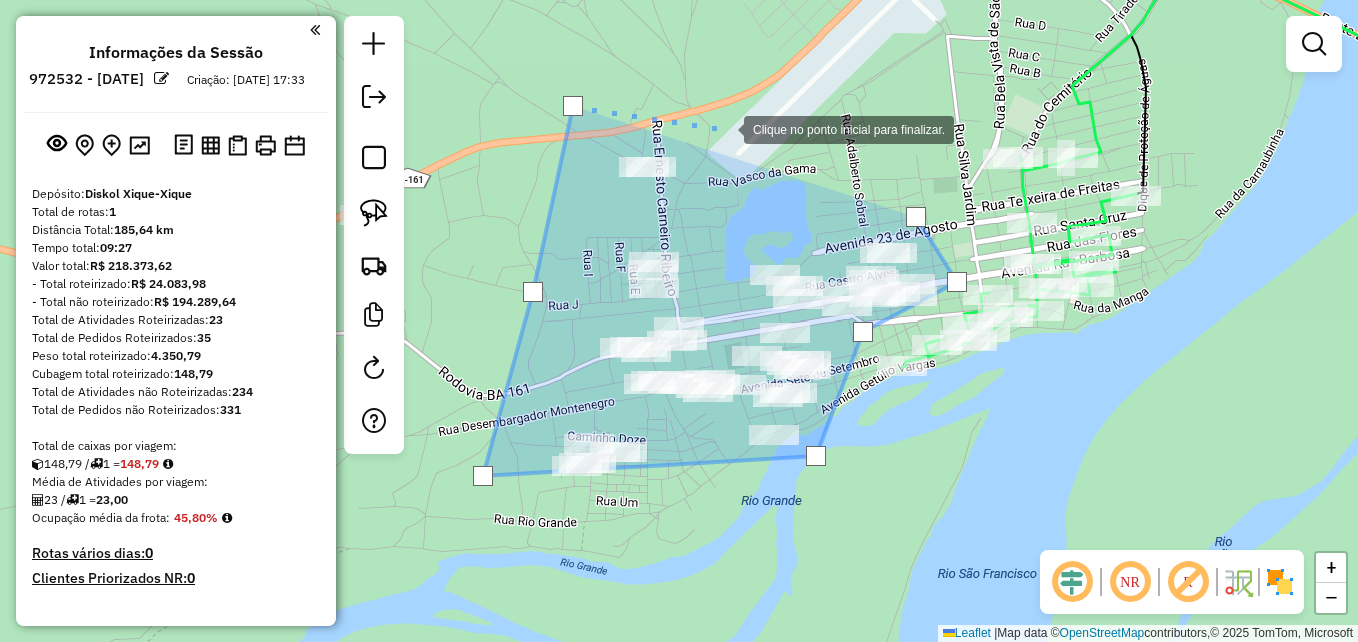 click 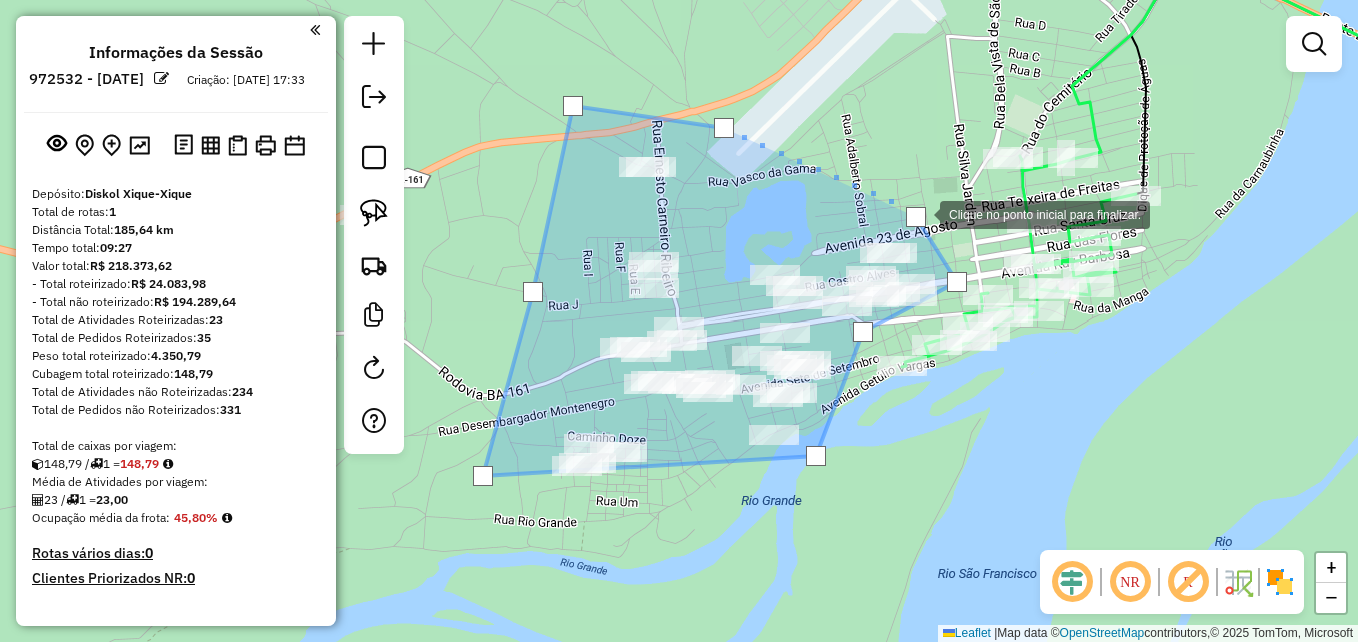 click 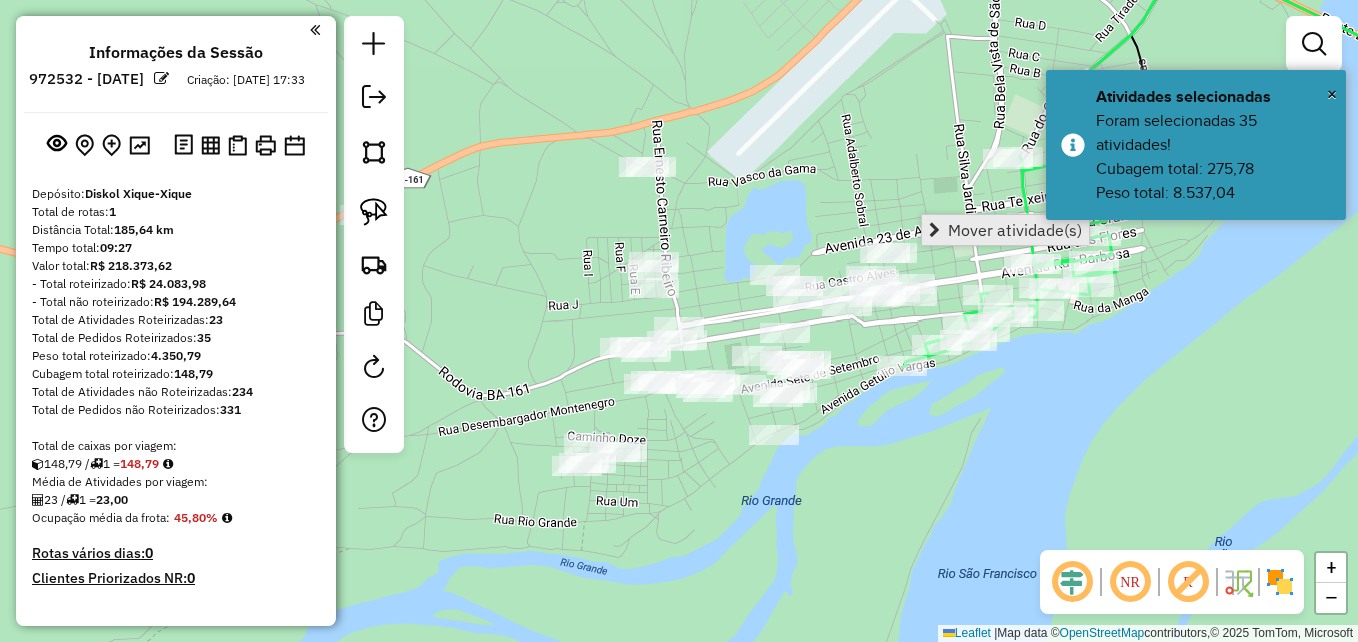 click on "Mover atividade(s)" at bounding box center (1015, 230) 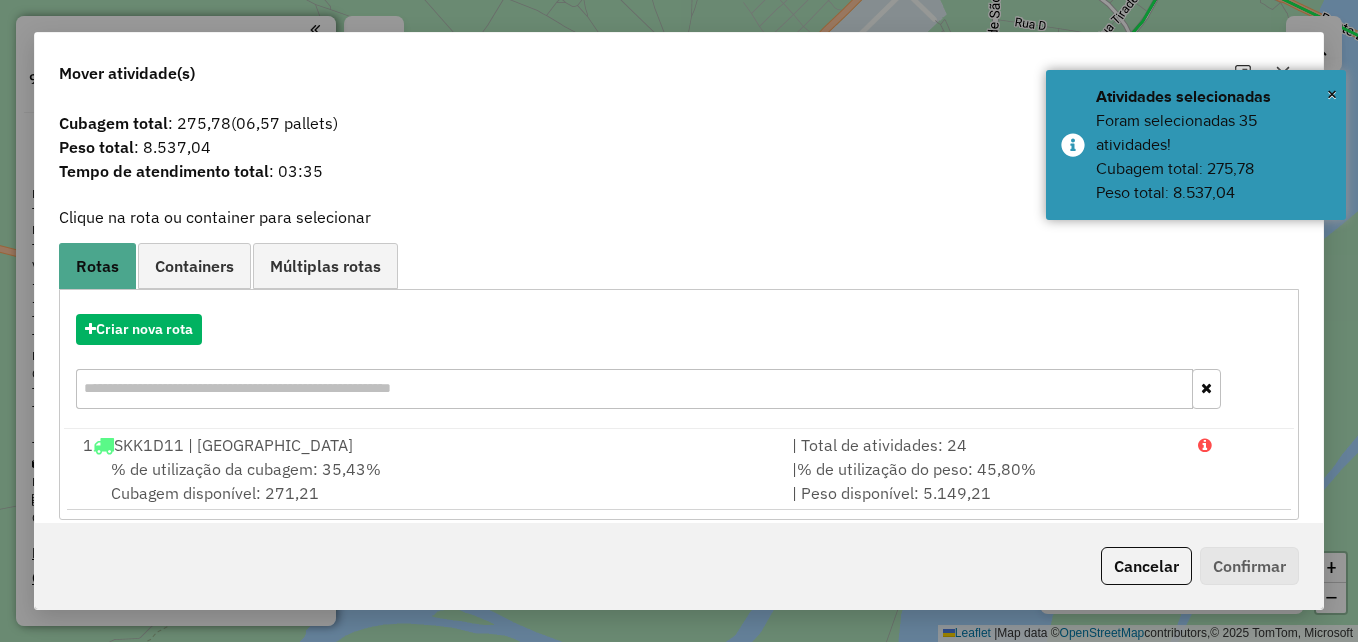 scroll, scrollTop: 47, scrollLeft: 0, axis: vertical 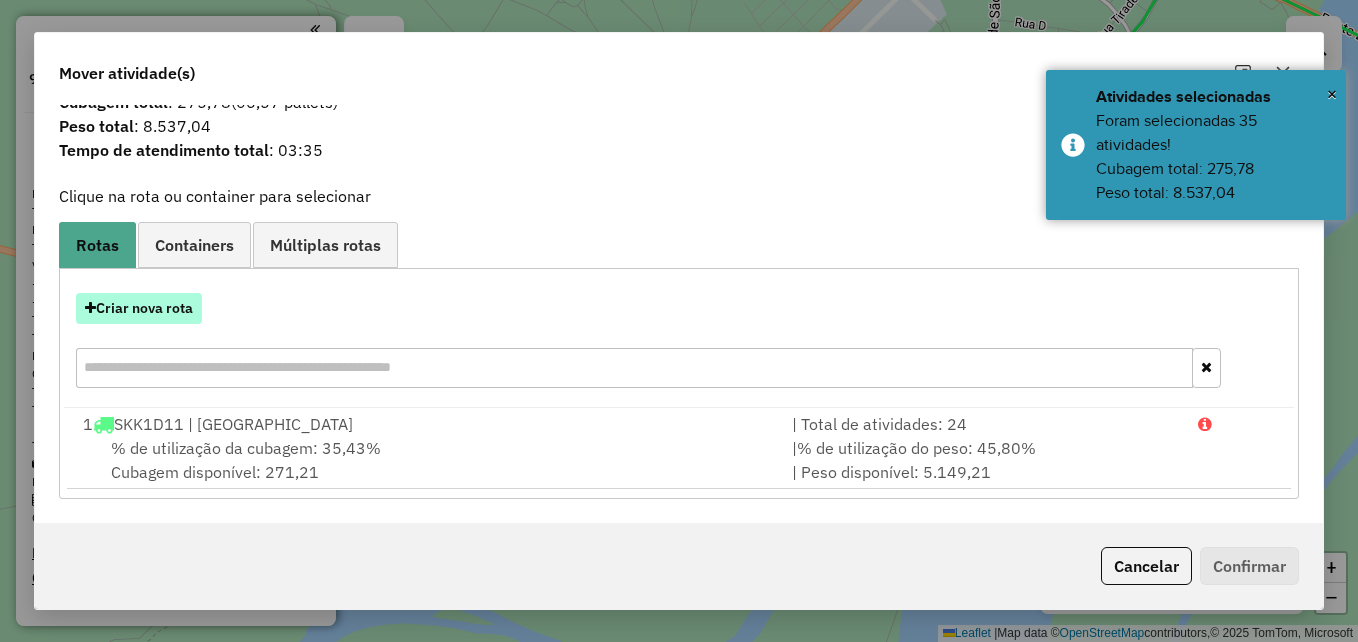 click on "Criar nova rota" at bounding box center [139, 308] 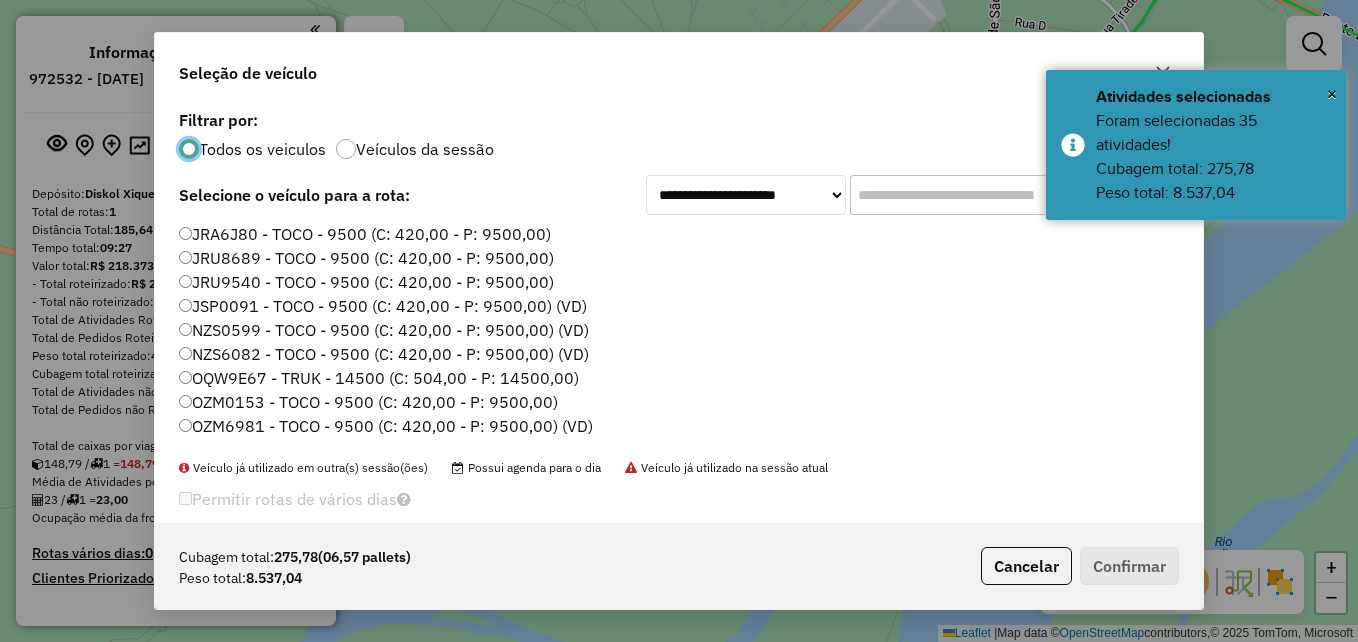 scroll, scrollTop: 11, scrollLeft: 6, axis: both 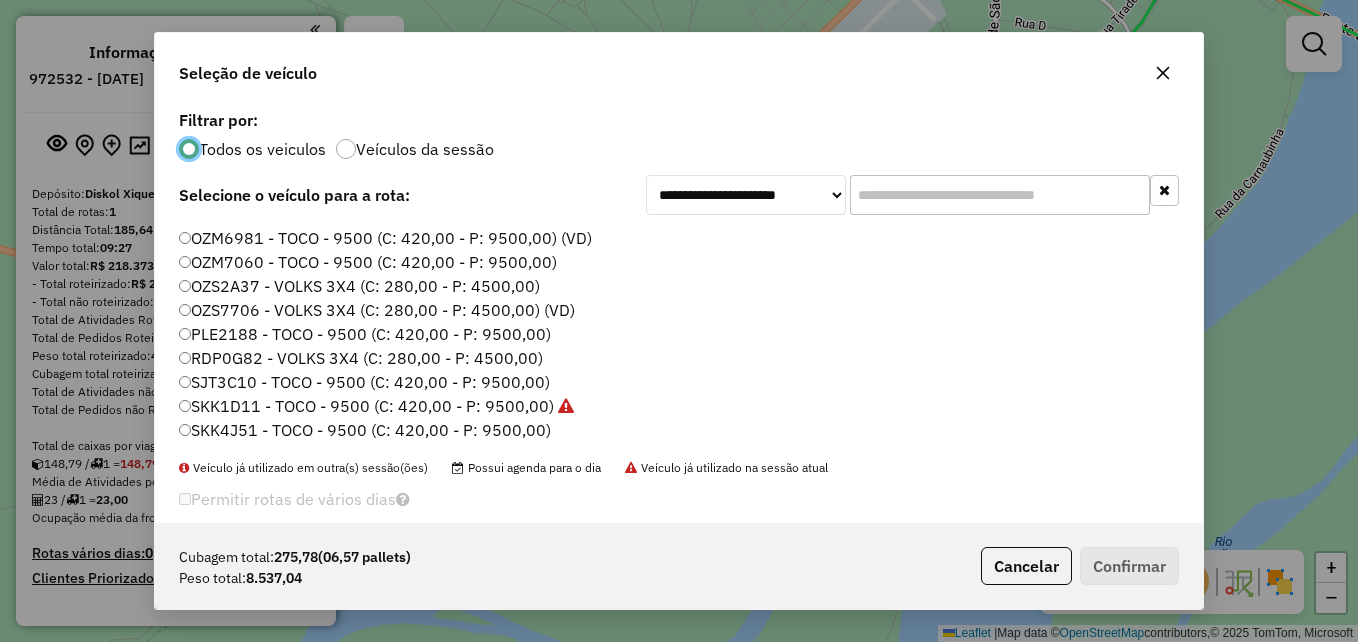 click on "SKK4J51 - TOCO - 9500 (C: 420,00 - P: 9500,00)" 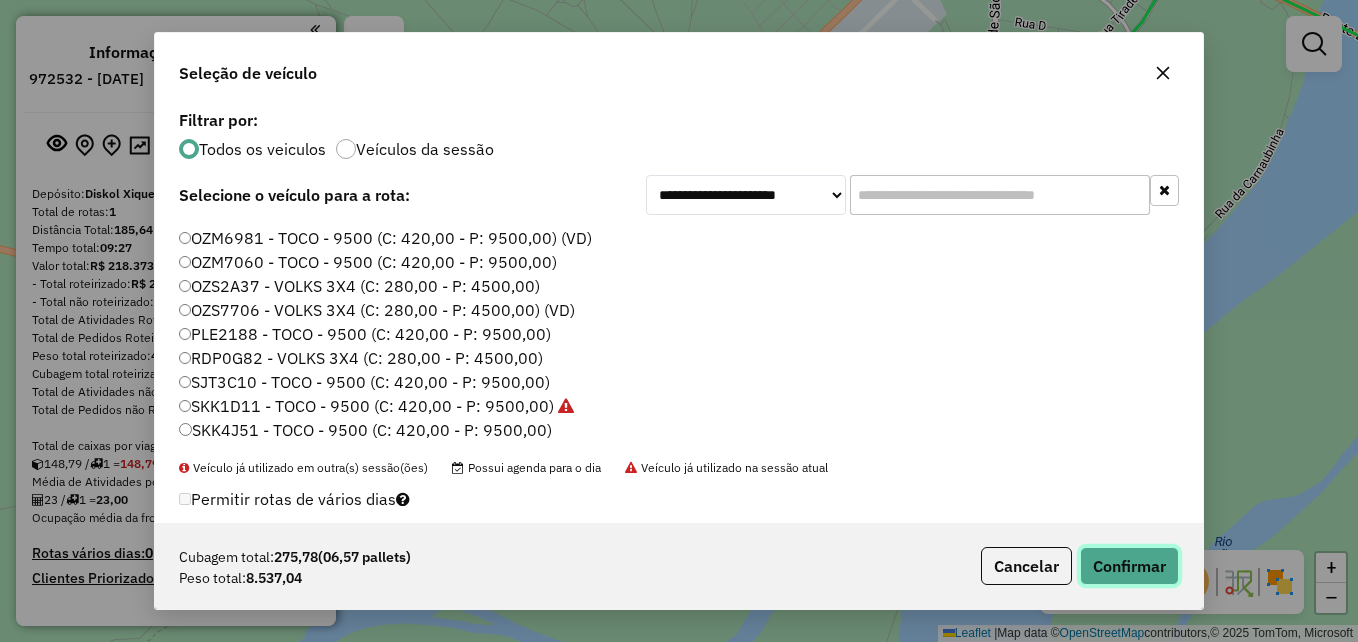 click on "Confirmar" 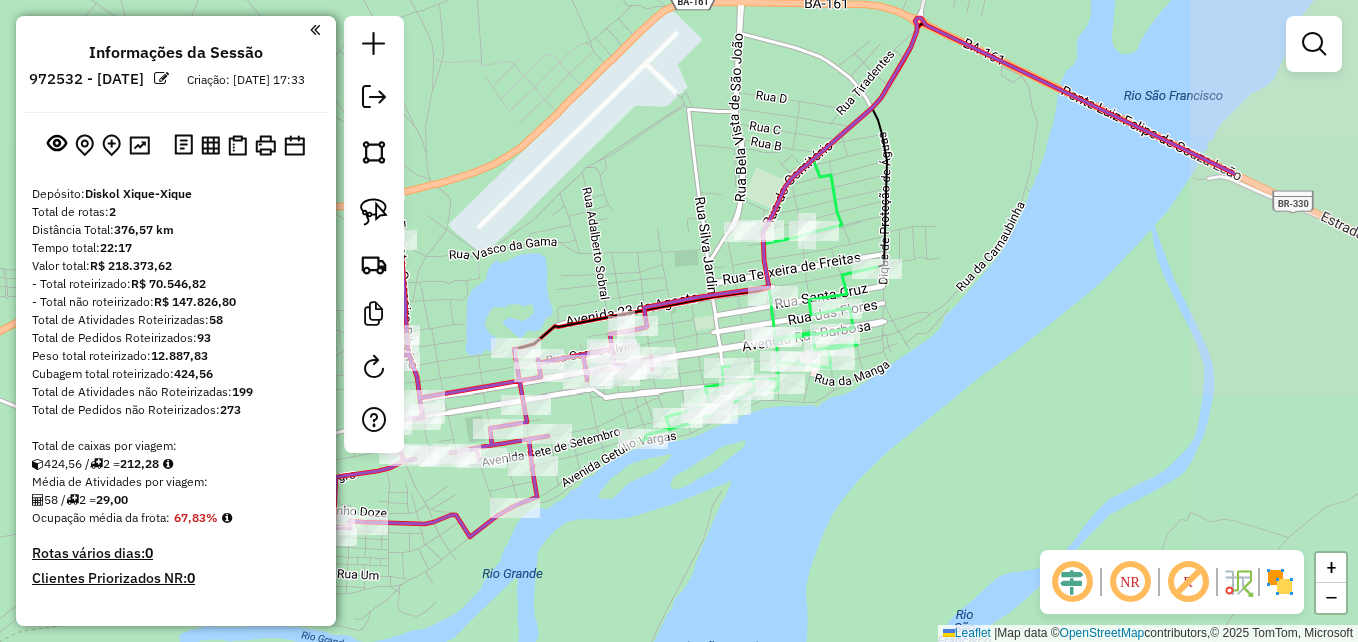 drag, startPoint x: 1068, startPoint y: 388, endPoint x: 809, endPoint y: 461, distance: 269.09106 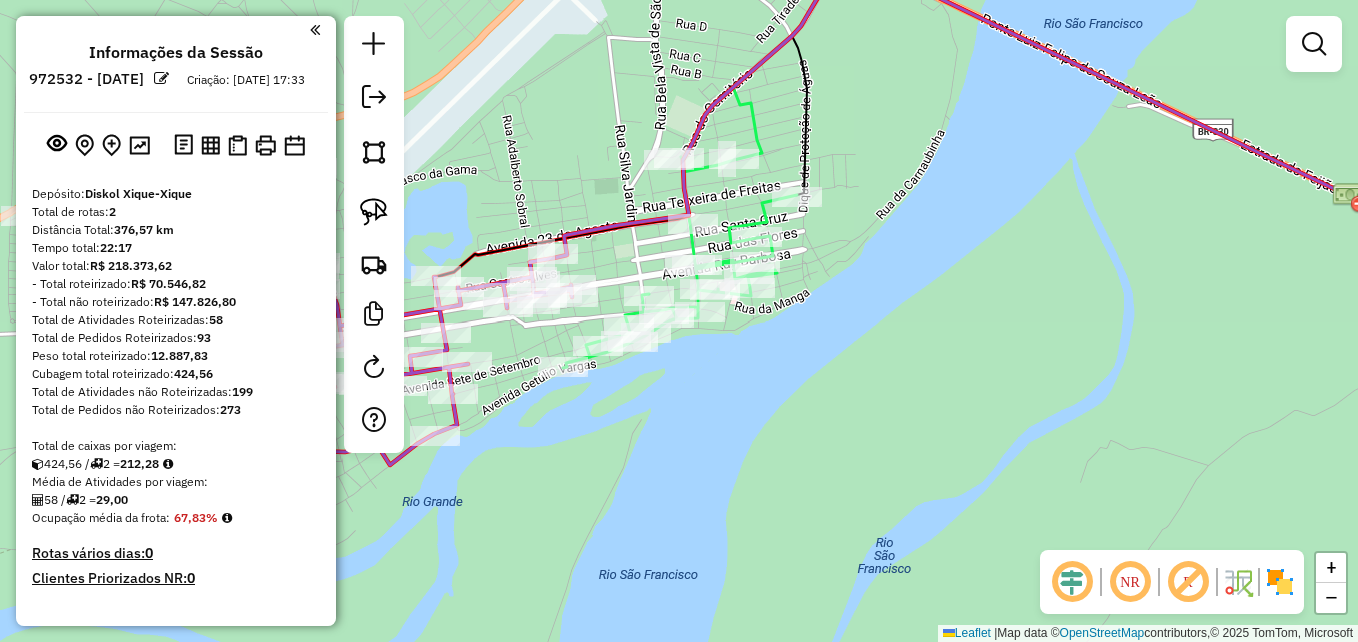 click 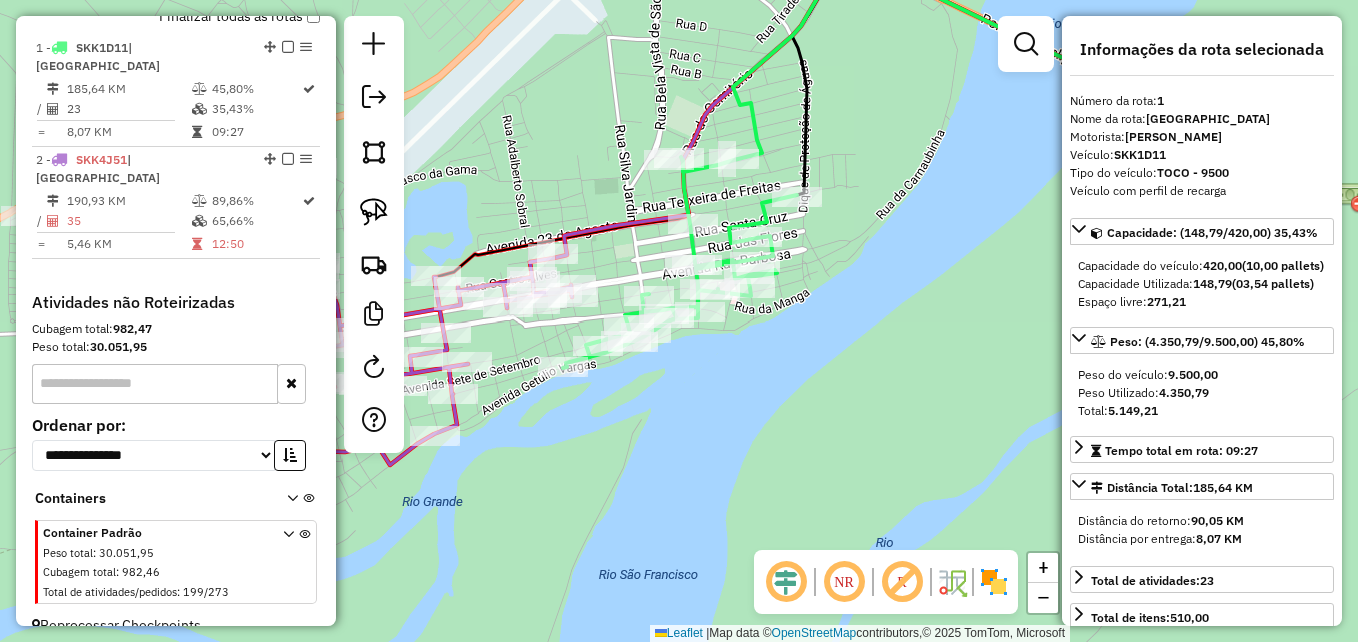 scroll, scrollTop: 750, scrollLeft: 0, axis: vertical 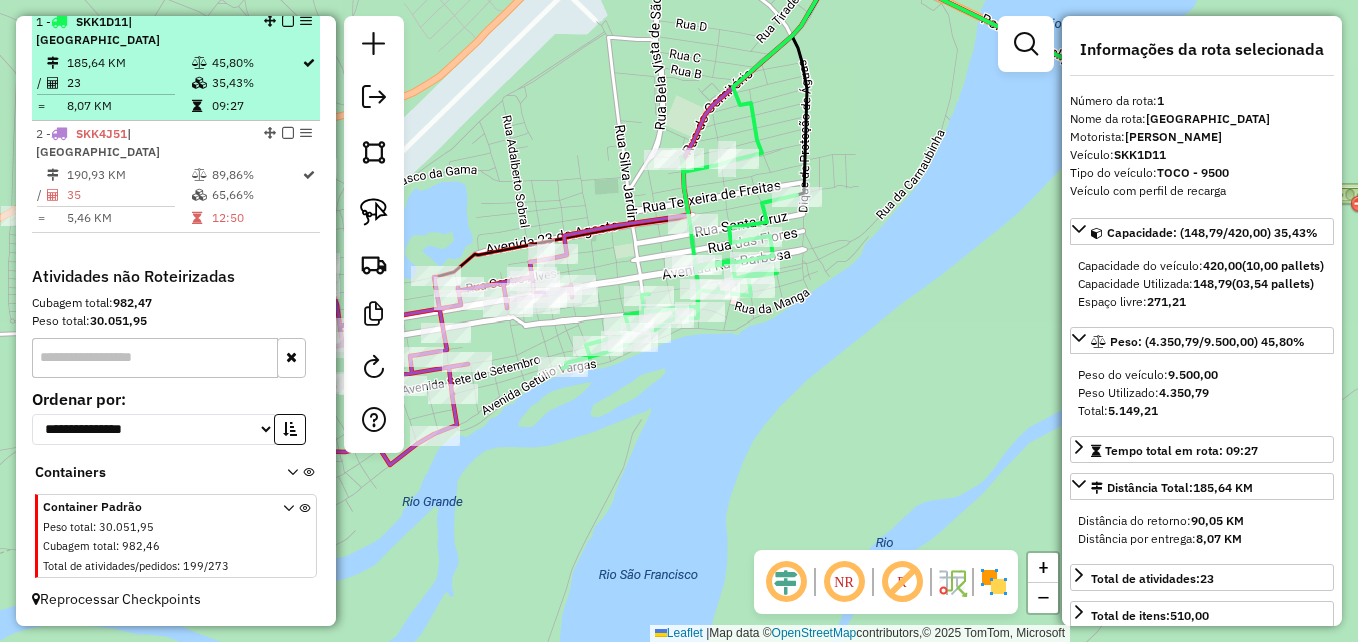 click on "185,64 KM" at bounding box center (128, 63) 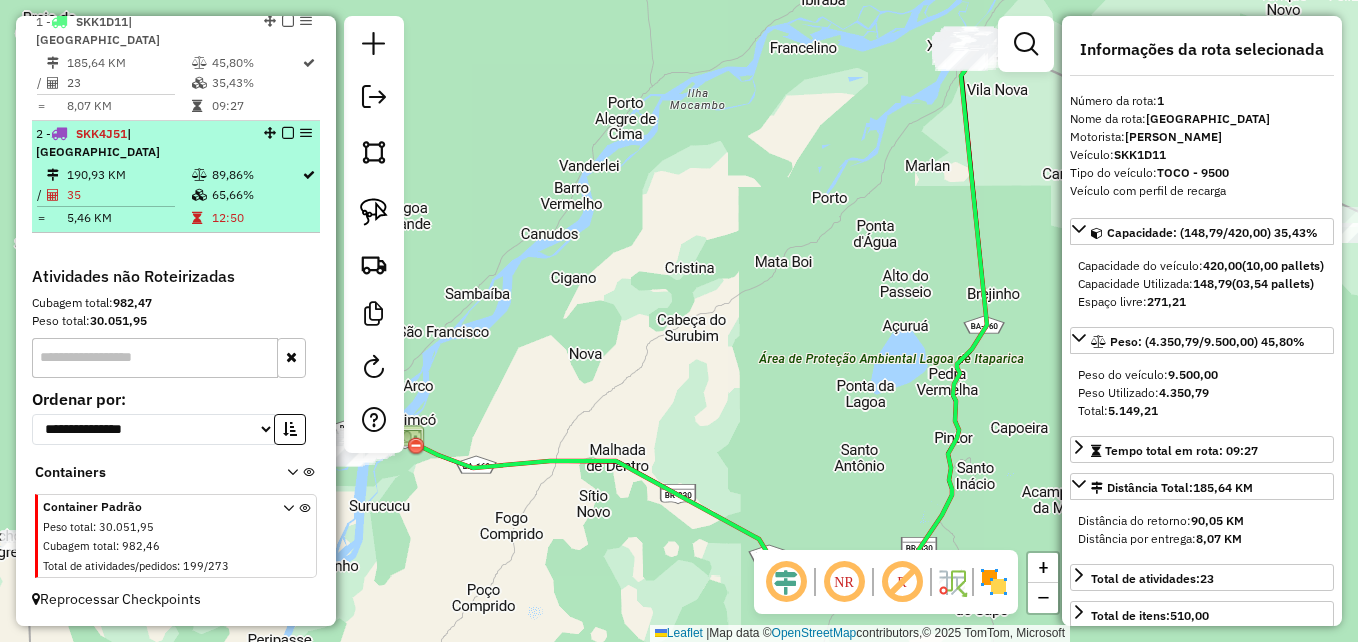 click on "35" at bounding box center [128, 195] 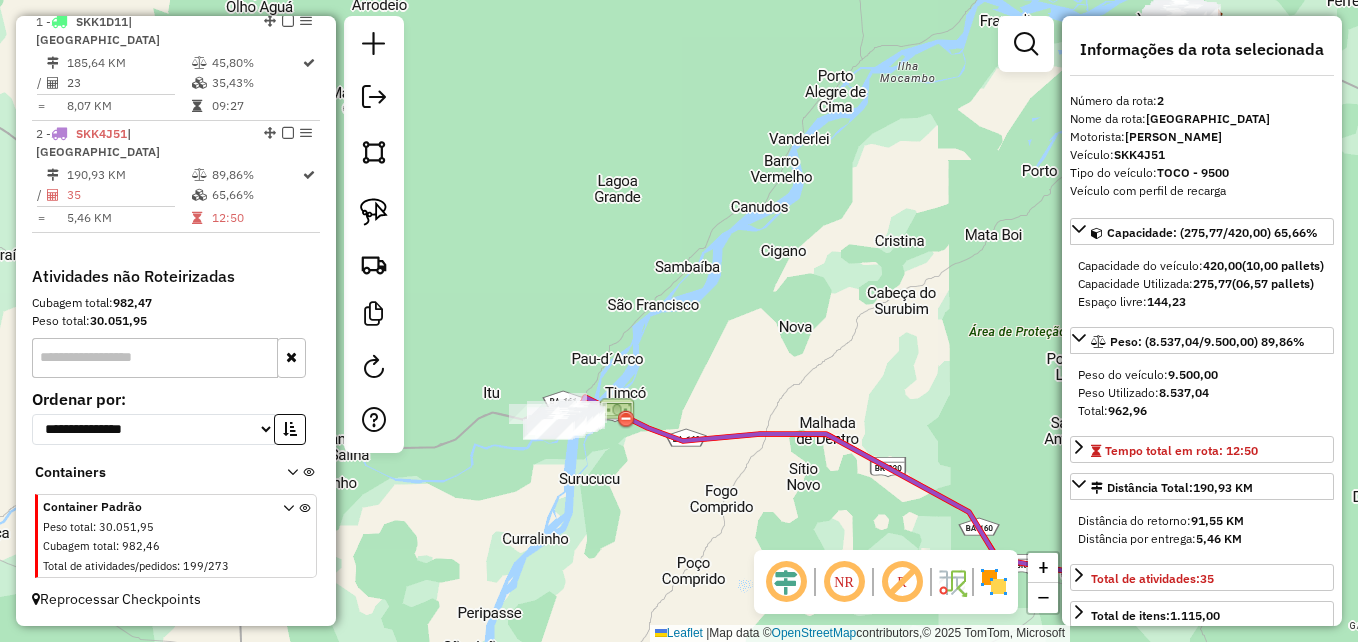 drag, startPoint x: 677, startPoint y: 406, endPoint x: 877, endPoint y: 379, distance: 201.81427 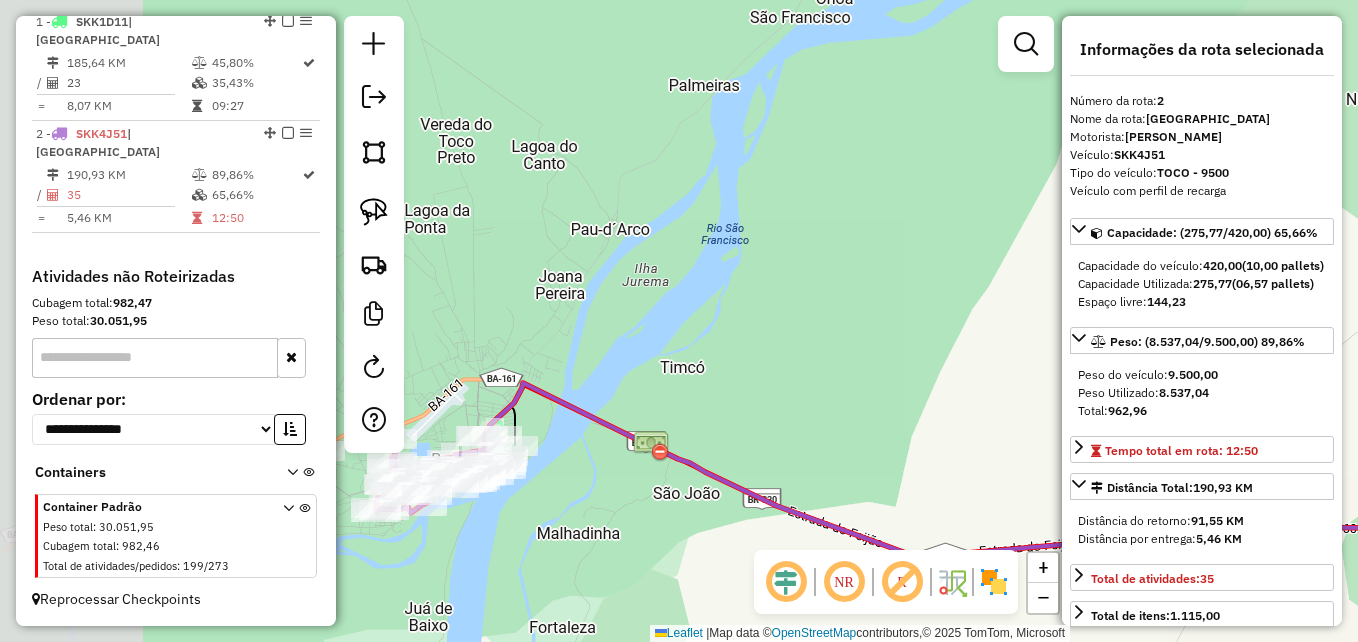 drag, startPoint x: 563, startPoint y: 364, endPoint x: 960, endPoint y: 333, distance: 398.2085 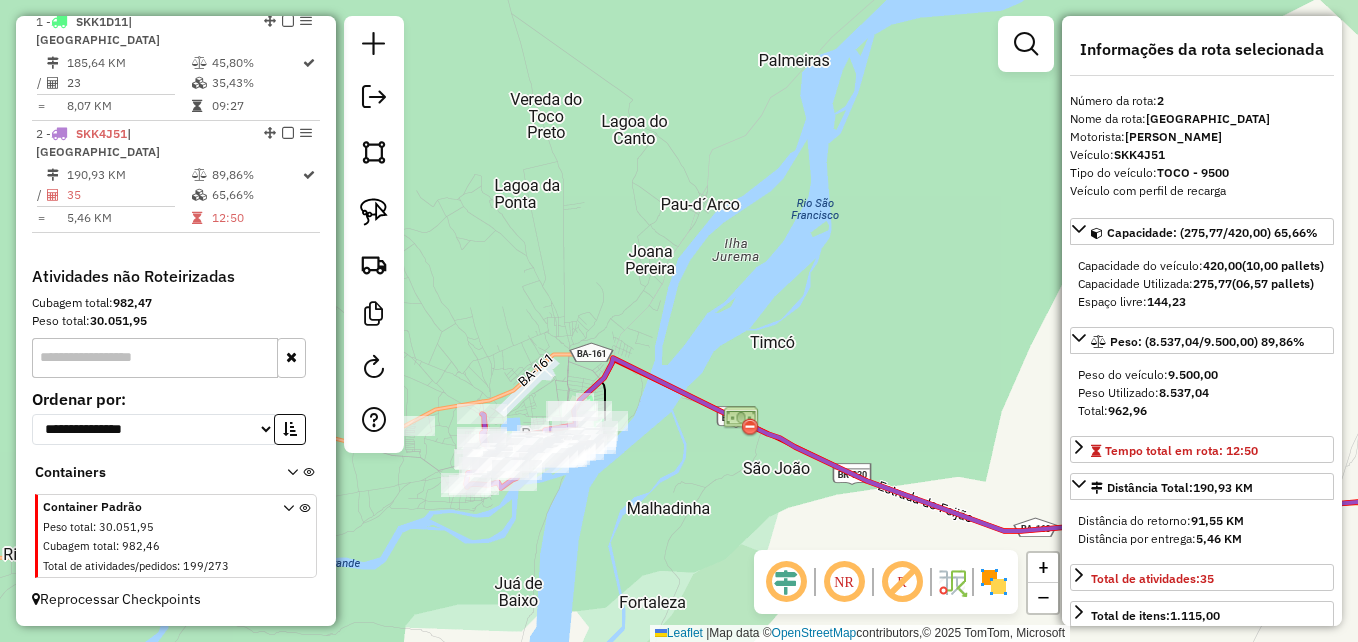 drag, startPoint x: 790, startPoint y: 360, endPoint x: 880, endPoint y: 335, distance: 93.40771 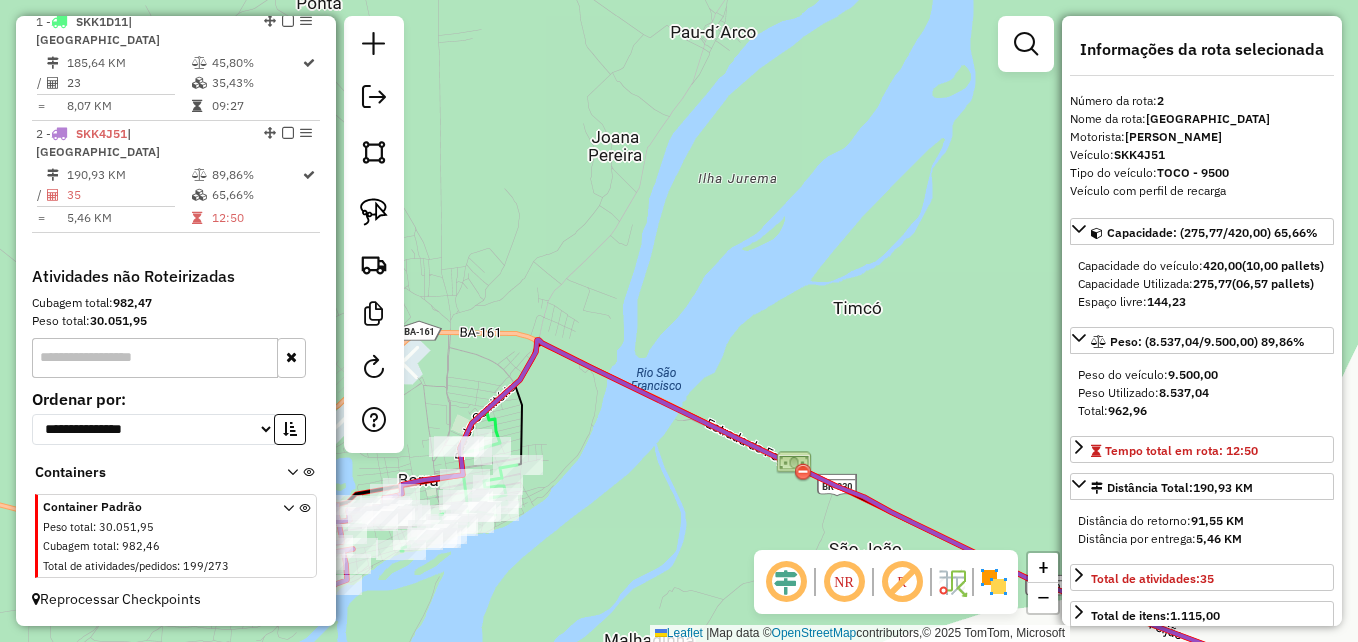 drag, startPoint x: 683, startPoint y: 357, endPoint x: 922, endPoint y: 263, distance: 256.82095 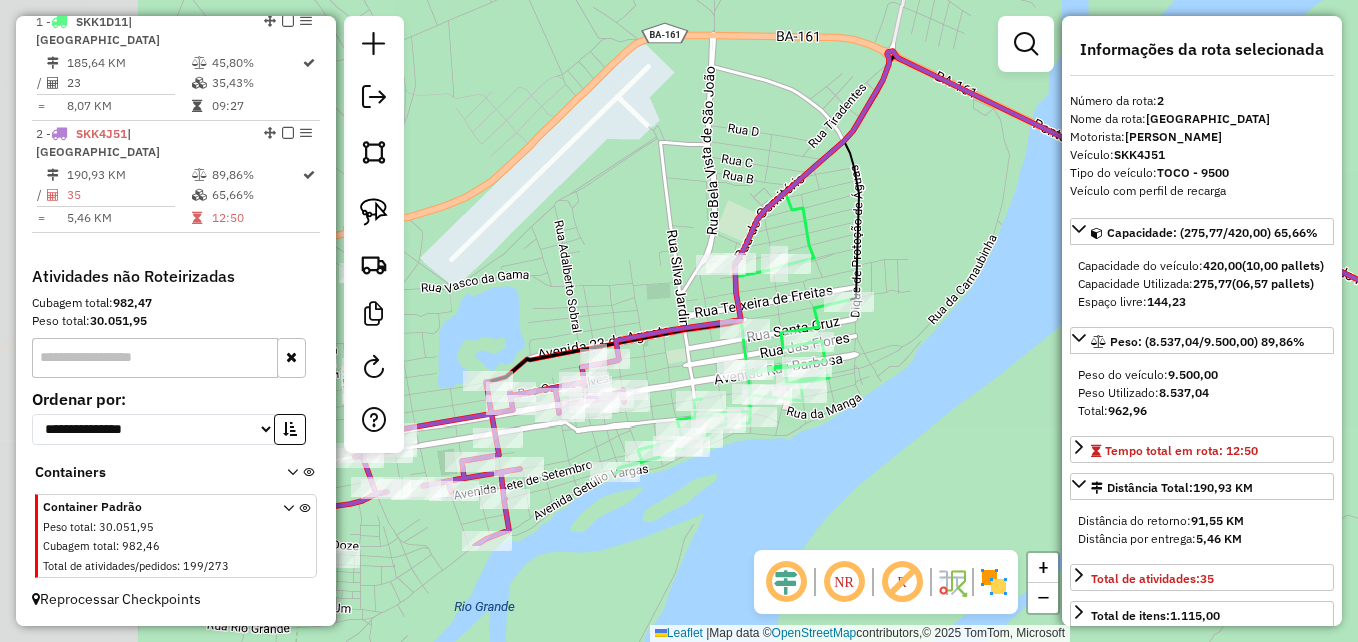drag, startPoint x: 708, startPoint y: 363, endPoint x: 905, endPoint y: 182, distance: 267.5257 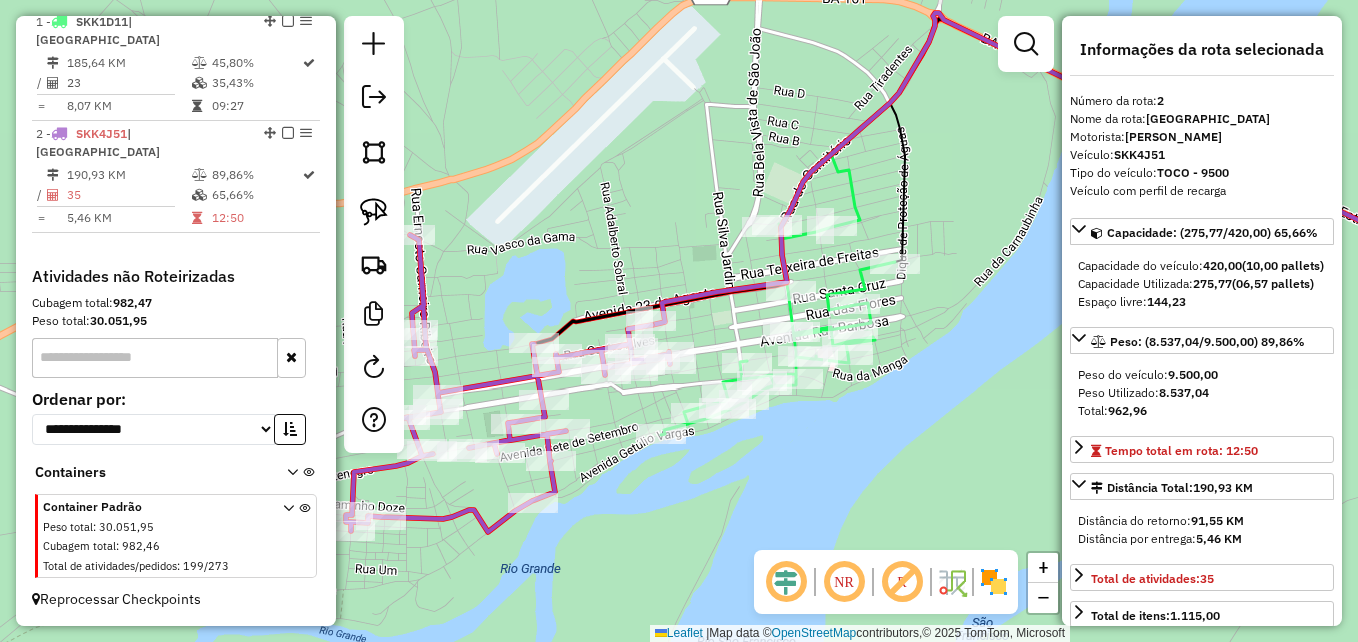 drag, startPoint x: 633, startPoint y: 525, endPoint x: 711, endPoint y: 492, distance: 84.693565 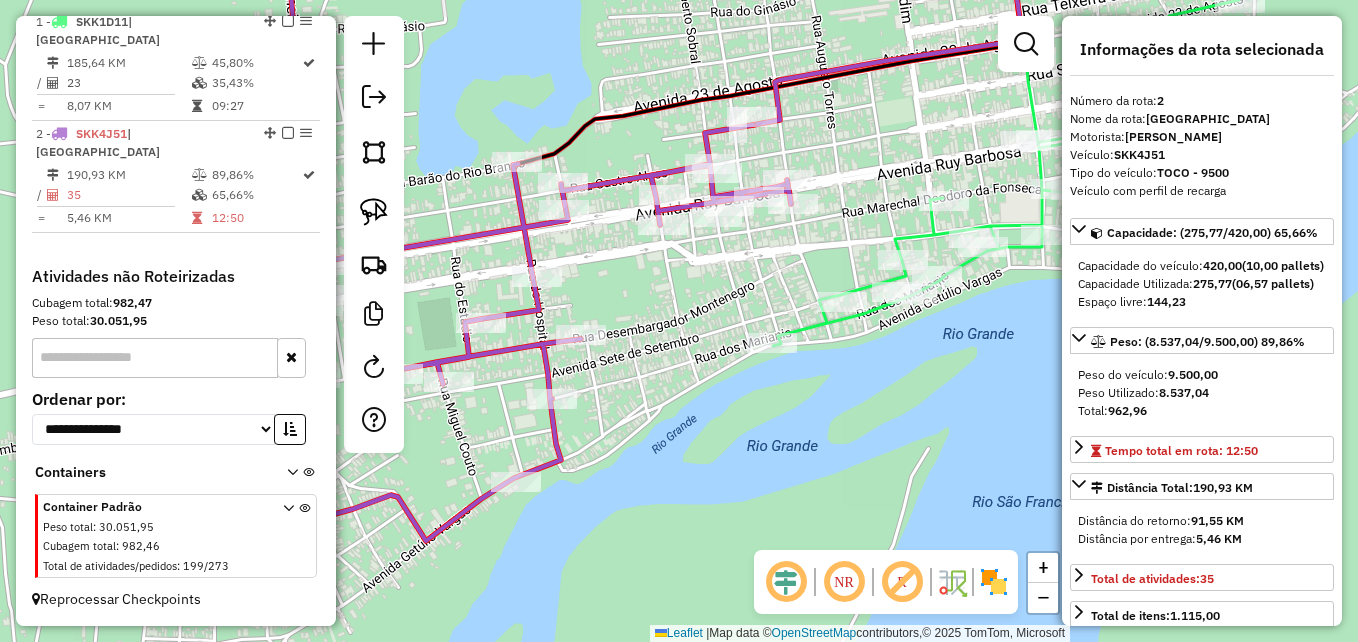 drag, startPoint x: 712, startPoint y: 423, endPoint x: 892, endPoint y: 419, distance: 180.04443 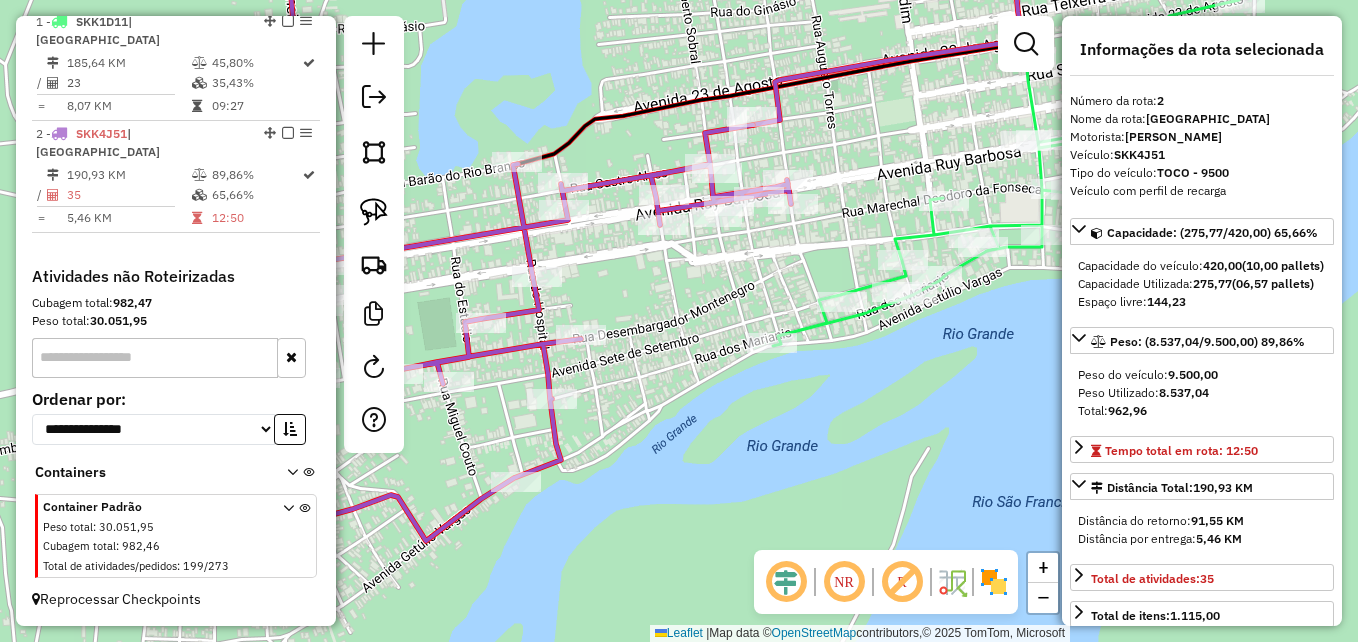 click 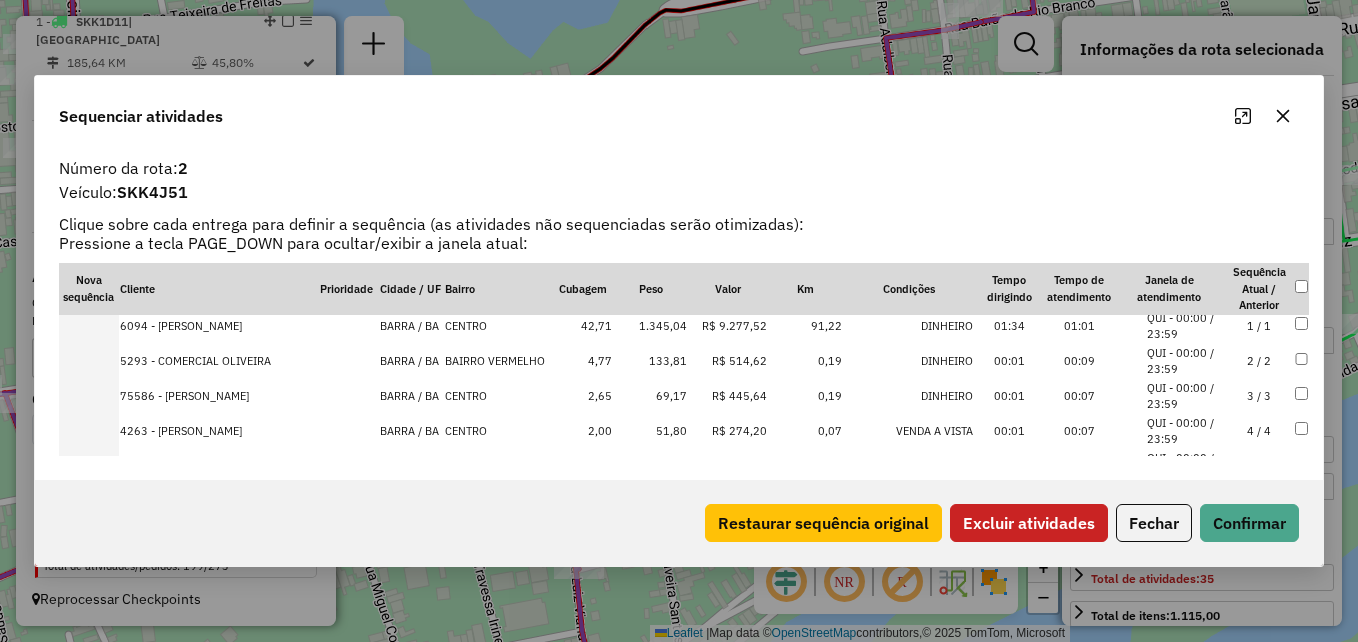 scroll, scrollTop: 0, scrollLeft: 0, axis: both 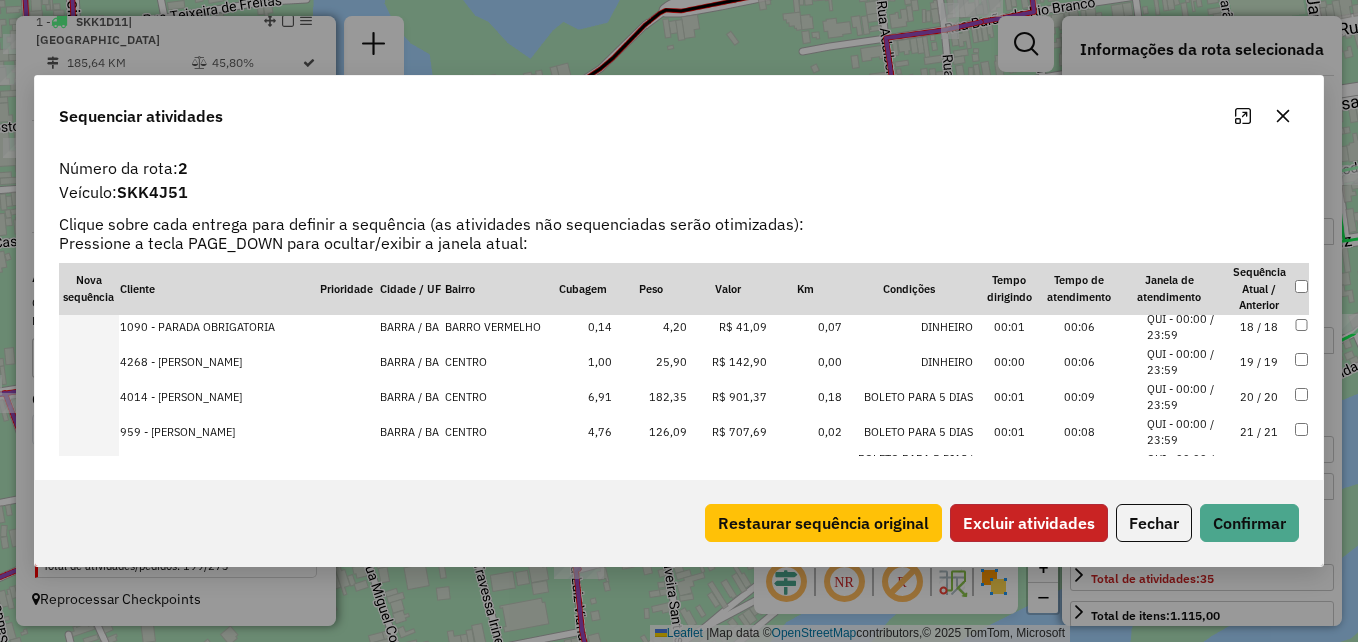 click on "Excluir atividades" 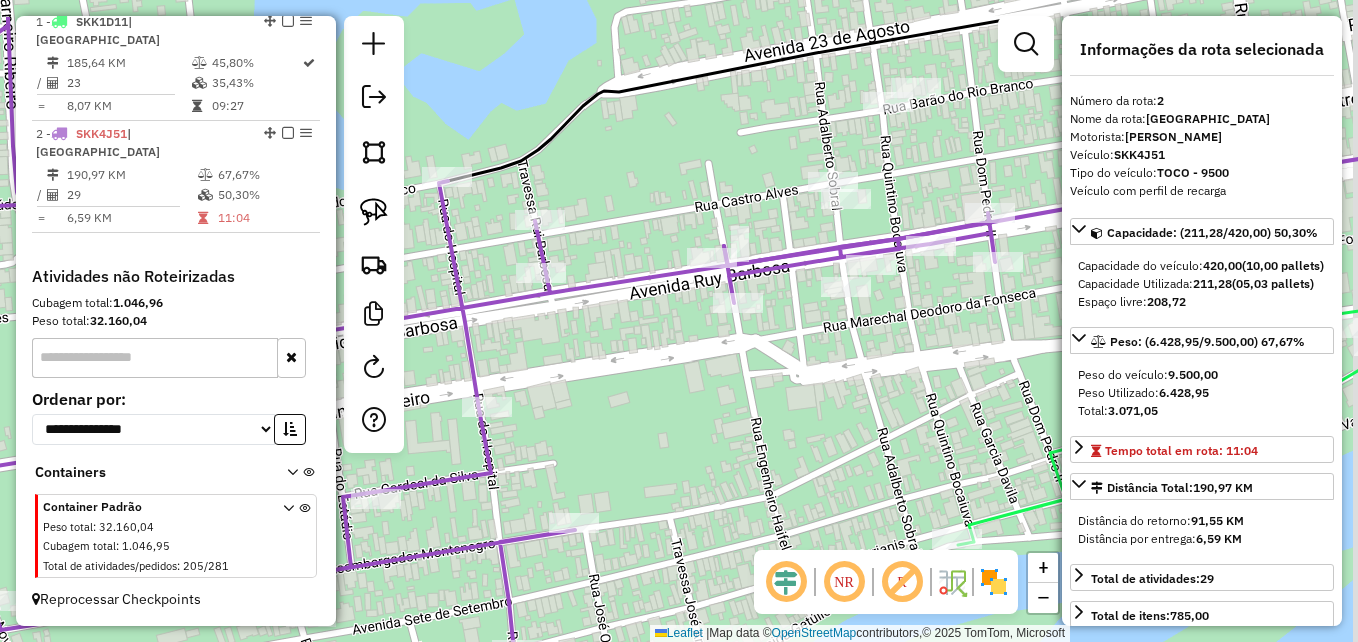drag, startPoint x: 754, startPoint y: 358, endPoint x: 613, endPoint y: 456, distance: 171.71198 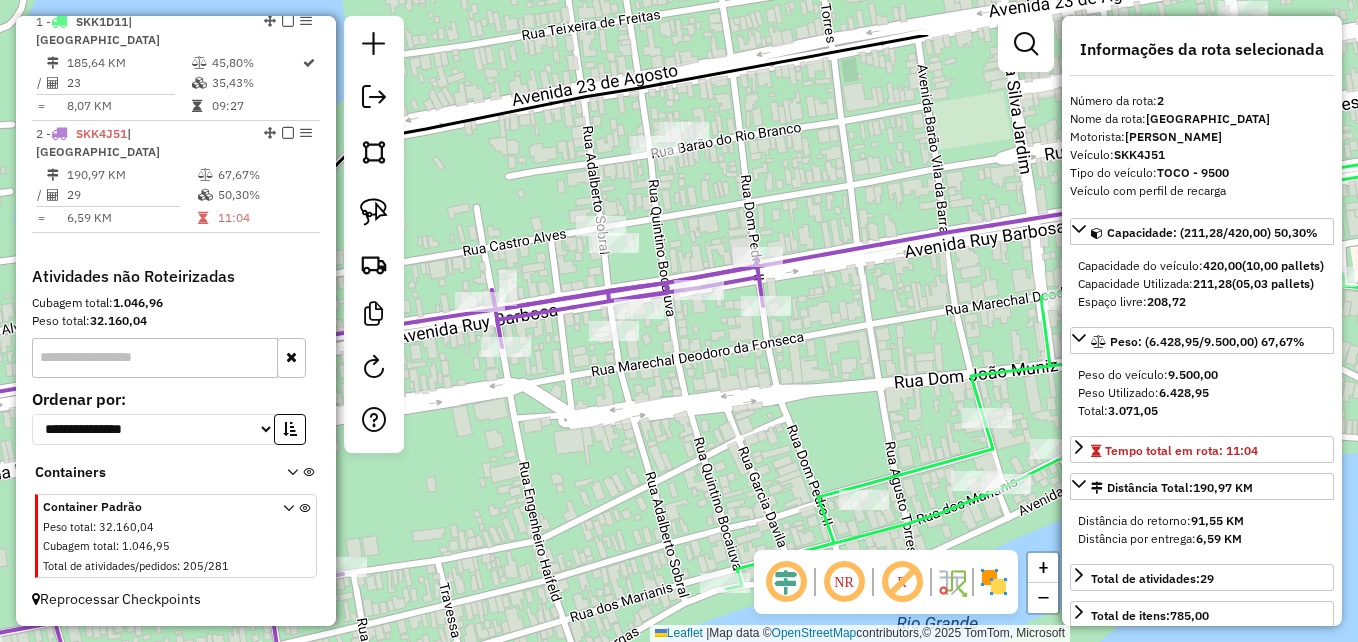 drag, startPoint x: 619, startPoint y: 335, endPoint x: 560, endPoint y: 434, distance: 115.24756 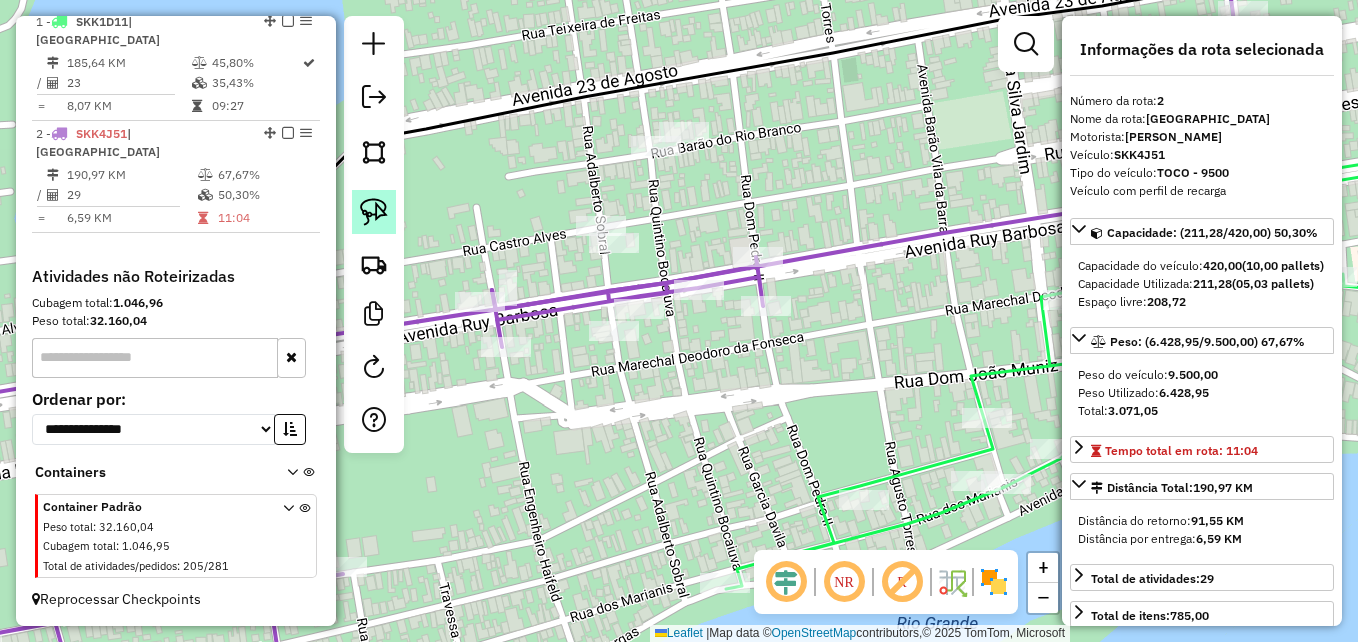 click 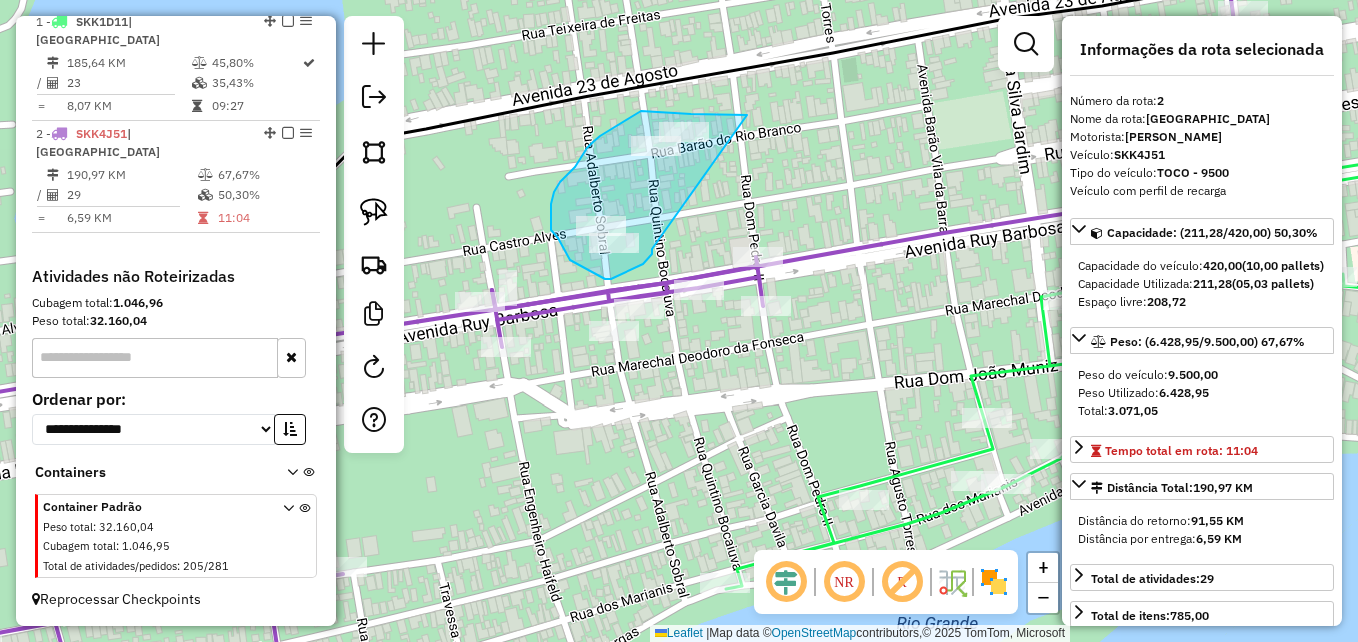 drag, startPoint x: 747, startPoint y: 115, endPoint x: 660, endPoint y: 225, distance: 140.24622 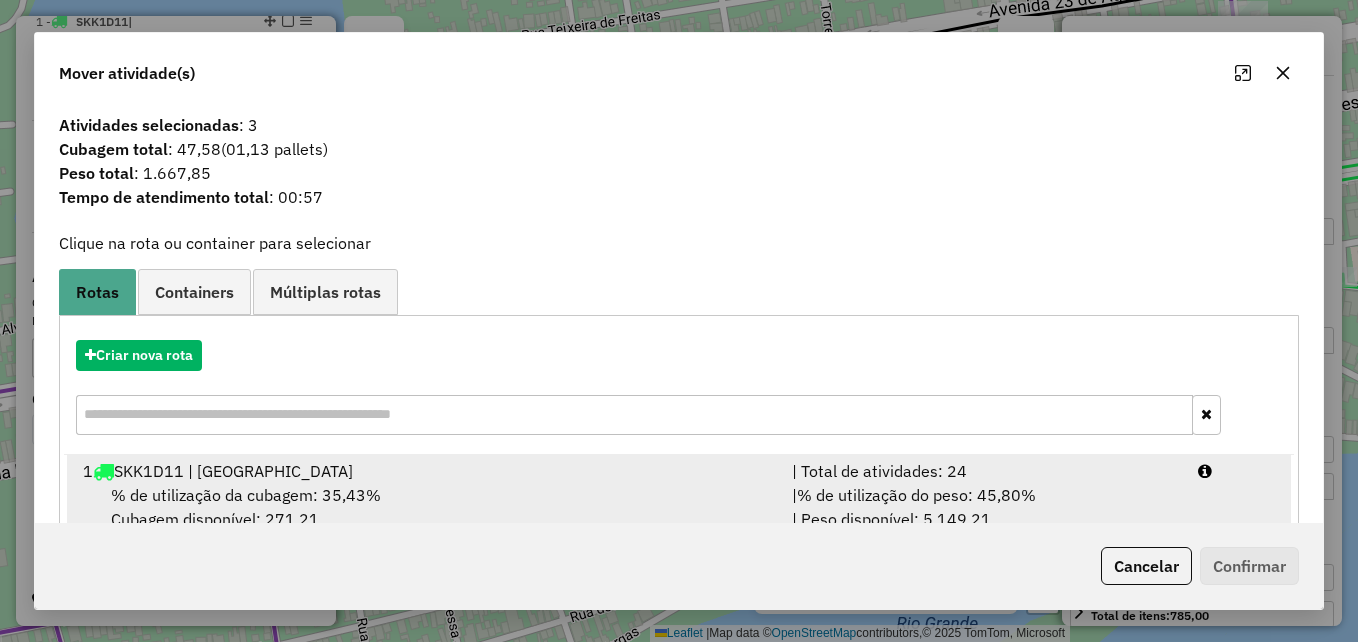 click on "% de utilização da cubagem: 35,43%" at bounding box center (246, 495) 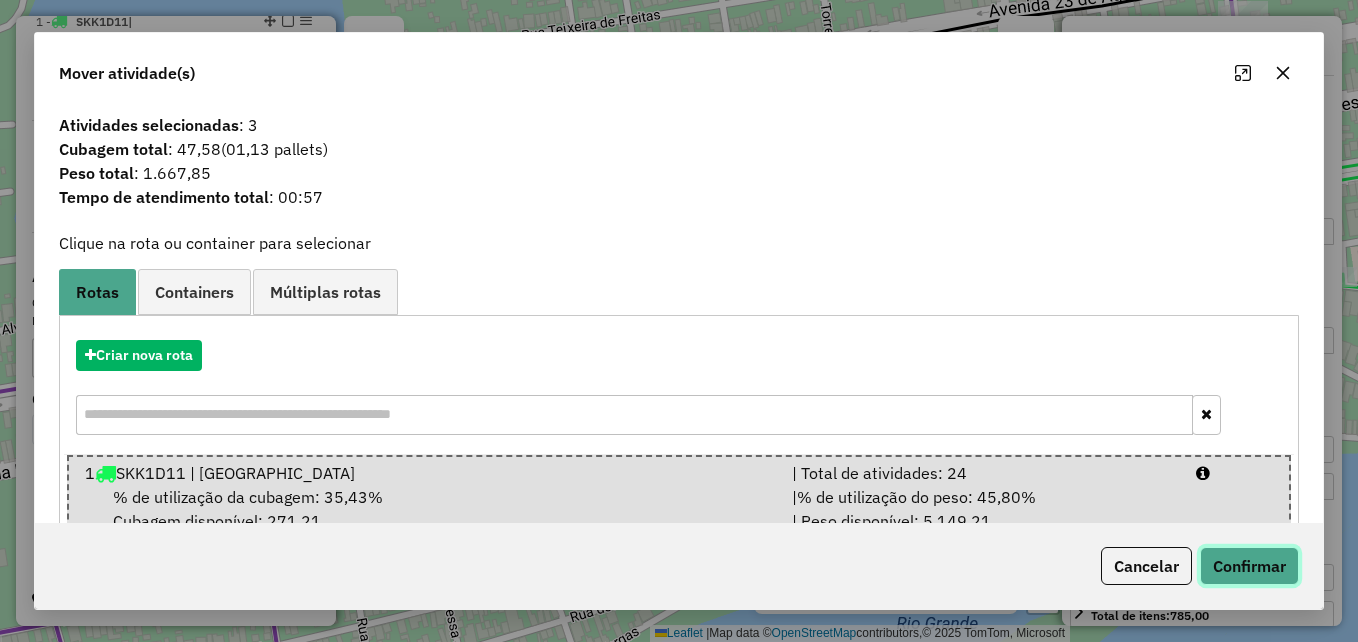 click on "Confirmar" 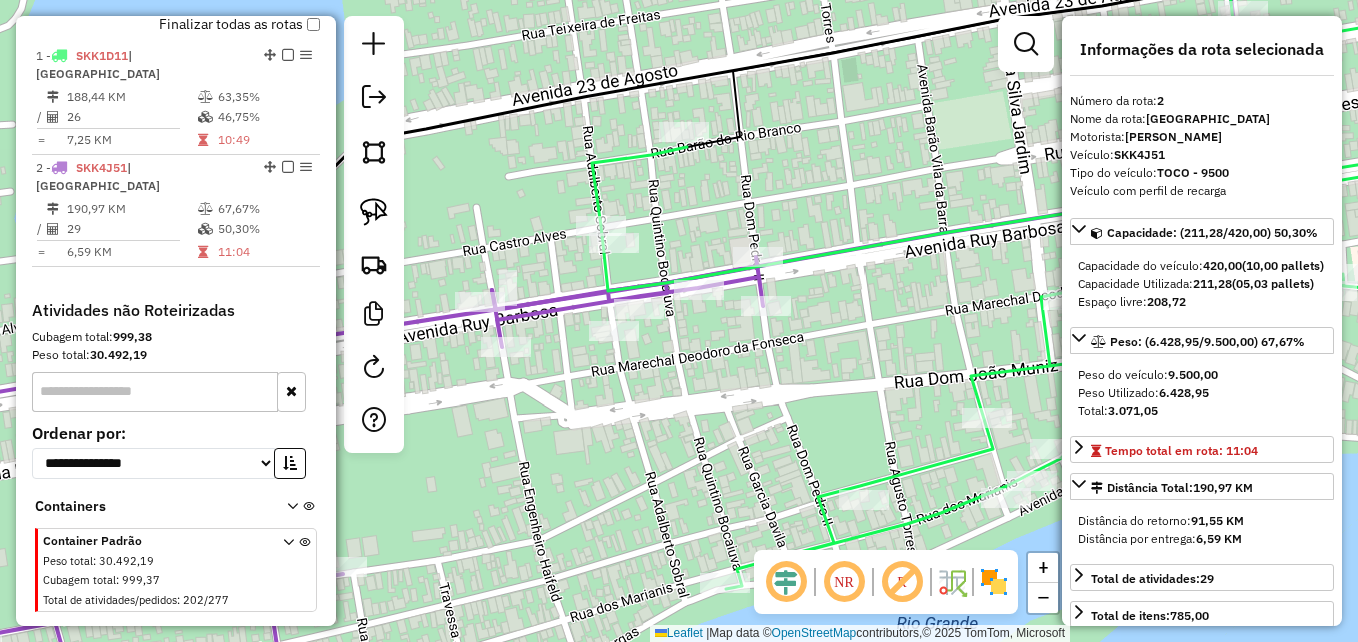 scroll, scrollTop: 757, scrollLeft: 0, axis: vertical 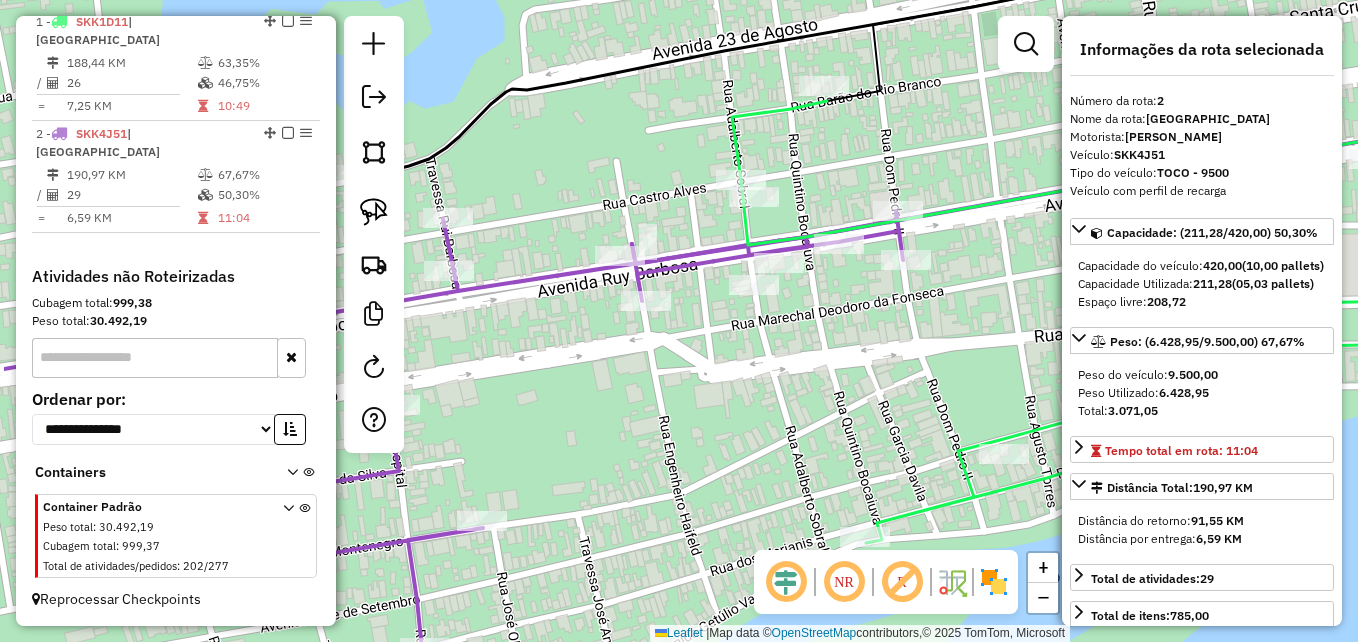 drag, startPoint x: 632, startPoint y: 430, endPoint x: 1079, endPoint y: 263, distance: 477.17712 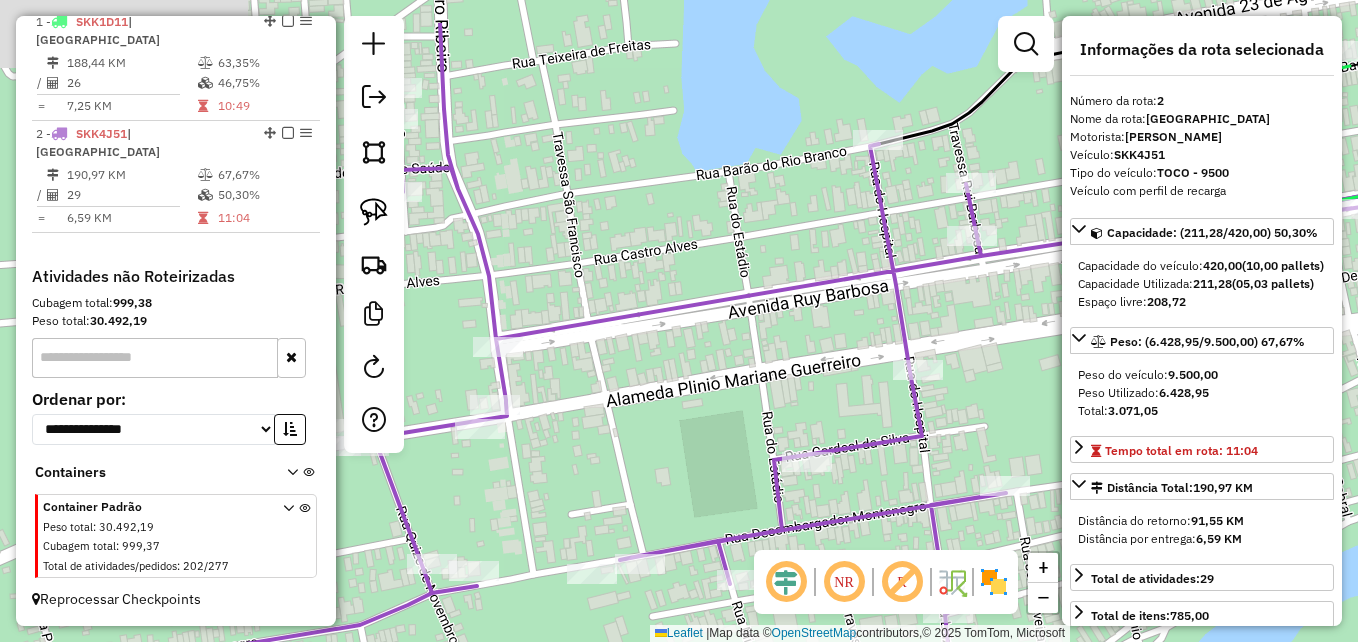drag, startPoint x: 748, startPoint y: 243, endPoint x: 965, endPoint y: 330, distance: 233.79051 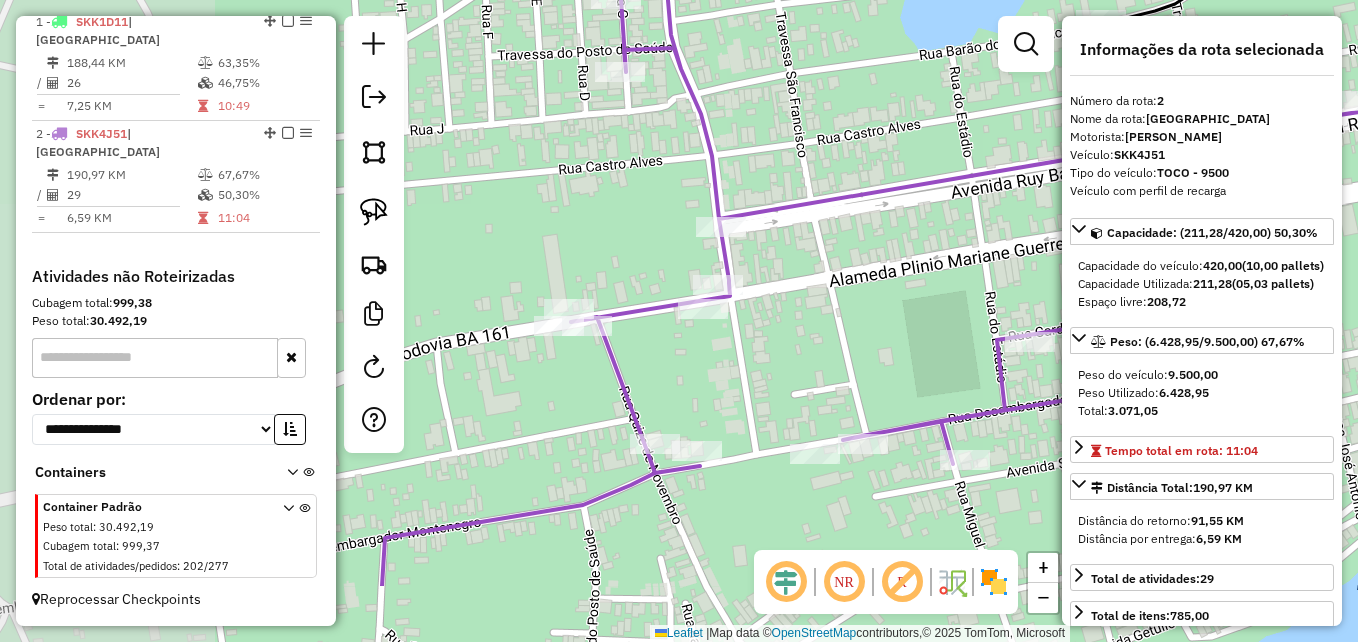 drag, startPoint x: 622, startPoint y: 372, endPoint x: 845, endPoint y: 252, distance: 253.23705 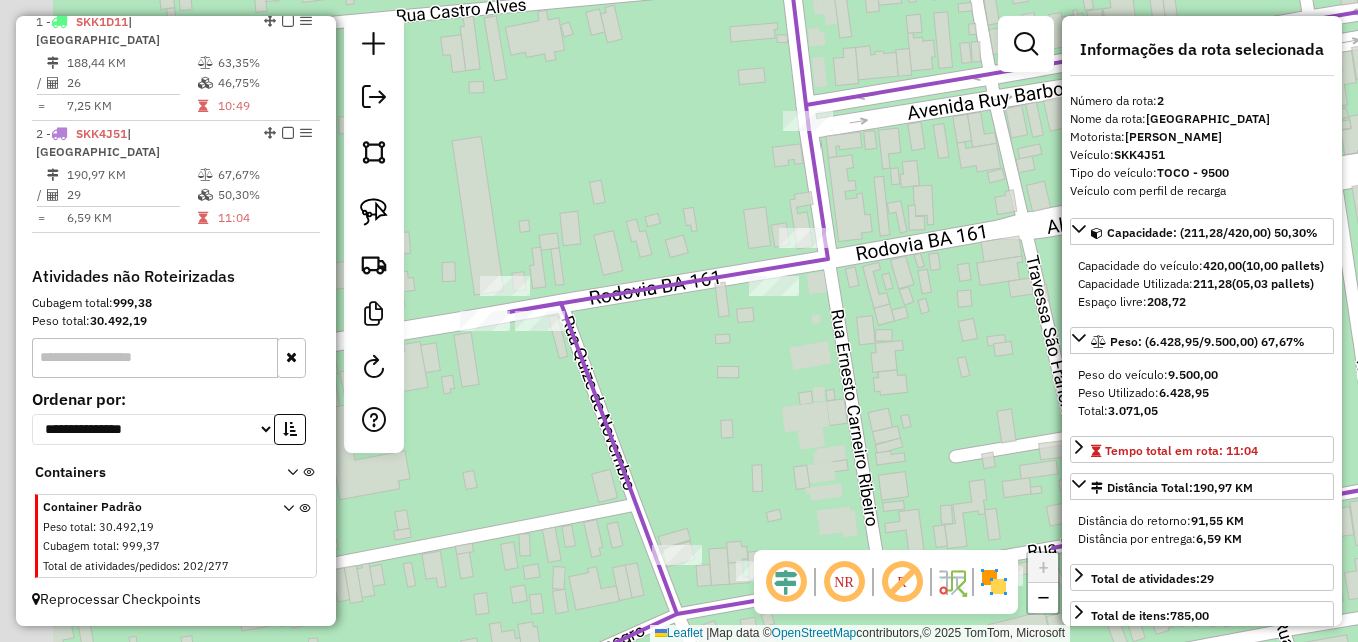 drag, startPoint x: 716, startPoint y: 402, endPoint x: 757, endPoint y: 376, distance: 48.548943 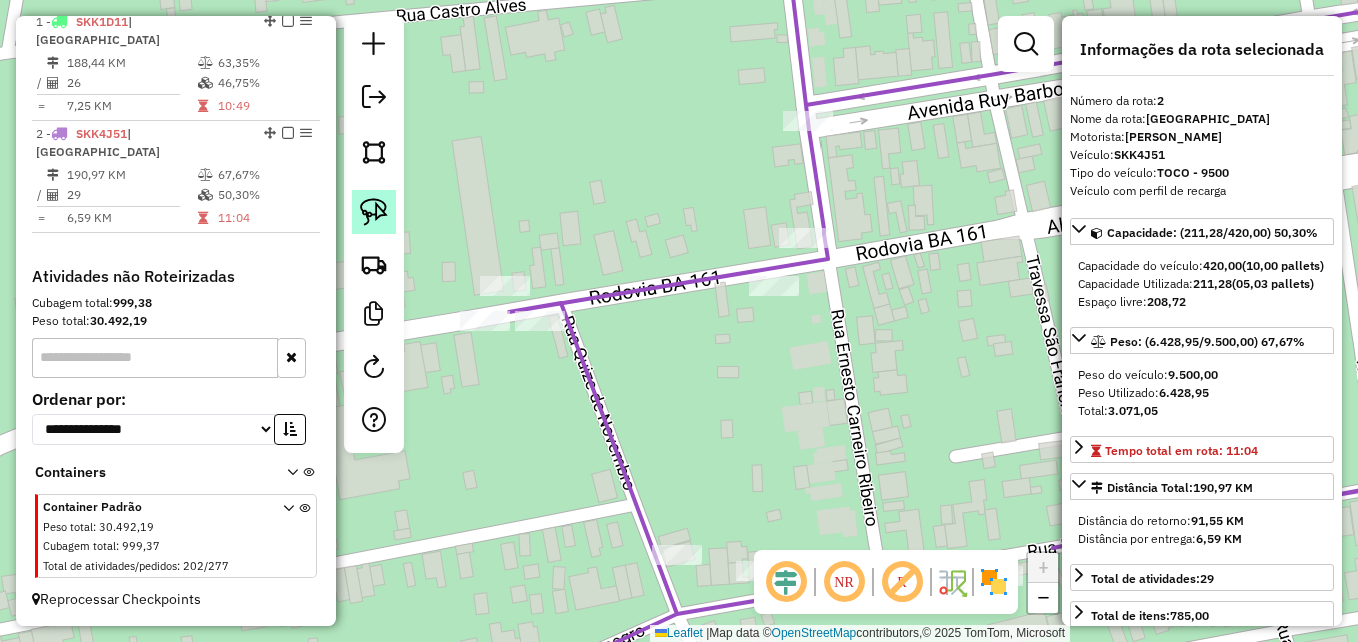 click 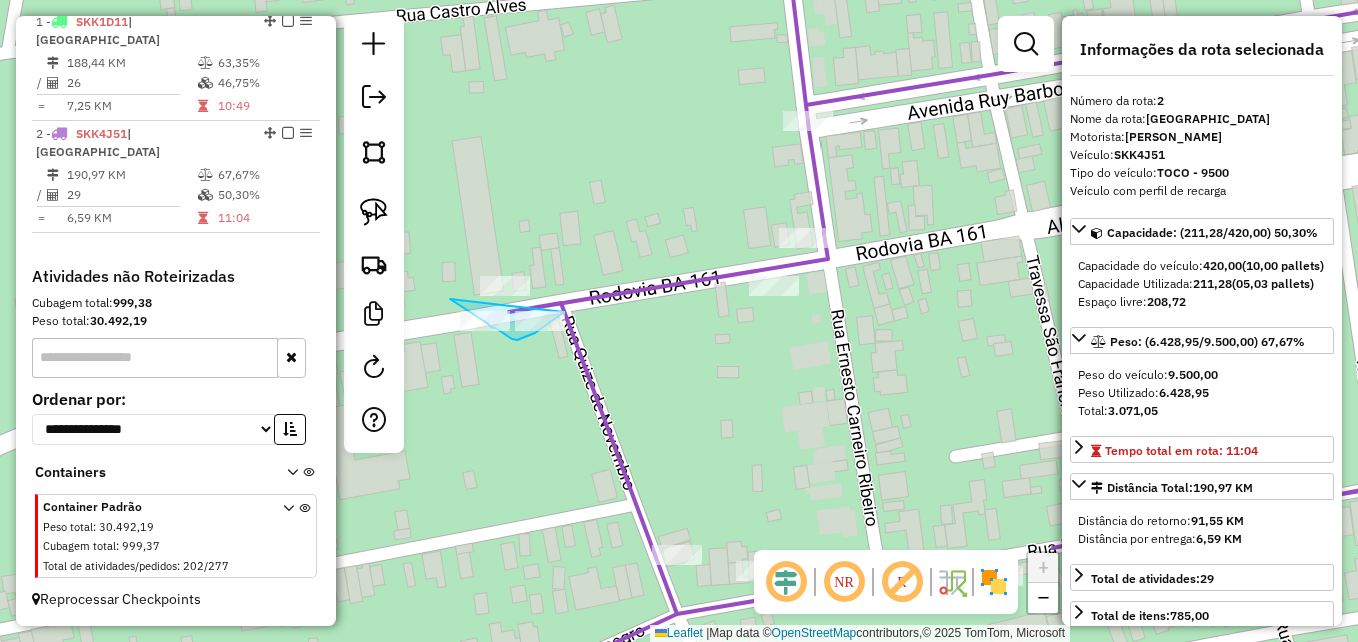 drag, startPoint x: 450, startPoint y: 299, endPoint x: 572, endPoint y: 309, distance: 122.40915 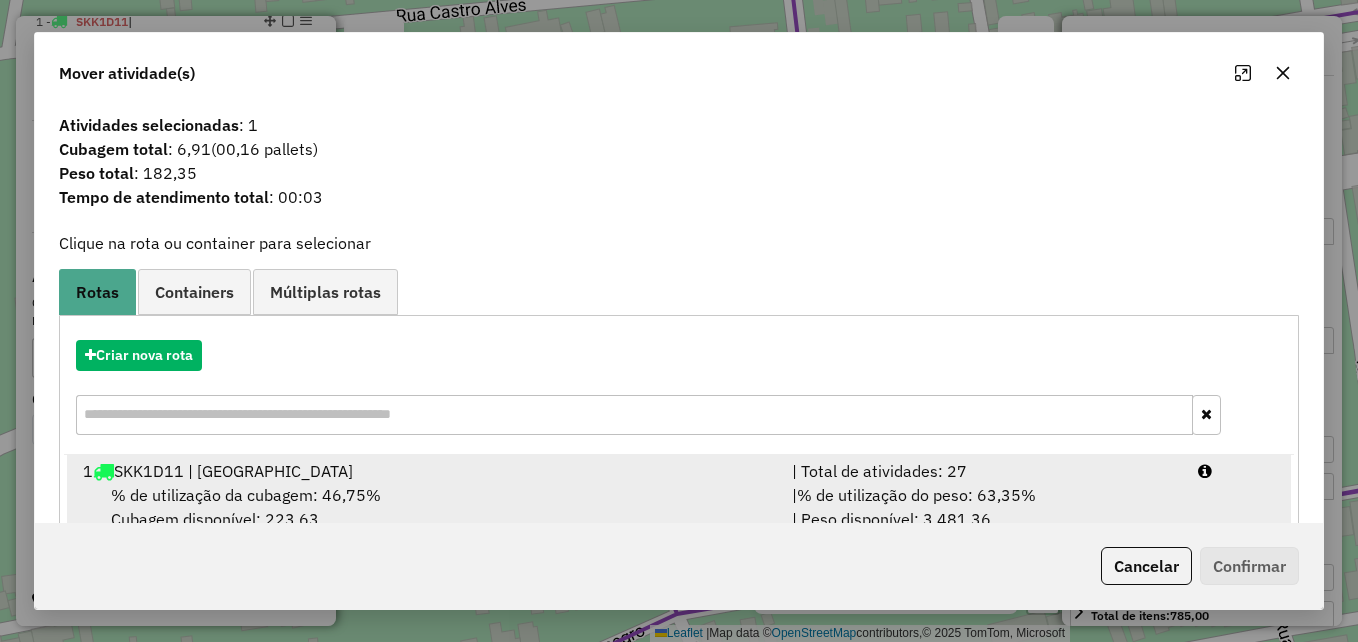 click on "1  SKK1D11 | BARRA DO RIO GRANDE" at bounding box center (425, 471) 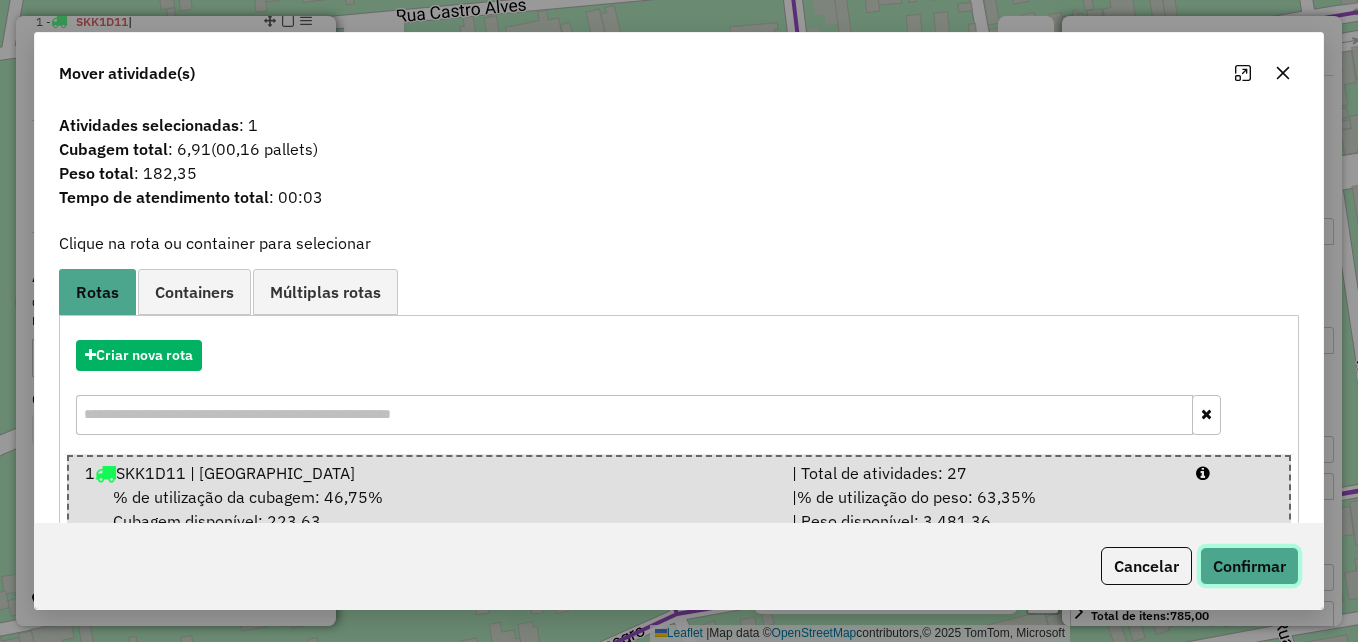 click on "Confirmar" 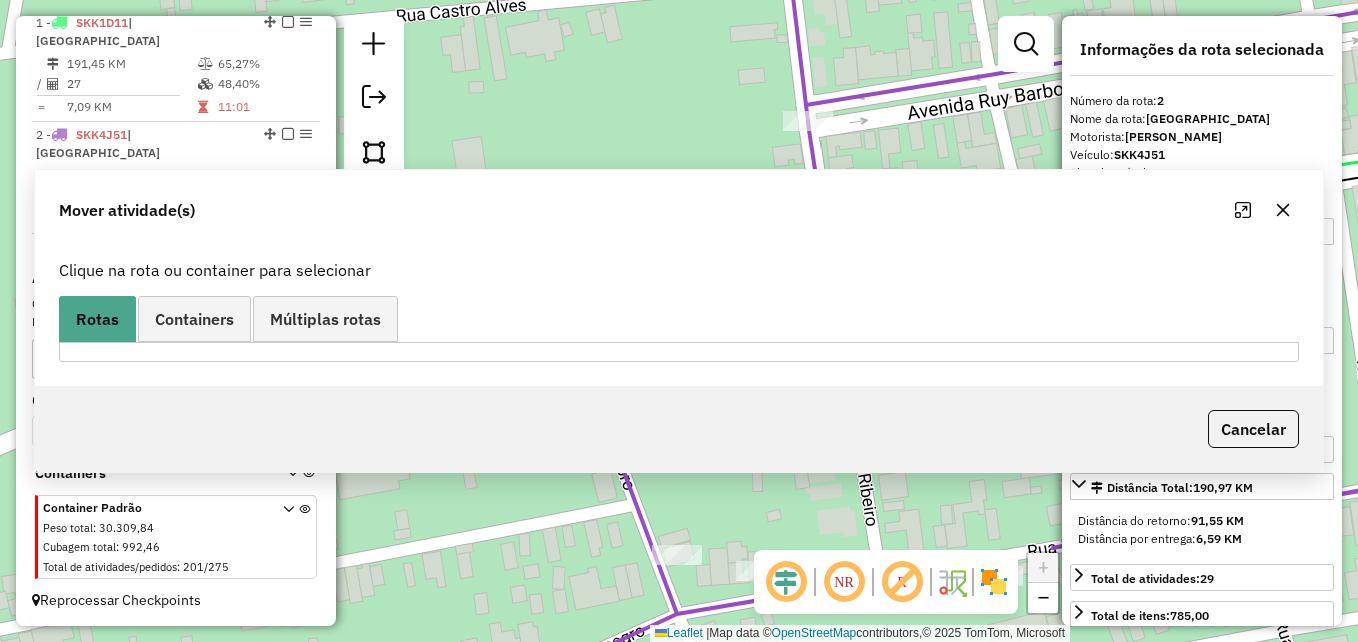 scroll, scrollTop: 757, scrollLeft: 0, axis: vertical 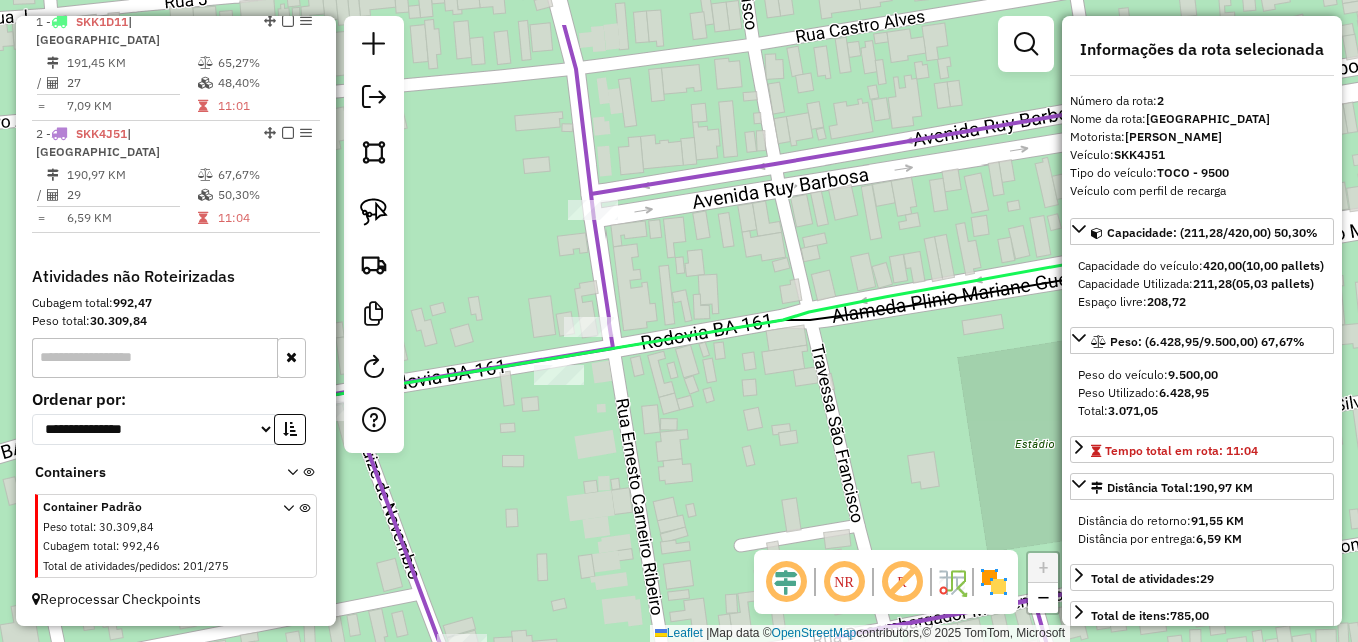 drag, startPoint x: 947, startPoint y: 402, endPoint x: 644, endPoint y: 540, distance: 332.94595 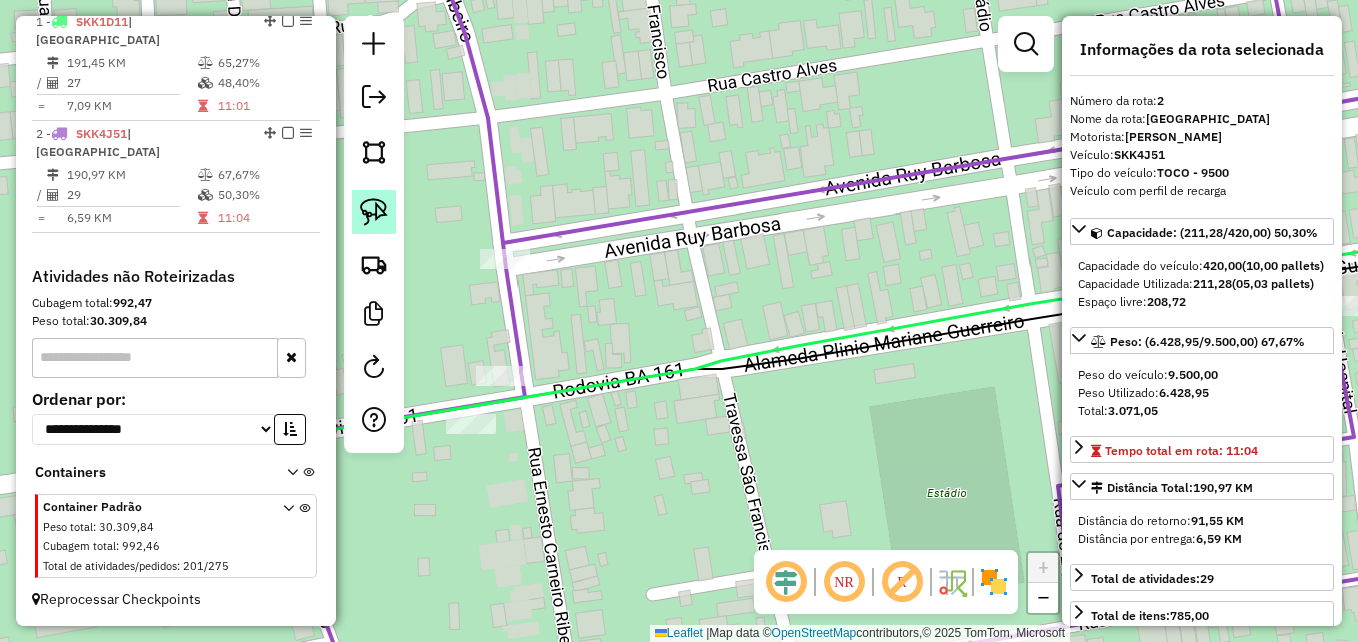 click 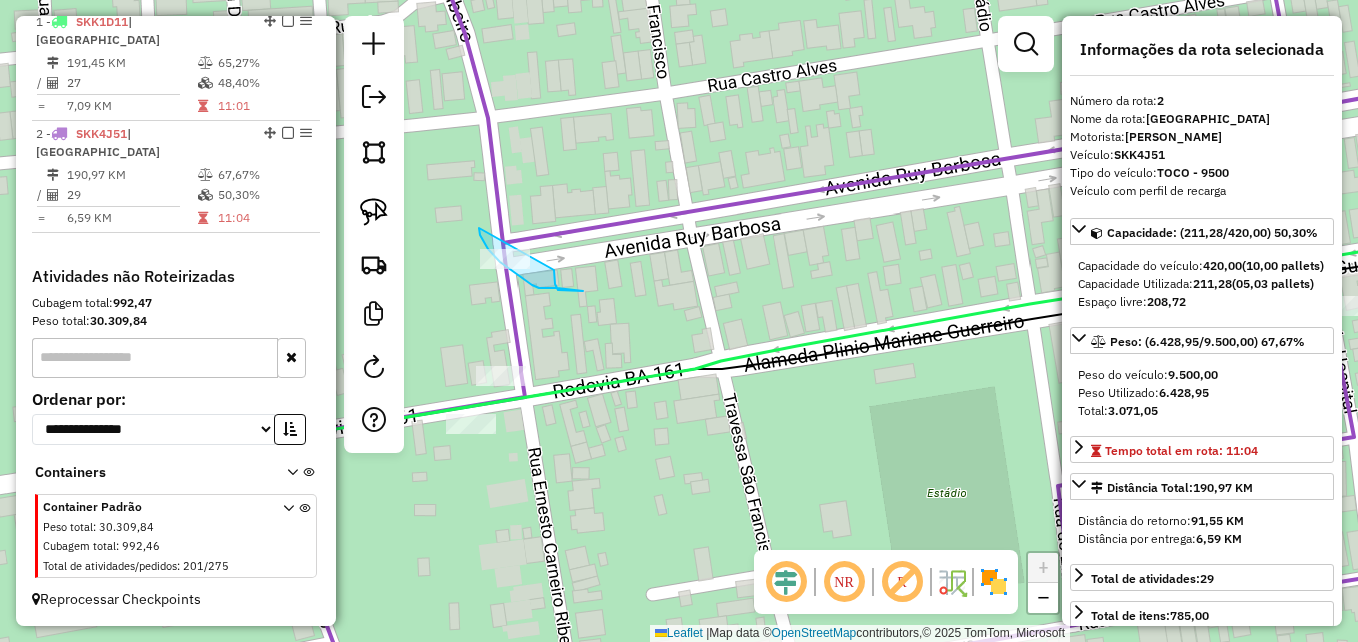 drag, startPoint x: 479, startPoint y: 228, endPoint x: 552, endPoint y: 265, distance: 81.84131 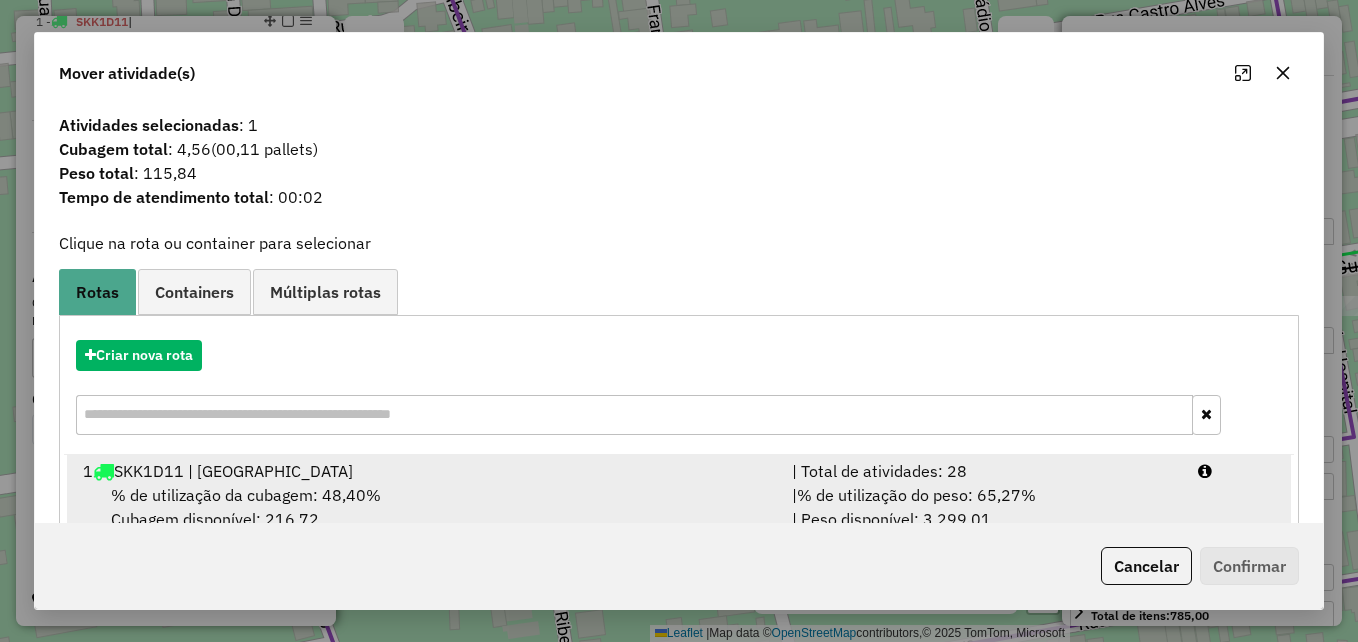 click on "1  SKK1D11 | BARRA DO RIO GRANDE" at bounding box center [425, 471] 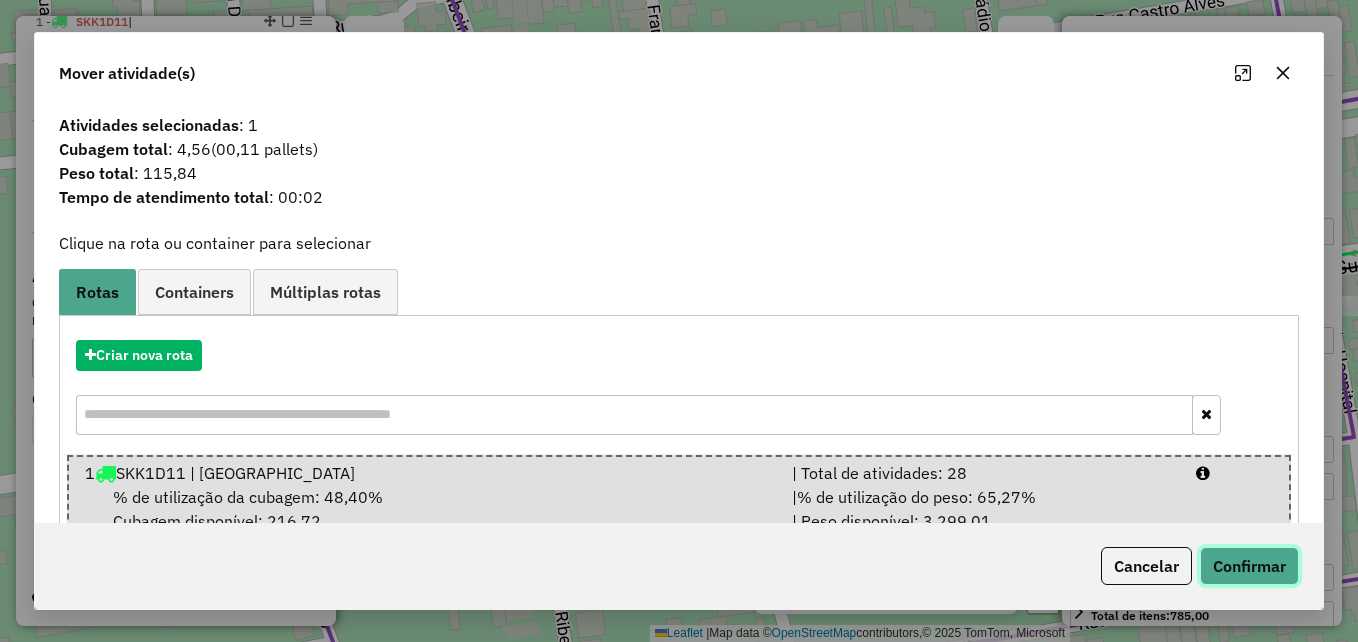 click on "Confirmar" 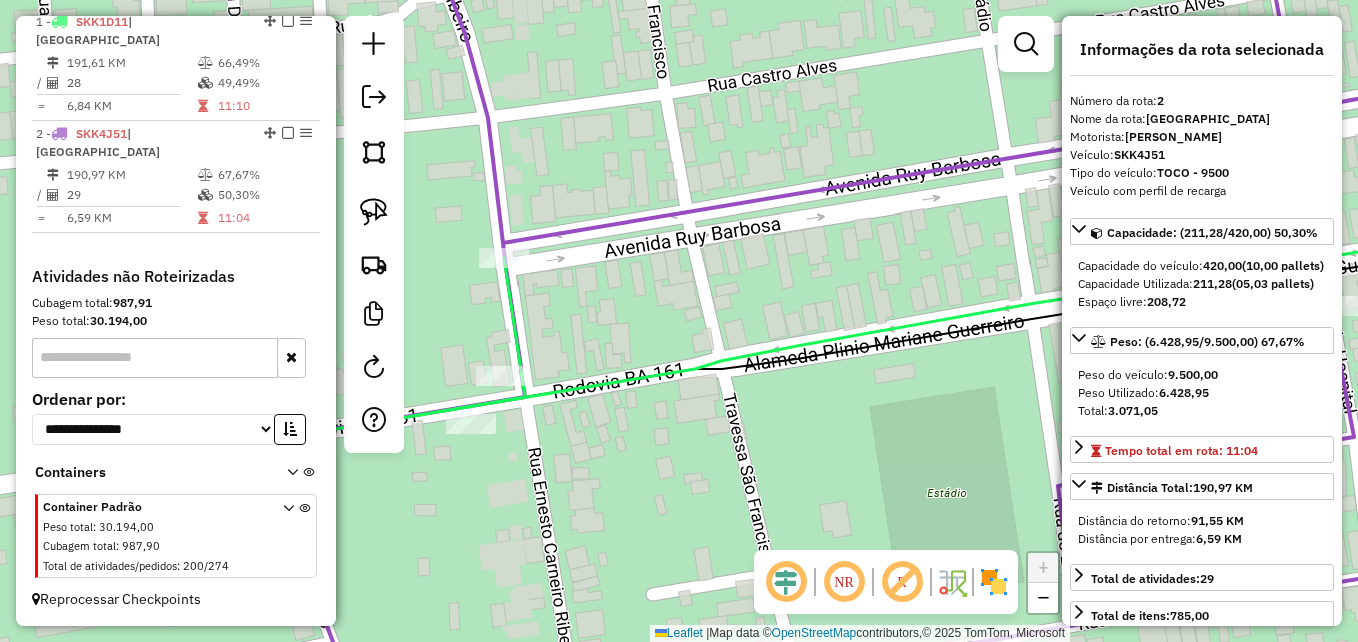 scroll, scrollTop: 757, scrollLeft: 0, axis: vertical 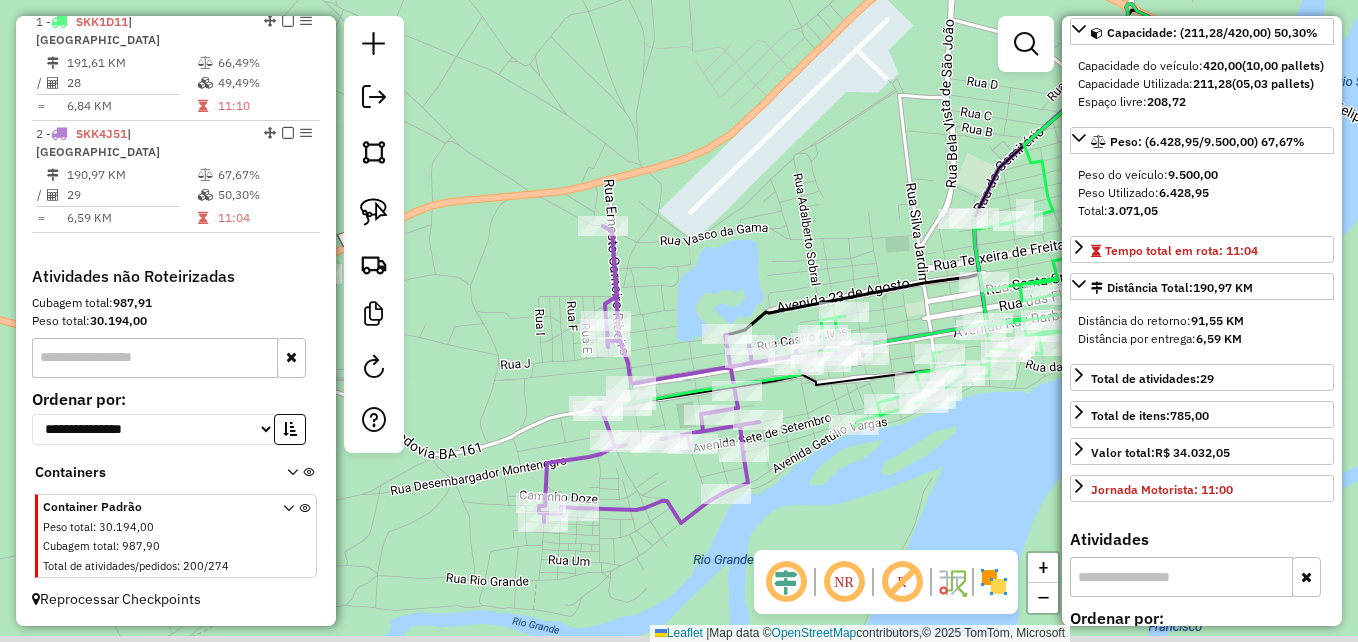 drag, startPoint x: 713, startPoint y: 399, endPoint x: 452, endPoint y: 354, distance: 264.8509 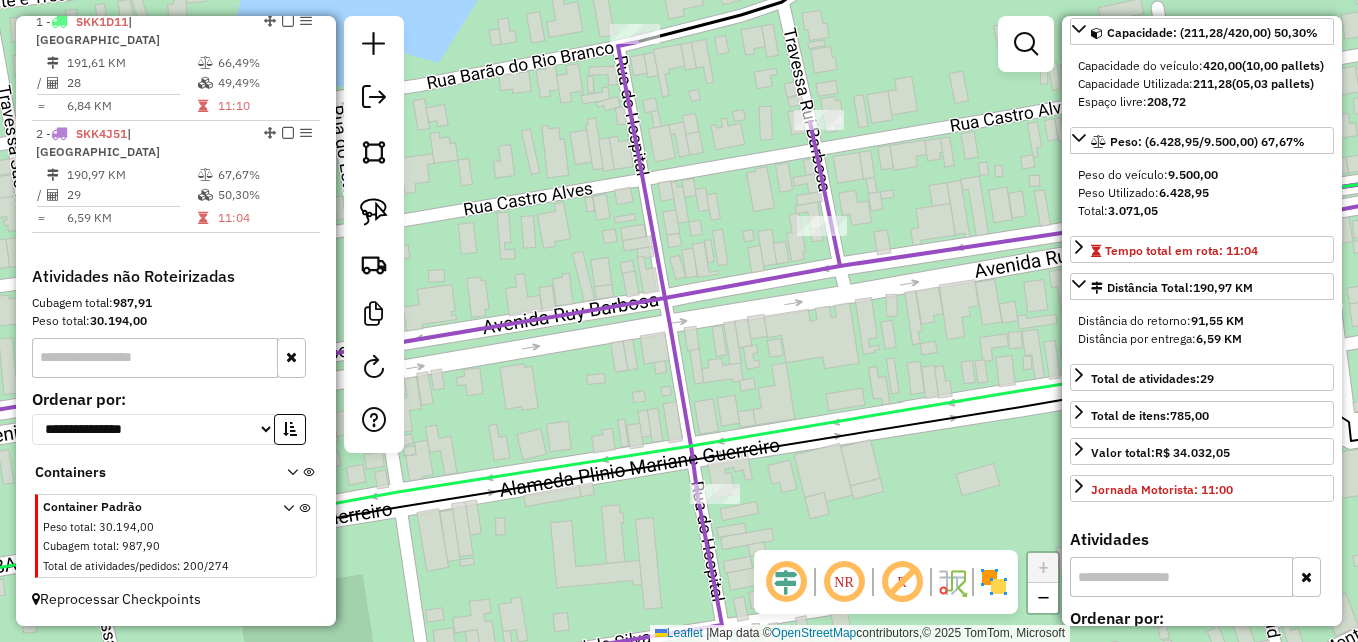 drag, startPoint x: 898, startPoint y: 308, endPoint x: 768, endPoint y: 375, distance: 146.24979 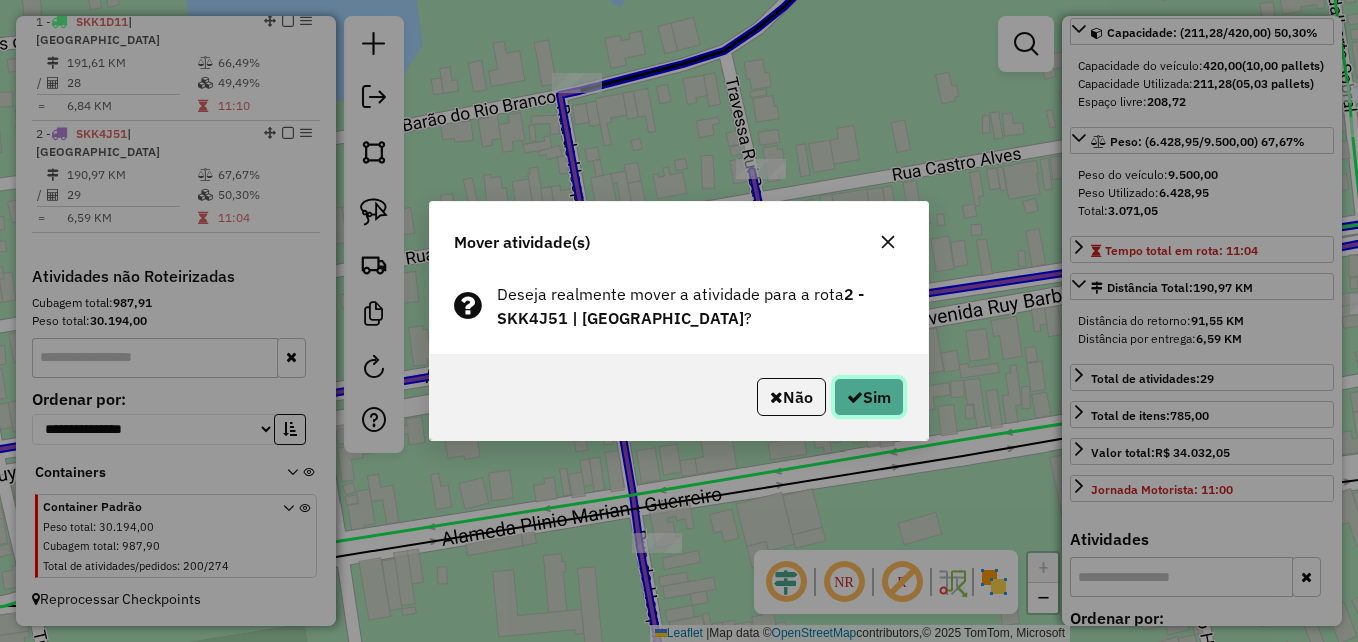 click on "Sim" 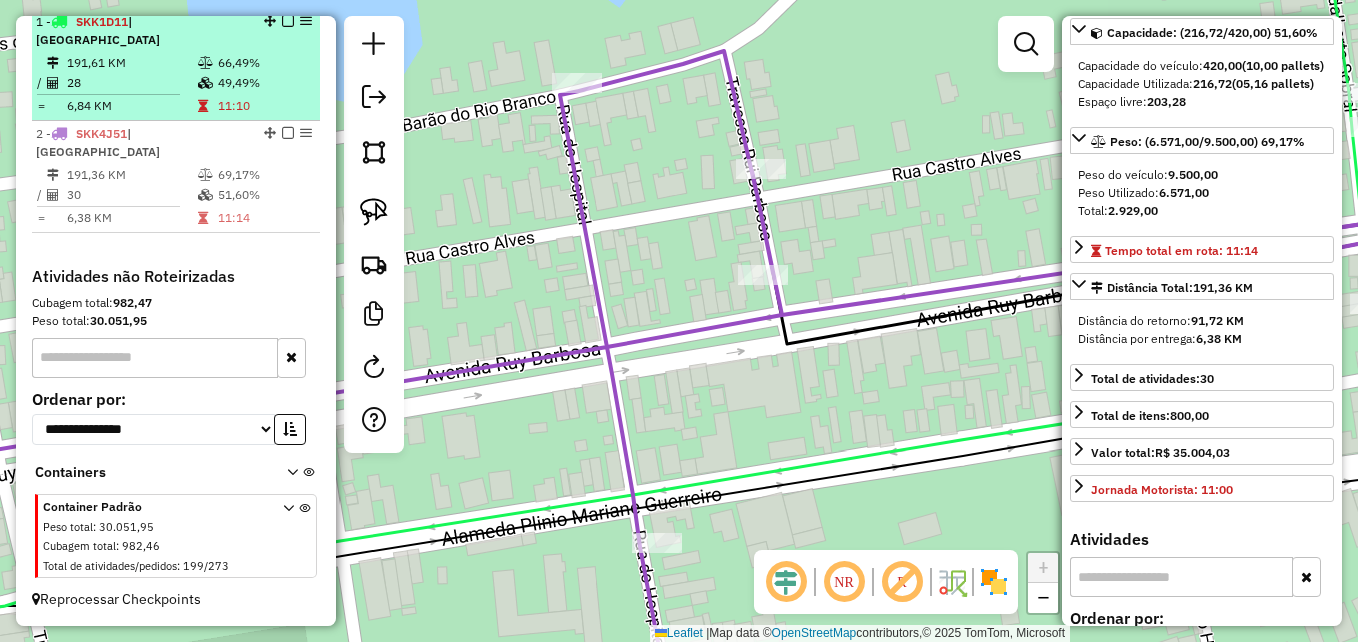 click on "191,61 KM" at bounding box center [131, 63] 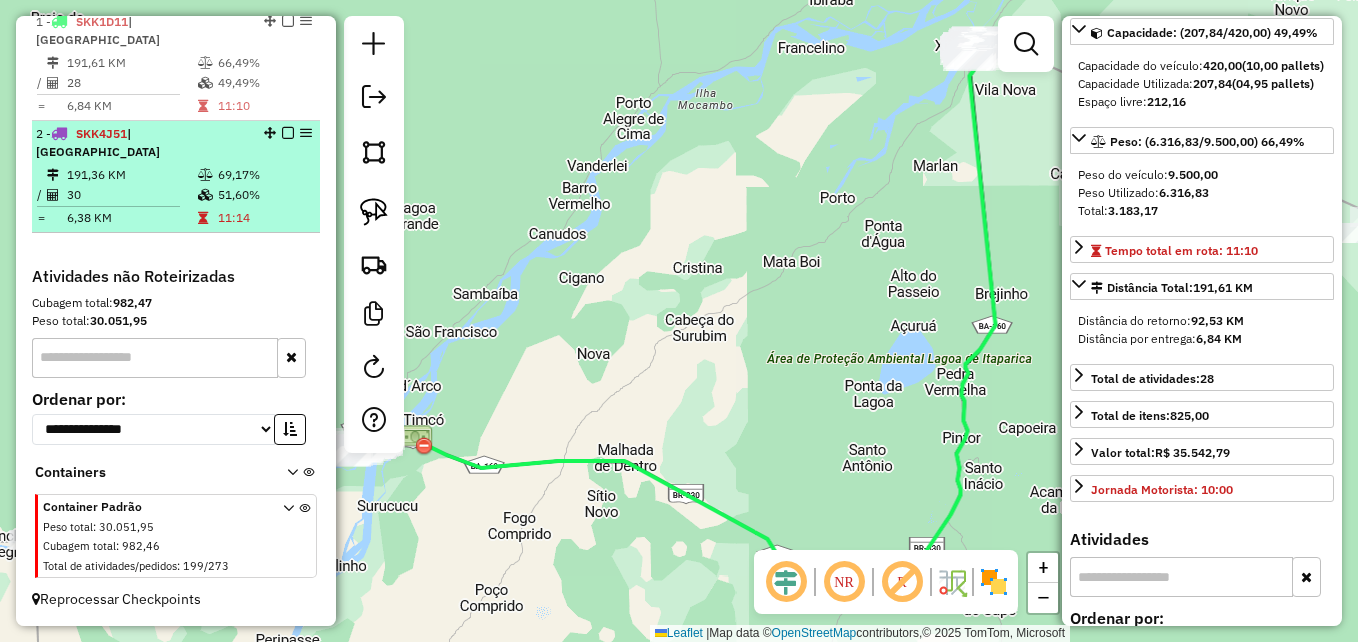 click on "191,36 KM" at bounding box center (131, 175) 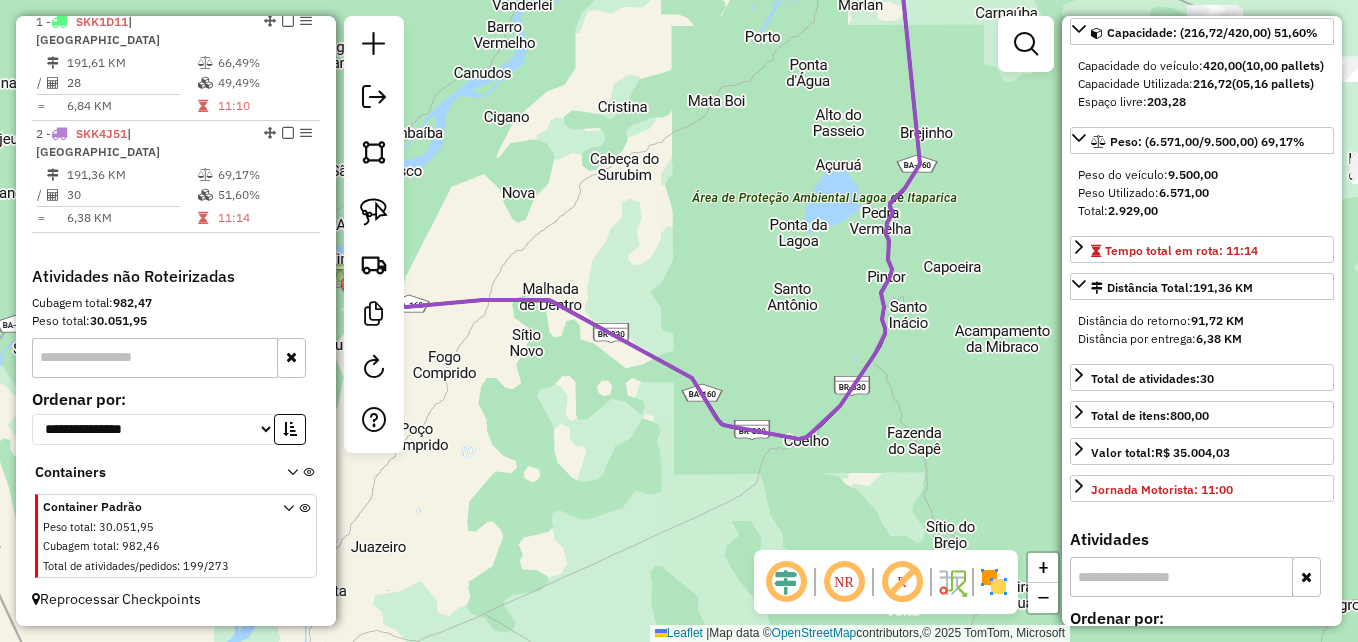 drag, startPoint x: 557, startPoint y: 427, endPoint x: 837, endPoint y: 483, distance: 285.5451 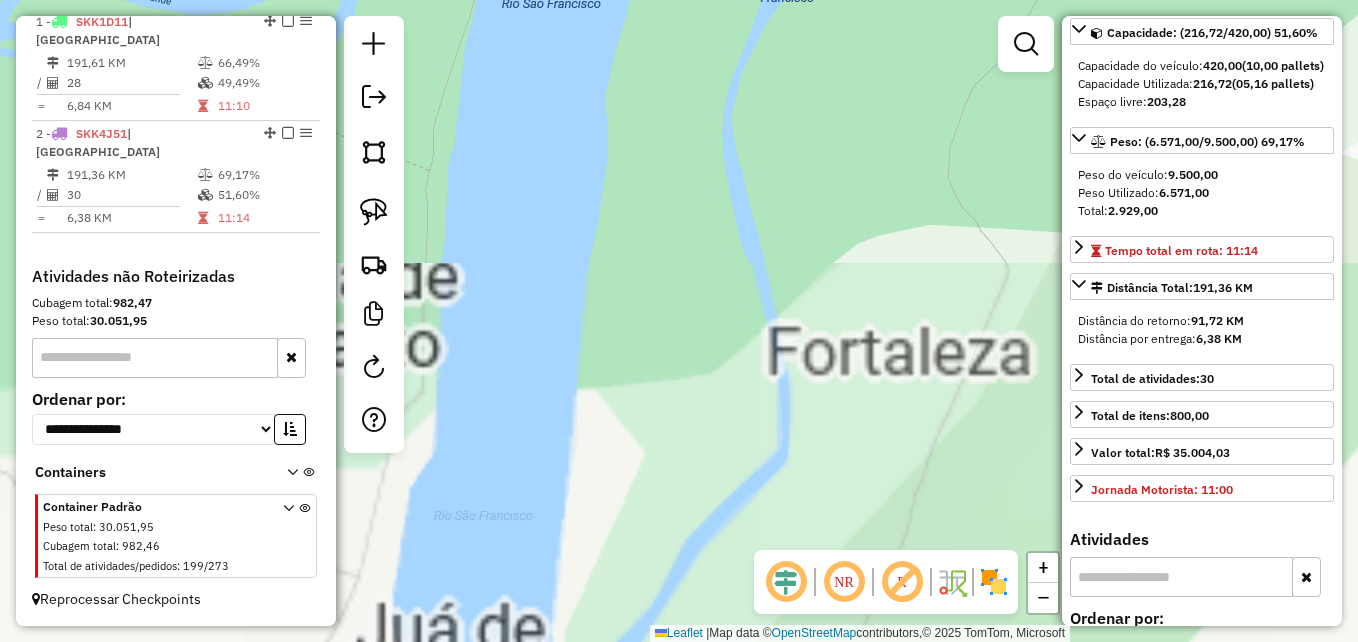 drag, startPoint x: 565, startPoint y: 323, endPoint x: 1057, endPoint y: 434, distance: 504.36594 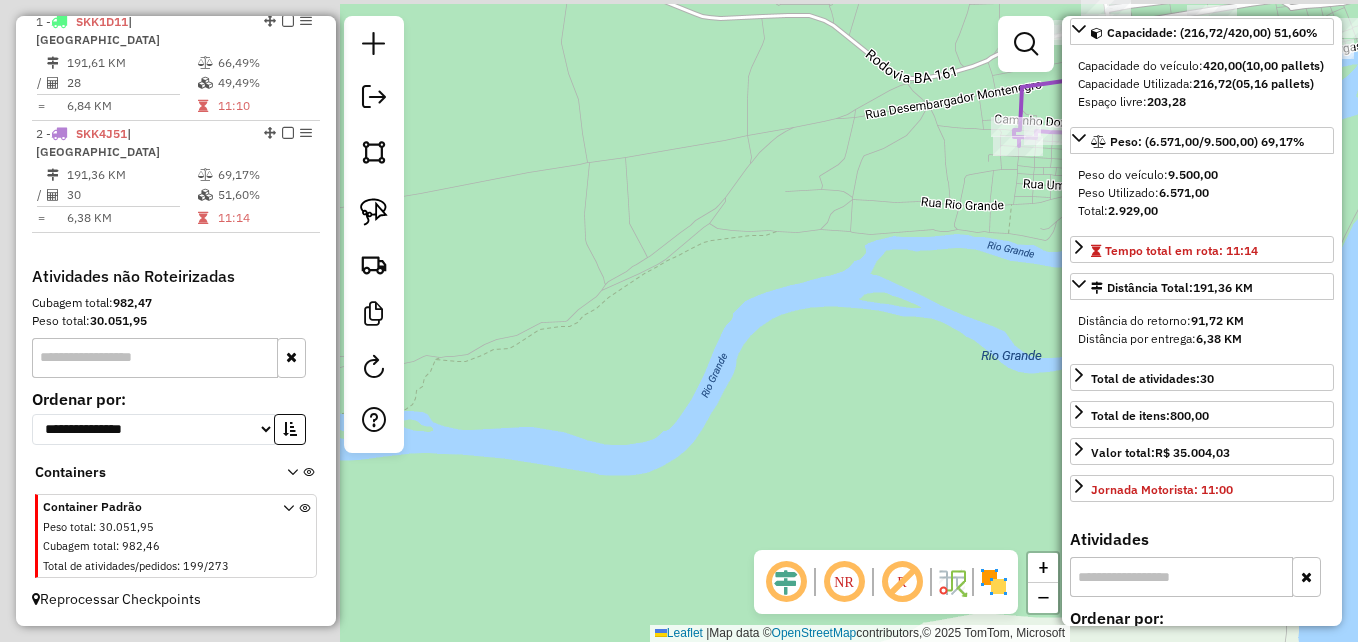 drag, startPoint x: 595, startPoint y: 317, endPoint x: 1033, endPoint y: 458, distance: 460.13586 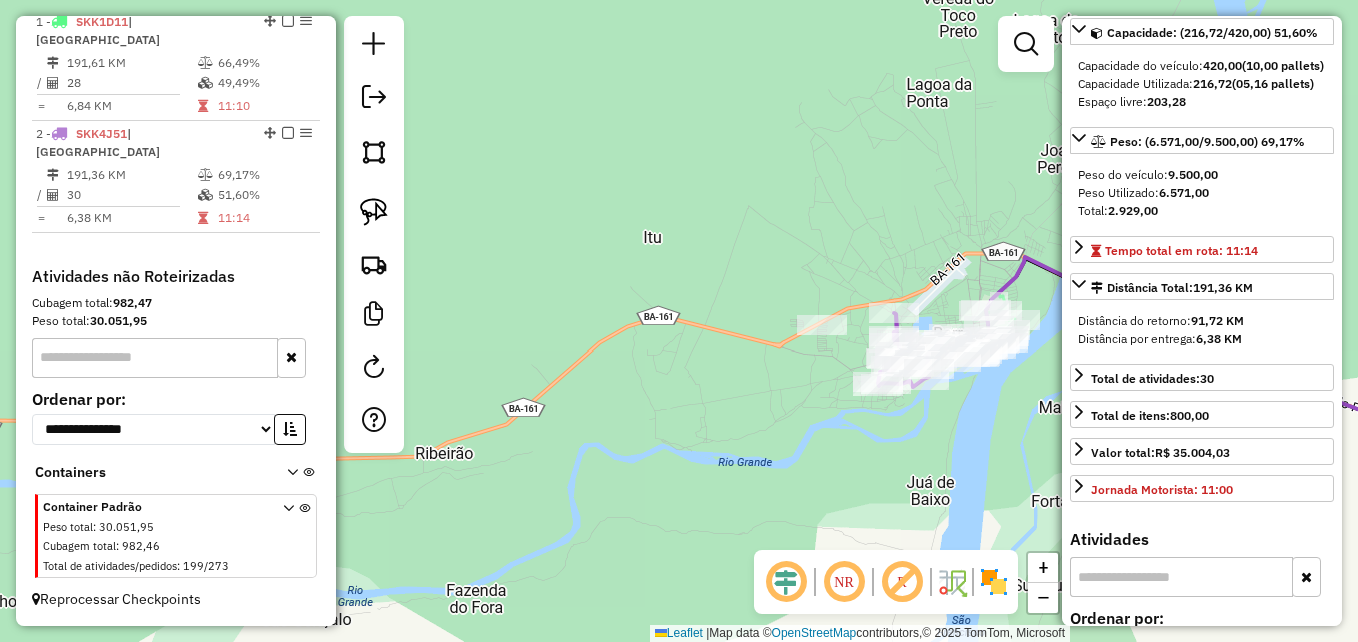 drag, startPoint x: 877, startPoint y: 379, endPoint x: 540, endPoint y: 394, distance: 337.33365 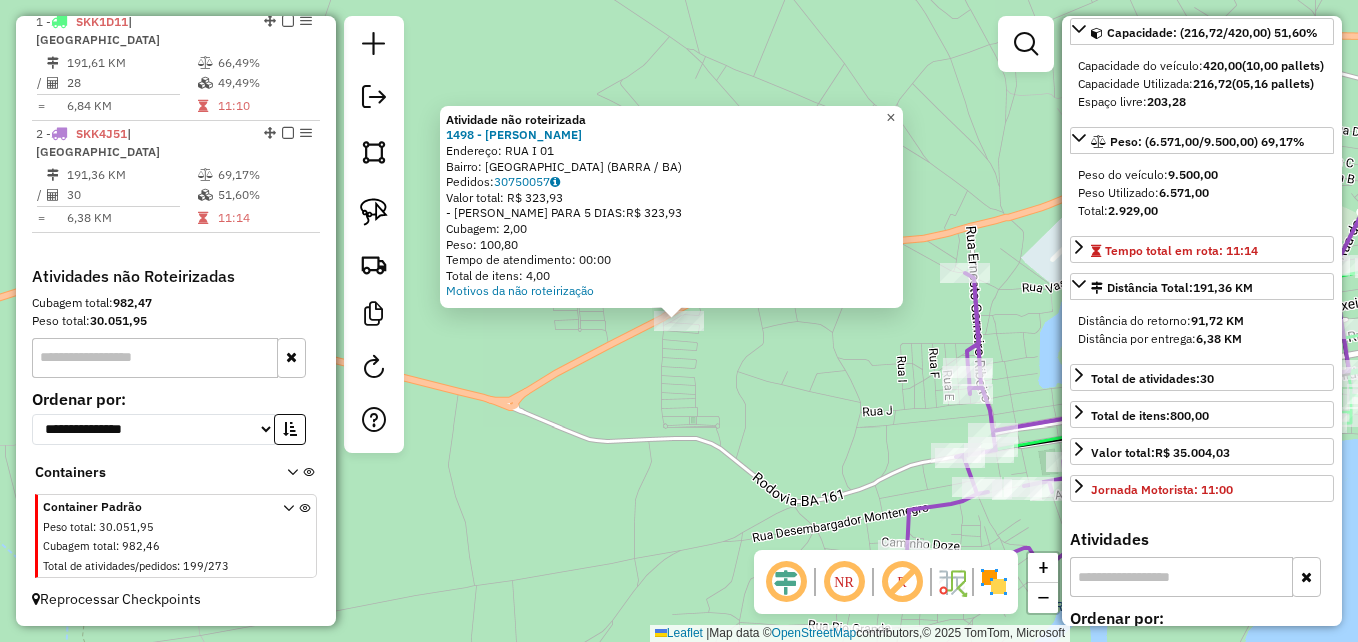 click on "×" 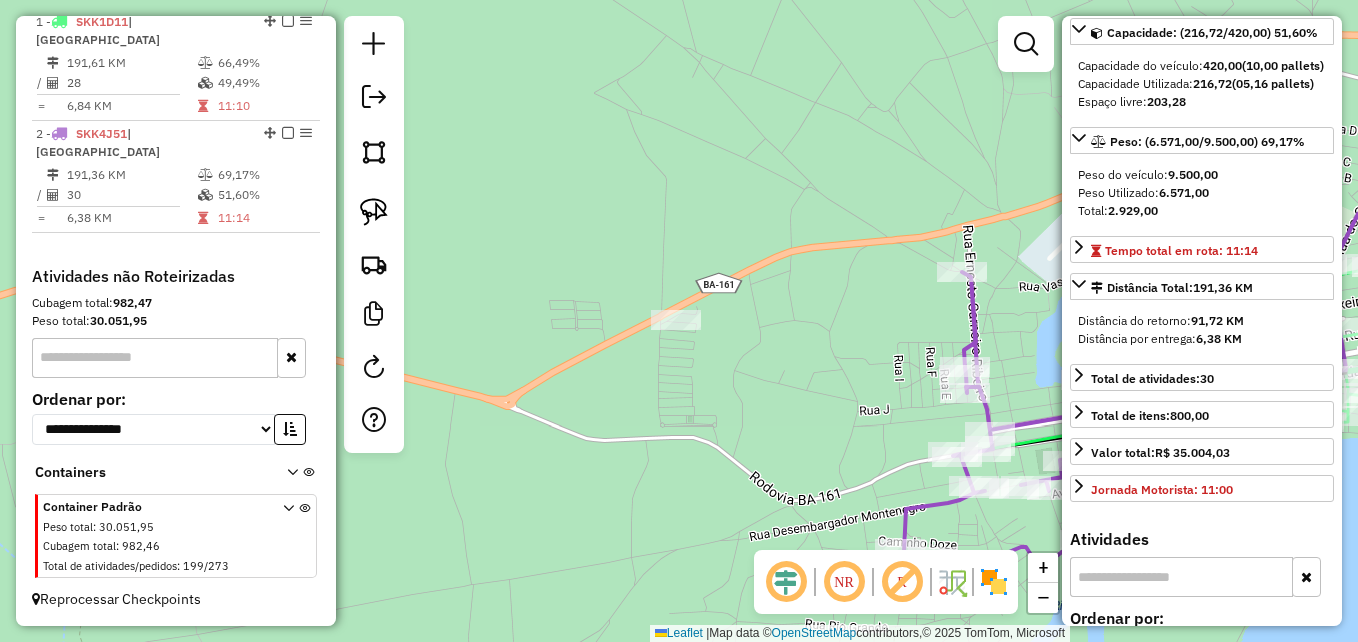 drag, startPoint x: 904, startPoint y: 326, endPoint x: 620, endPoint y: 308, distance: 284.56985 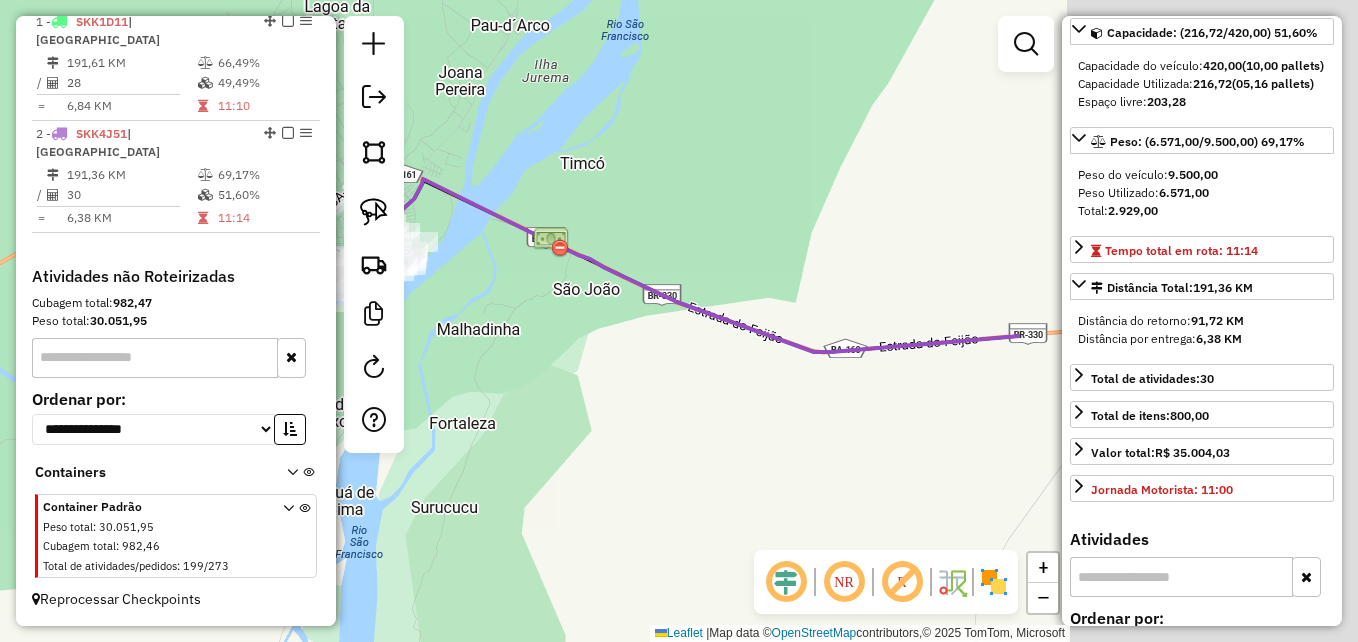 drag, startPoint x: 955, startPoint y: 361, endPoint x: 351, endPoint y: 277, distance: 609.8131 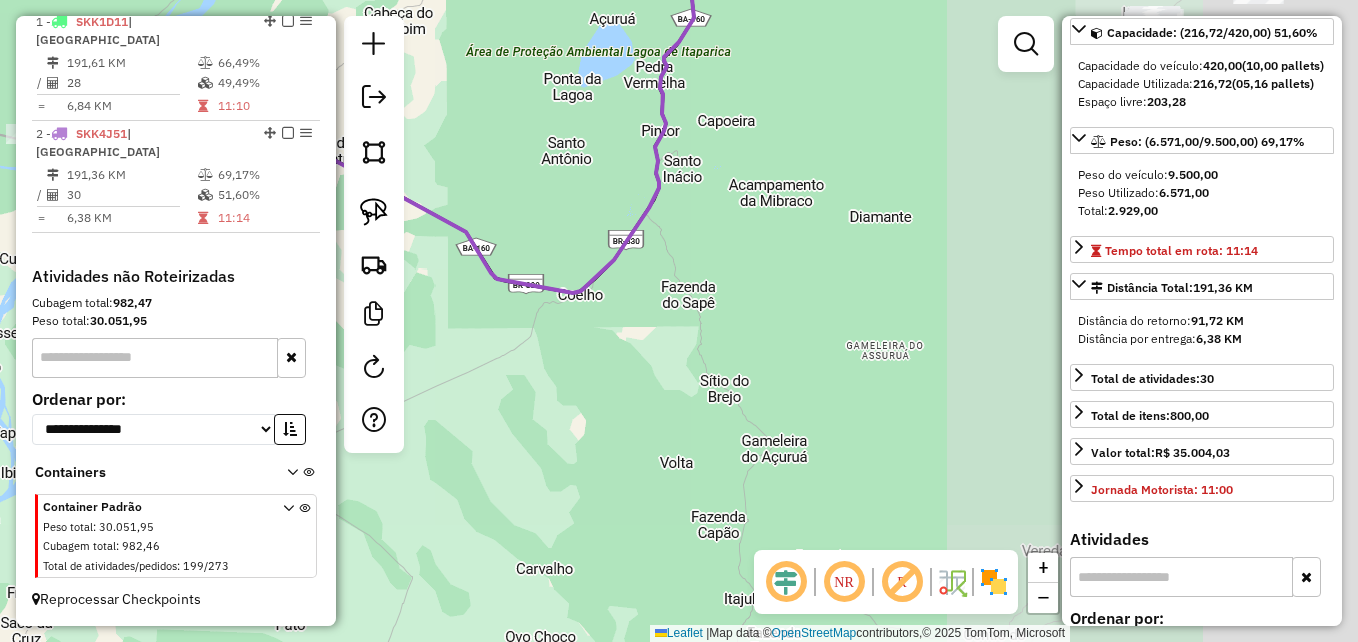 drag, startPoint x: 940, startPoint y: 355, endPoint x: 355, endPoint y: 237, distance: 596.7822 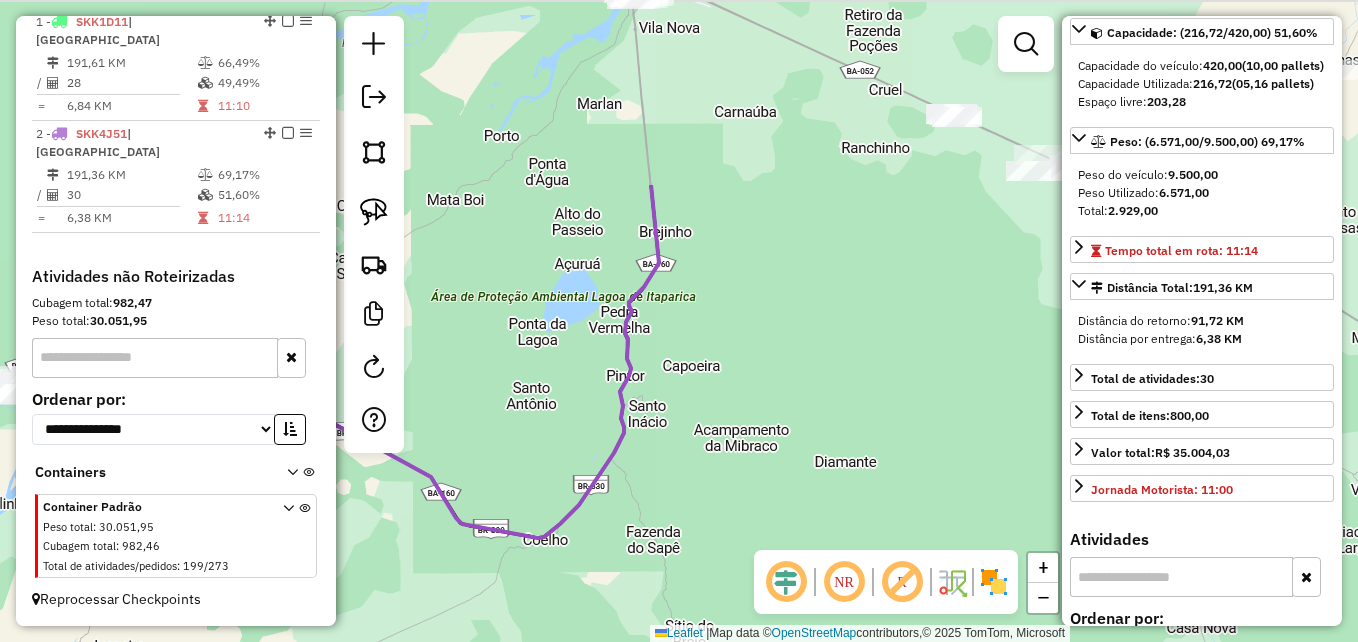 drag, startPoint x: 579, startPoint y: 160, endPoint x: 572, endPoint y: 384, distance: 224.10934 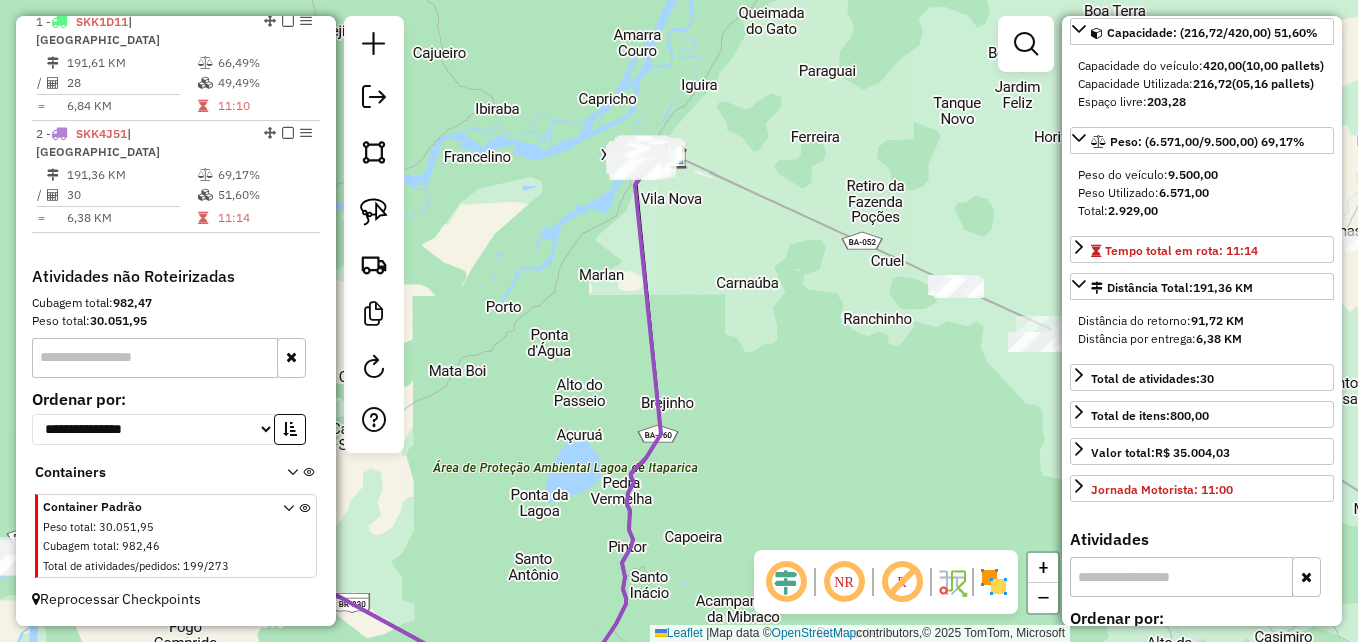 drag, startPoint x: 594, startPoint y: 57, endPoint x: 592, endPoint y: 303, distance: 246.00813 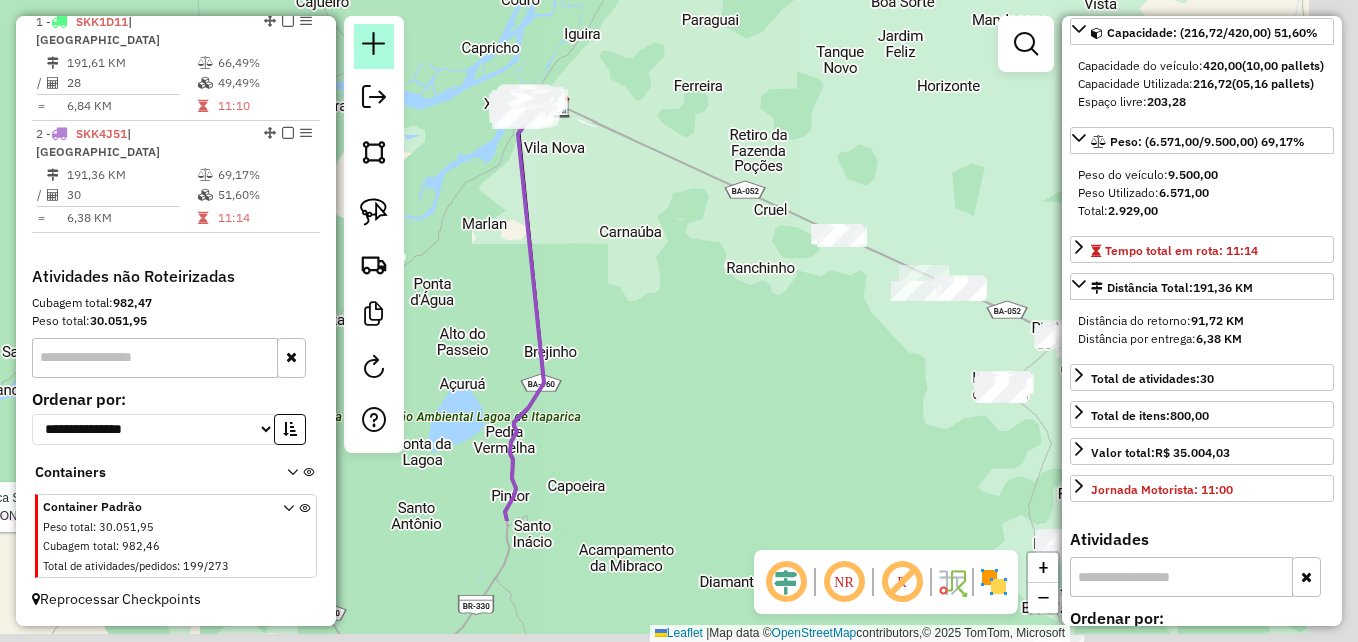 drag, startPoint x: 909, startPoint y: 414, endPoint x: 367, endPoint y: 33, distance: 662.51416 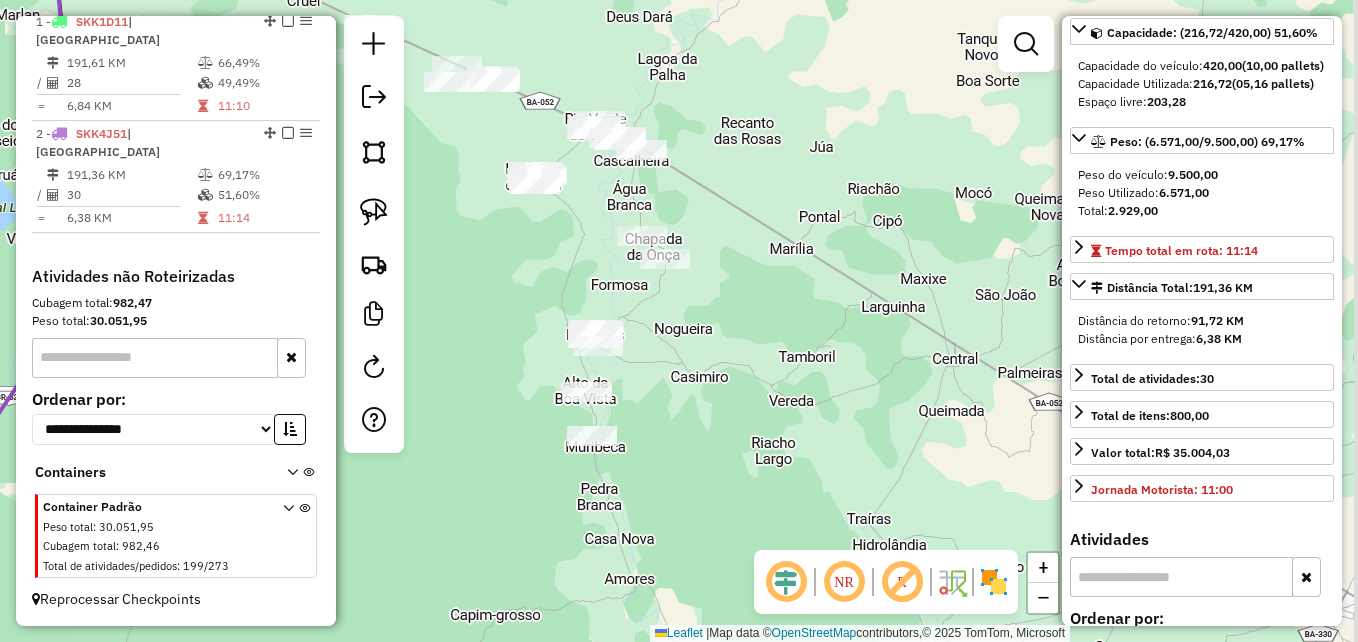 drag, startPoint x: 891, startPoint y: 385, endPoint x: 736, endPoint y: 343, distance: 160.58954 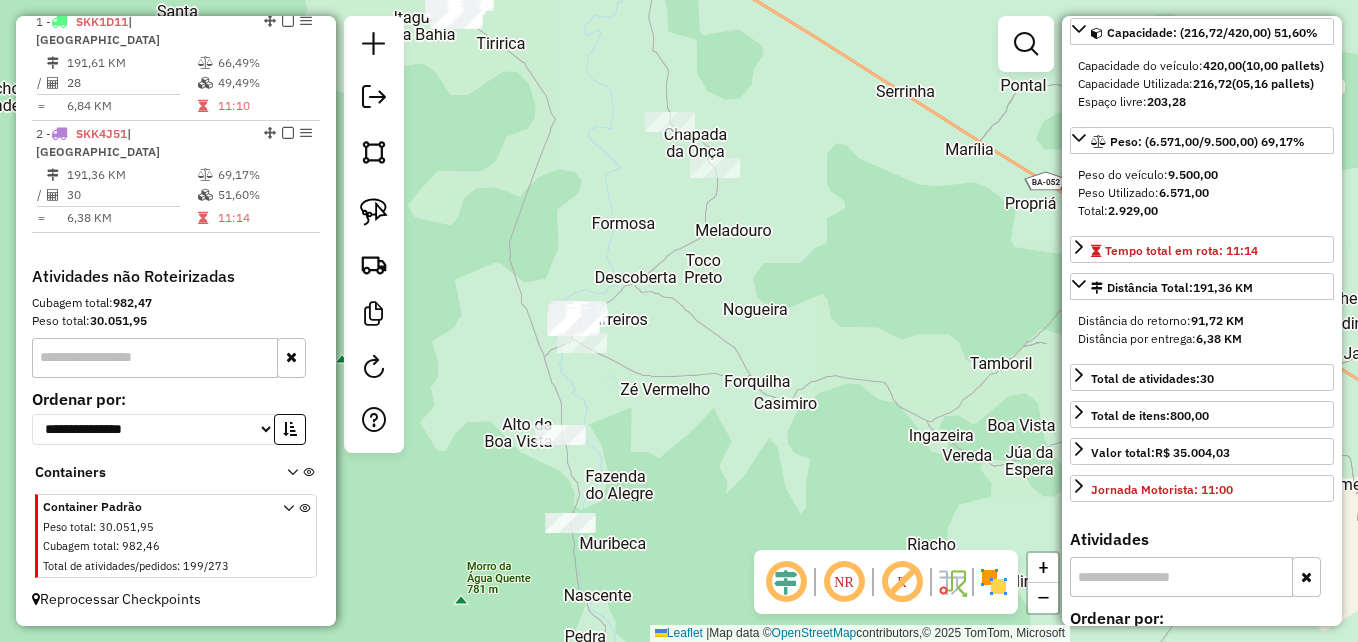 drag, startPoint x: 596, startPoint y: 367, endPoint x: 622, endPoint y: 570, distance: 204.65825 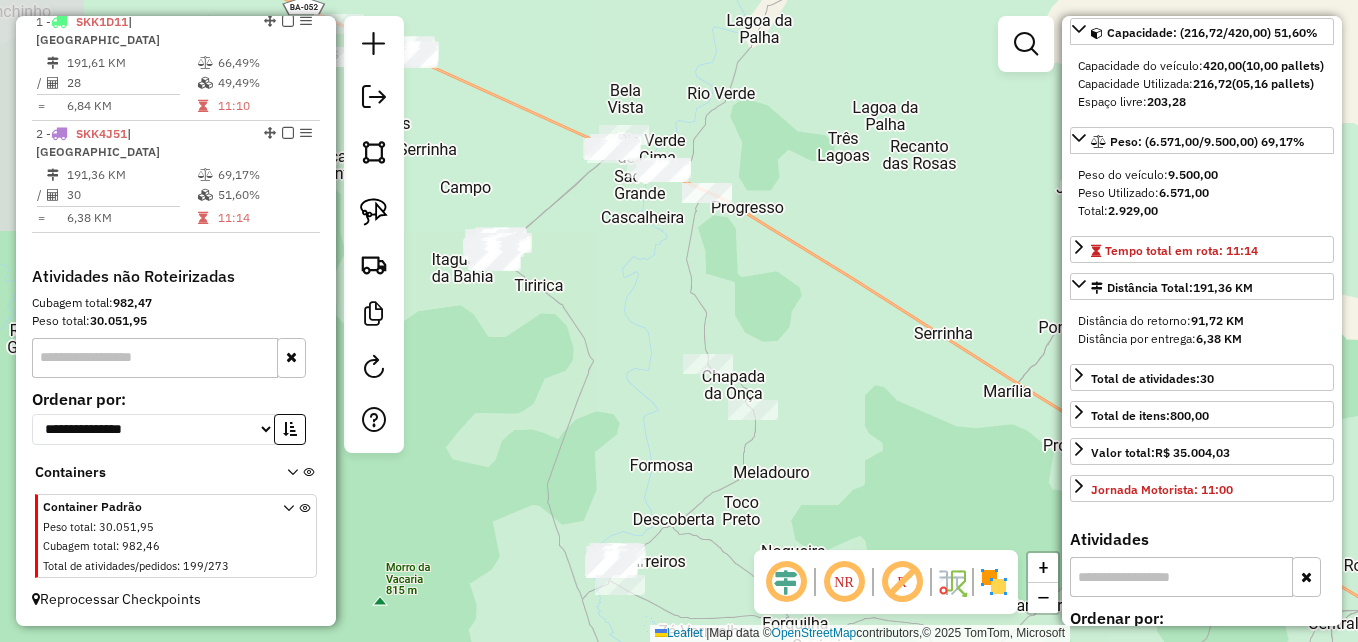 drag, startPoint x: 484, startPoint y: 284, endPoint x: 576, endPoint y: 452, distance: 191.54112 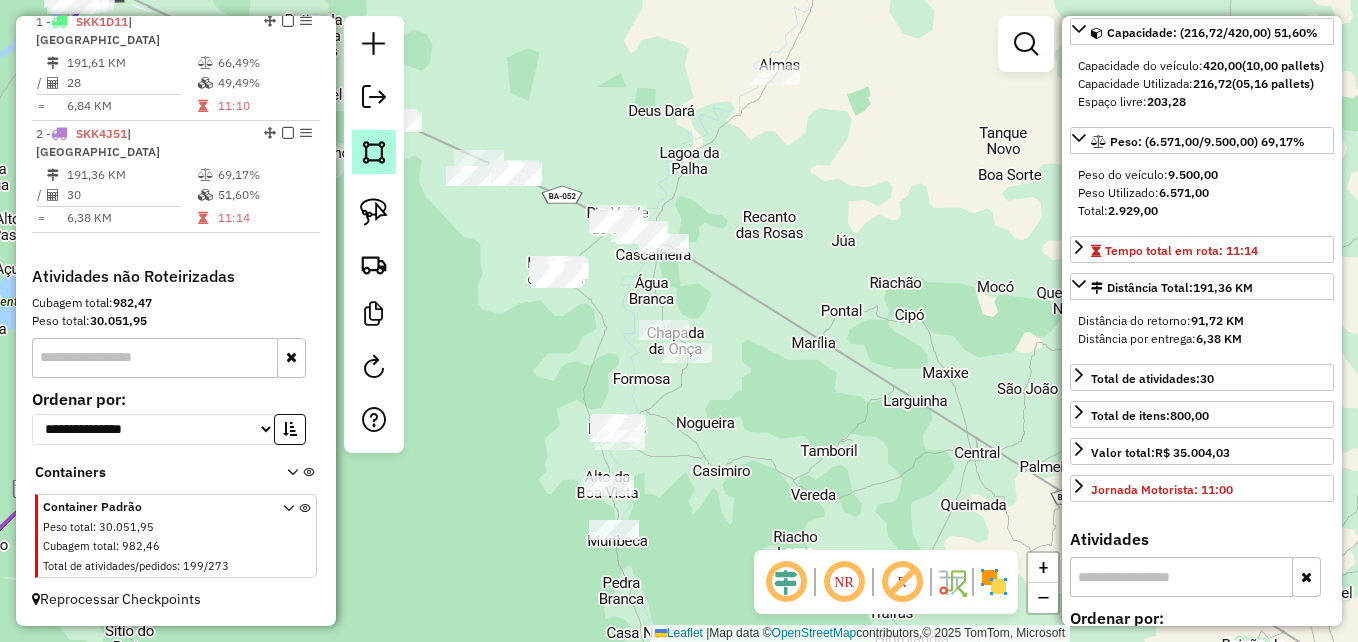 click 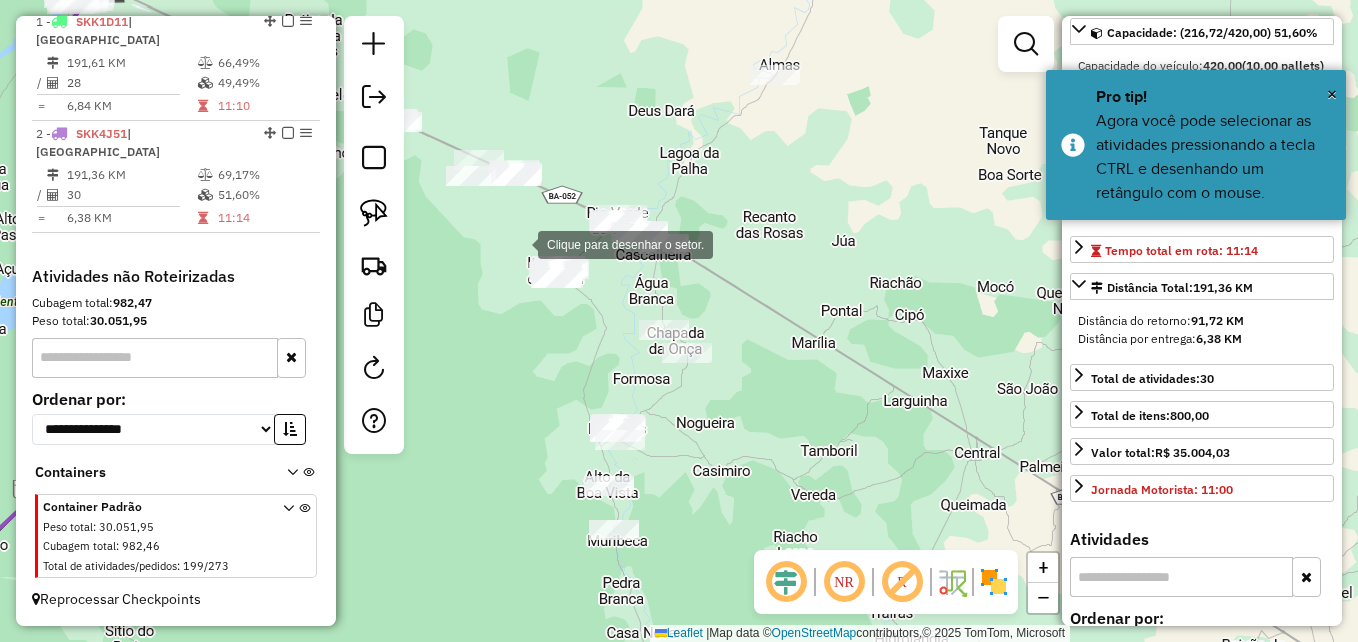 click 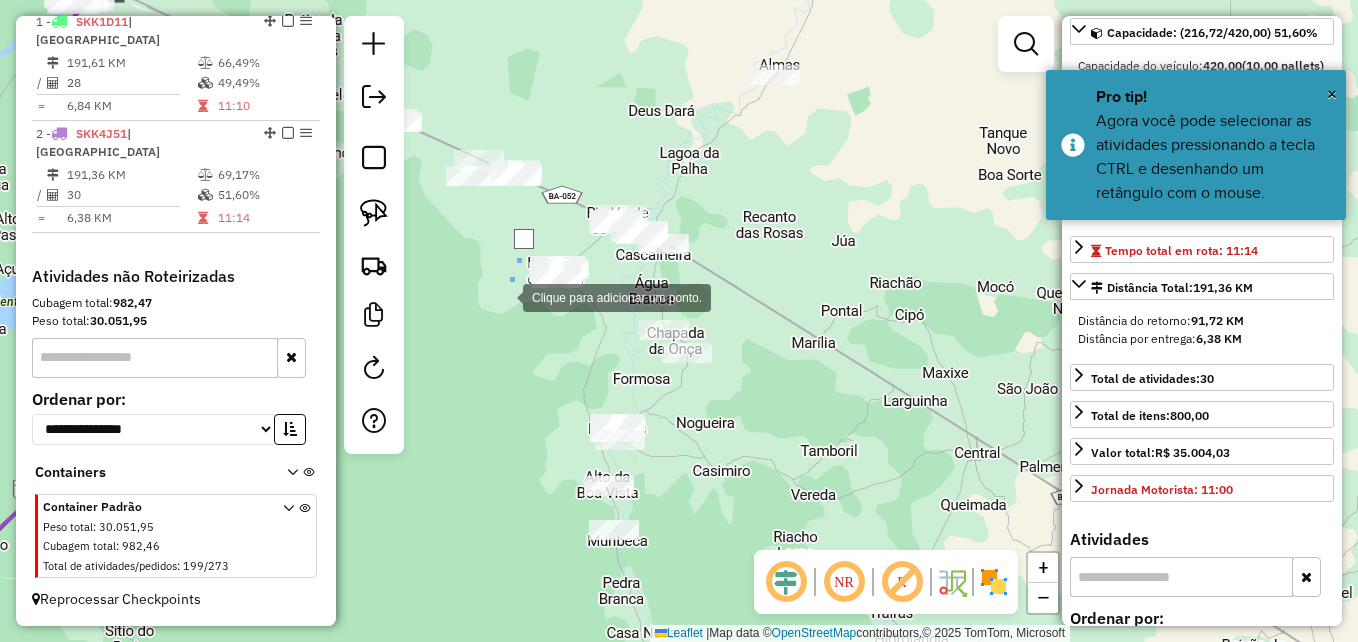 click 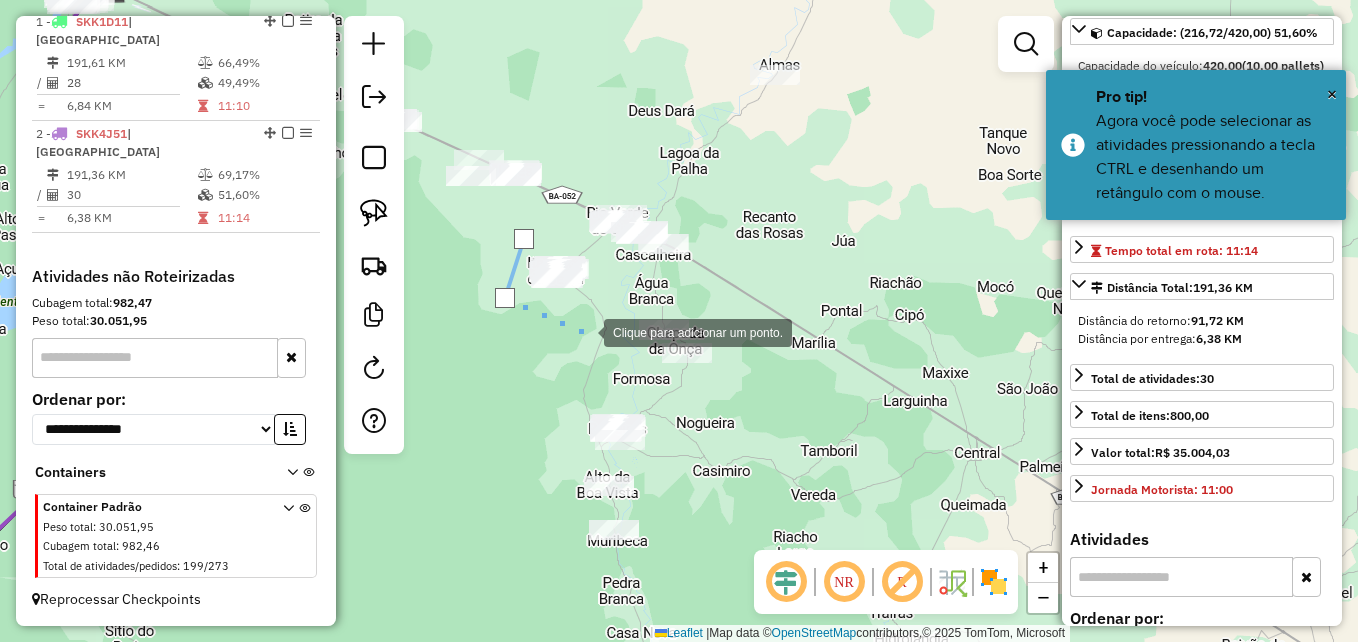 click 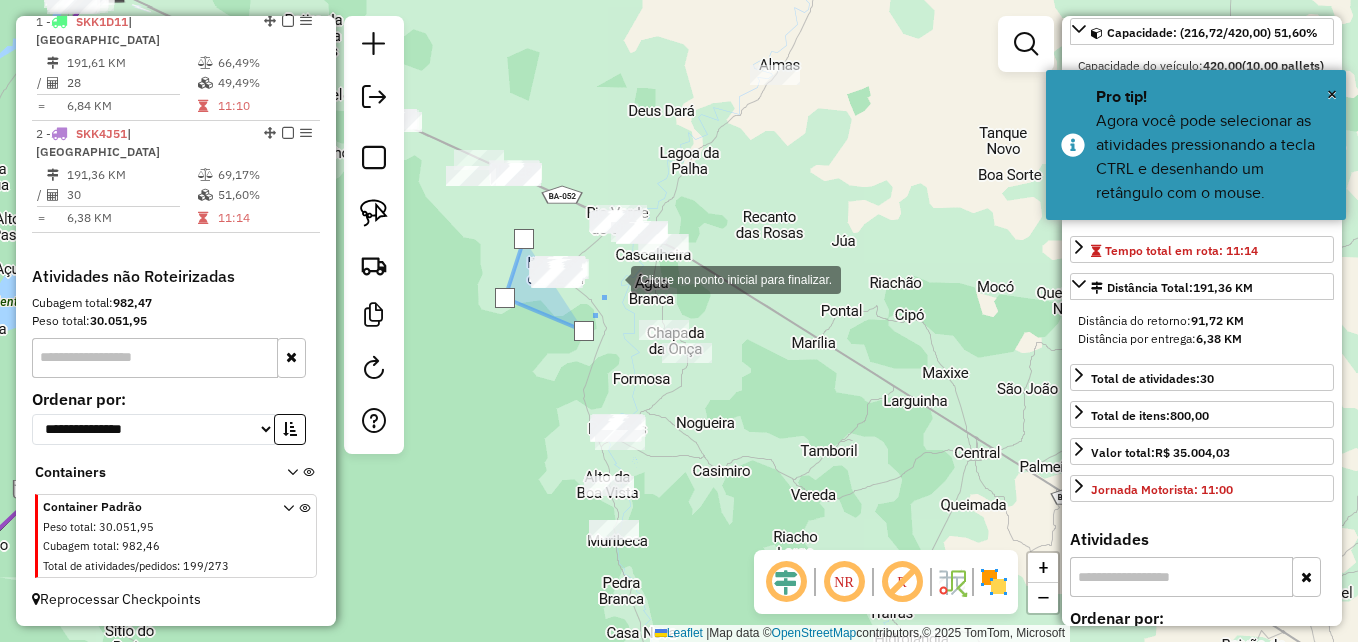 click 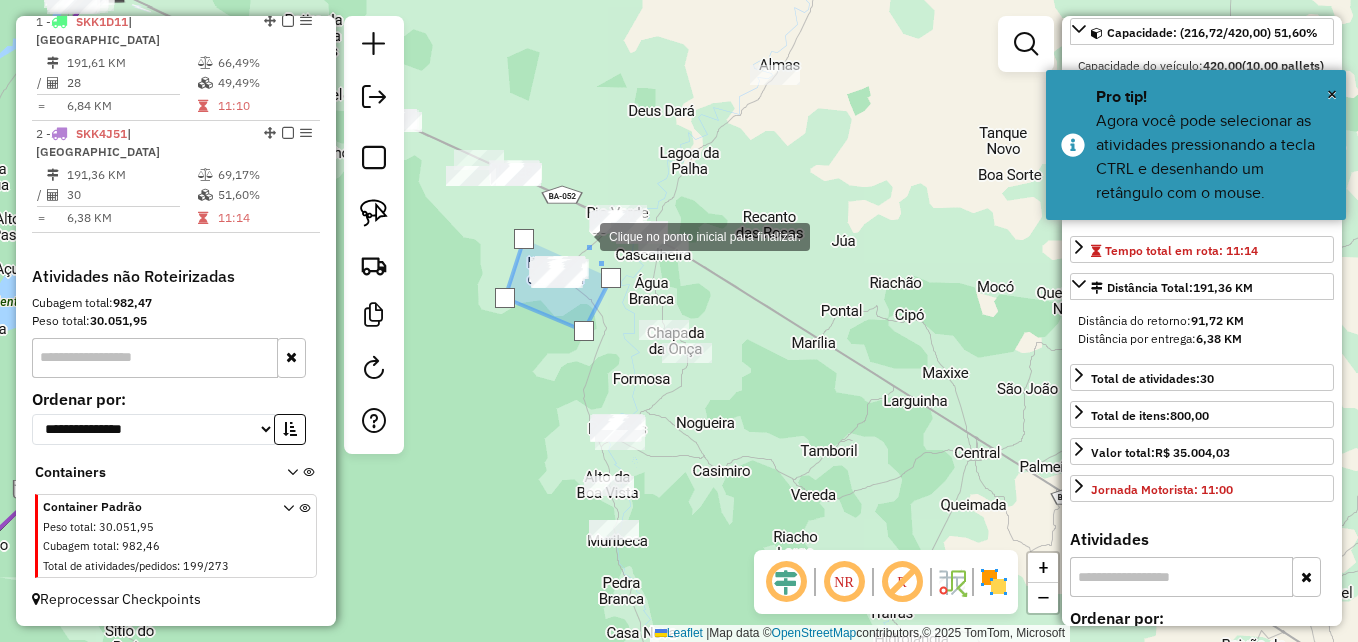 click 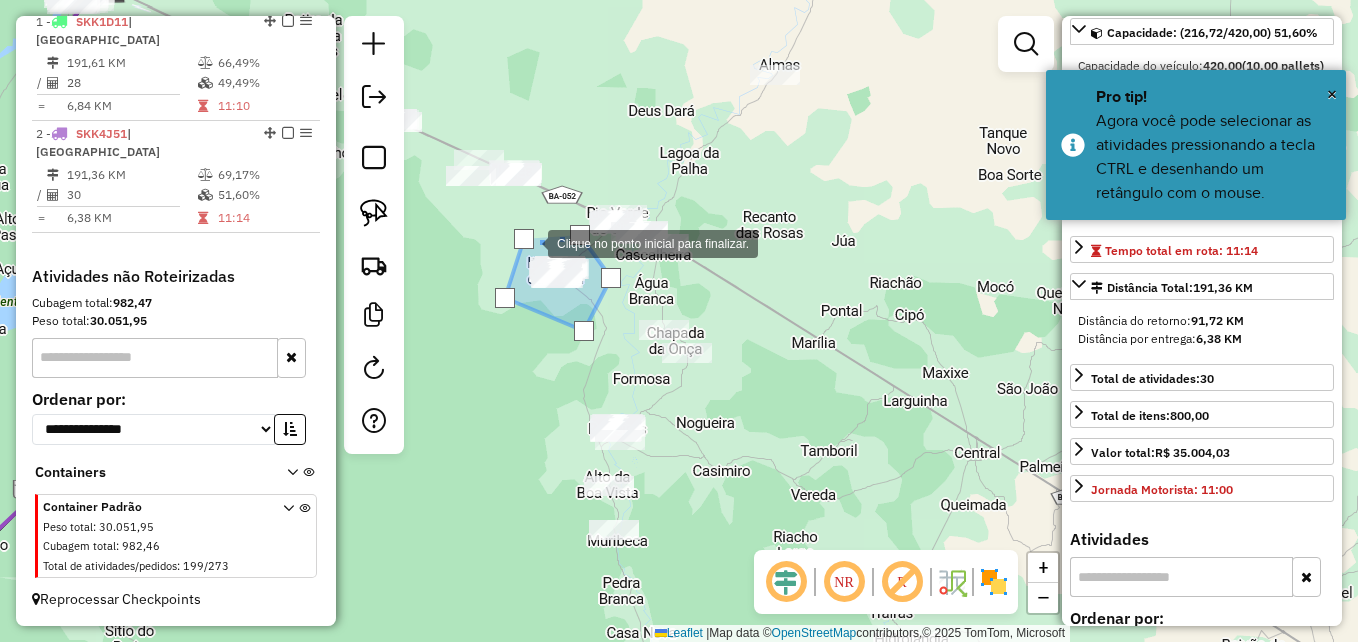 click 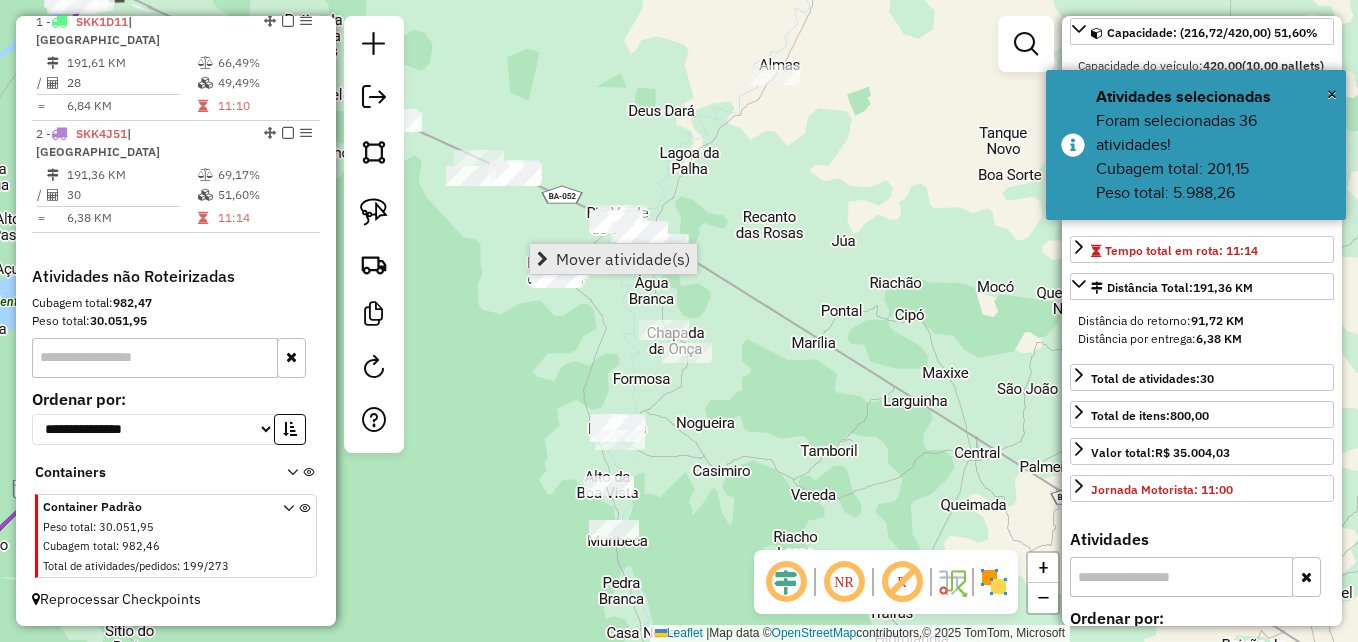 click on "Mover atividade(s)" at bounding box center [623, 259] 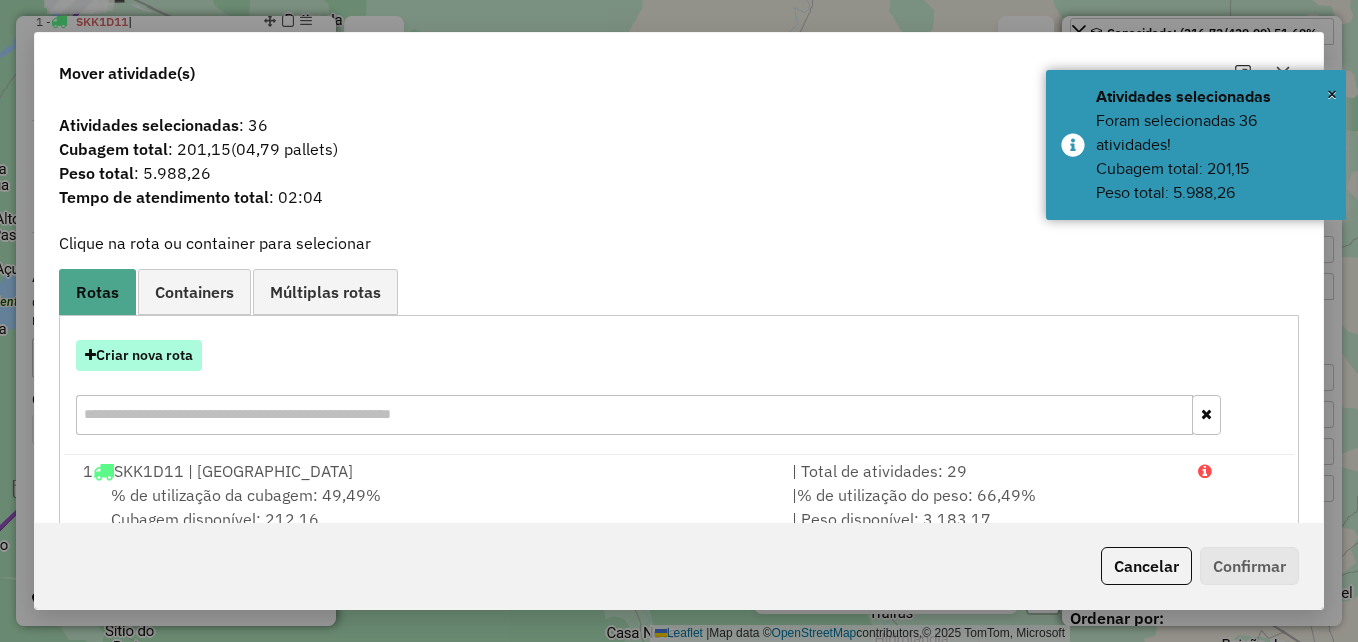 click on "Criar nova rota" at bounding box center [139, 355] 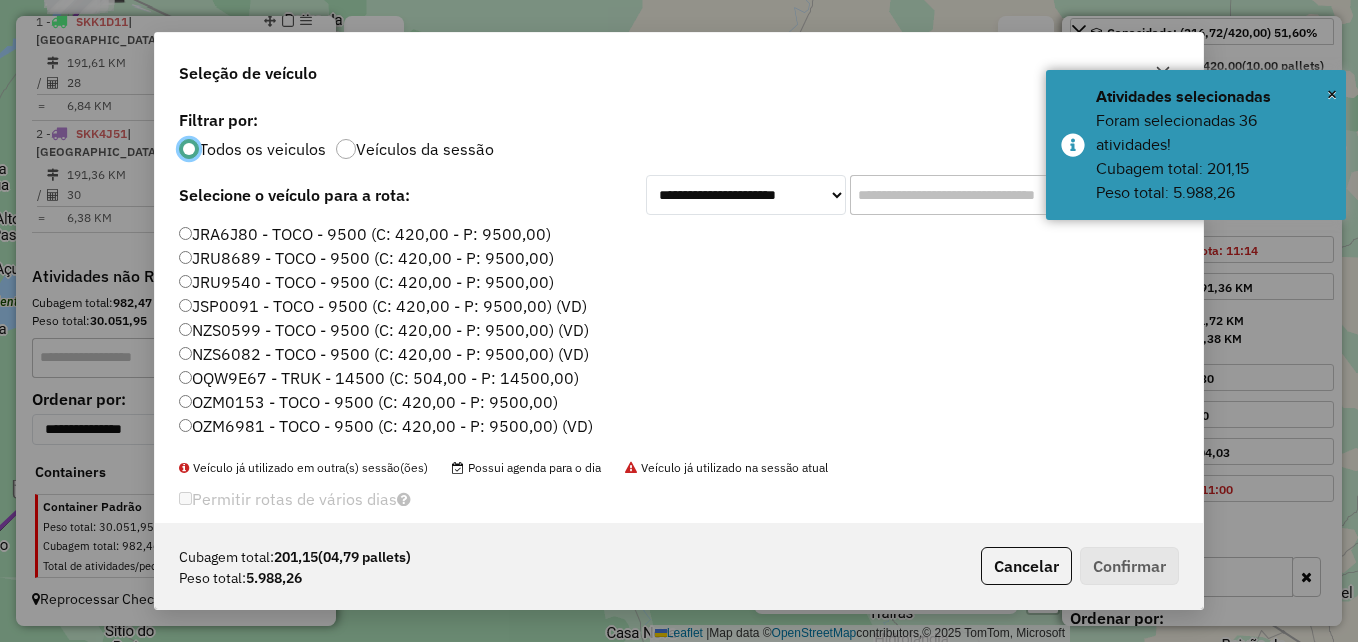 scroll, scrollTop: 11, scrollLeft: 6, axis: both 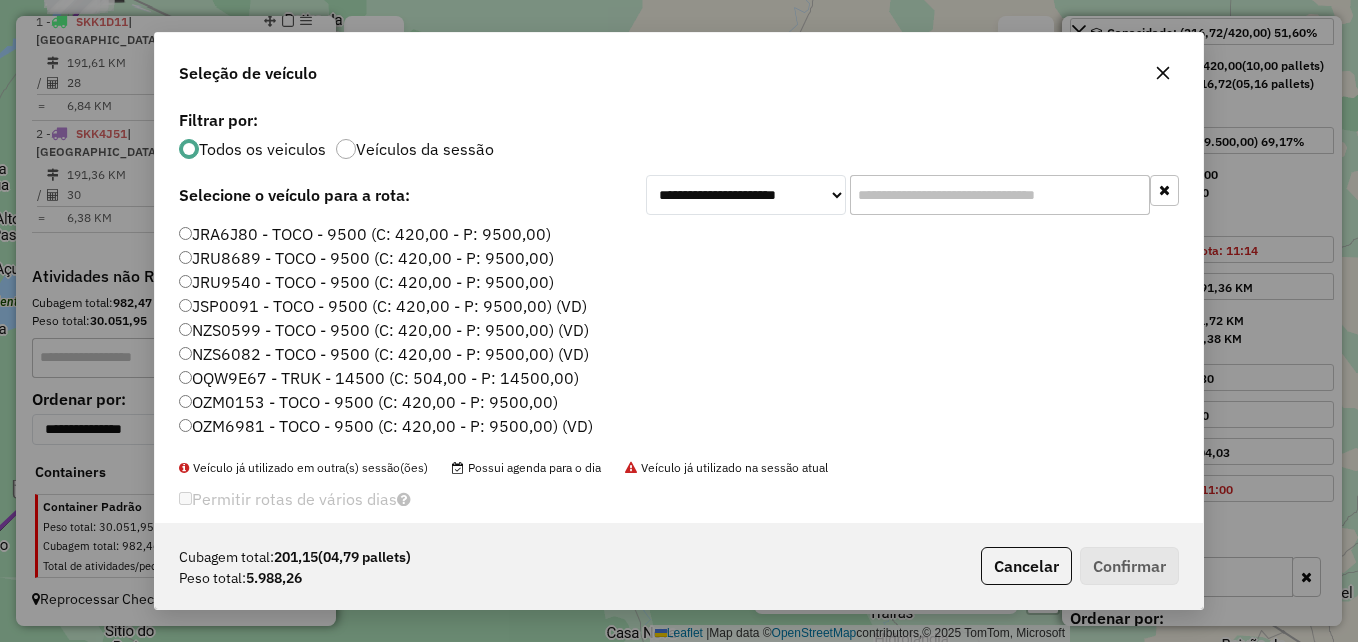 click on "JSP0091 - TOCO - 9500 (C: 420,00 - P: 9500,00) (VD)" 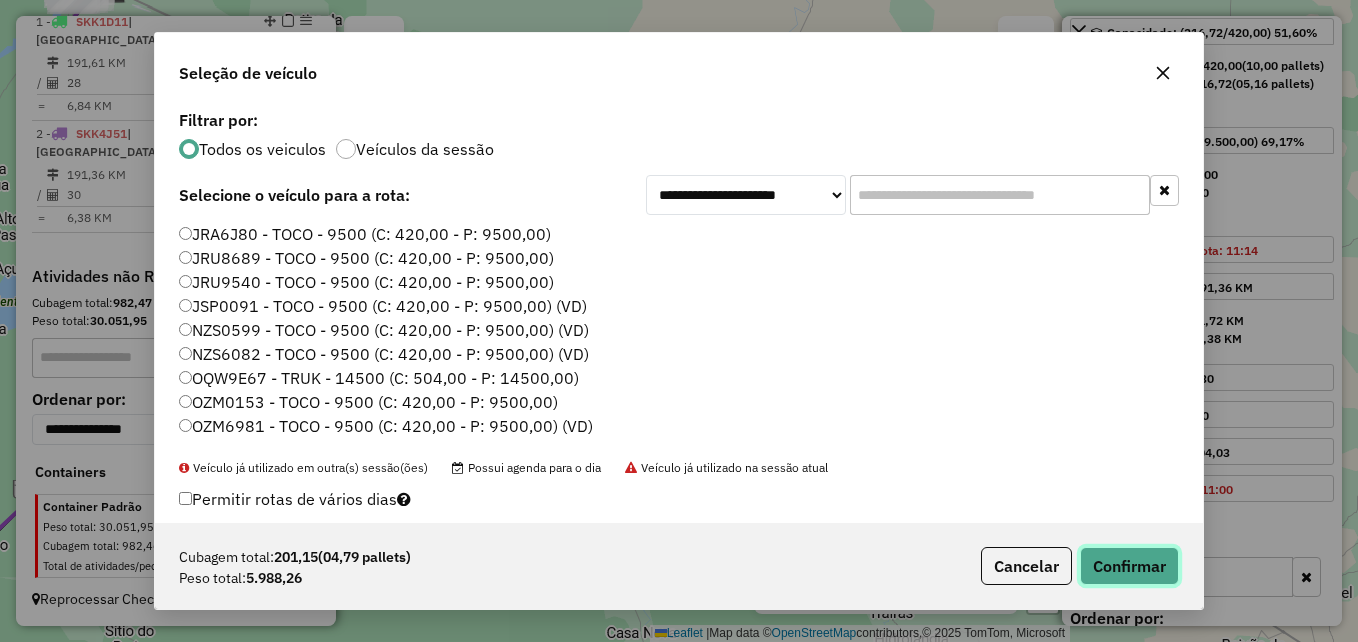 click on "Confirmar" 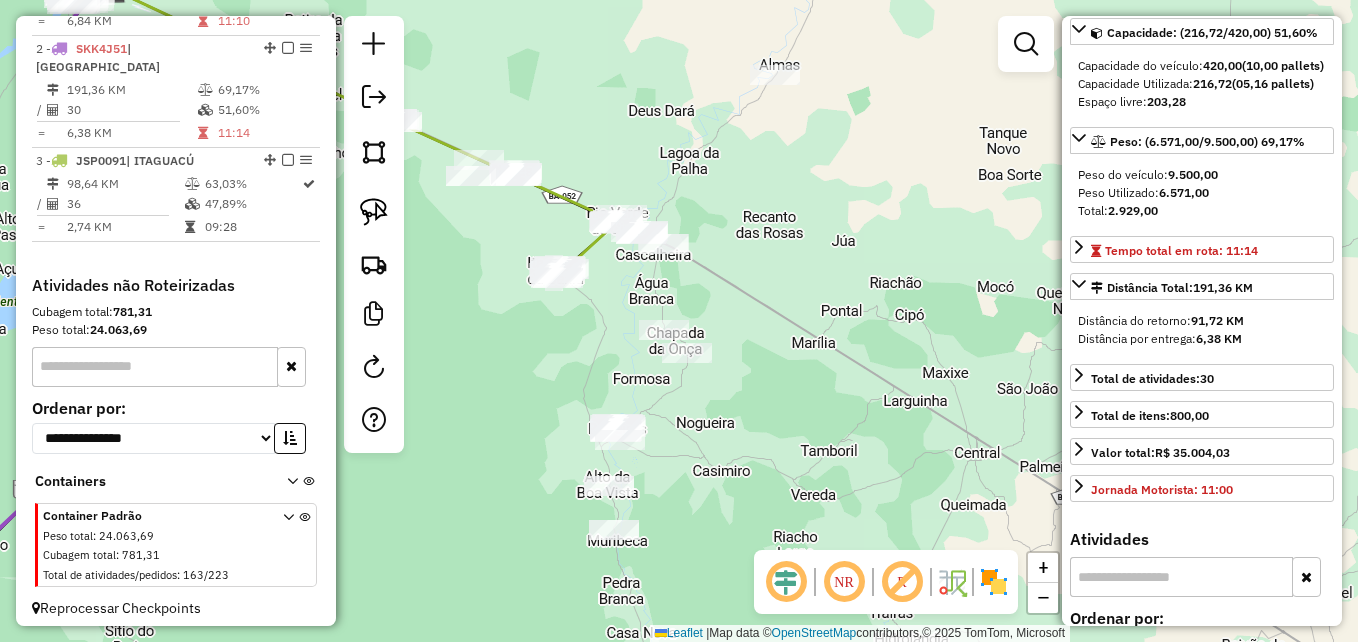 scroll, scrollTop: 851, scrollLeft: 0, axis: vertical 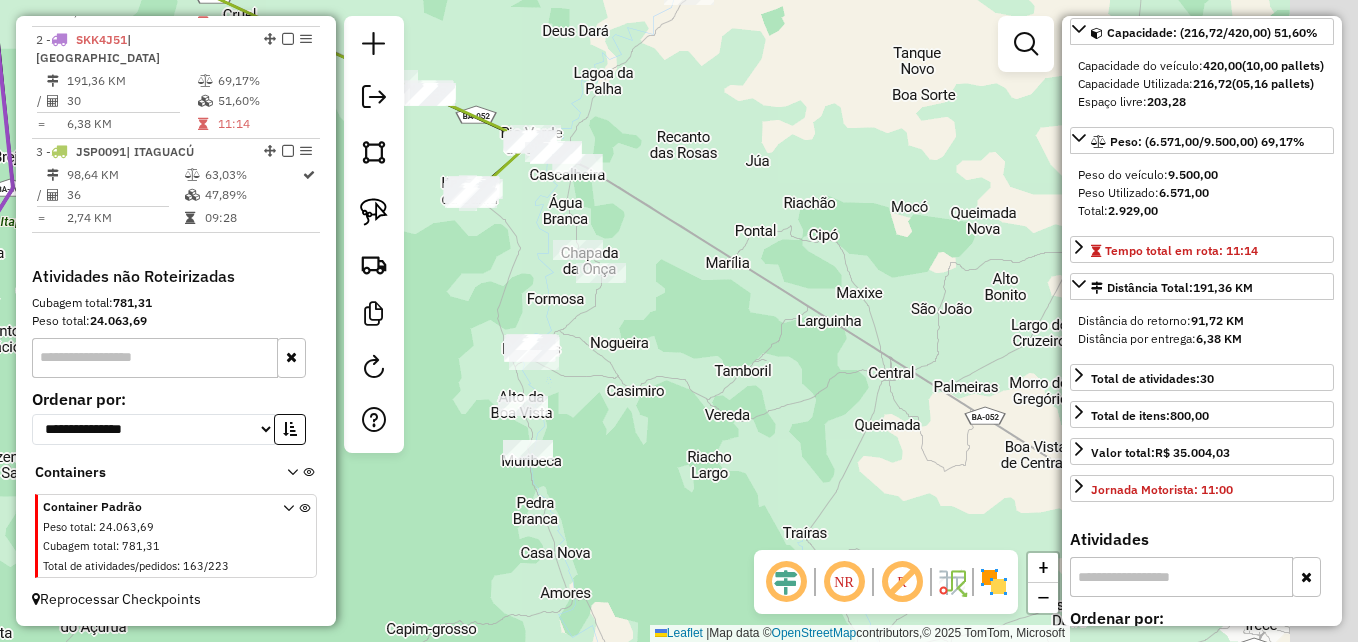 drag, startPoint x: 797, startPoint y: 398, endPoint x: 711, endPoint y: 316, distance: 118.82761 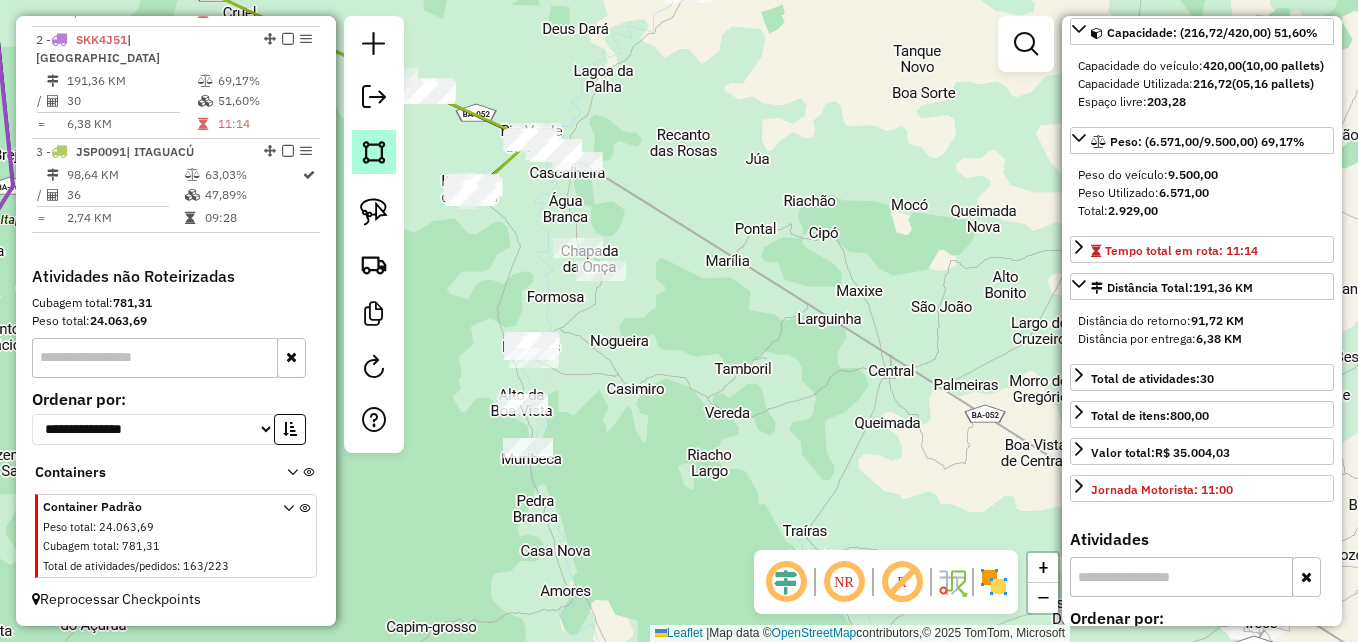 click 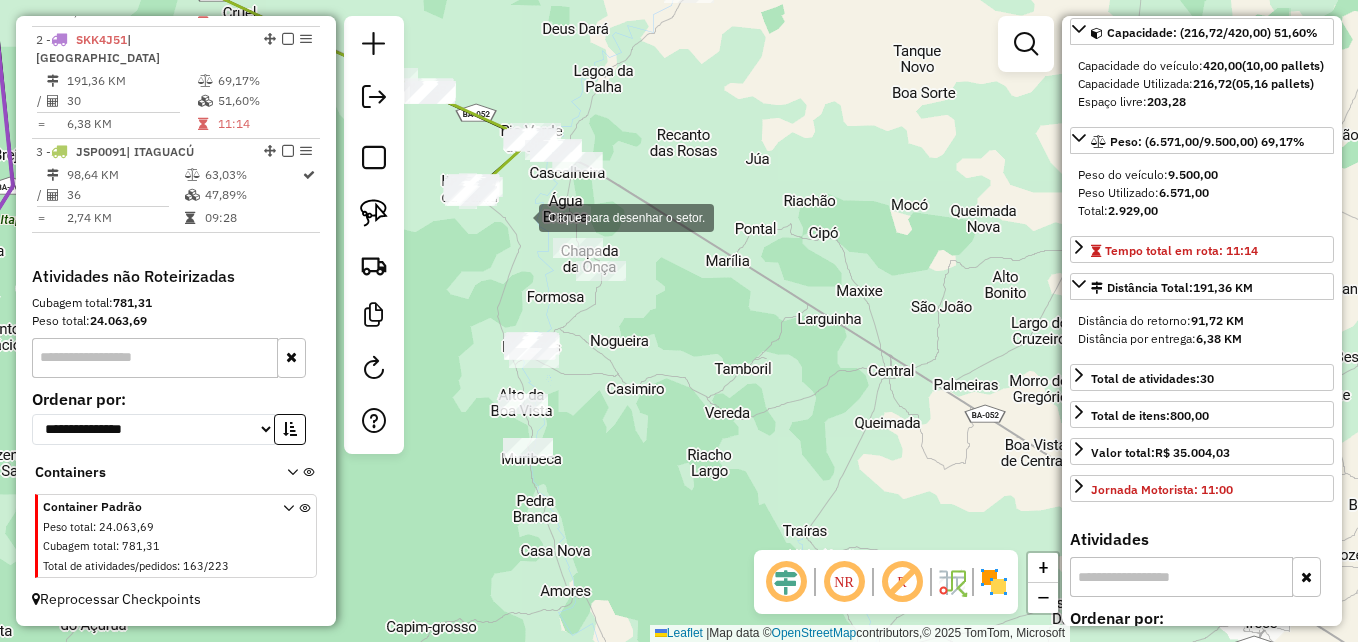 click 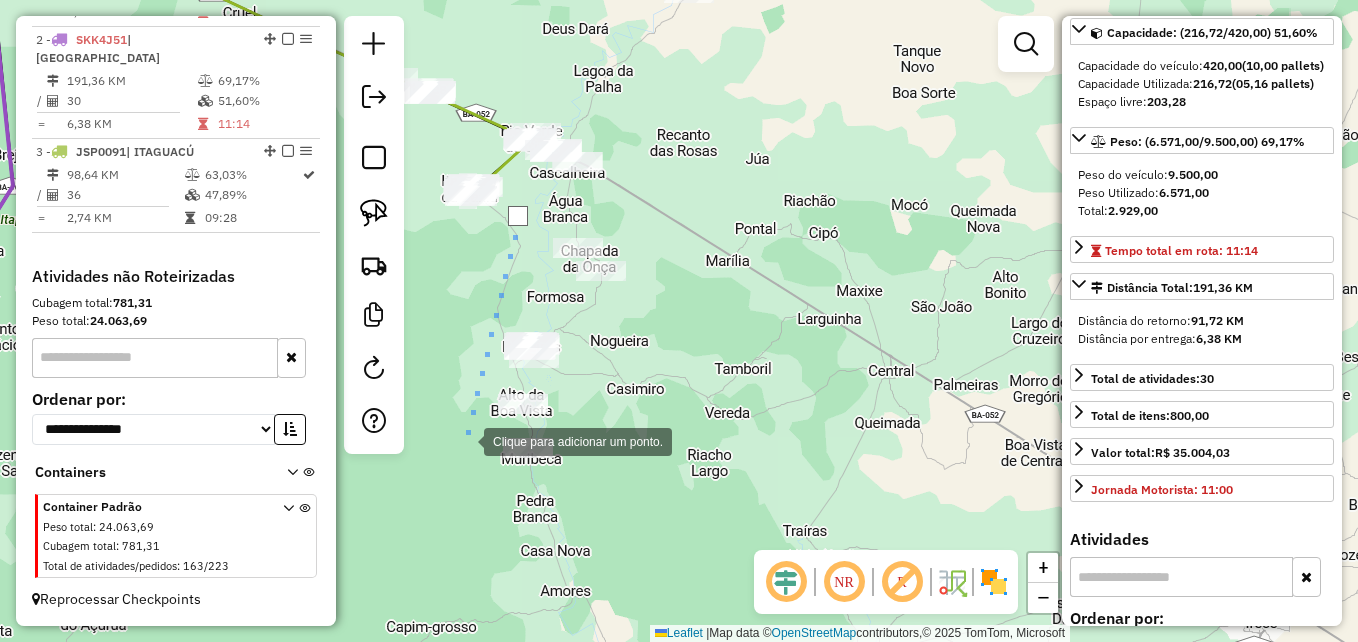 click 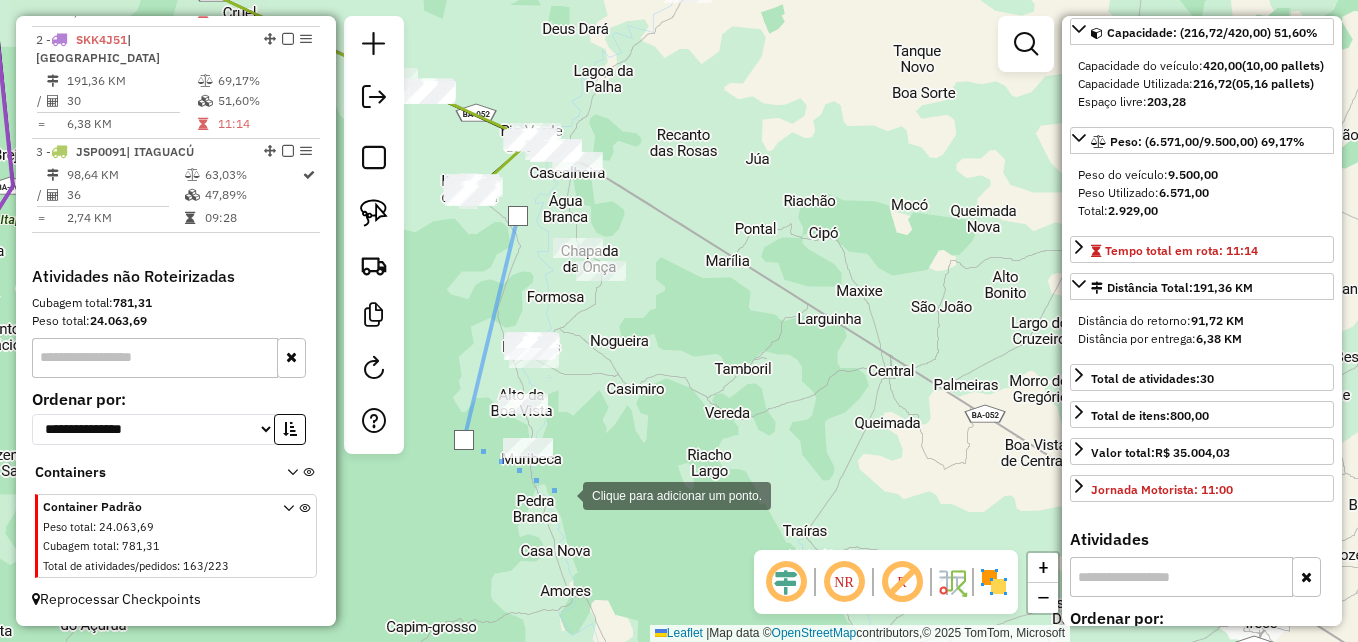click 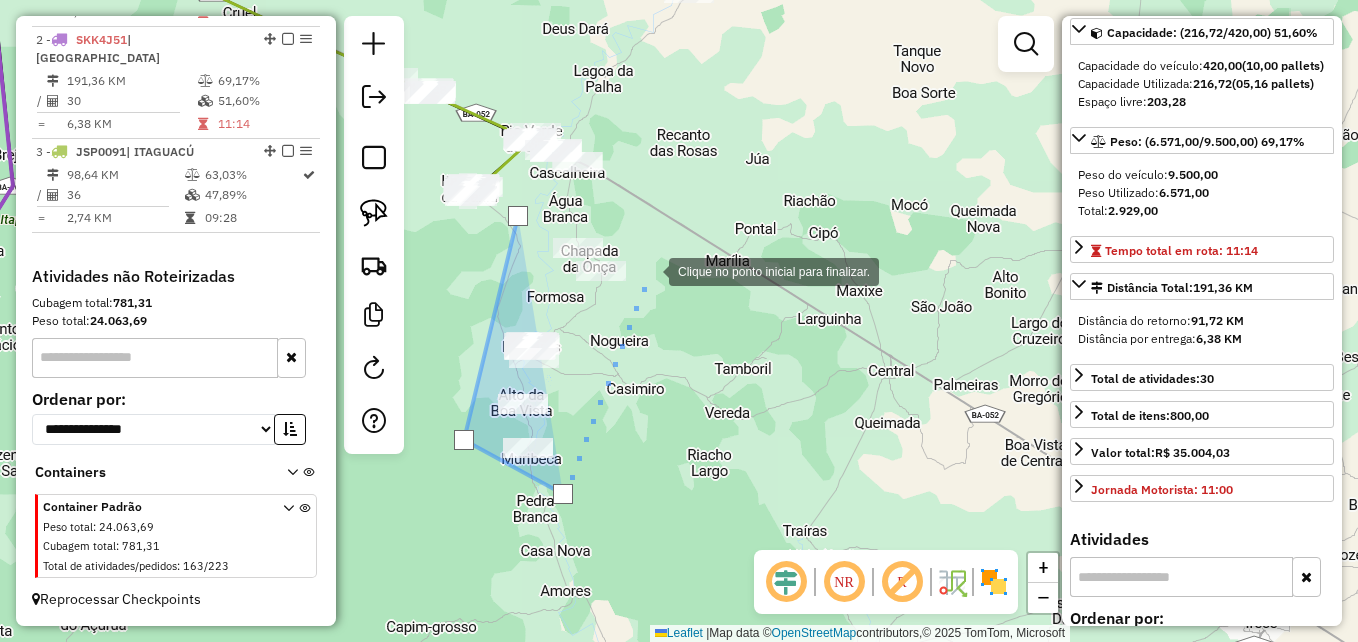 click 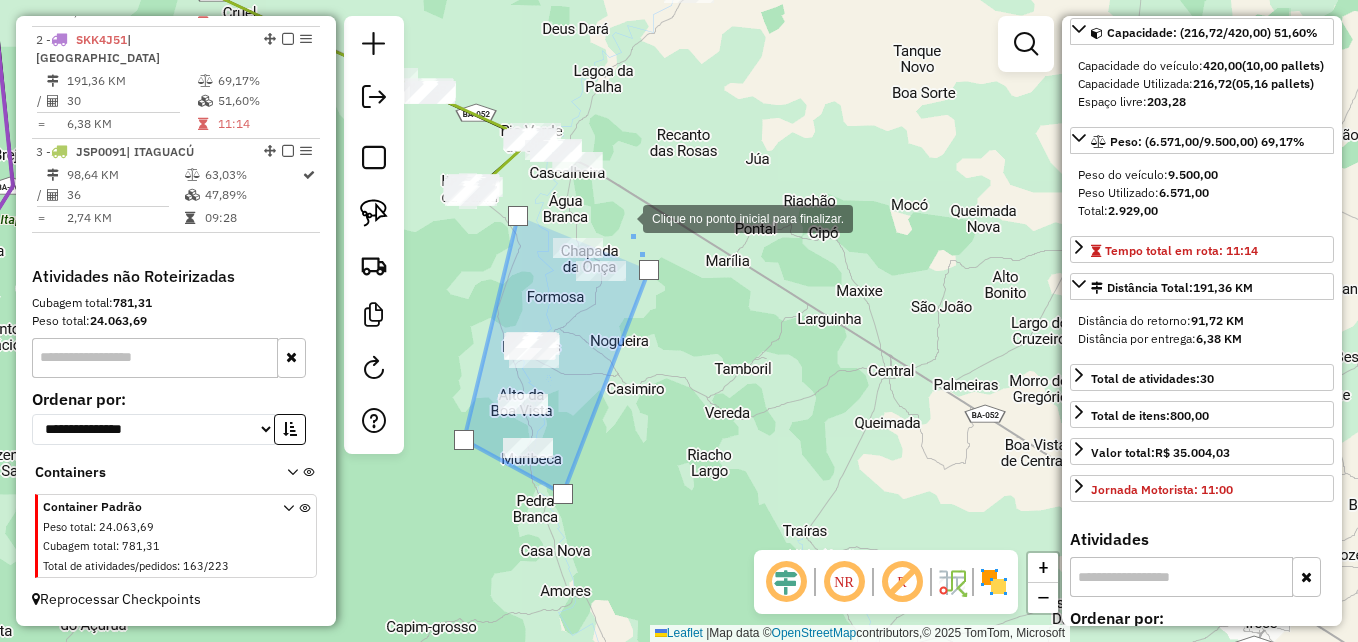 click 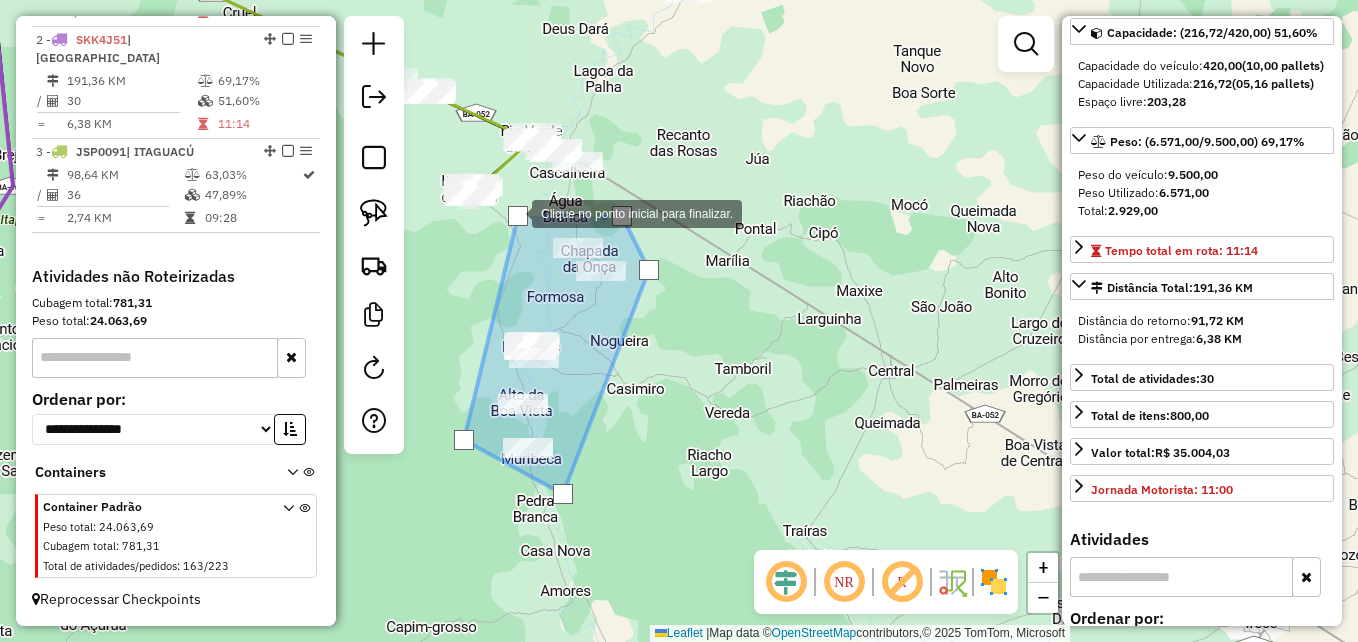 click 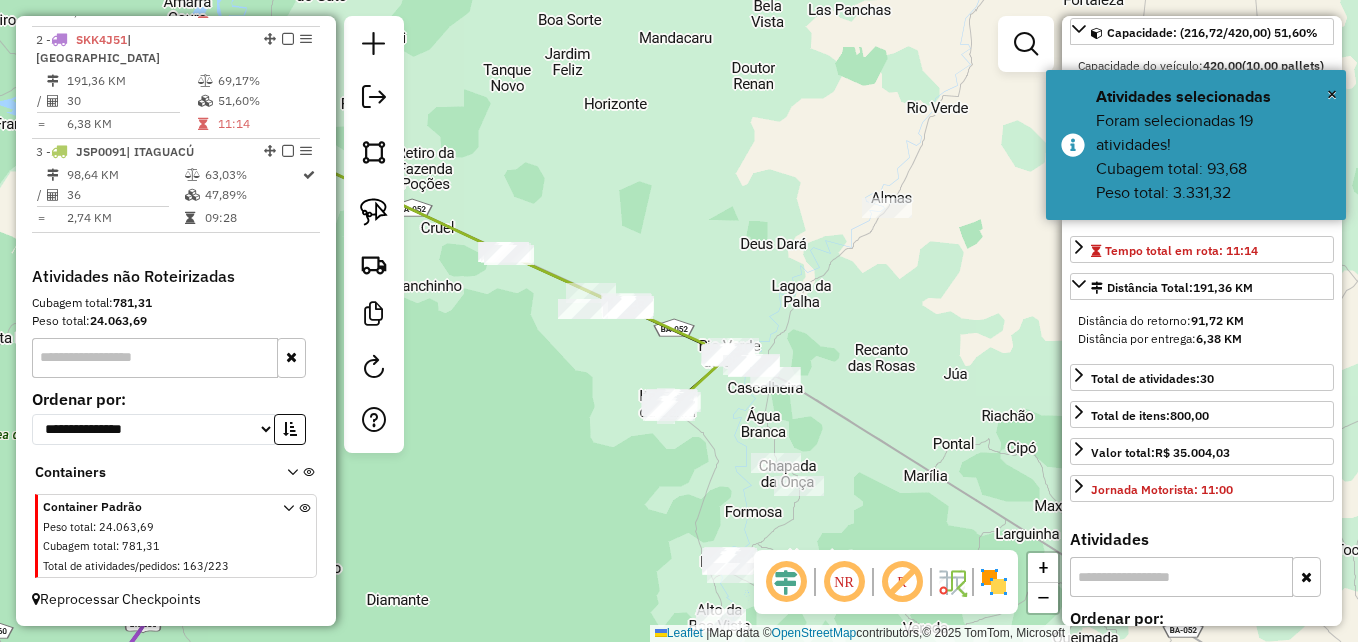 drag, startPoint x: 709, startPoint y: 241, endPoint x: 907, endPoint y: 456, distance: 292.2824 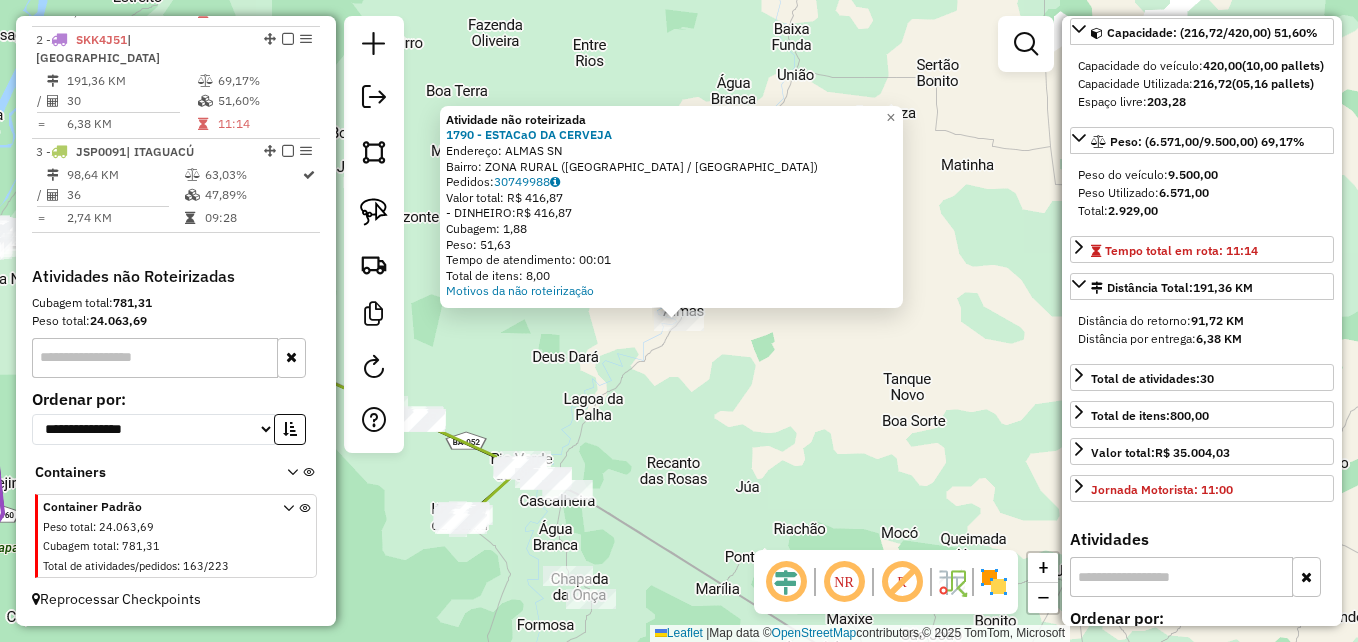 click on "Atividade não roteirizada 1790 - ESTACaO DA CERVEJA  Endereço:  ALMAS SN   Bairro: ZONA RURAL (ITAGUACU DA BAHIA / BA)   Pedidos:  30749988   Valor total: R$ 416,87   - DINHEIRO:  R$ 416,87   Cubagem: 1,88   Peso: 51,63   Tempo de atendimento: 00:01   Total de itens: 8,00  Motivos da não roteirização × Janela de atendimento Grade de atendimento Capacidade Transportadoras Veículos Cliente Pedidos  Rotas Selecione os dias de semana para filtrar as janelas de atendimento  Seg   Ter   Qua   Qui   Sex   Sáb   Dom  Informe o período da janela de atendimento: De: Até:  Filtrar exatamente a janela do cliente  Considerar janela de atendimento padrão  Selecione os dias de semana para filtrar as grades de atendimento  Seg   Ter   Qua   Qui   Sex   Sáb   Dom   Considerar clientes sem dia de atendimento cadastrado  Clientes fora do dia de atendimento selecionado Filtrar as atividades entre os valores definidos abaixo:  Peso mínimo:   Peso máximo:   Cubagem mínima:   Cubagem máxima:   De:   Até:   De:  De:" 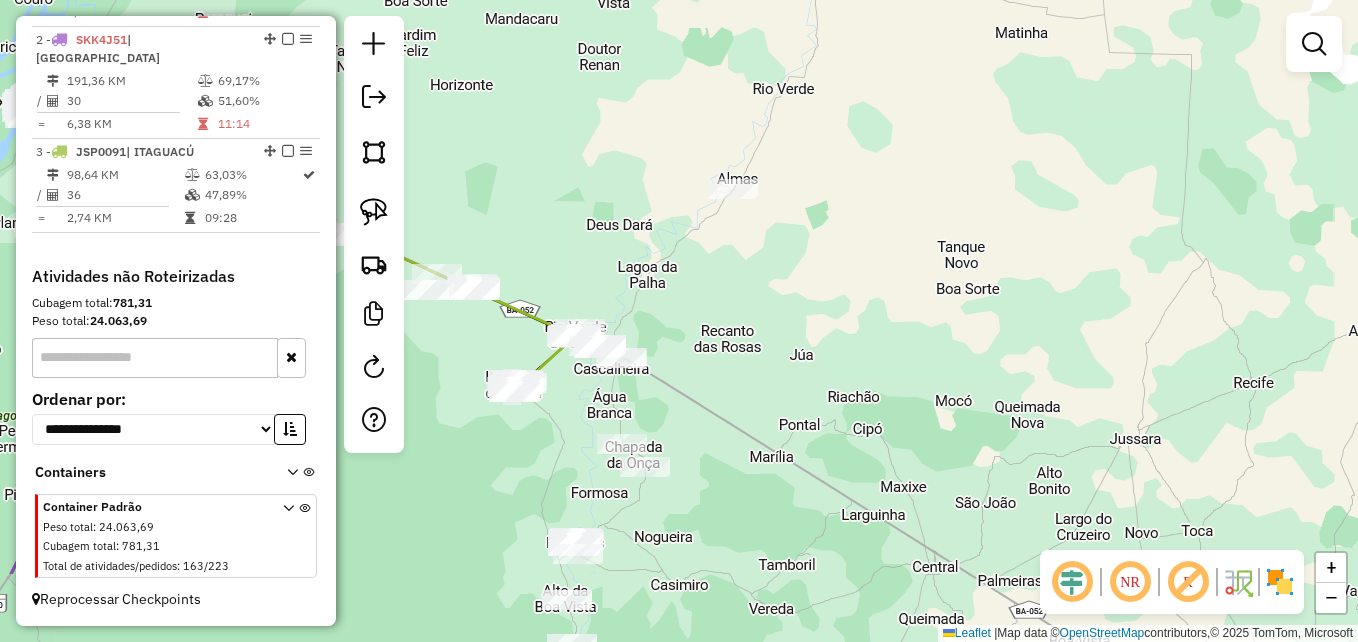 drag, startPoint x: 738, startPoint y: 234, endPoint x: 745, endPoint y: 189, distance: 45.54119 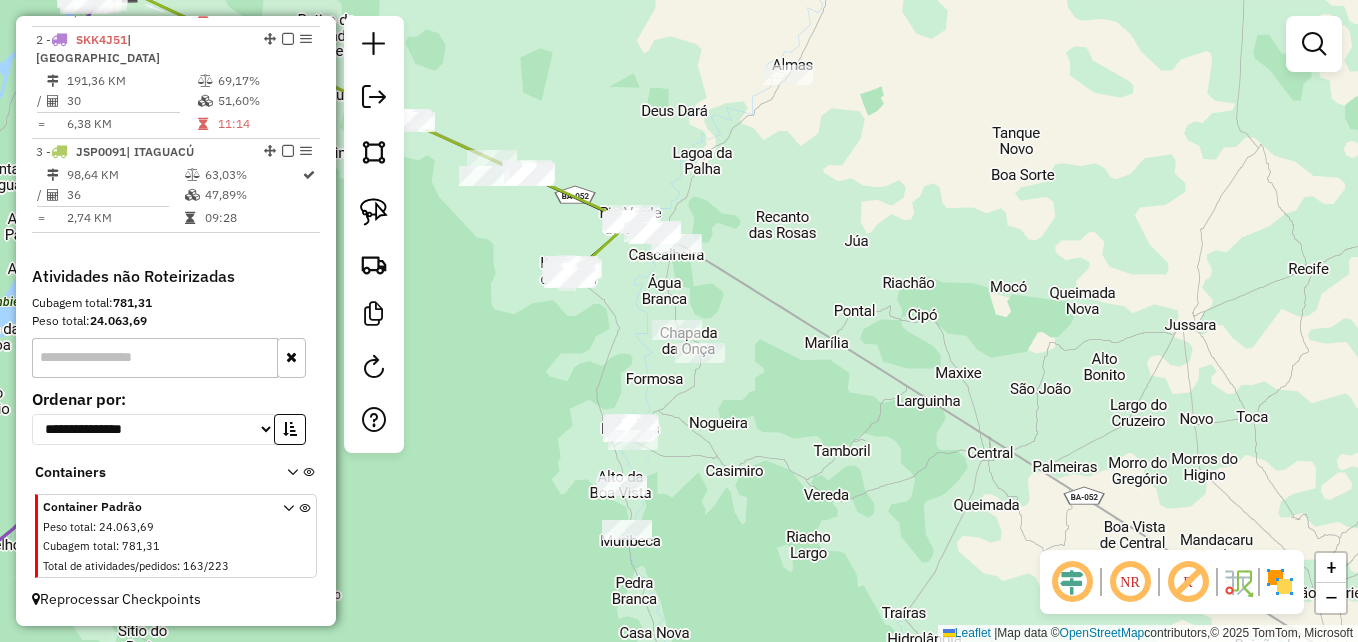 drag, startPoint x: 695, startPoint y: 211, endPoint x: 743, endPoint y: 122, distance: 101.118744 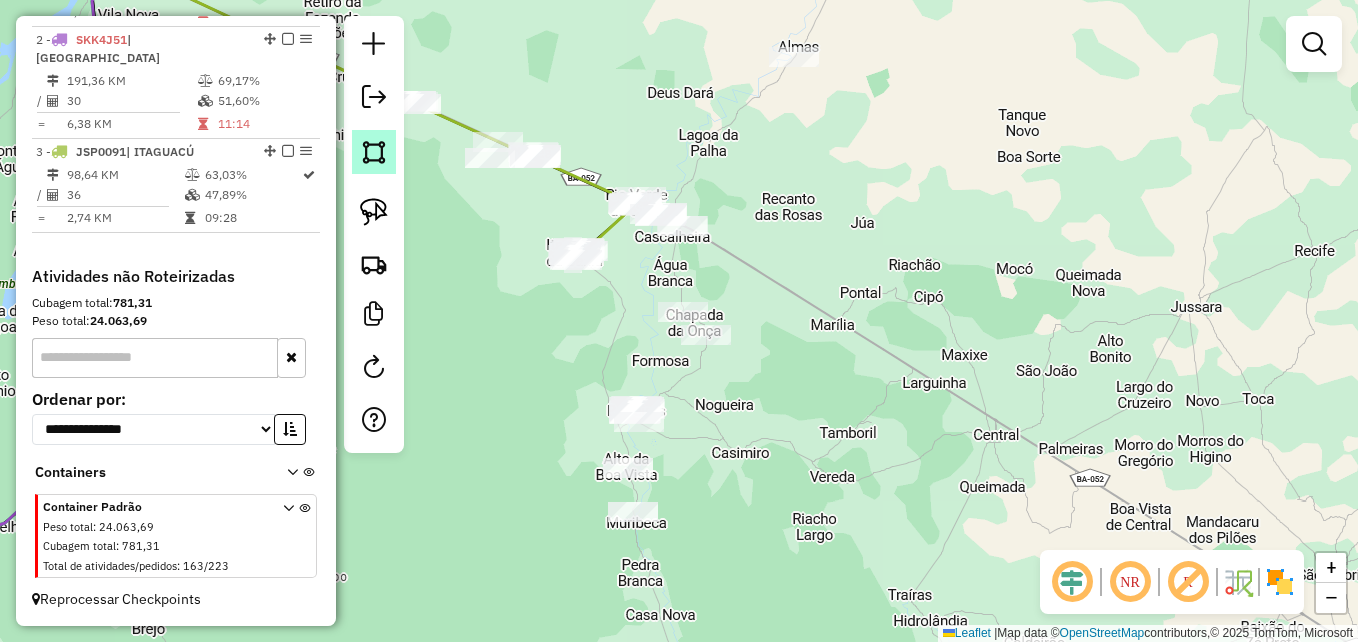 click 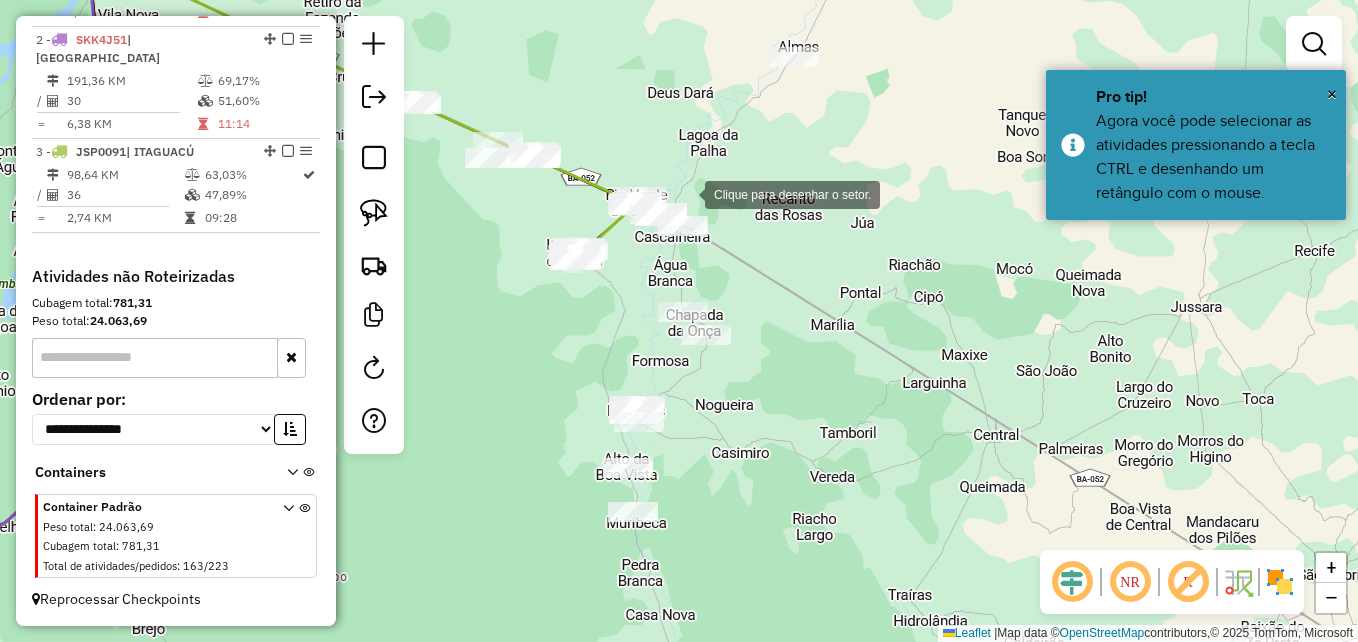 click 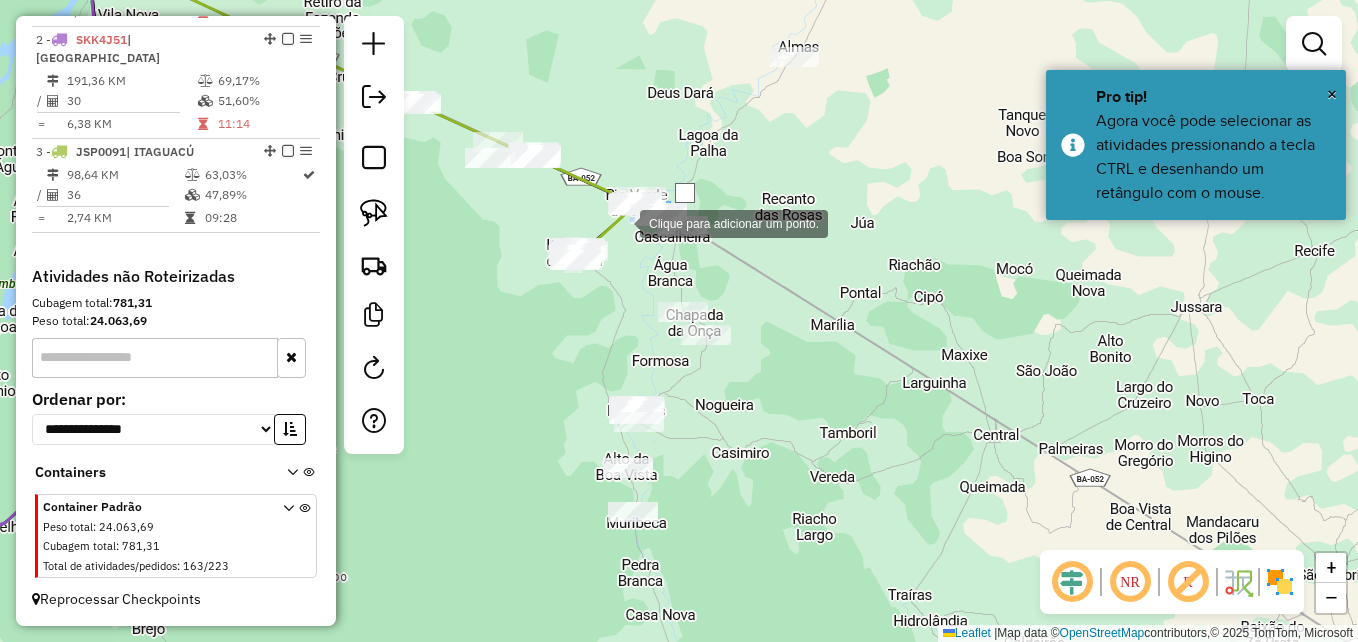 click 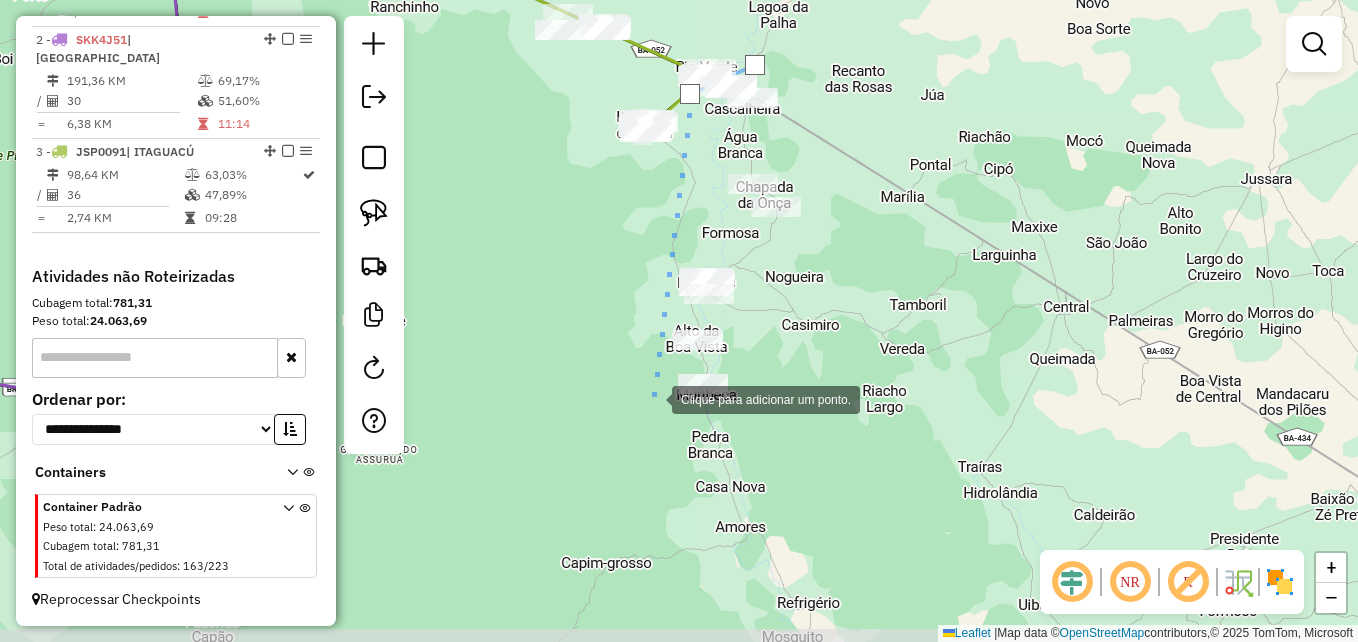 drag, startPoint x: 598, startPoint y: 595, endPoint x: 634, endPoint y: 468, distance: 132.00378 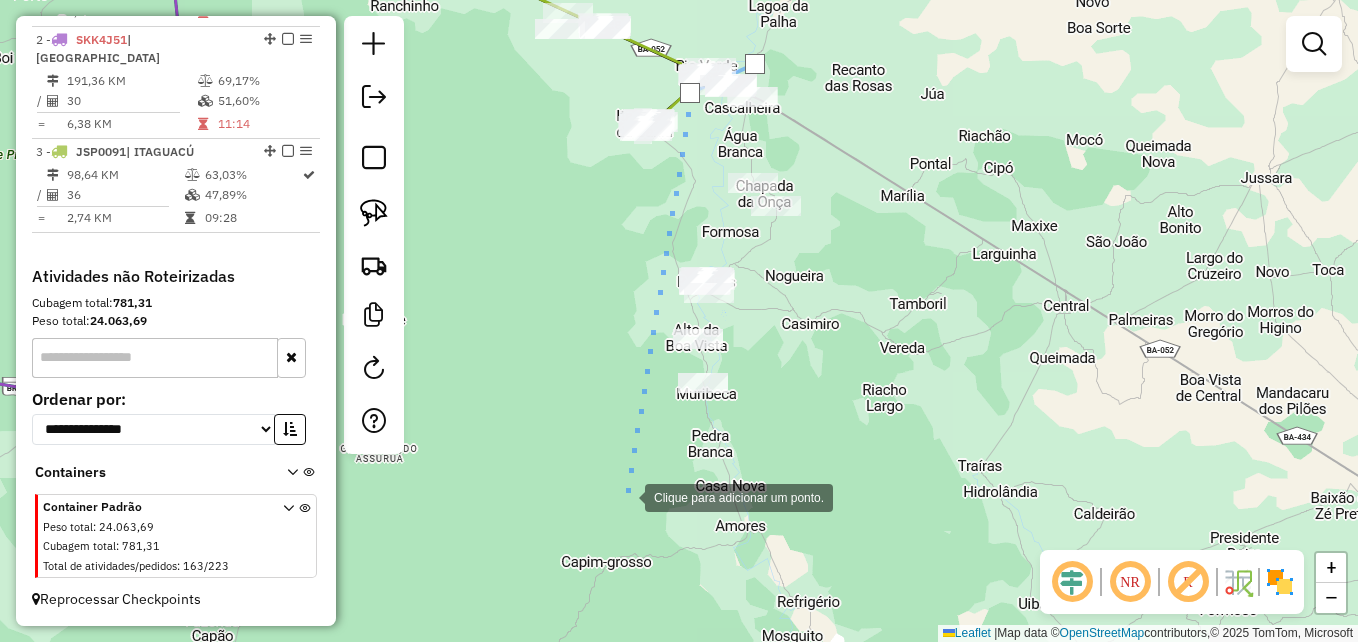 click 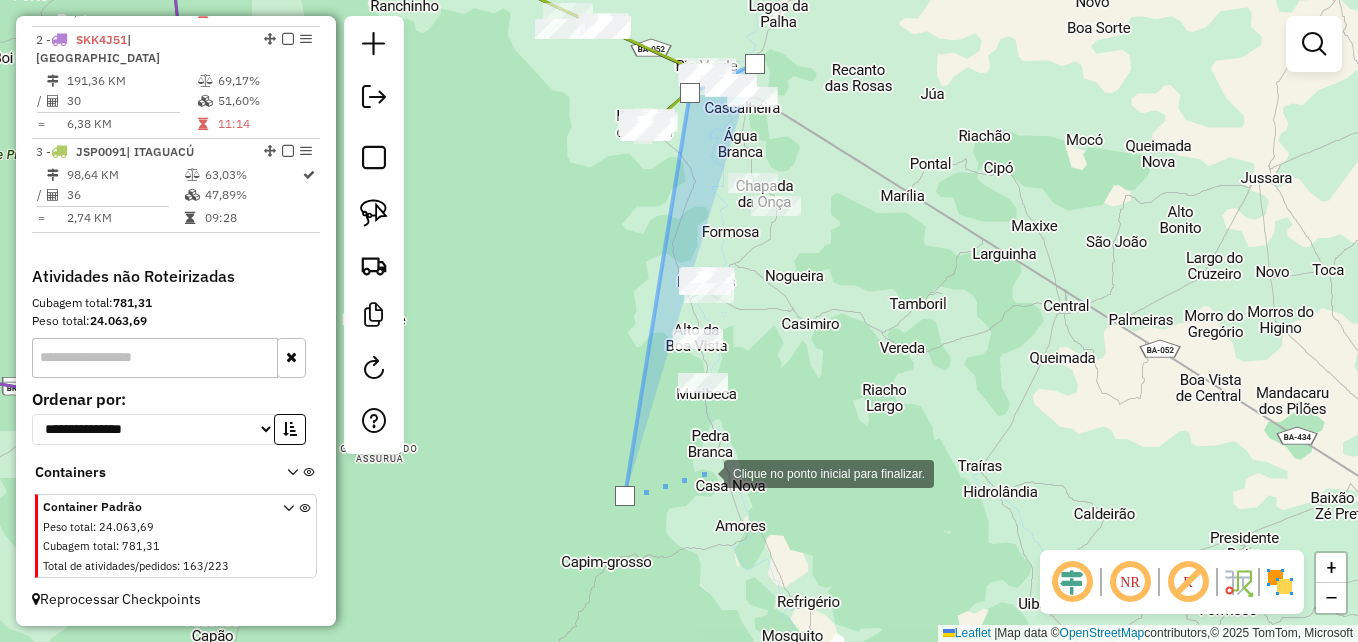 click 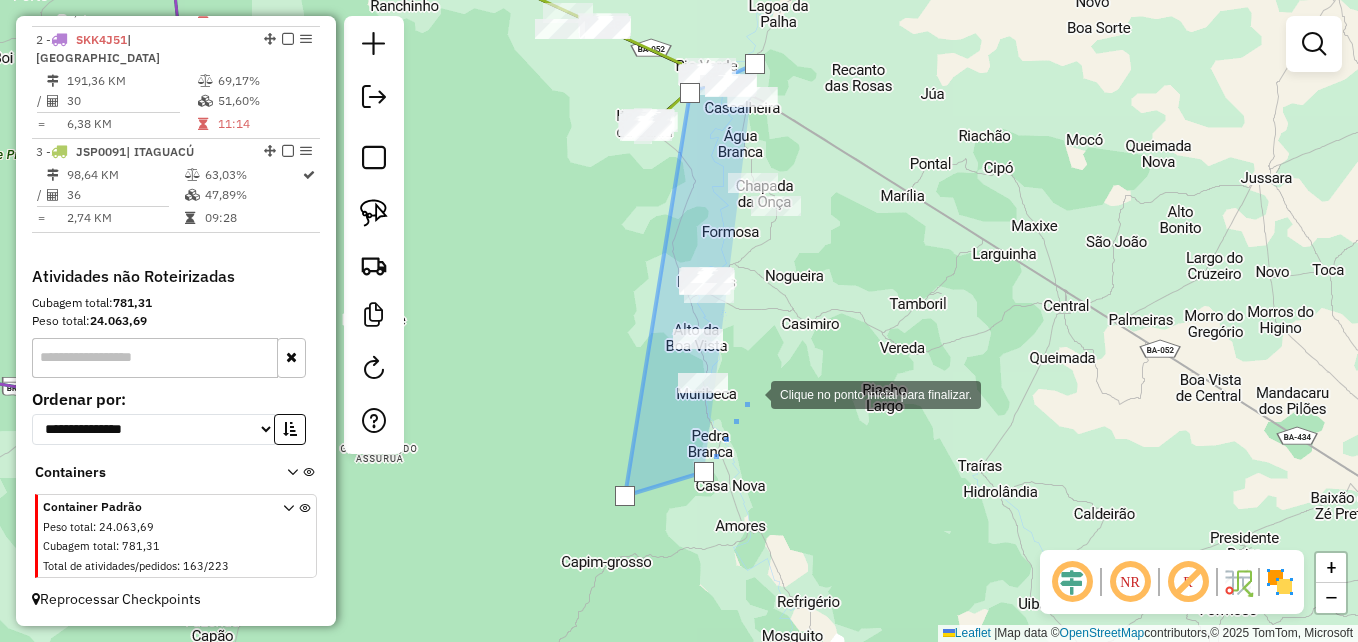 drag, startPoint x: 751, startPoint y: 393, endPoint x: 802, endPoint y: 262, distance: 140.57738 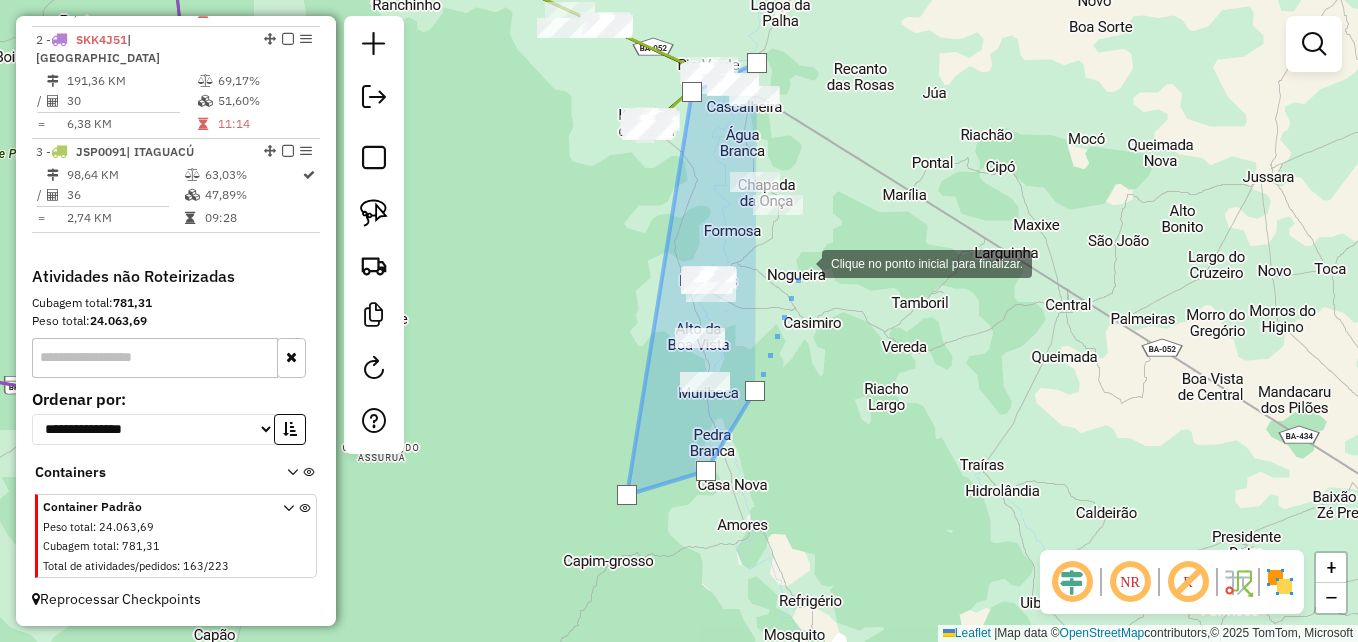 click 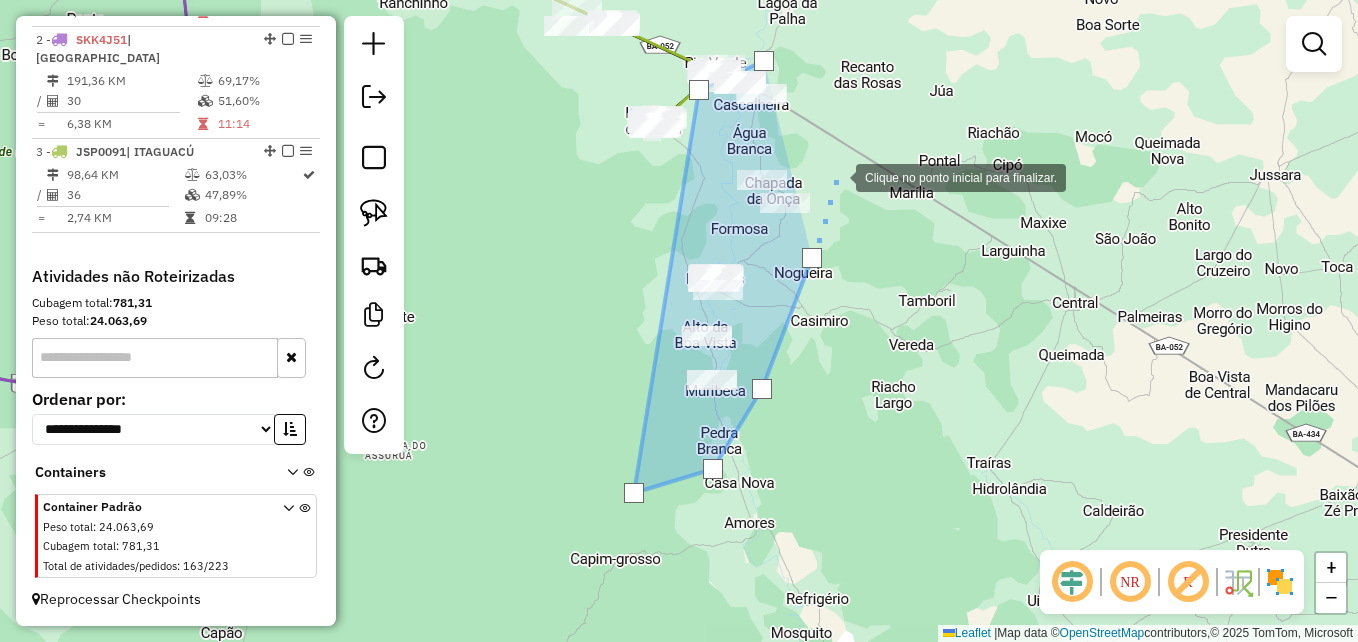 drag, startPoint x: 836, startPoint y: 161, endPoint x: 803, endPoint y: 69, distance: 97.73945 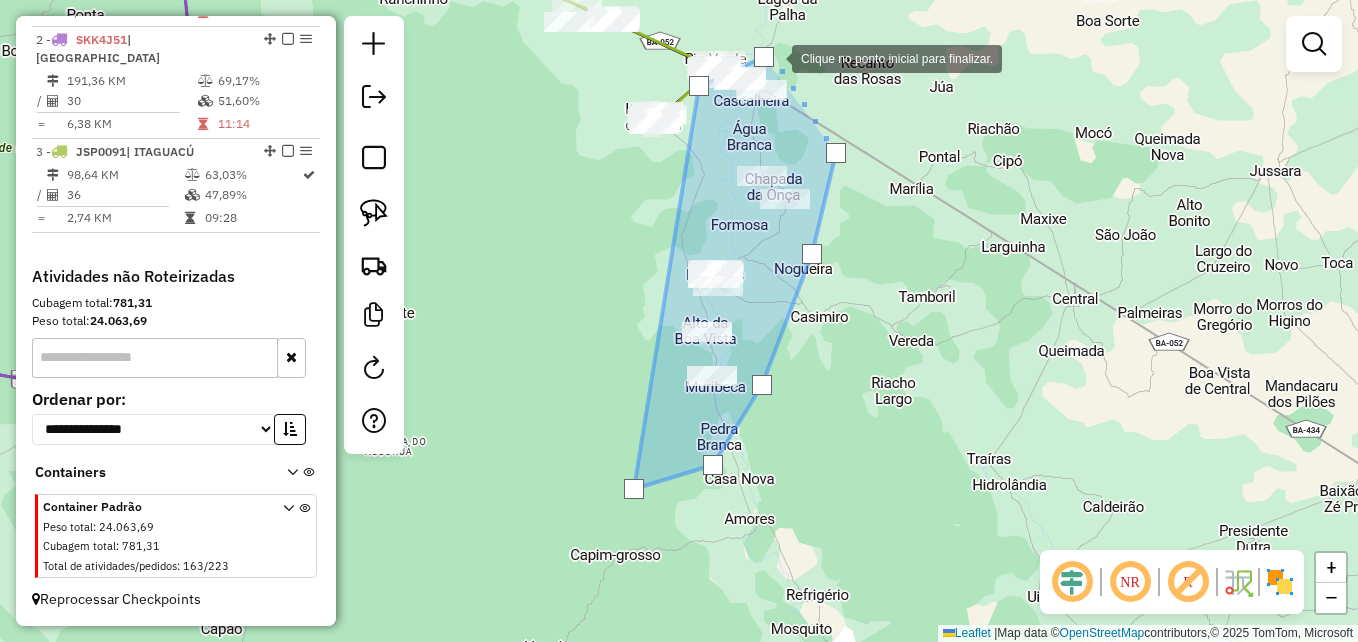 click 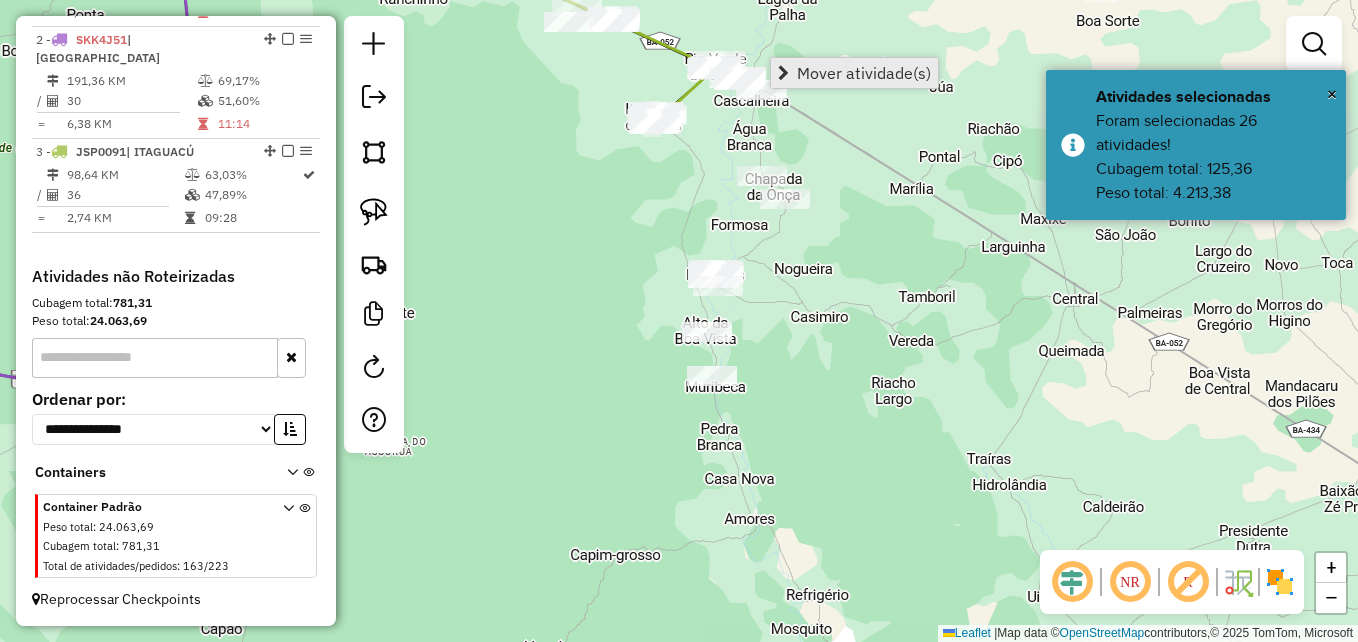 click on "Mover atividade(s)" at bounding box center (864, 73) 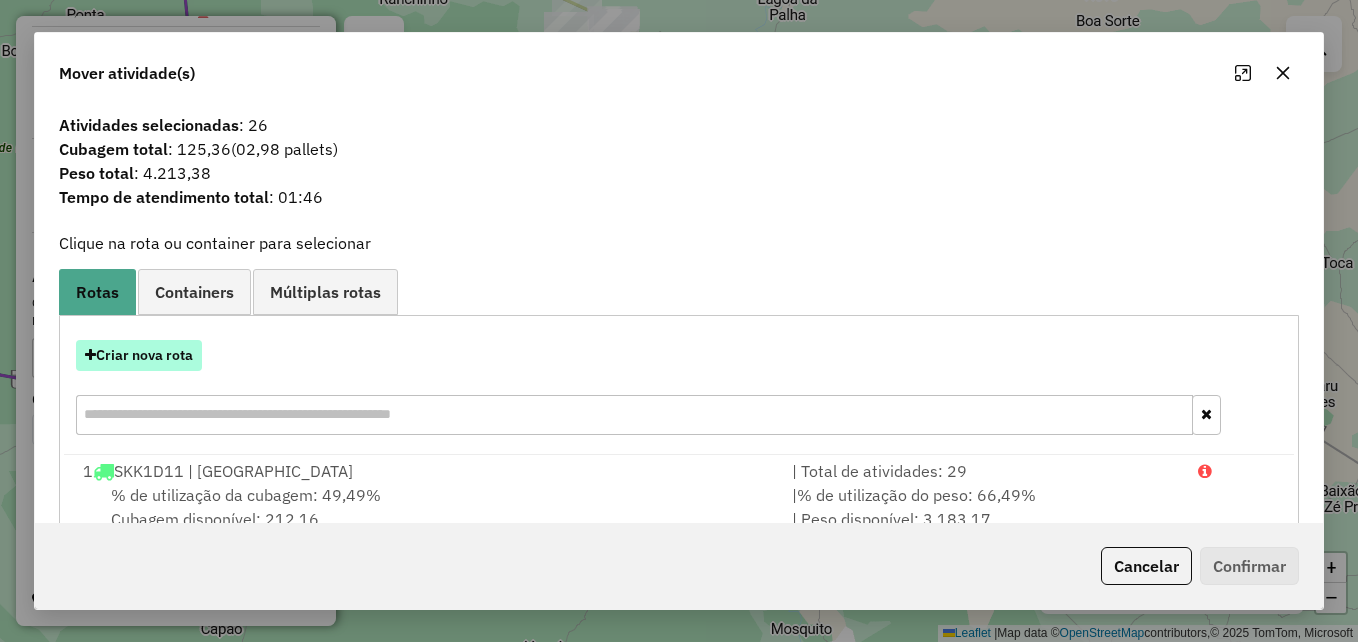 click on "Criar nova rota" at bounding box center (139, 355) 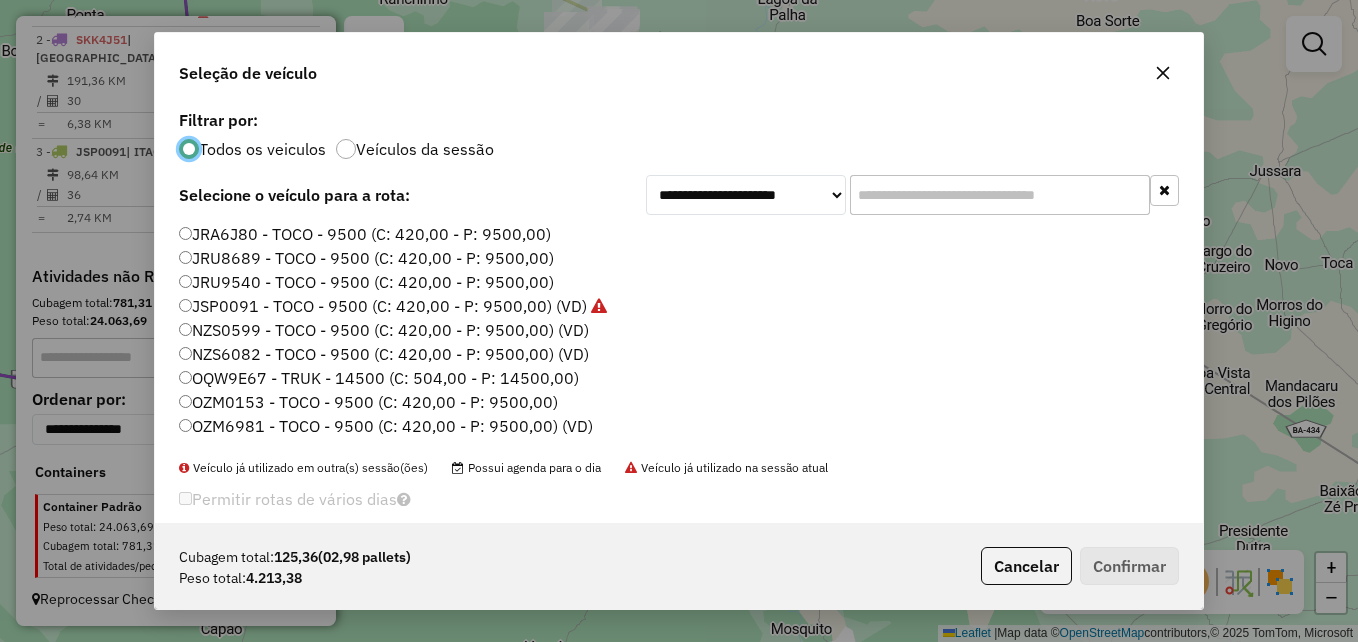 scroll, scrollTop: 11, scrollLeft: 6, axis: both 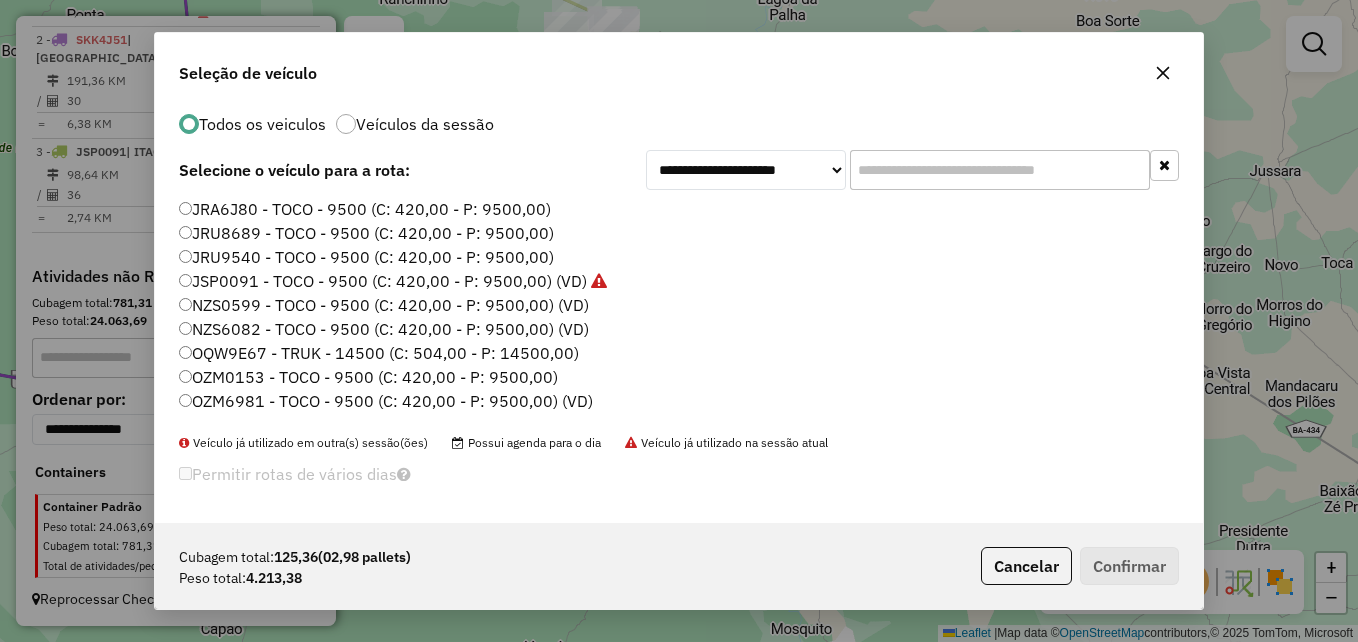 click on "OZM0153 - TOCO - 9500 (C: 420,00 - P: 9500,00)" 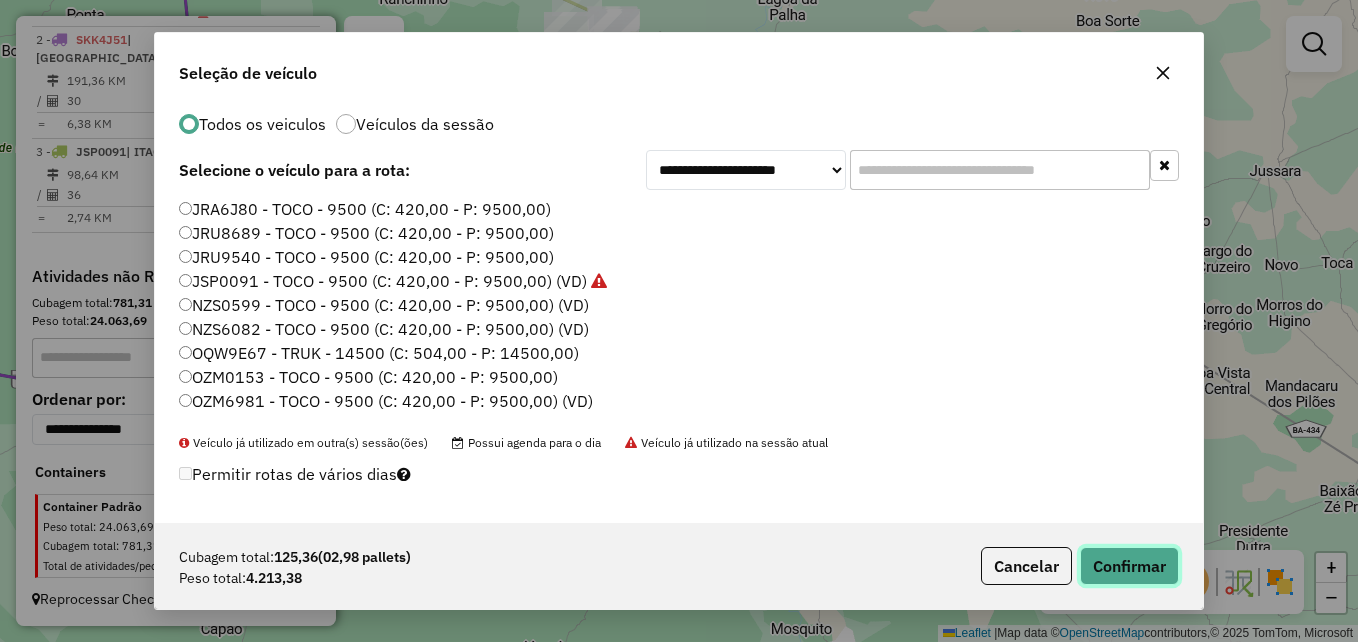 click on "Confirmar" 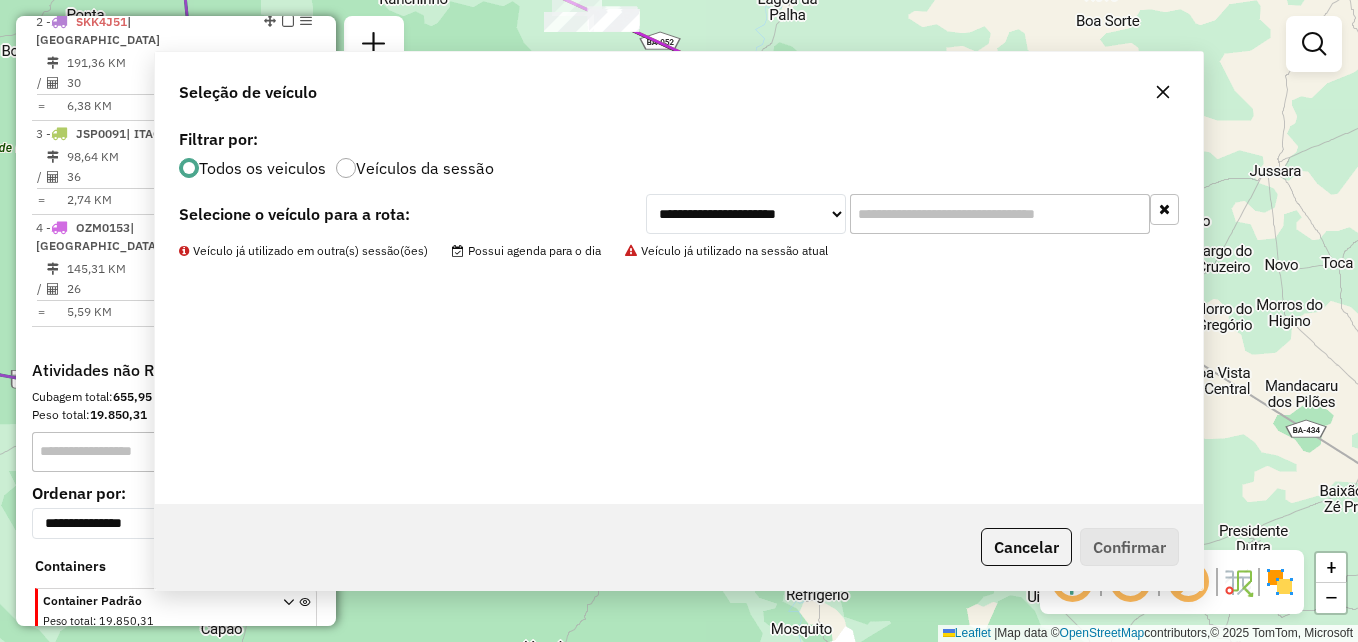 scroll, scrollTop: 0, scrollLeft: 0, axis: both 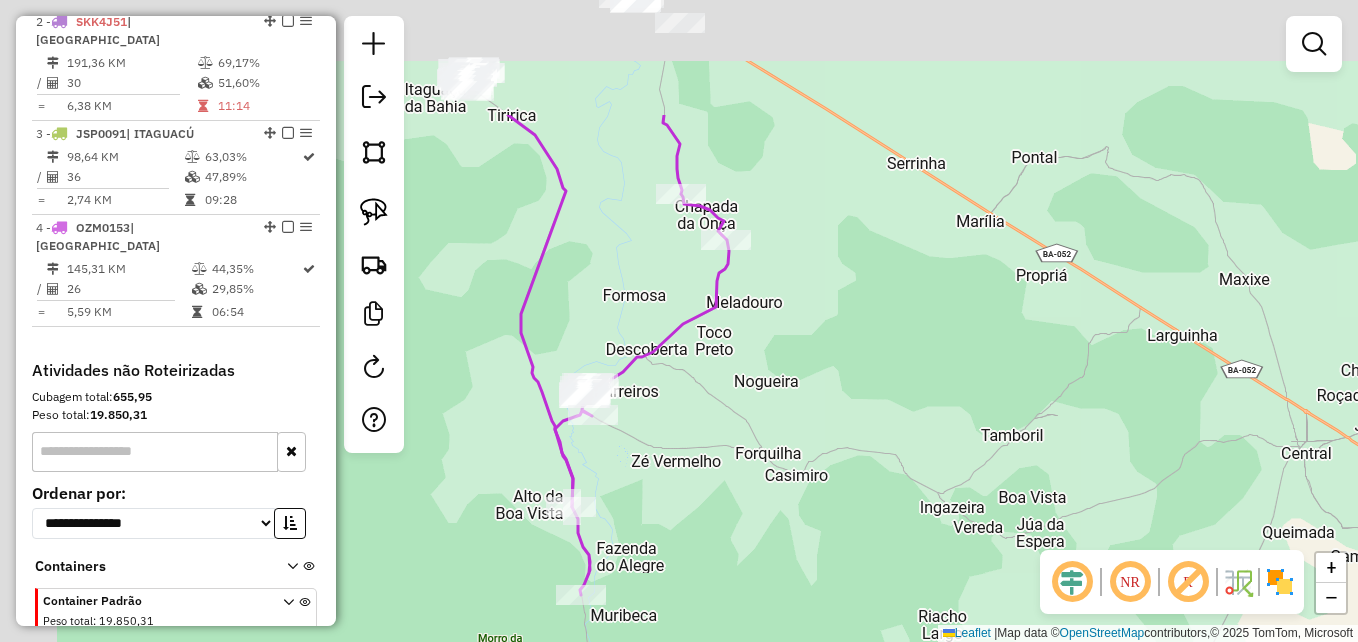 drag, startPoint x: 821, startPoint y: 162, endPoint x: 959, endPoint y: 497, distance: 362.31064 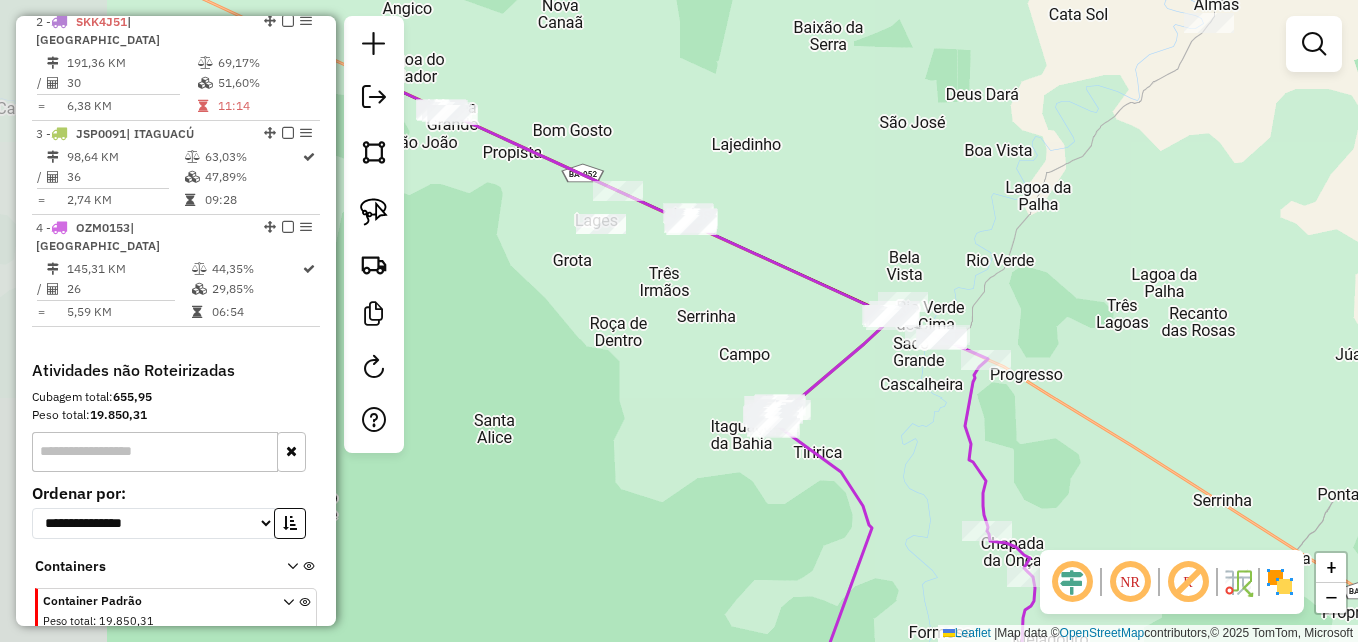 drag, startPoint x: 866, startPoint y: 318, endPoint x: 1122, endPoint y: 462, distance: 293.72095 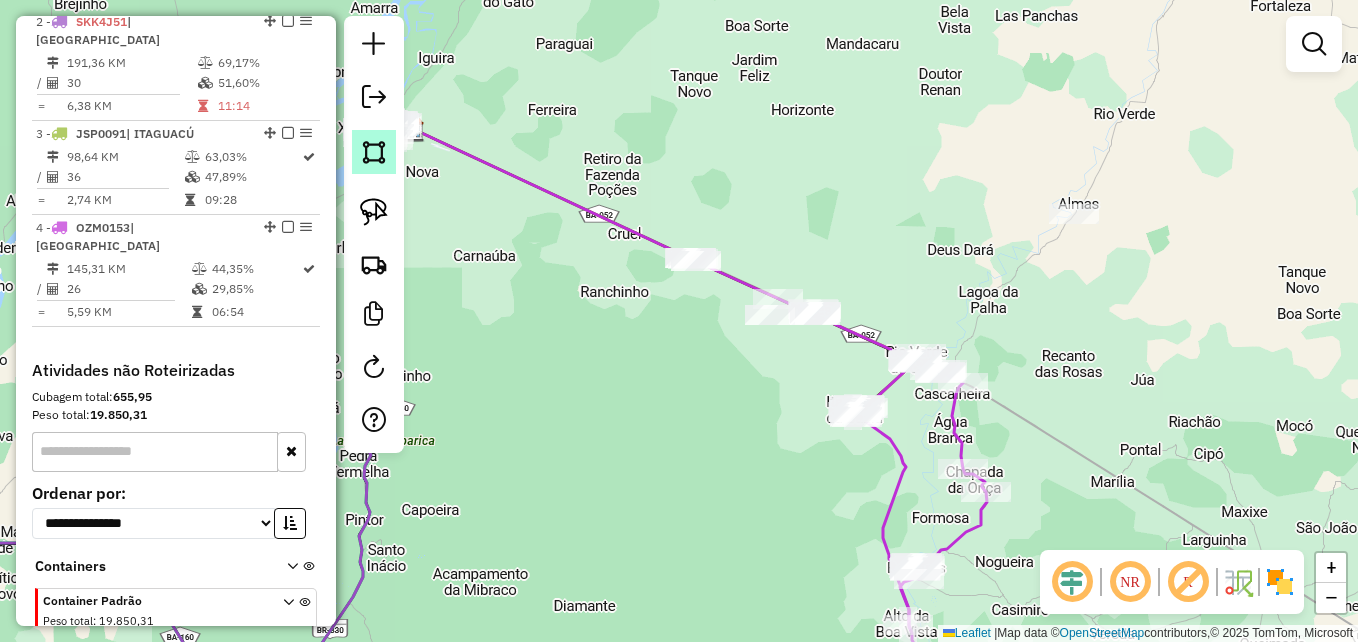 click 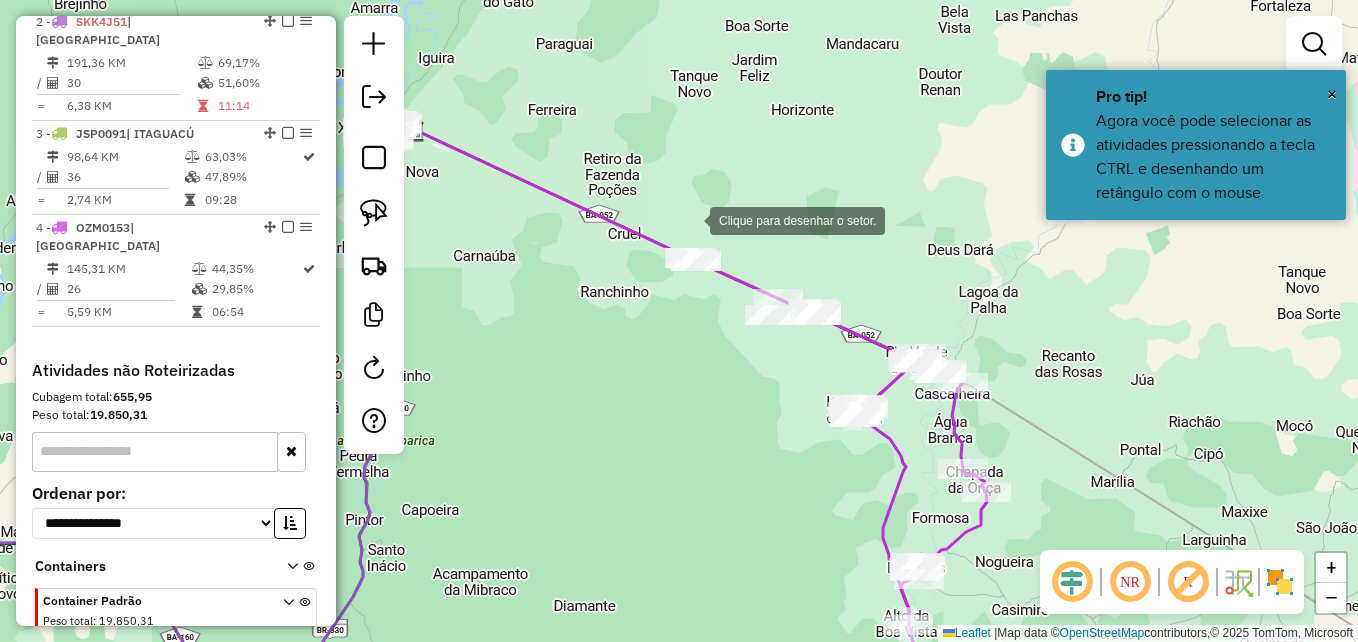 click 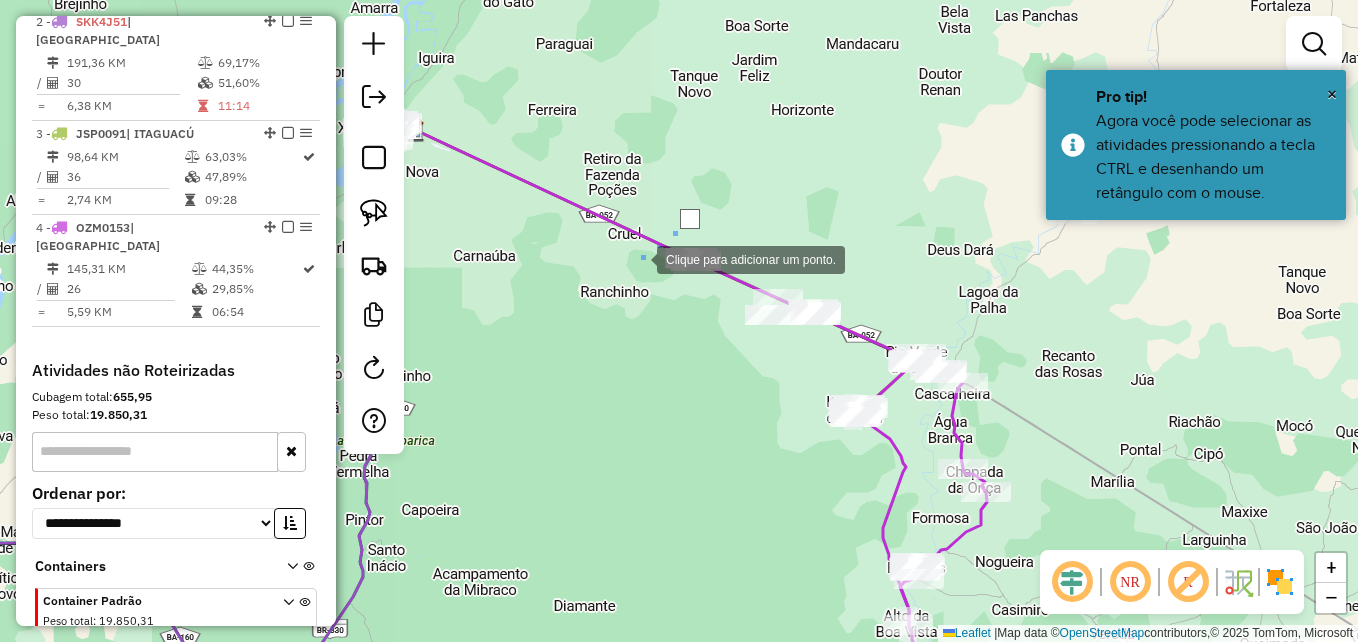 click 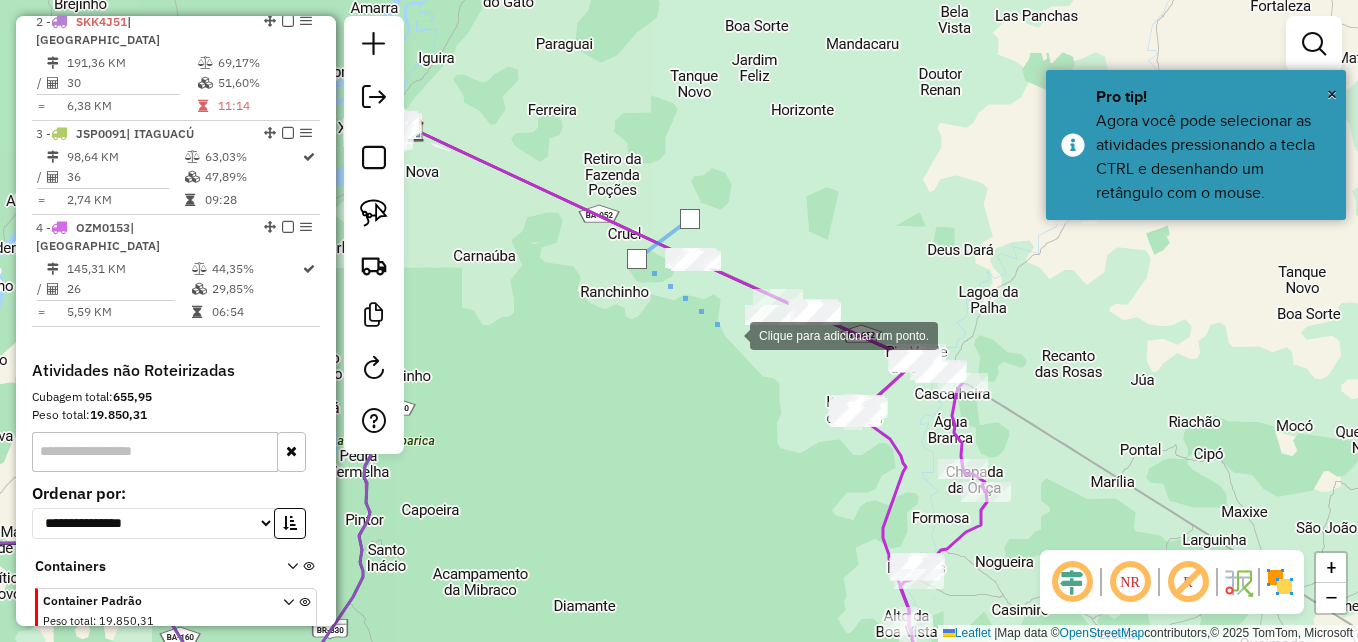 click 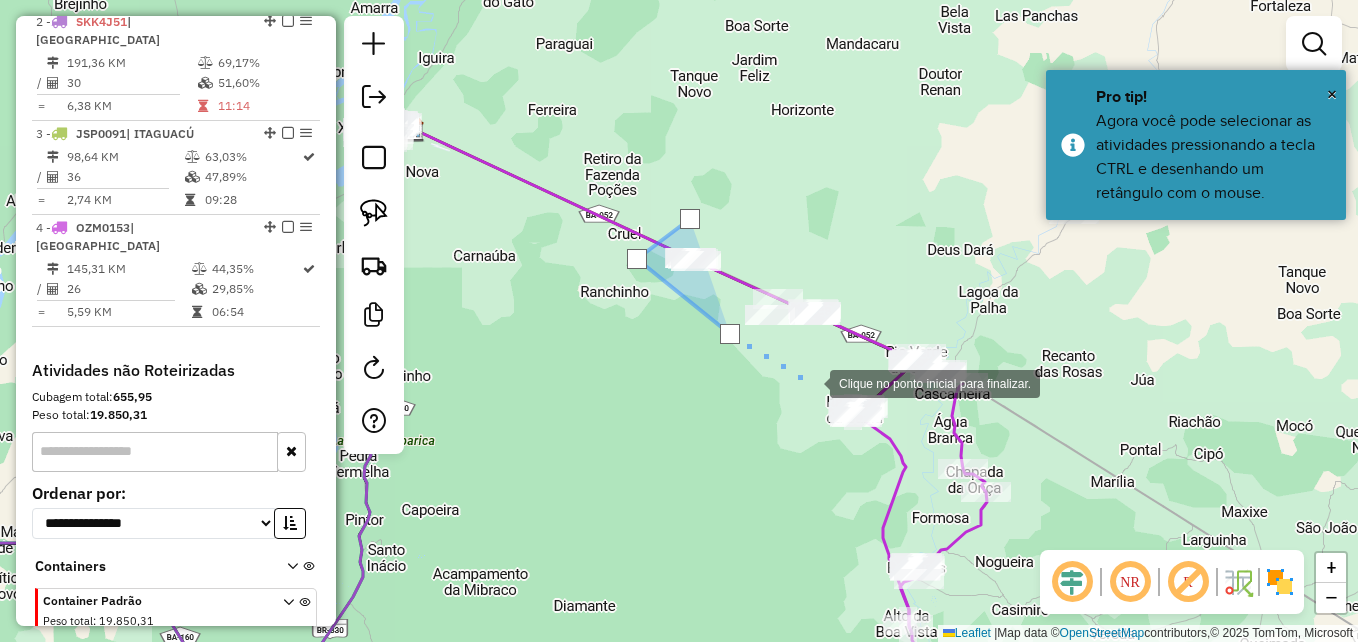 click 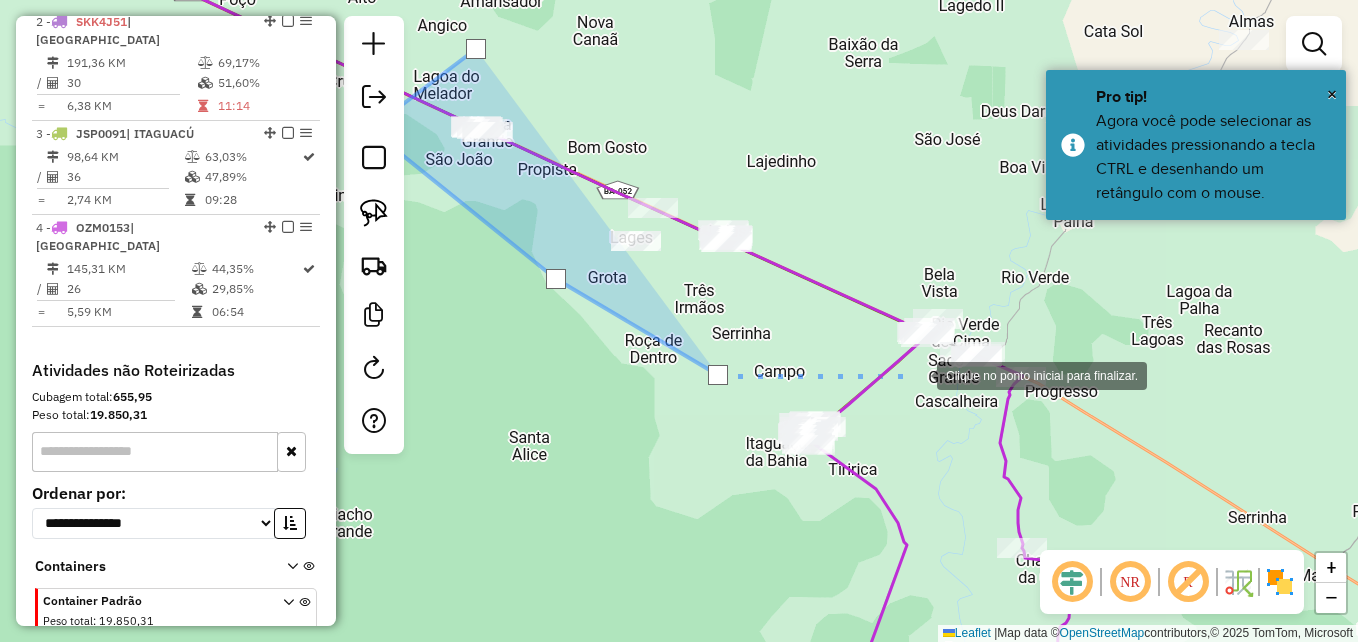 click 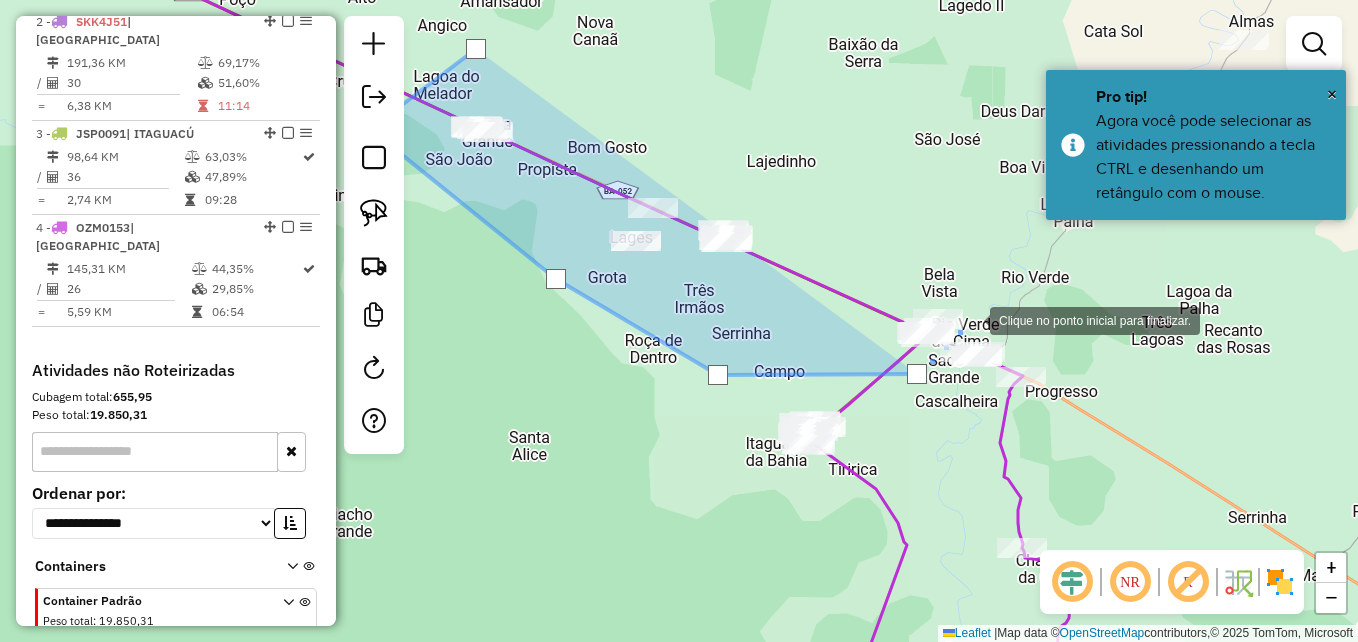 click 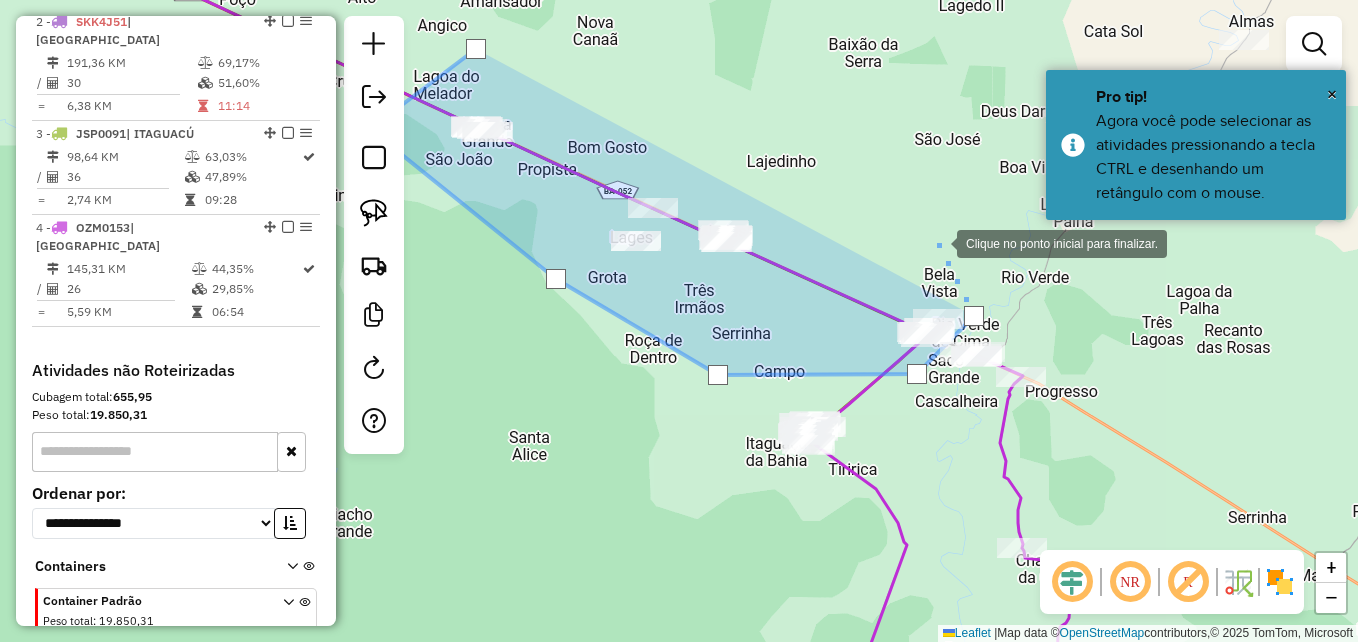 click 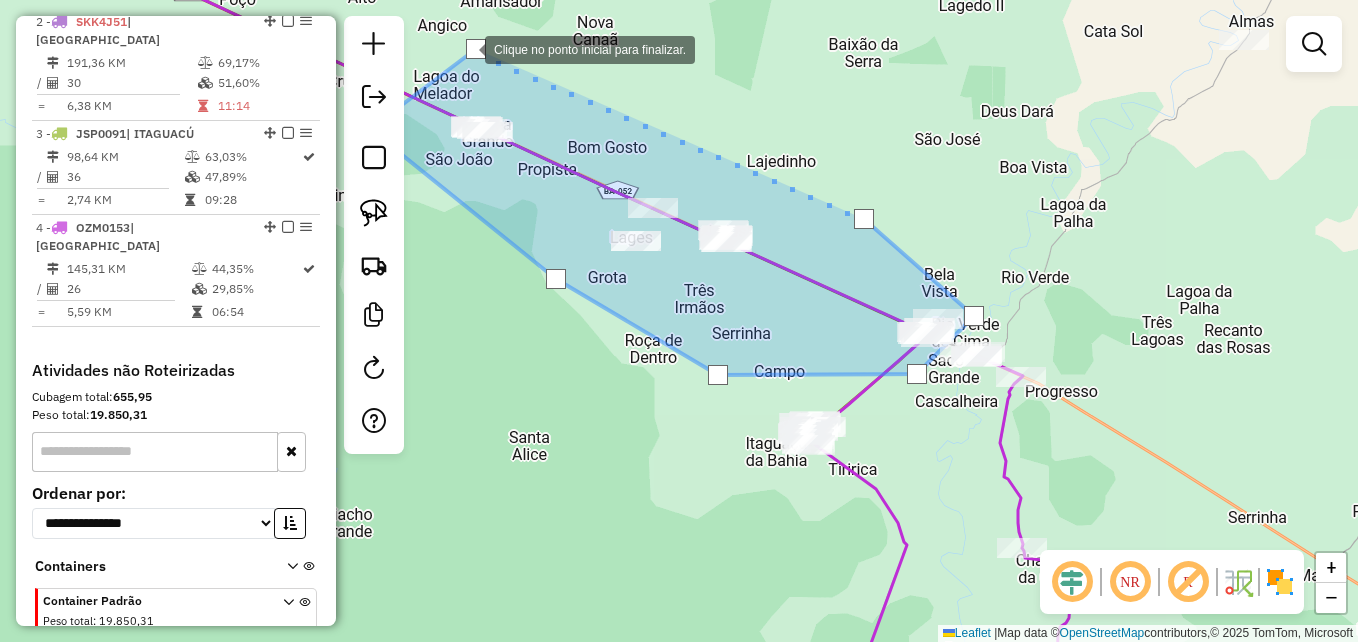 click 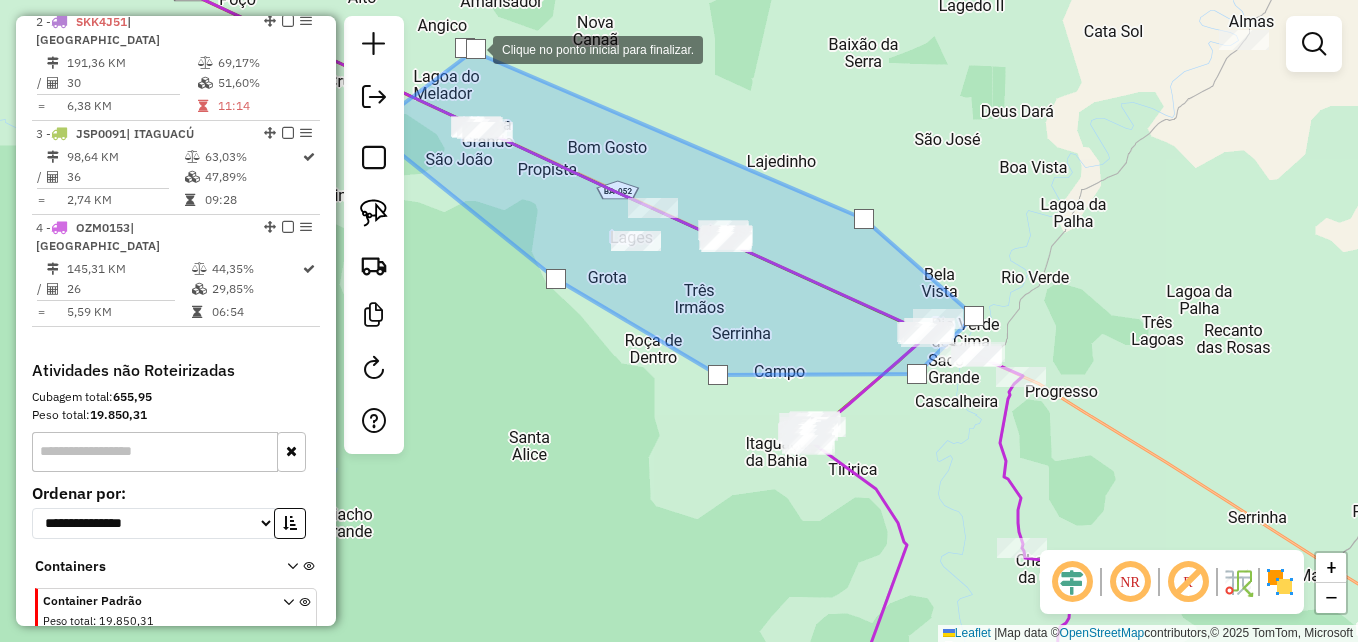 click 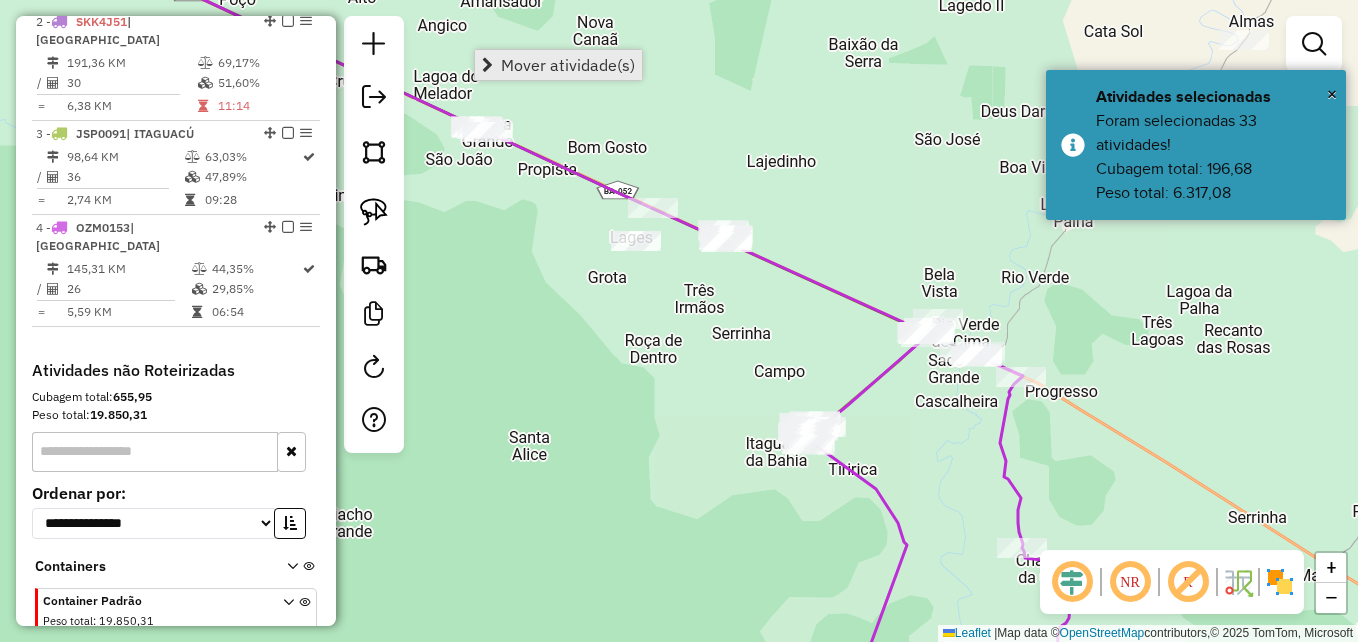 click on "Mover atividade(s)" at bounding box center [568, 65] 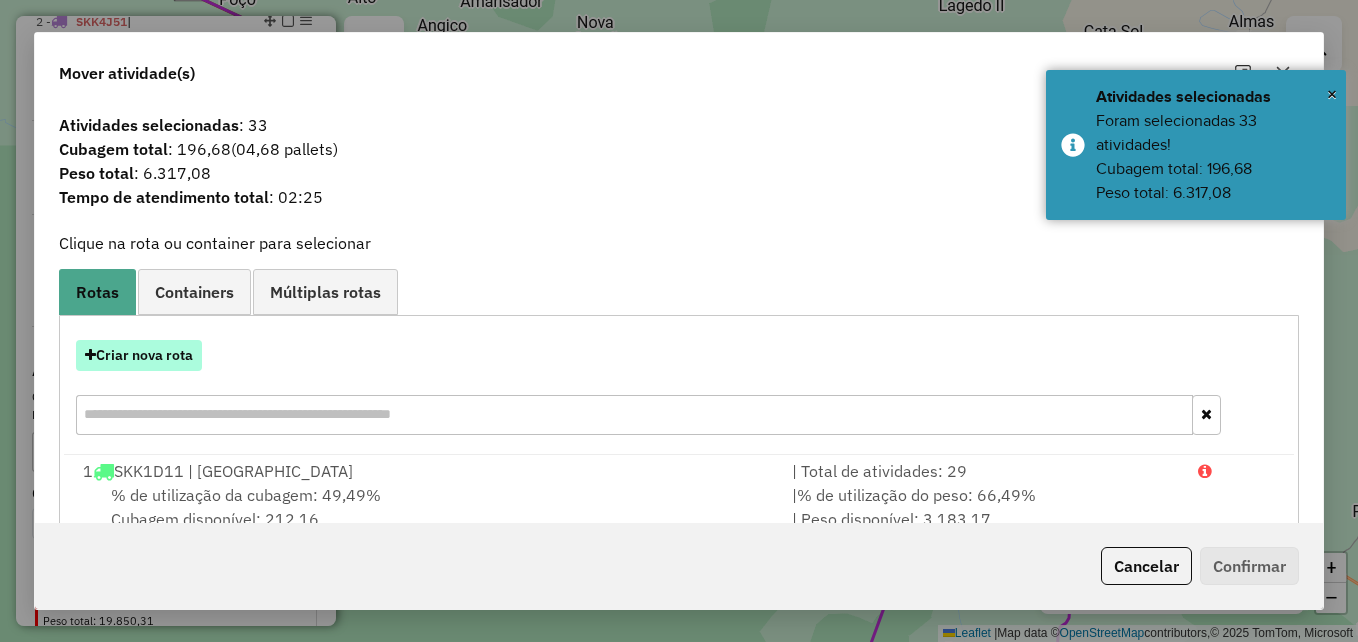 click on "Criar nova rota" at bounding box center (139, 355) 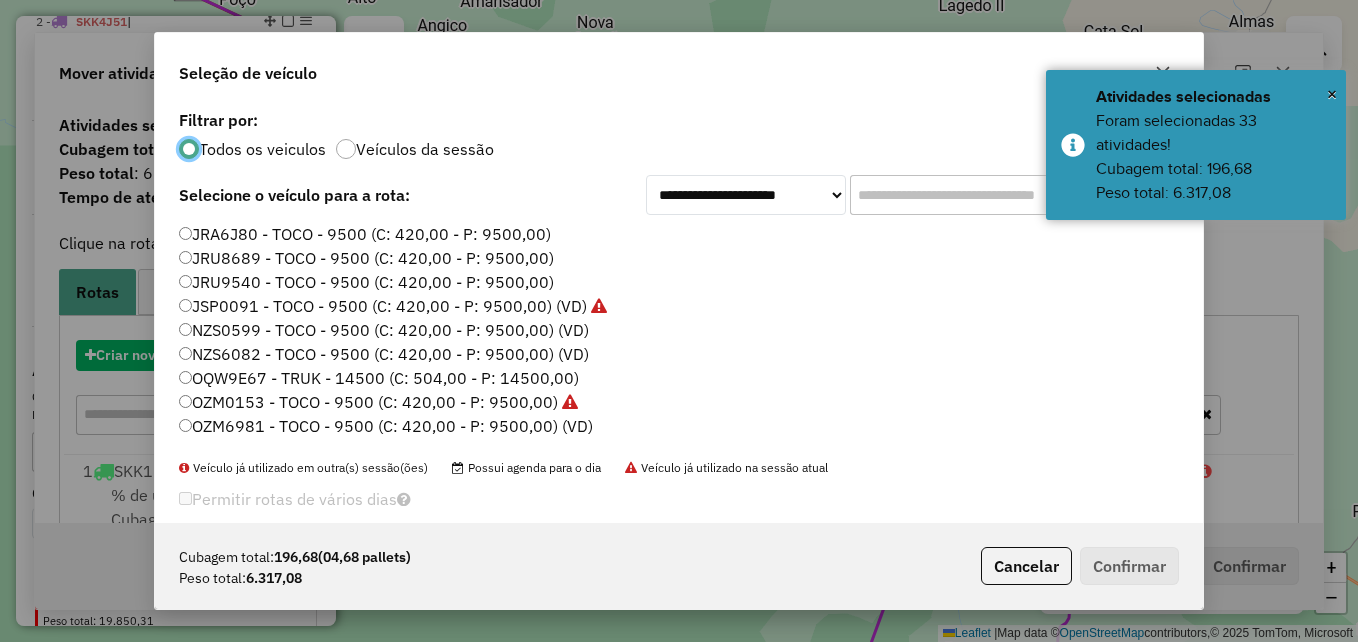 scroll, scrollTop: 11, scrollLeft: 6, axis: both 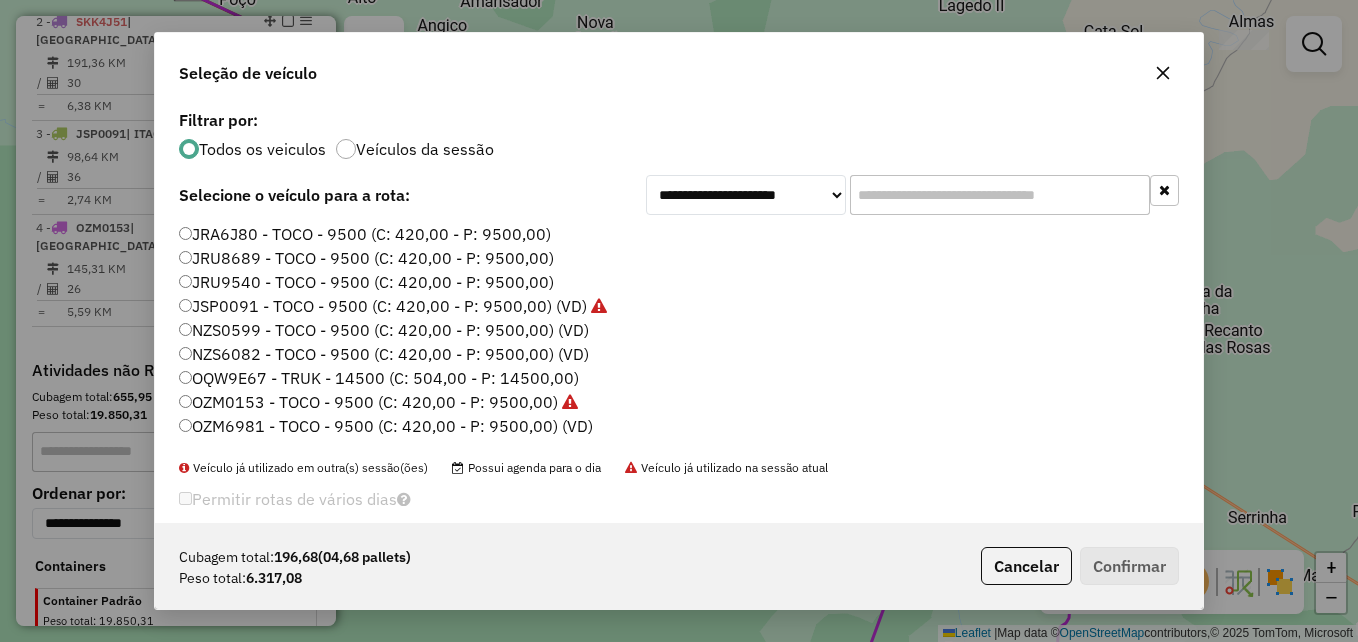 click on "OZM6981 - TOCO - 9500 (C: 420,00 - P: 9500,00) (VD)" 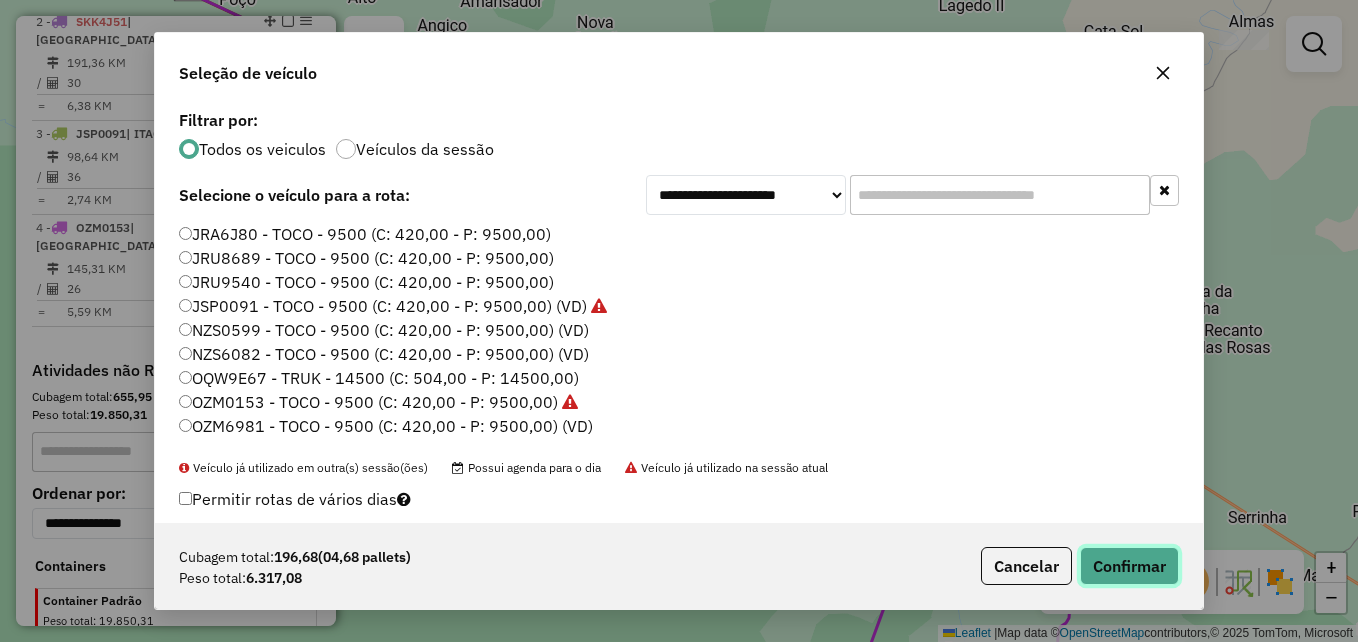click on "Confirmar" 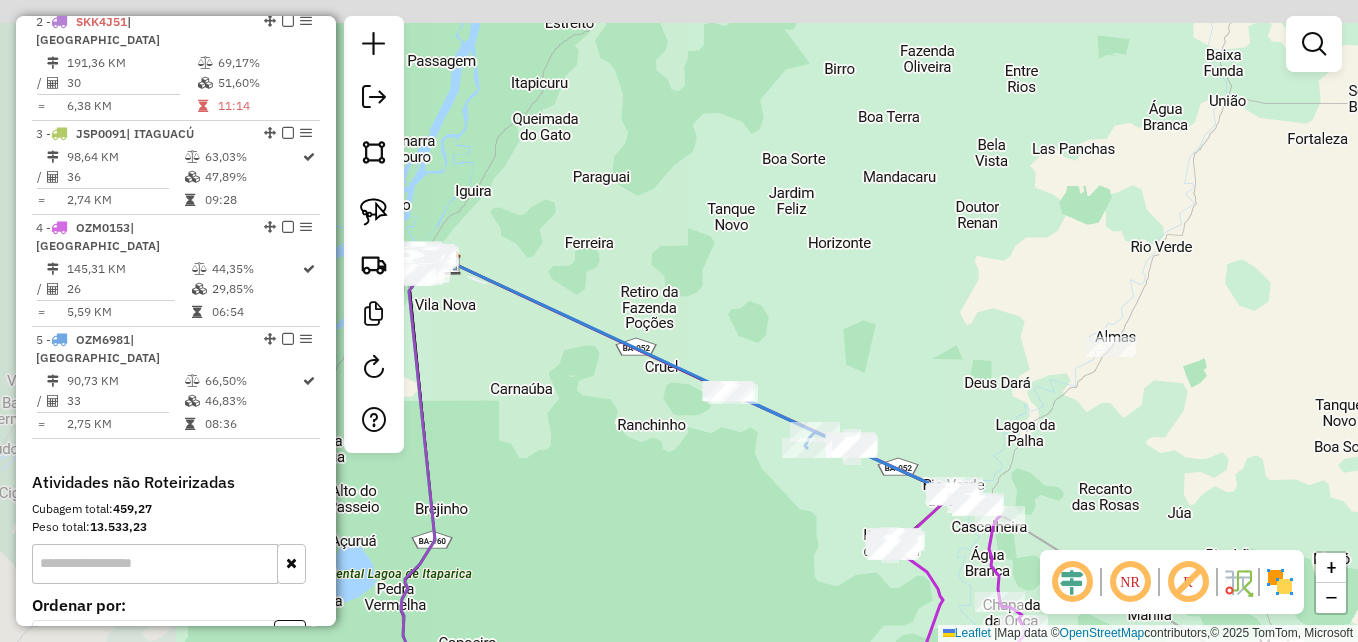 drag, startPoint x: 542, startPoint y: 437, endPoint x: 1029, endPoint y: 624, distance: 521.66846 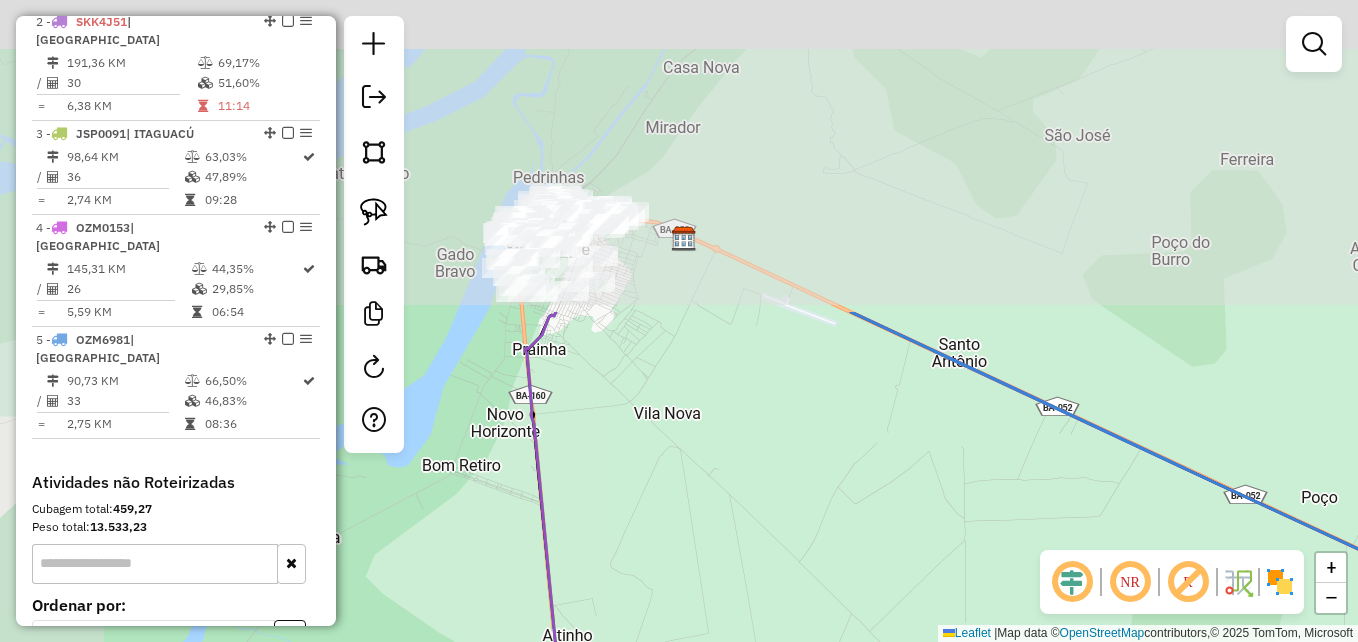 drag, startPoint x: 519, startPoint y: 181, endPoint x: 688, endPoint y: 550, distance: 405.8596 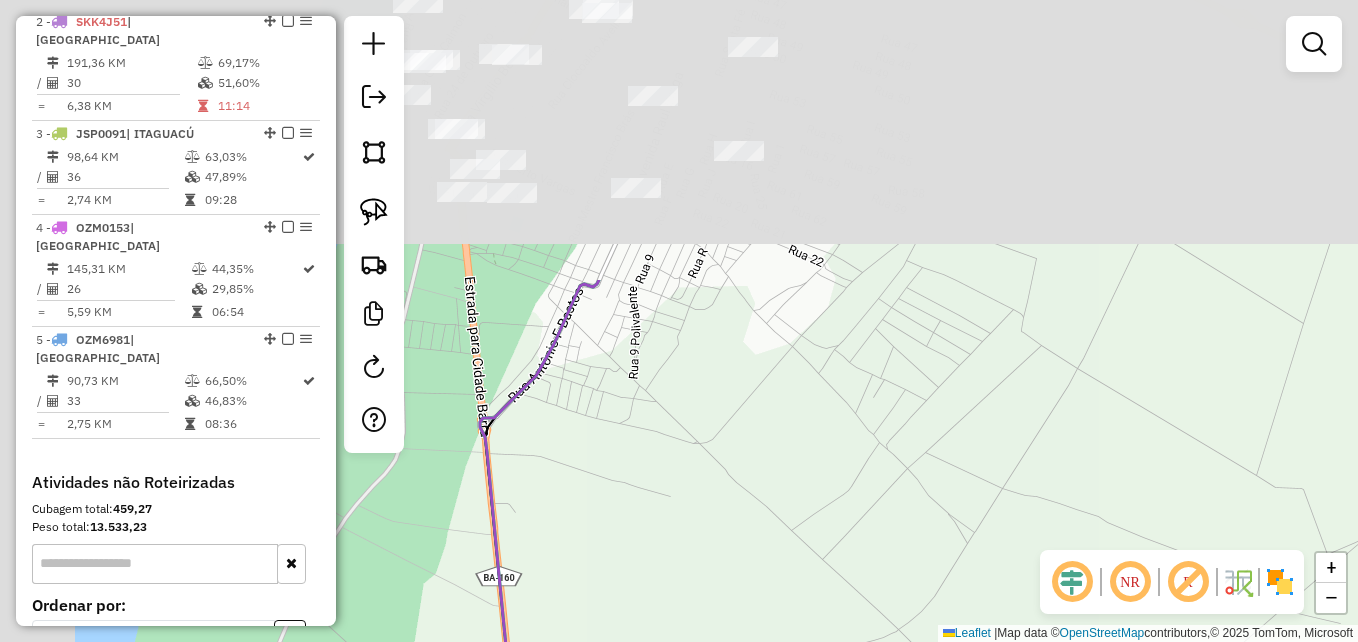 drag, startPoint x: 567, startPoint y: 298, endPoint x: 774, endPoint y: 650, distance: 408.354 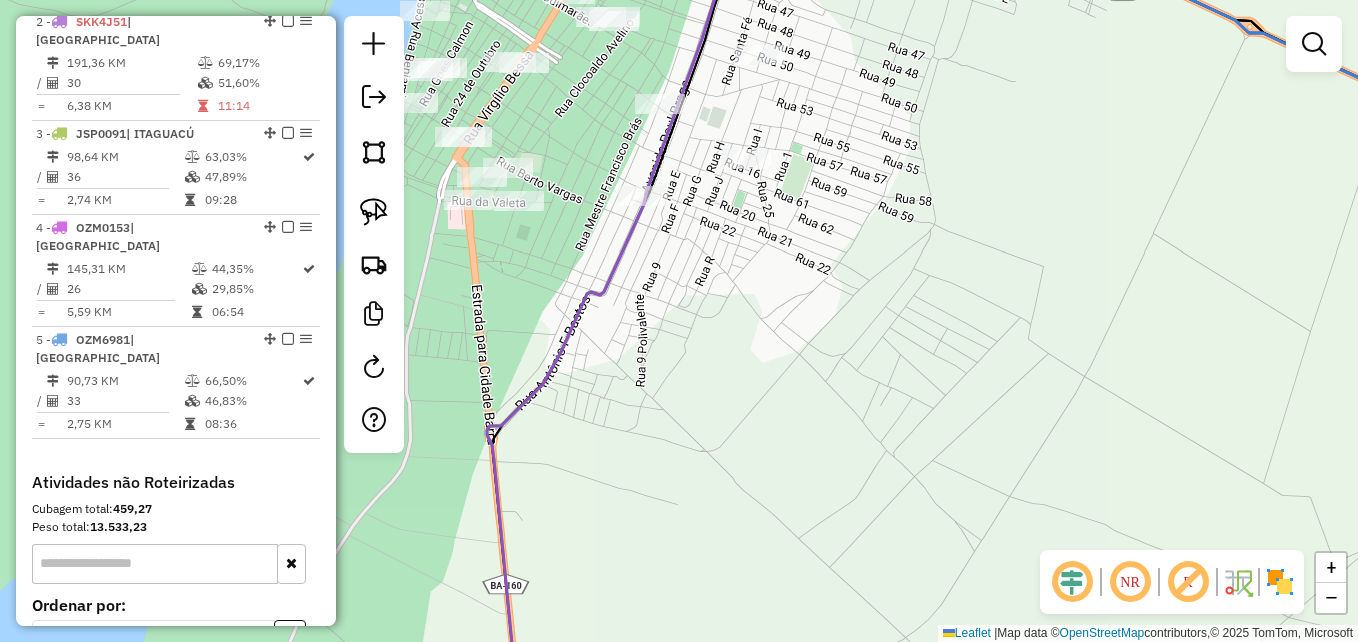 drag, startPoint x: 639, startPoint y: 409, endPoint x: 761, endPoint y: 595, distance: 222.44101 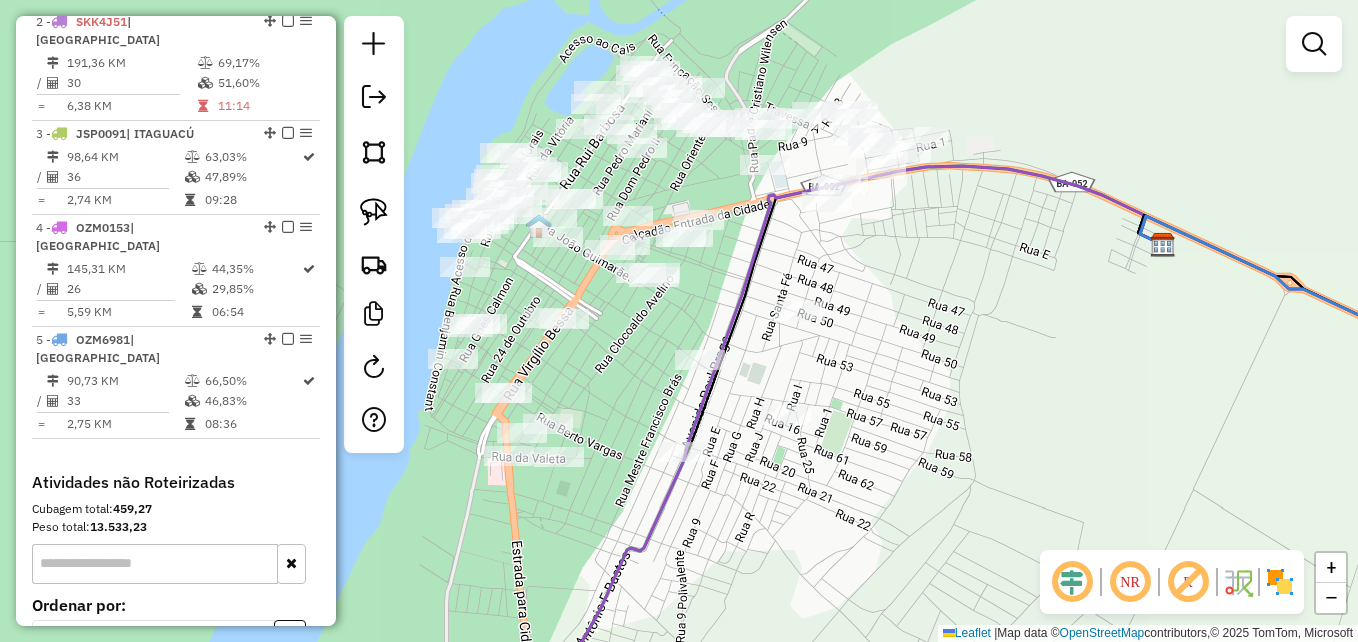 drag, startPoint x: 1182, startPoint y: 320, endPoint x: 1104, endPoint y: 416, distance: 123.69317 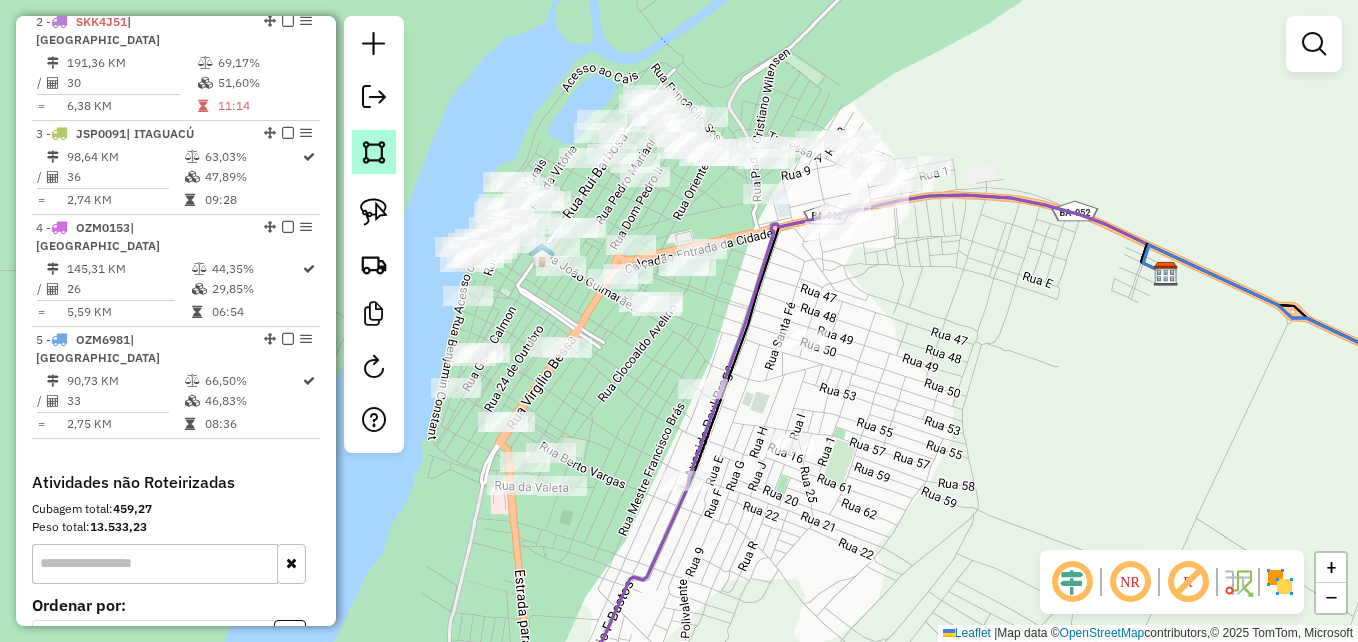 click 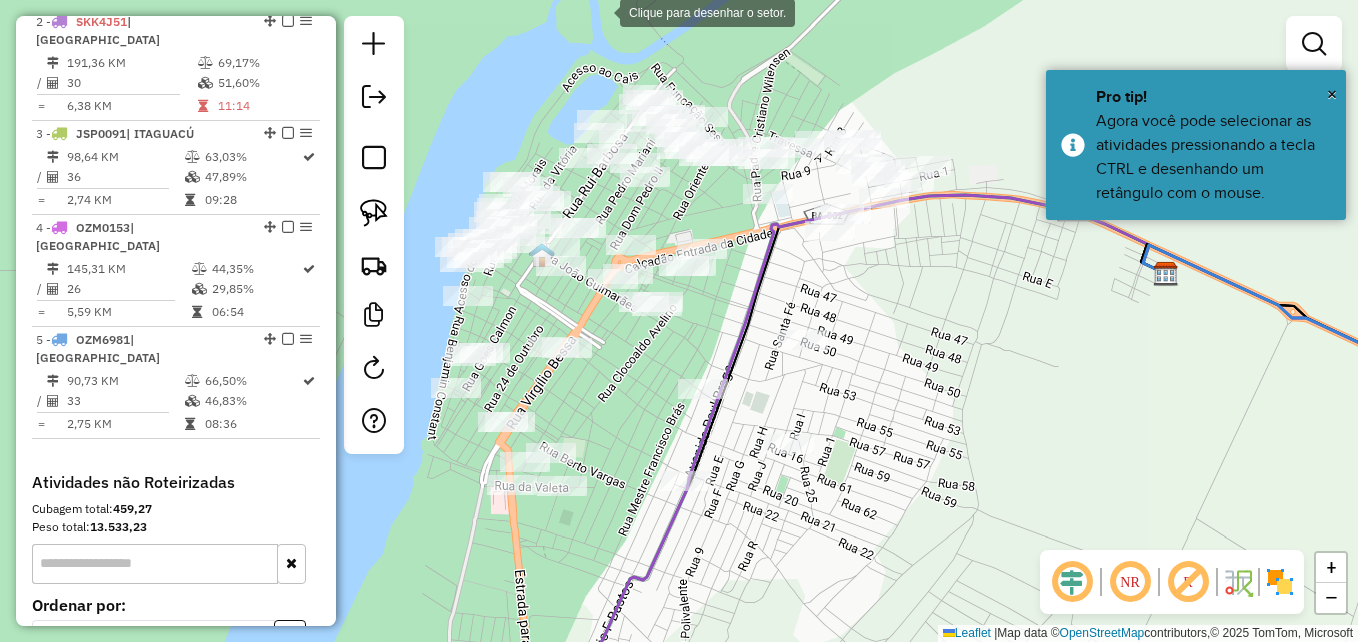 click 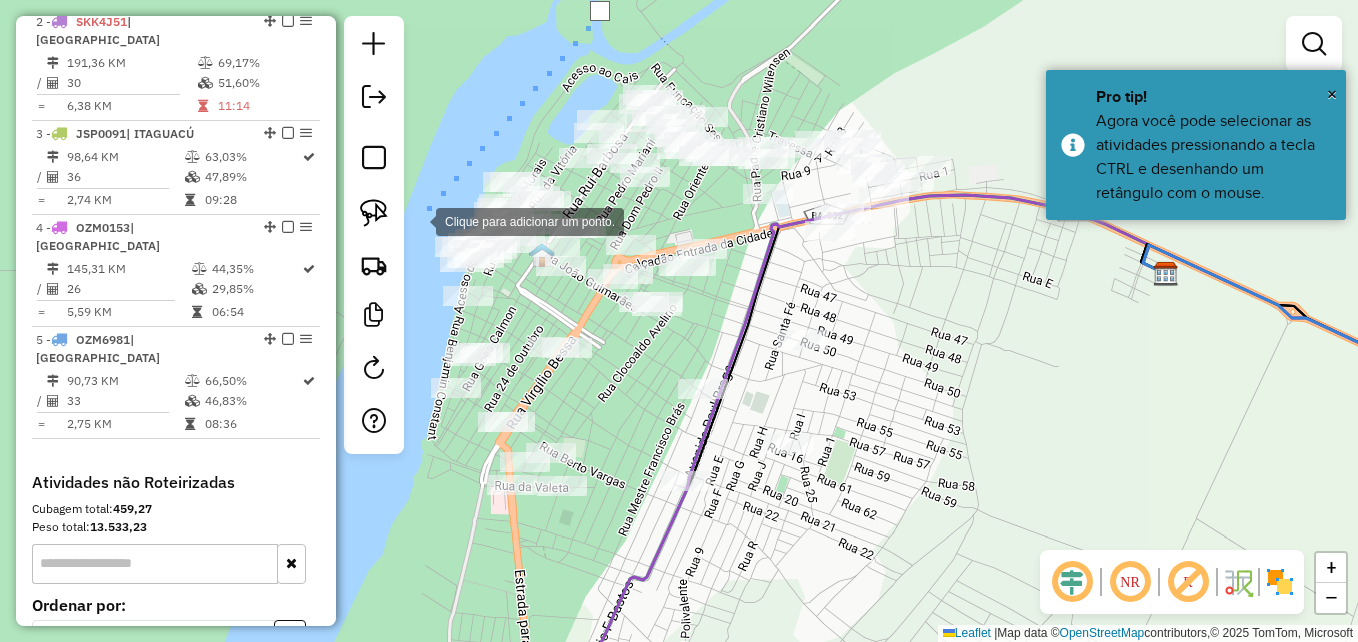 click 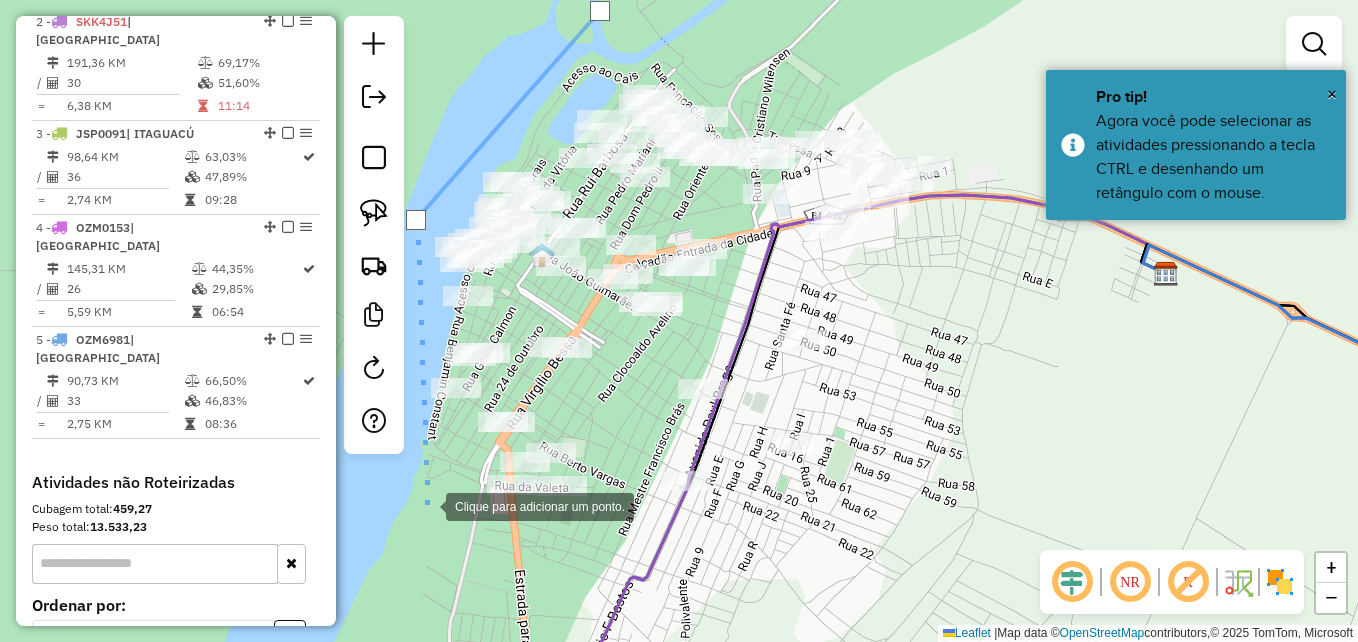 click 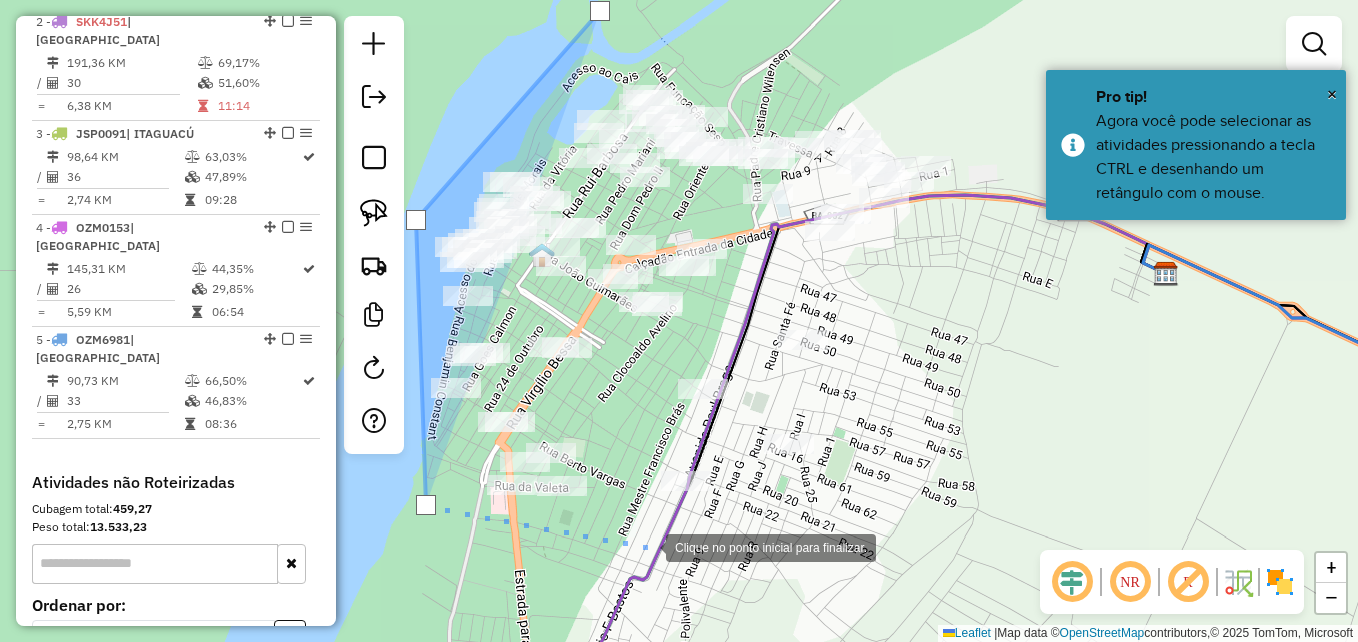 click 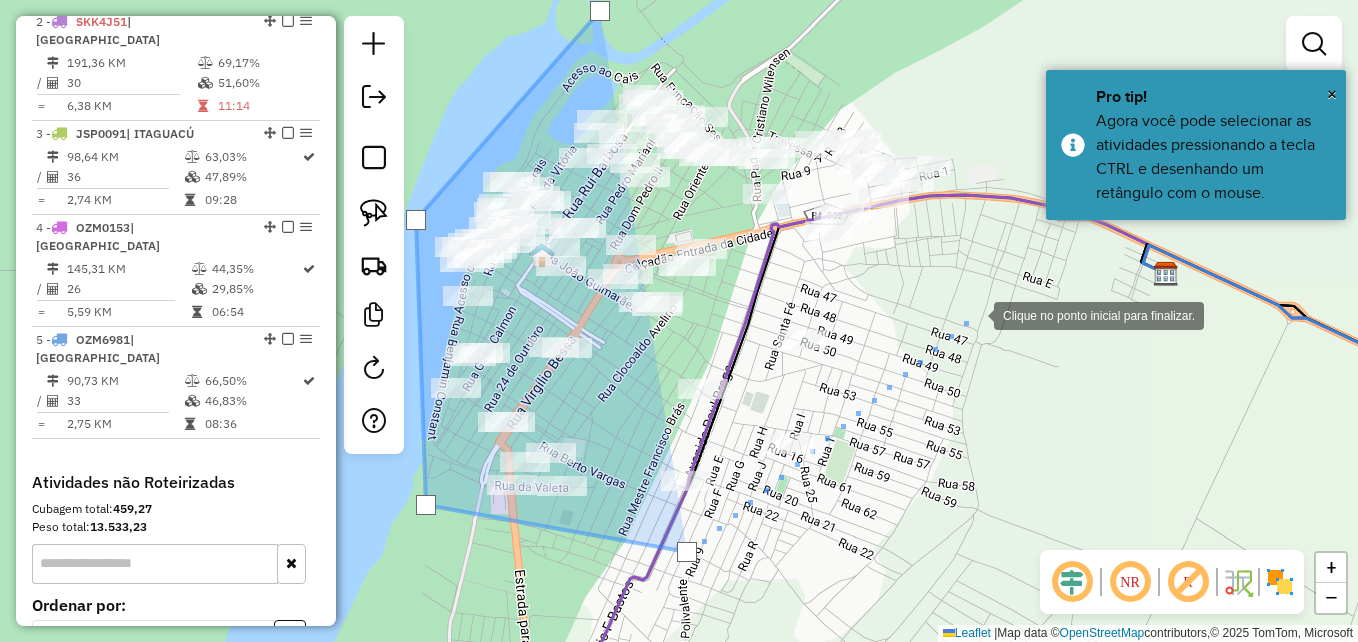 click 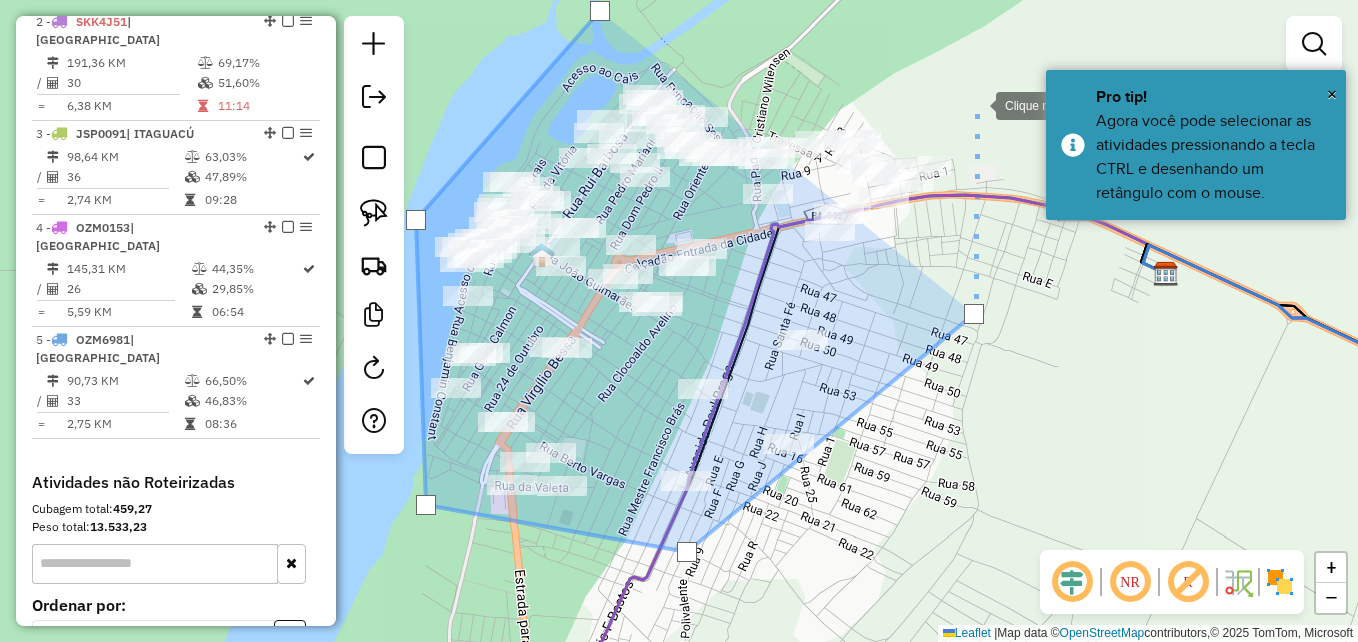 click 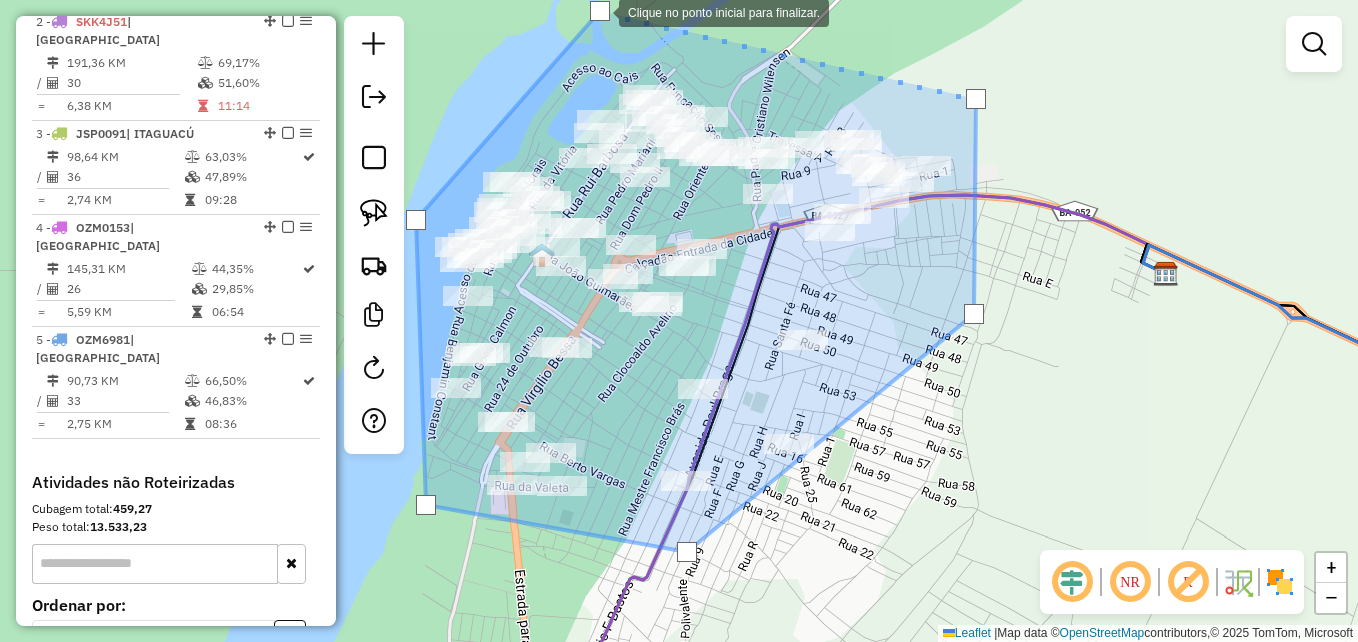click 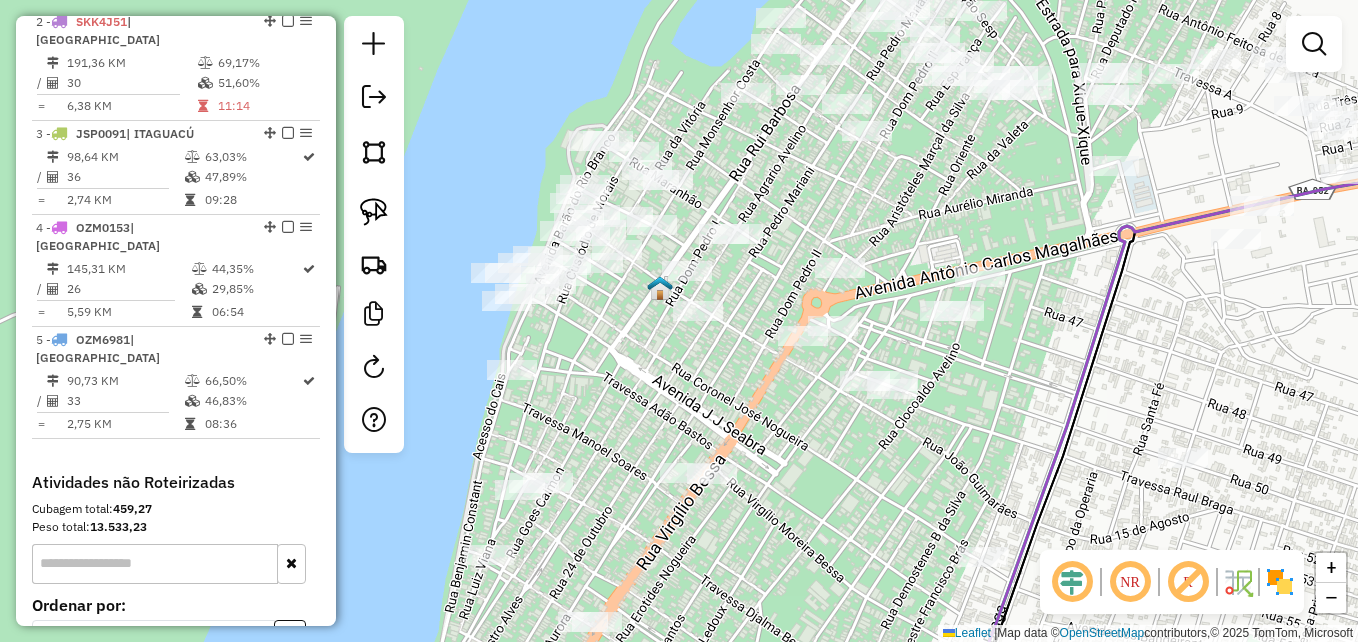 drag, startPoint x: 526, startPoint y: 180, endPoint x: 652, endPoint y: 350, distance: 211.60341 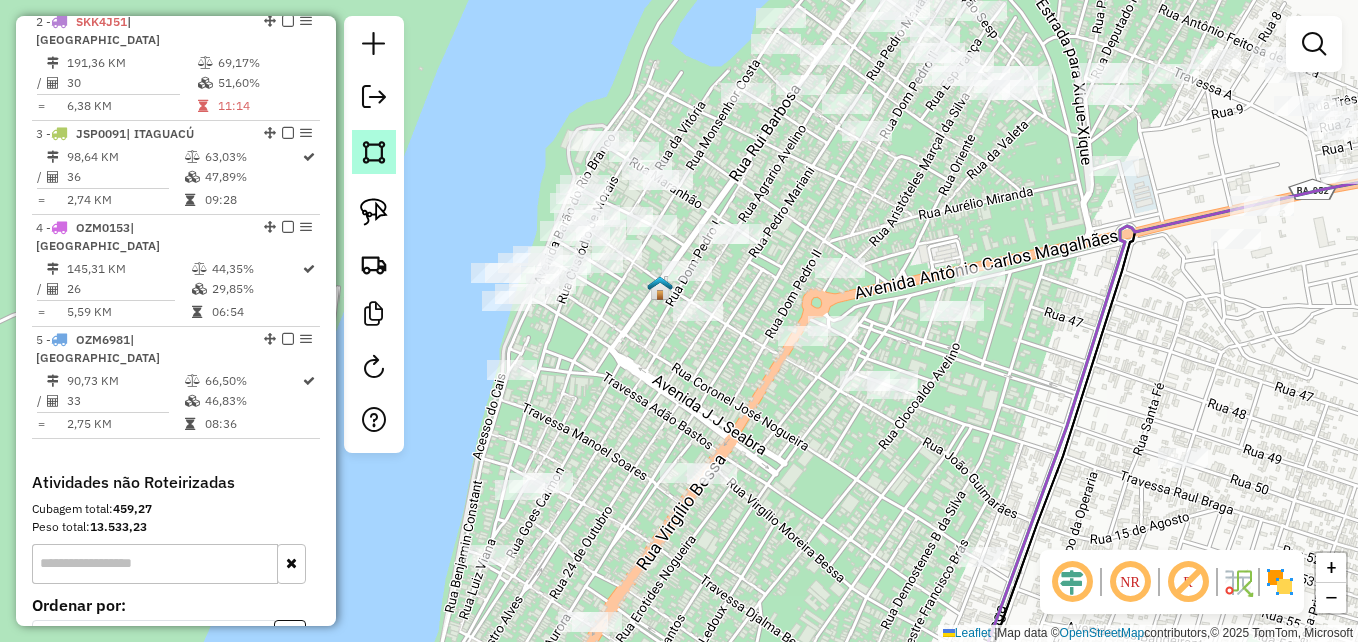 click 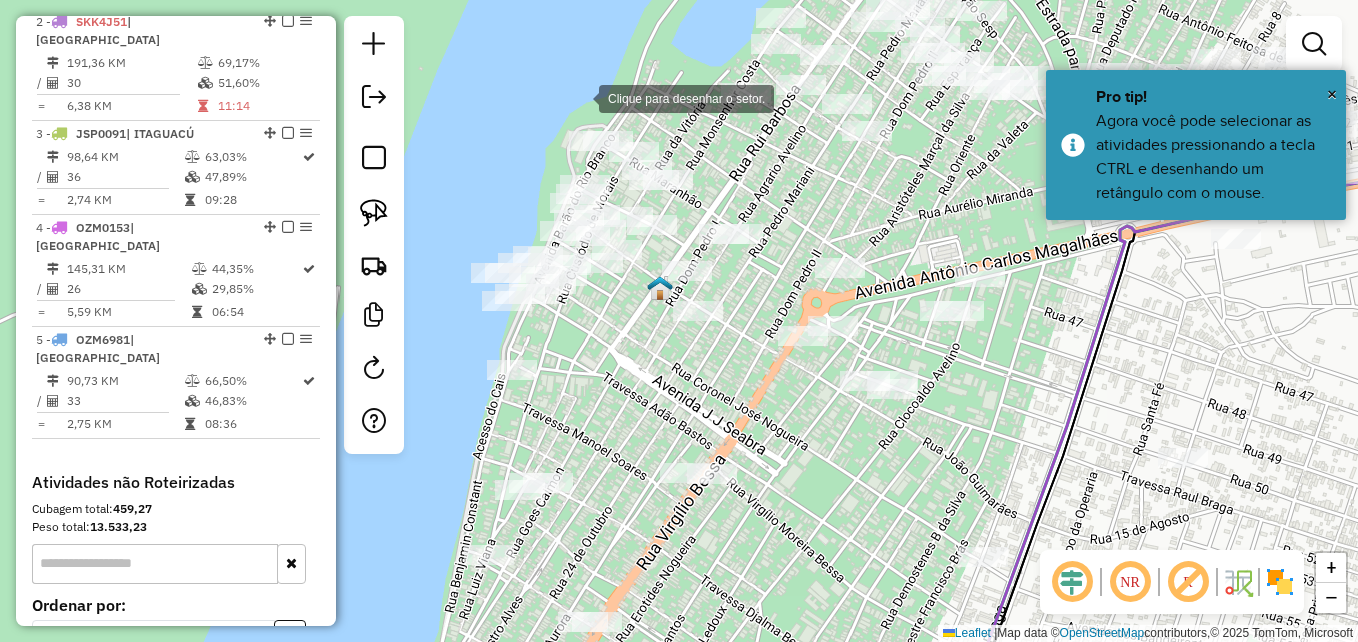 click 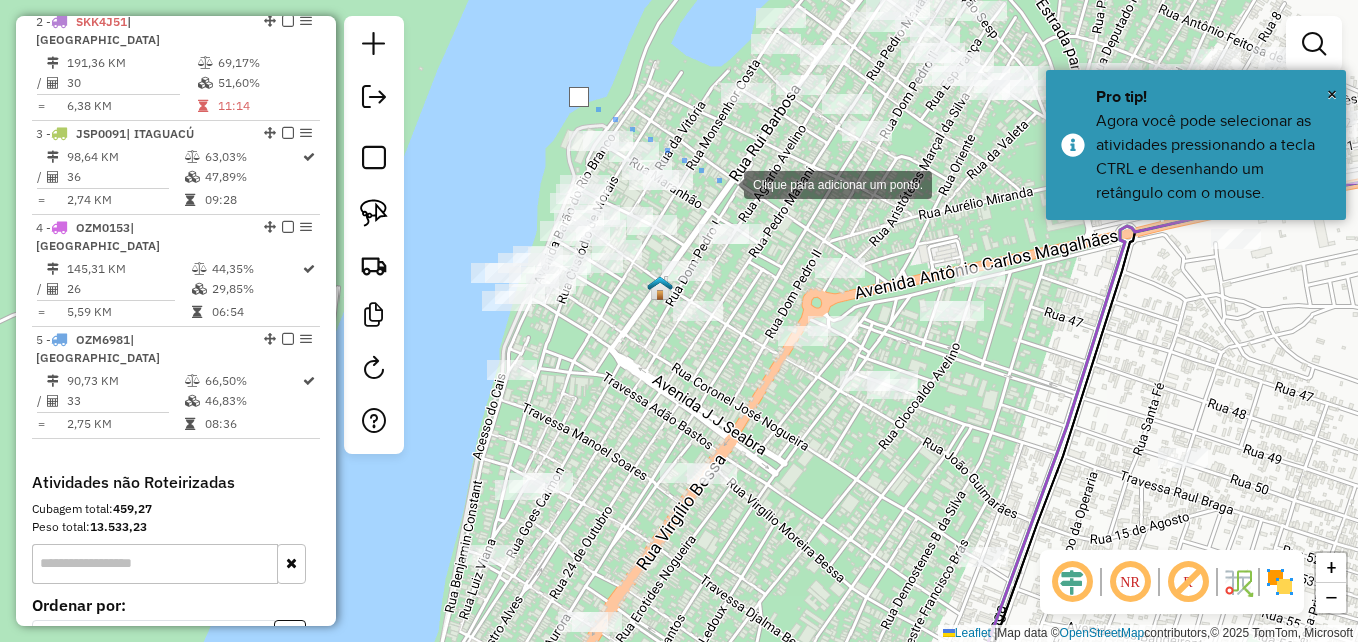 click 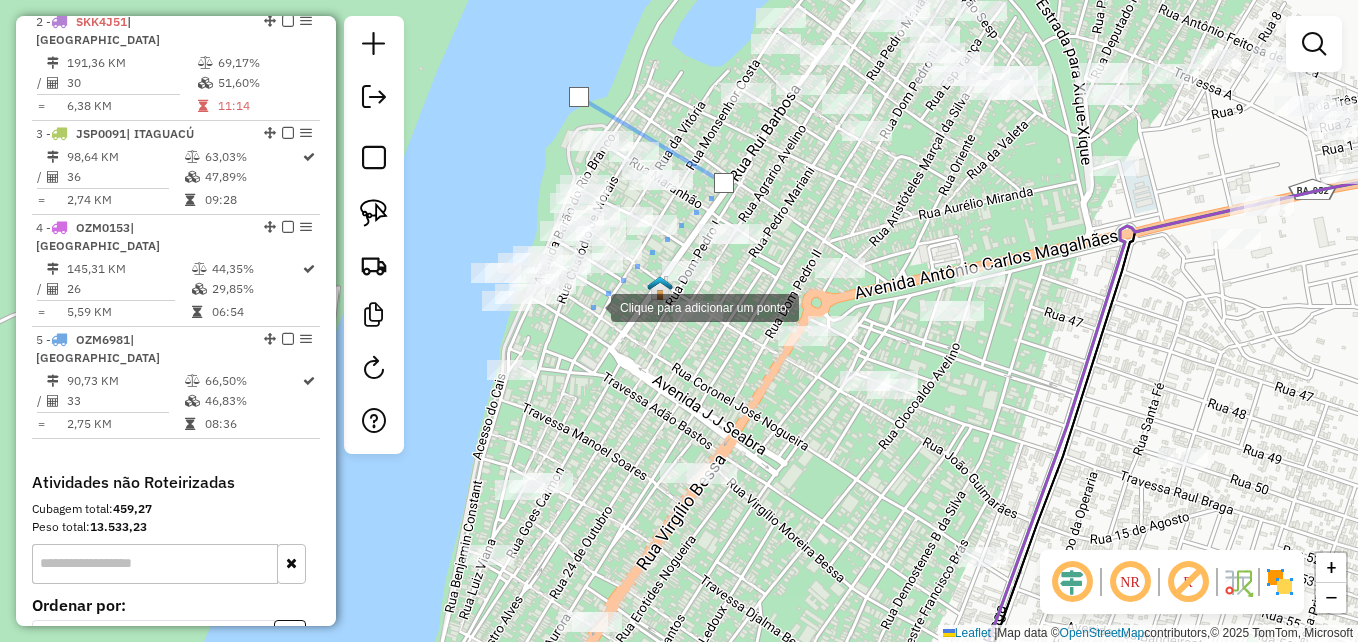 click 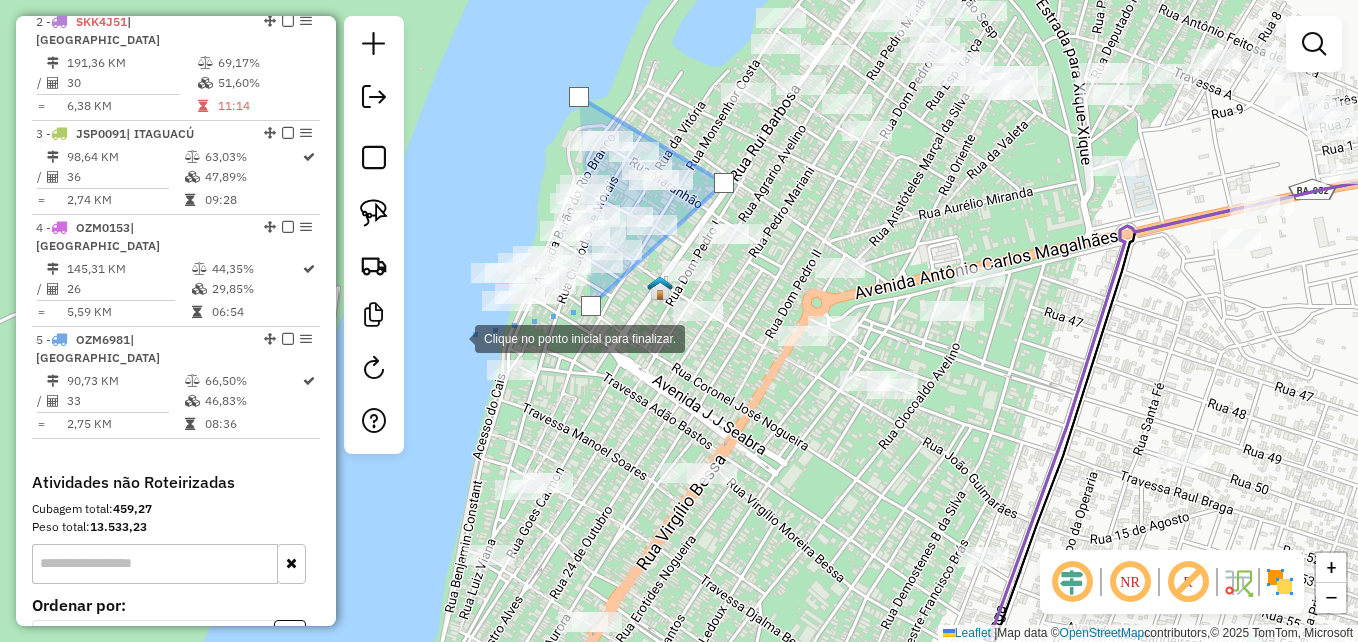 click 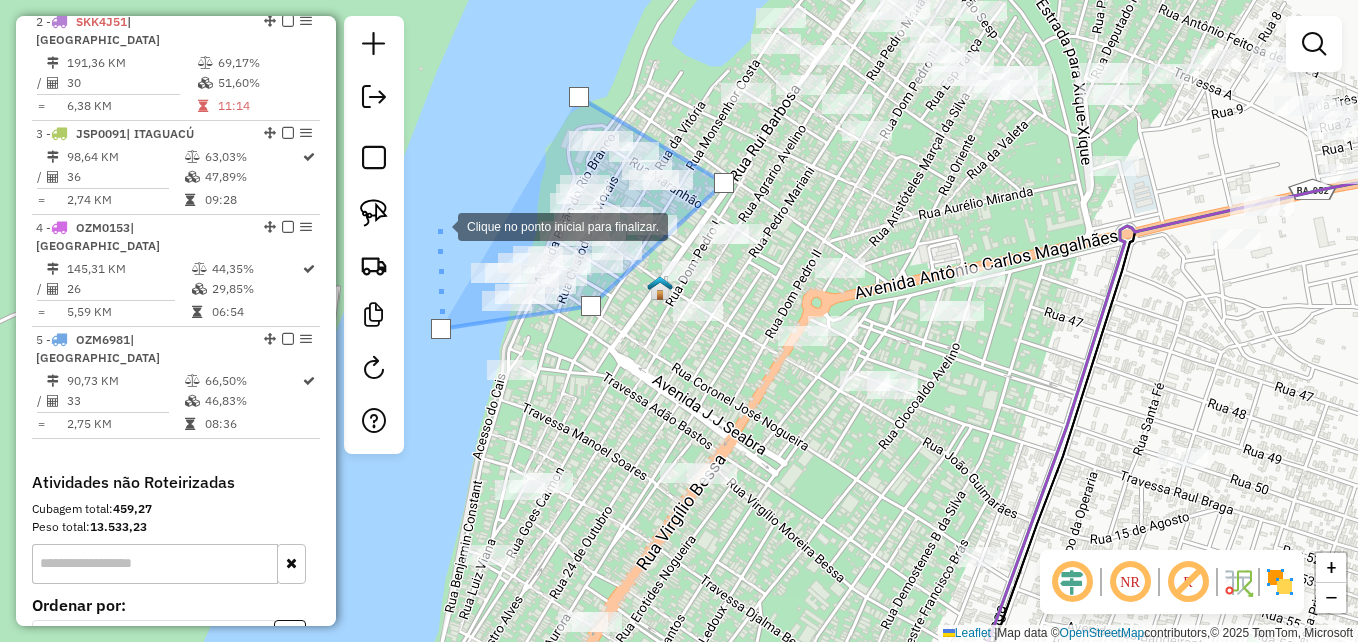 click 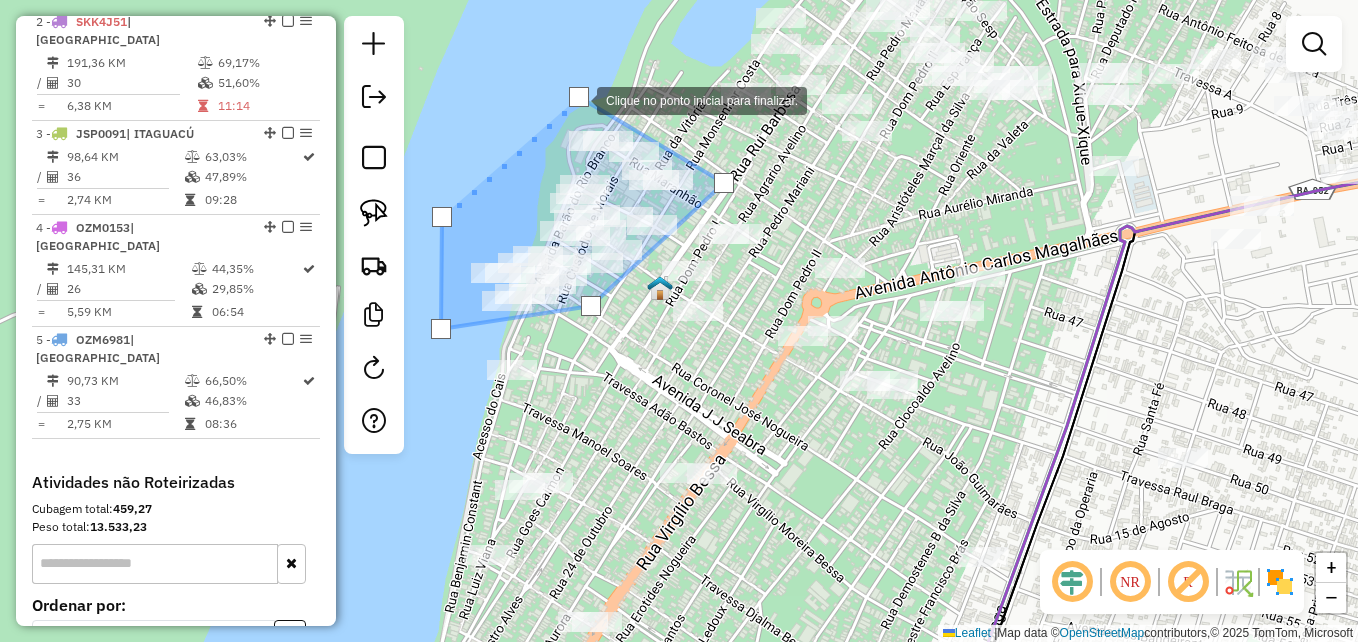 click 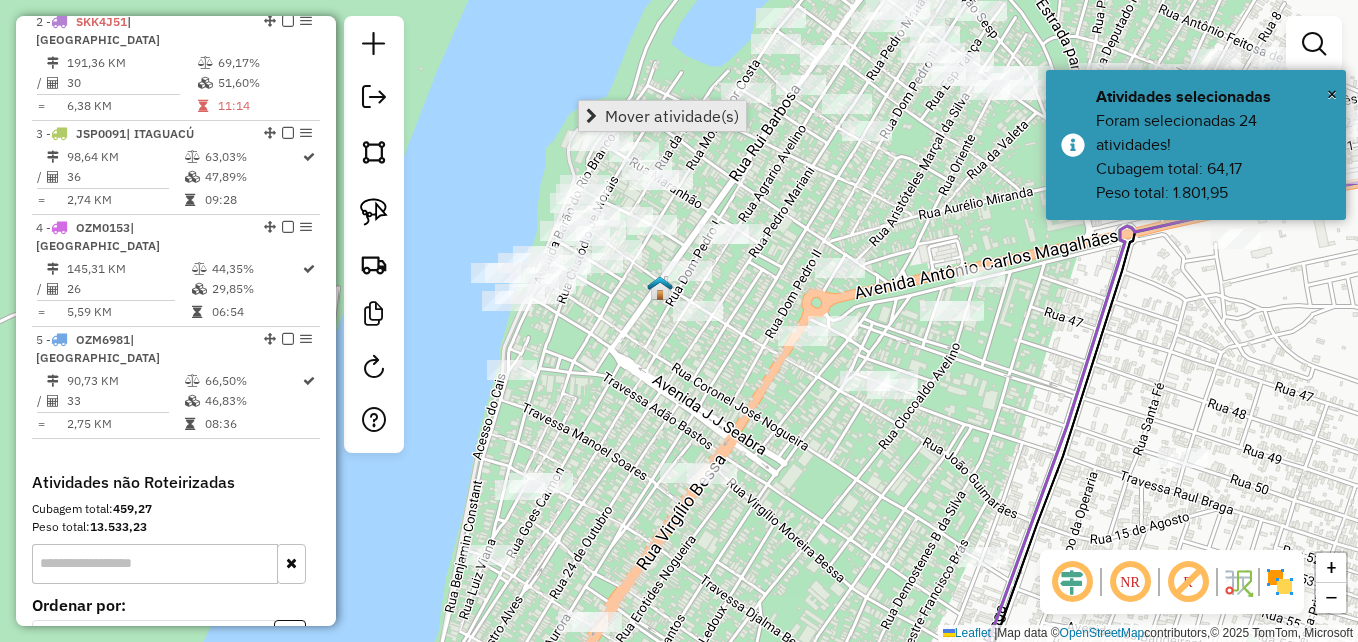 click on "Mover atividade(s)" at bounding box center (662, 116) 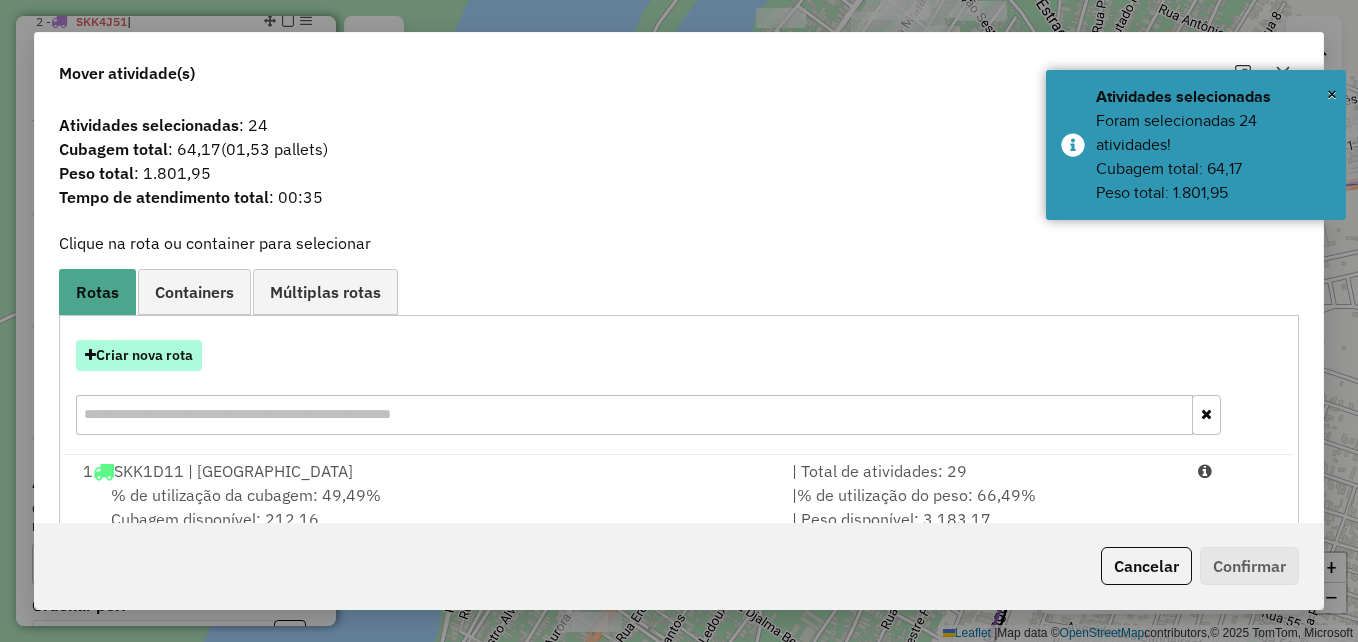 click on "Criar nova rota" at bounding box center [139, 355] 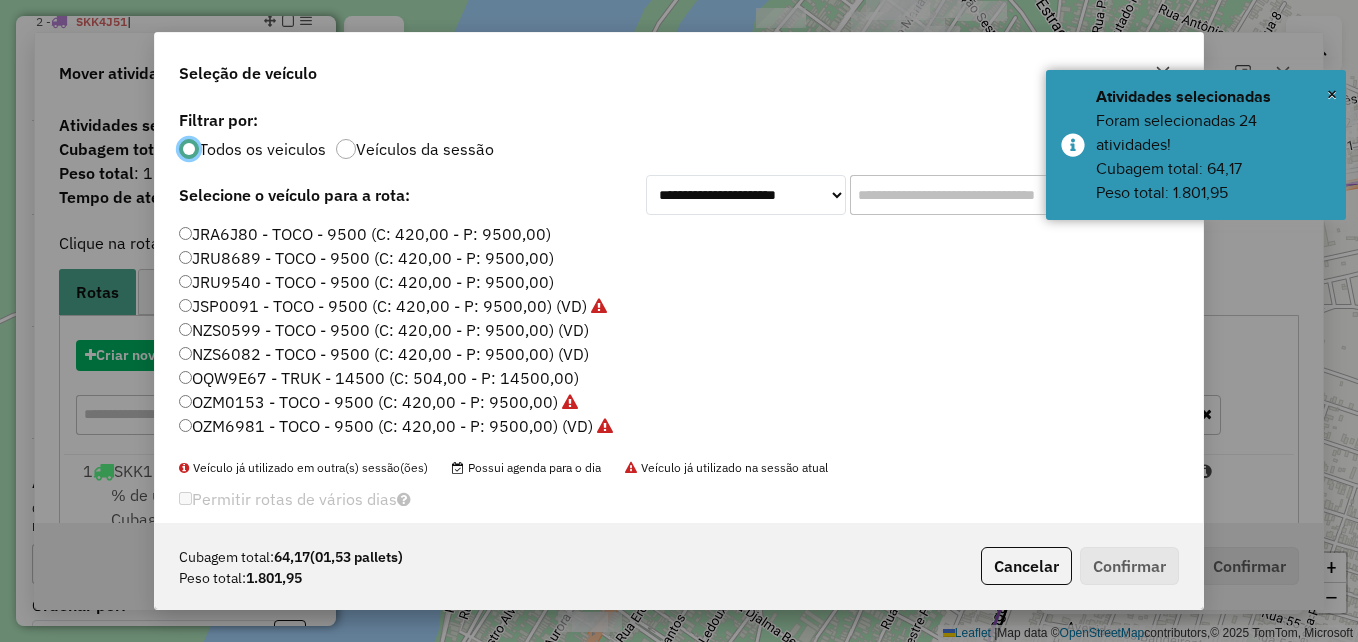 scroll, scrollTop: 11, scrollLeft: 6, axis: both 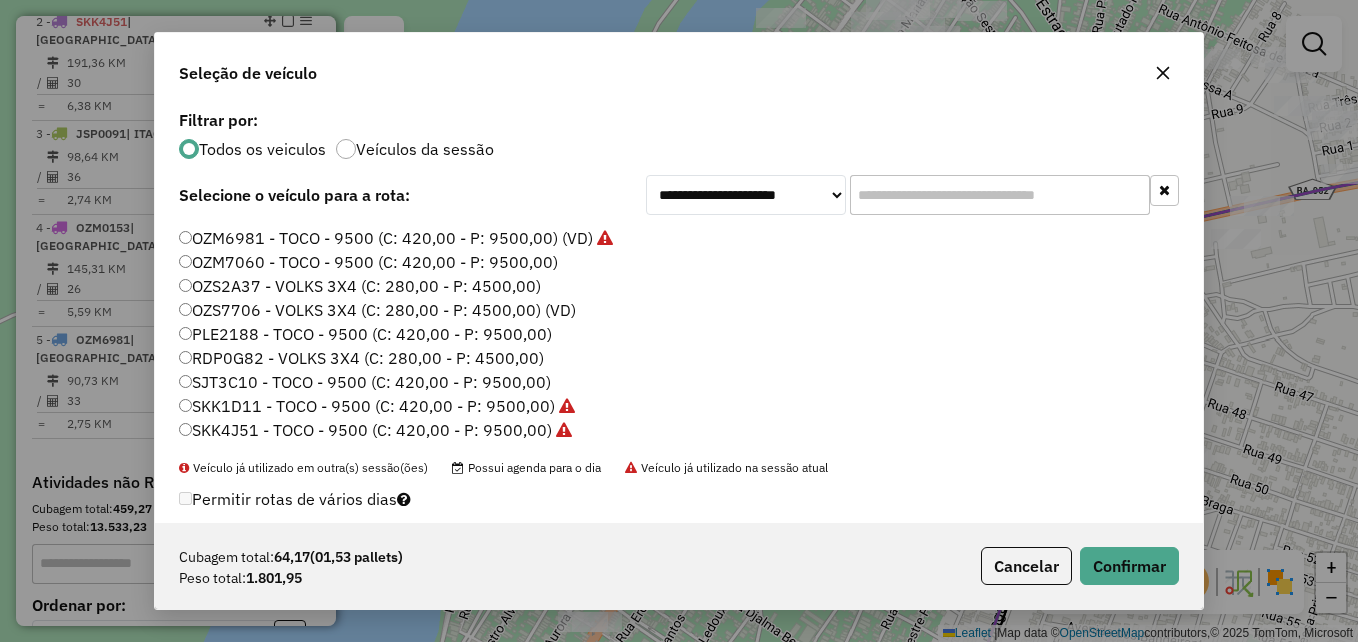 click on "RDP0G82 - VOLKS 3X4 (C: 280,00 - P: 4500,00)" 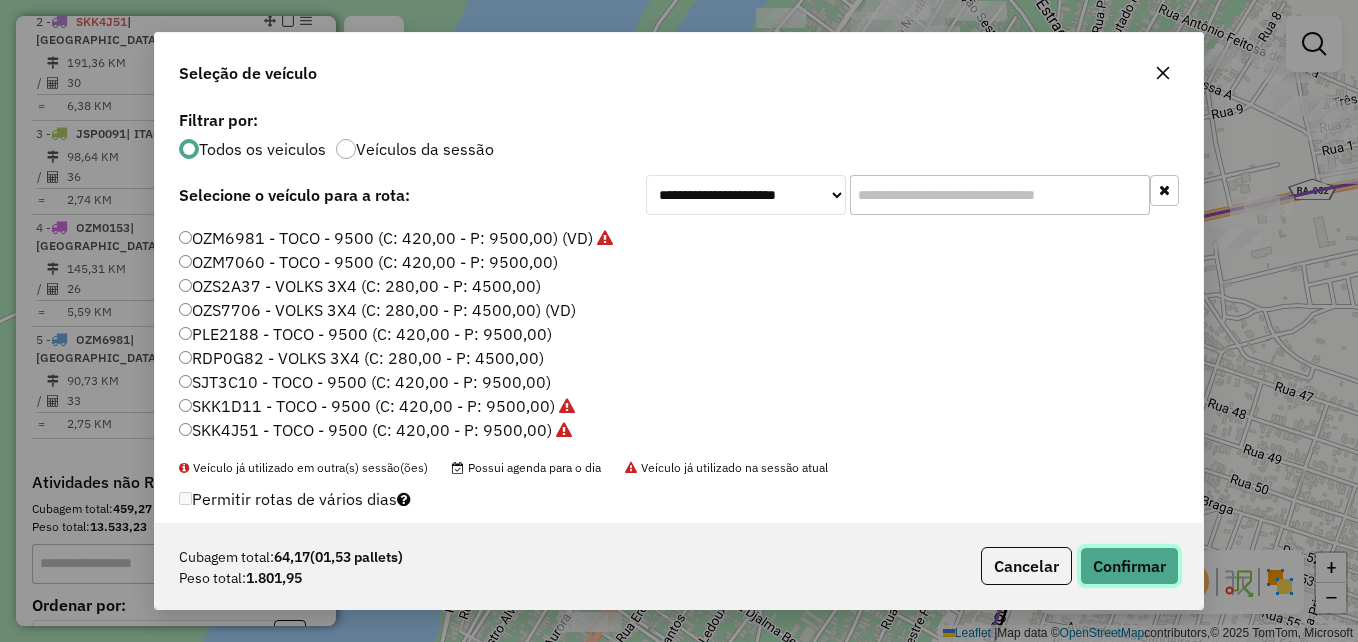 click on "Confirmar" 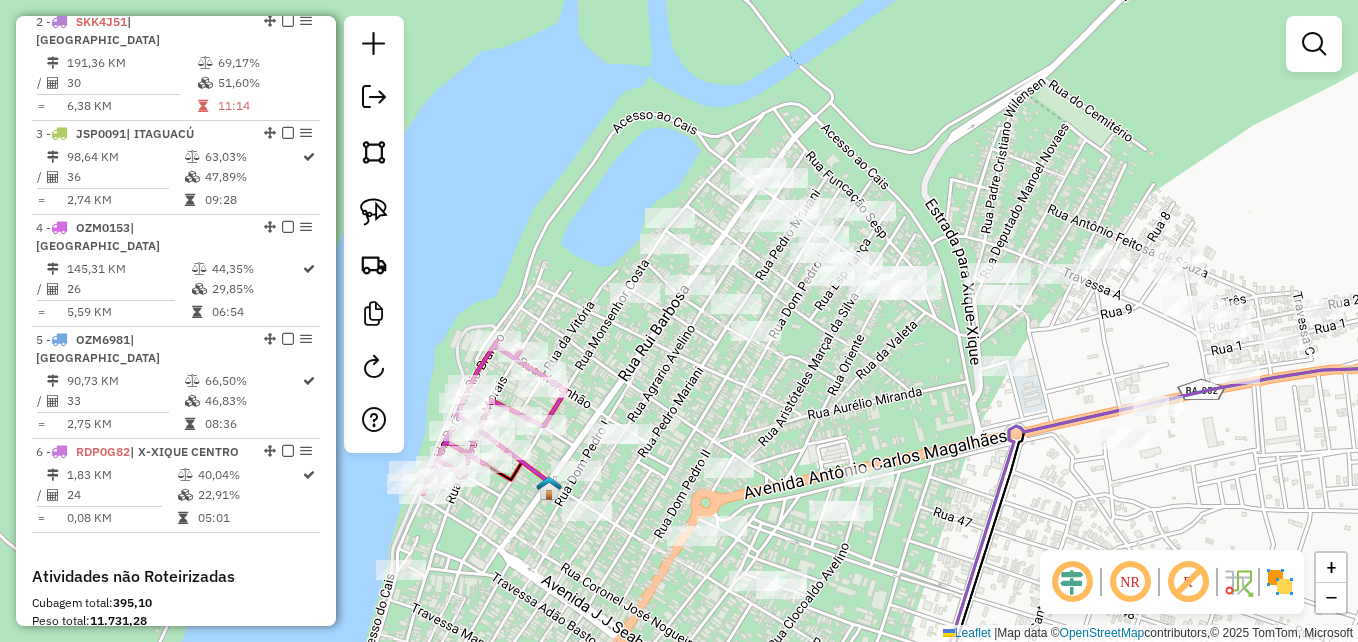 drag, startPoint x: 930, startPoint y: 169, endPoint x: 819, endPoint y: 369, distance: 228.73784 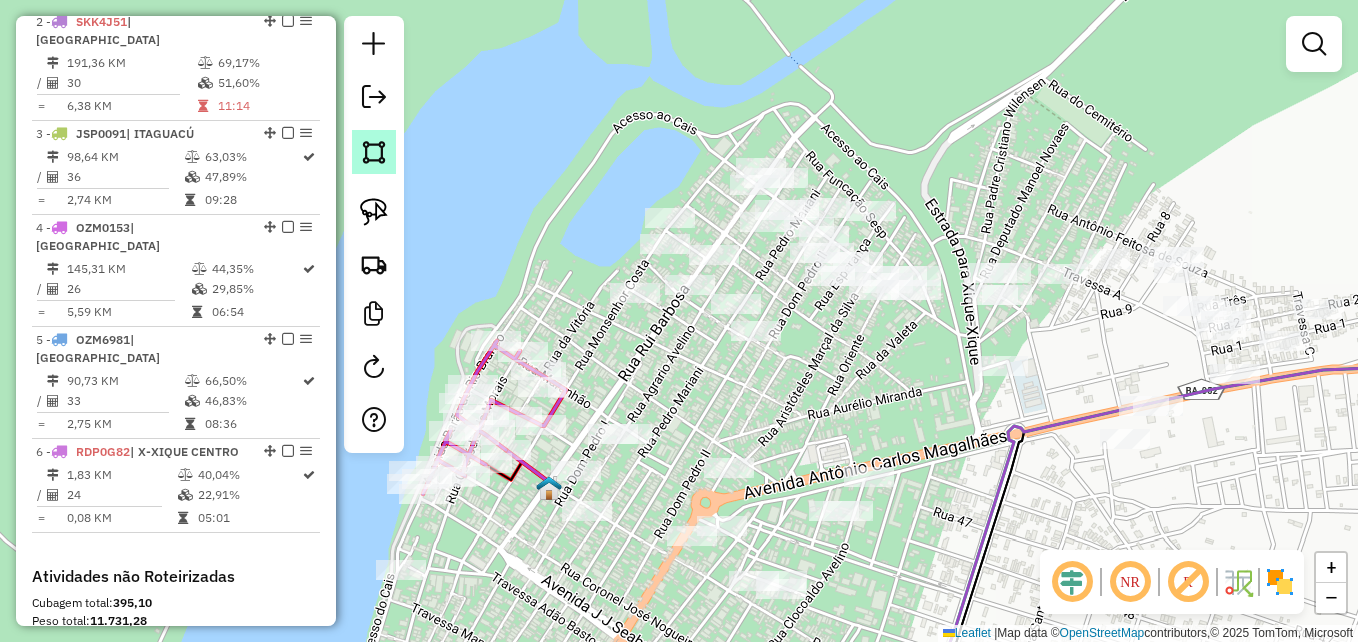click 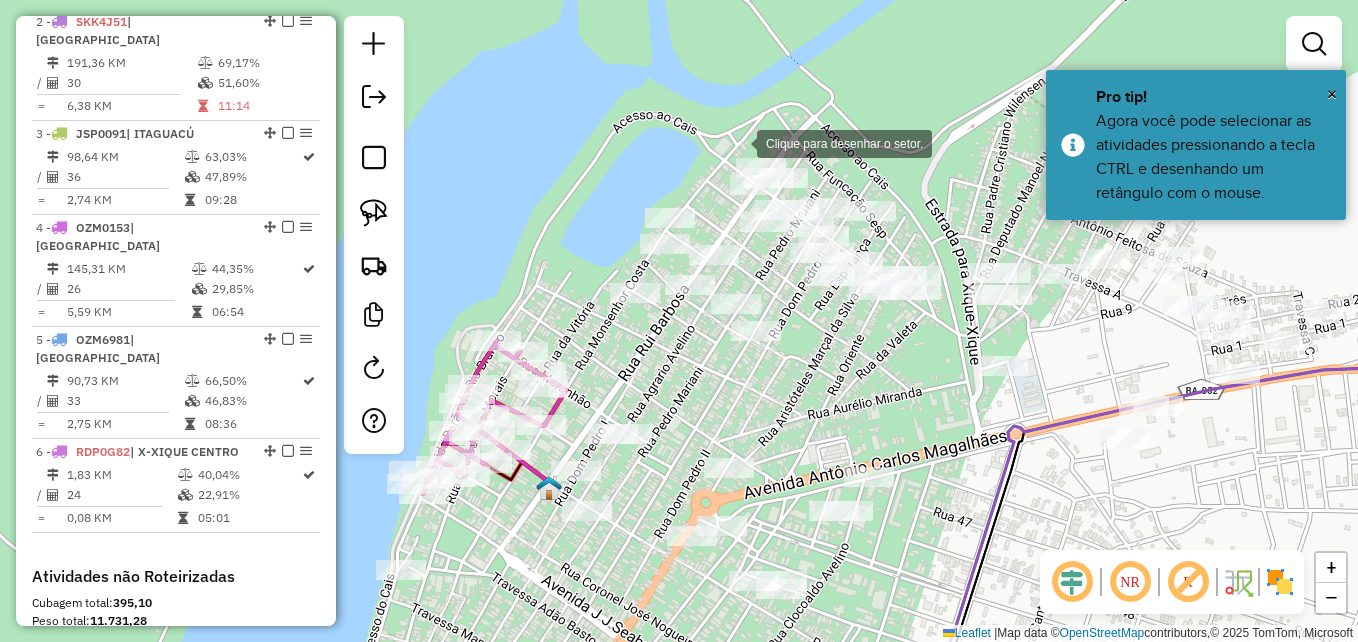 click 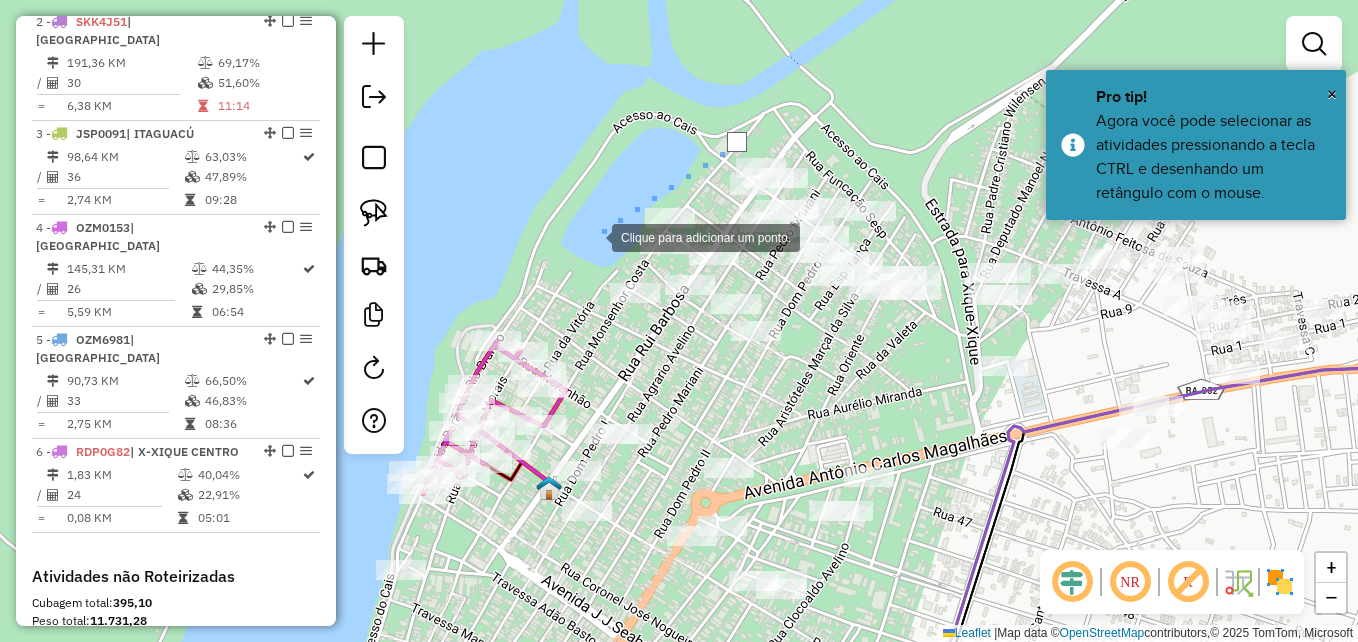 click 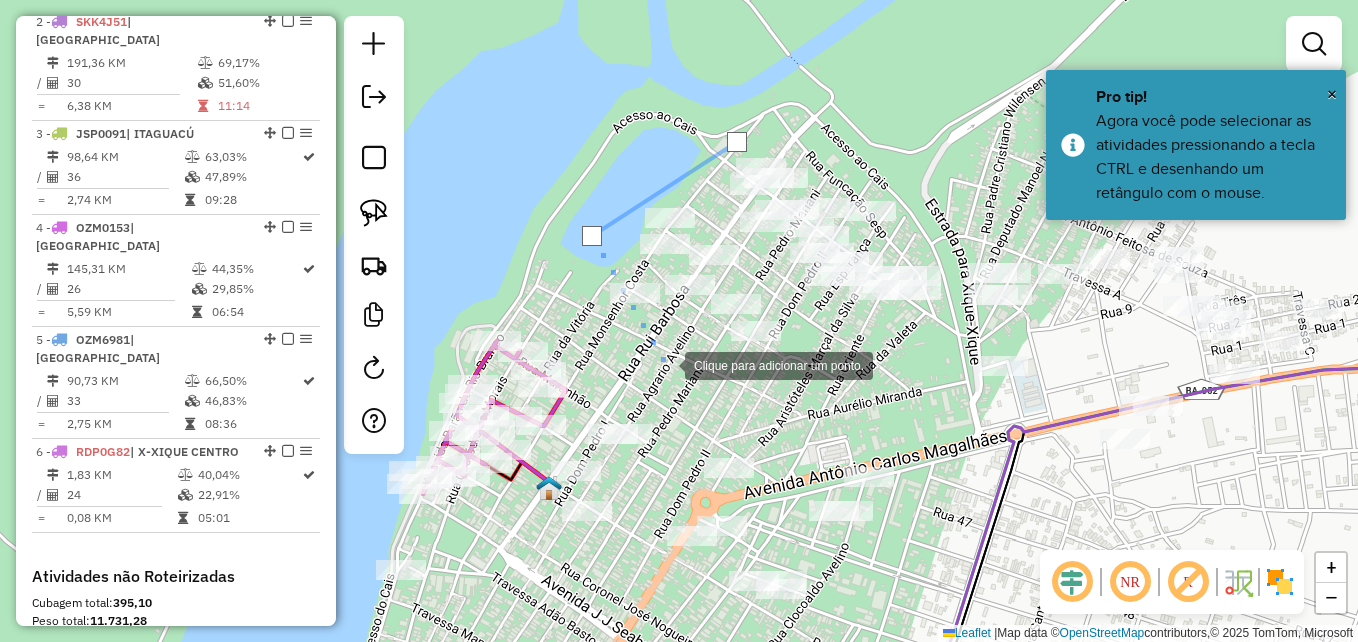 click 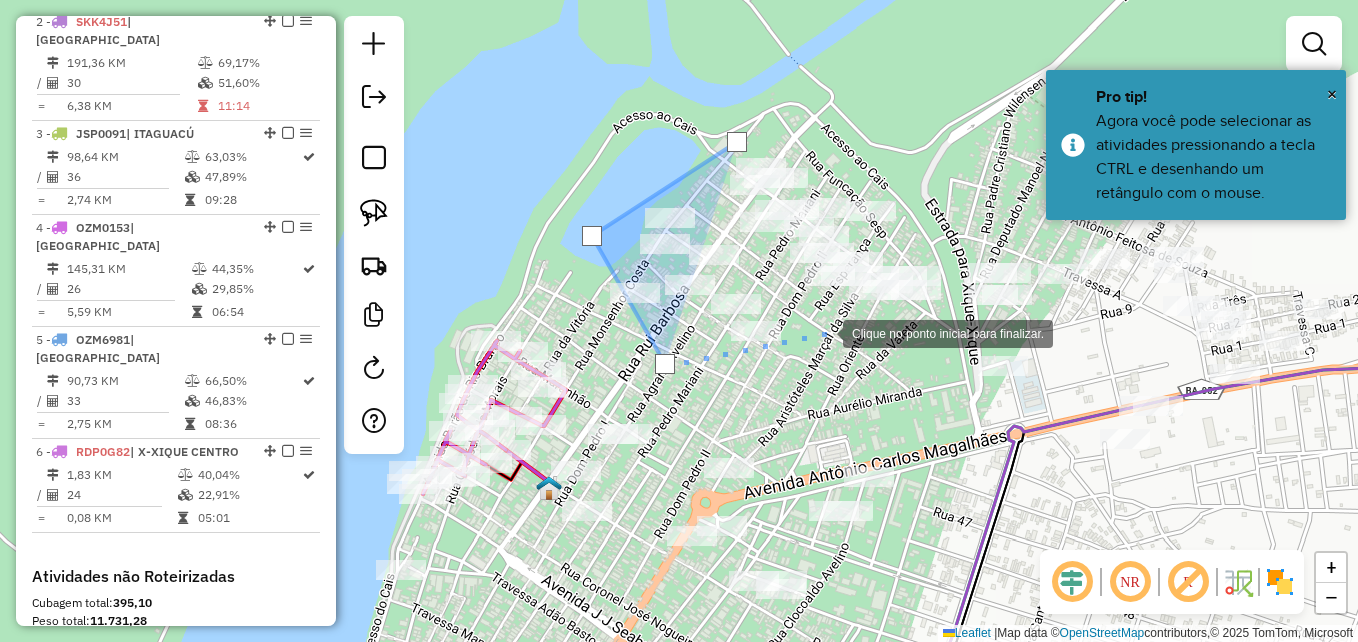 click 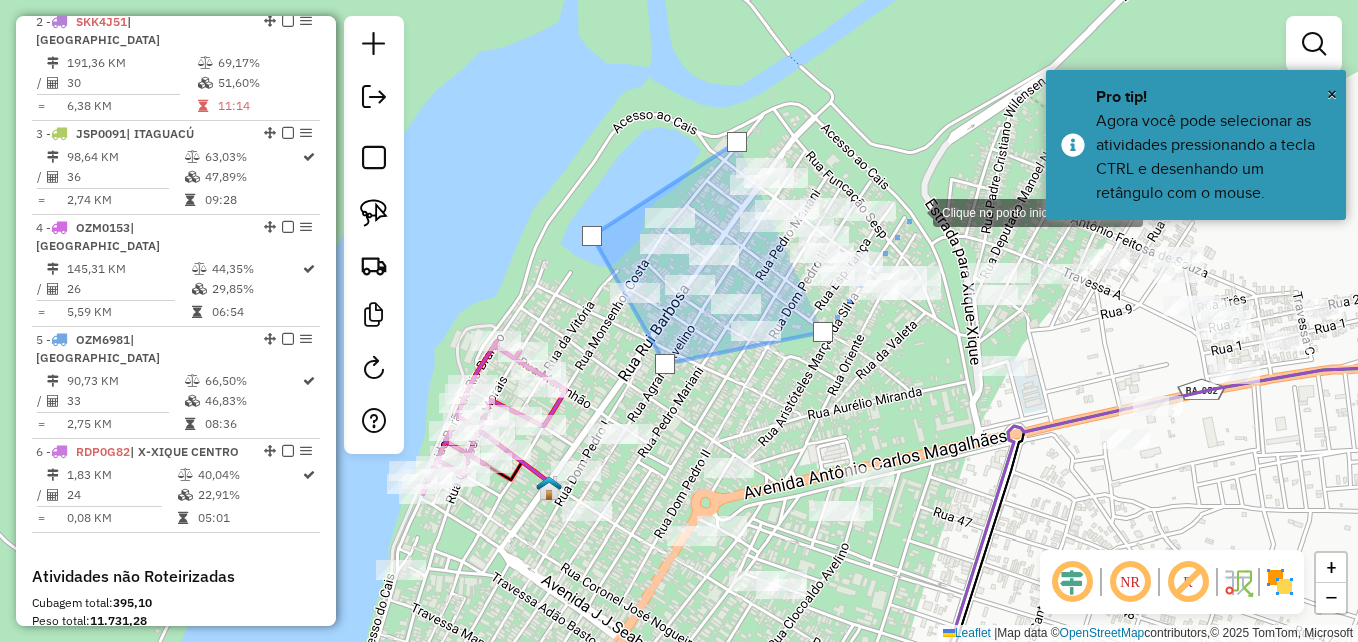 click 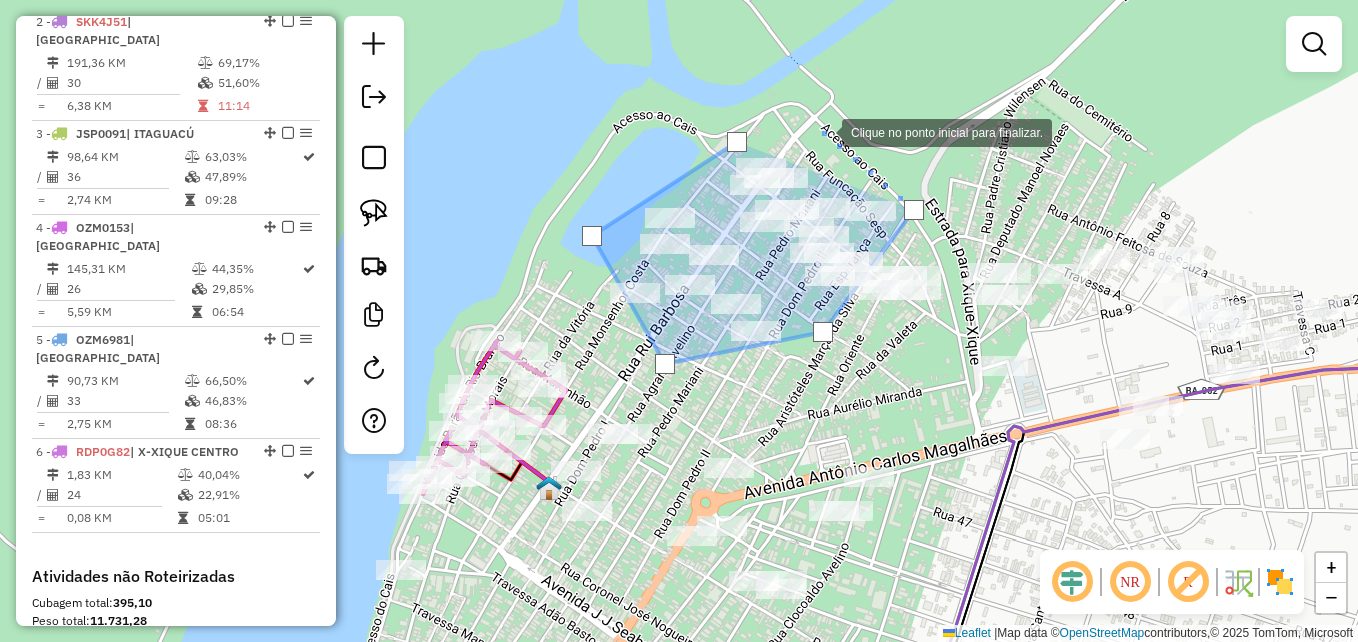 click 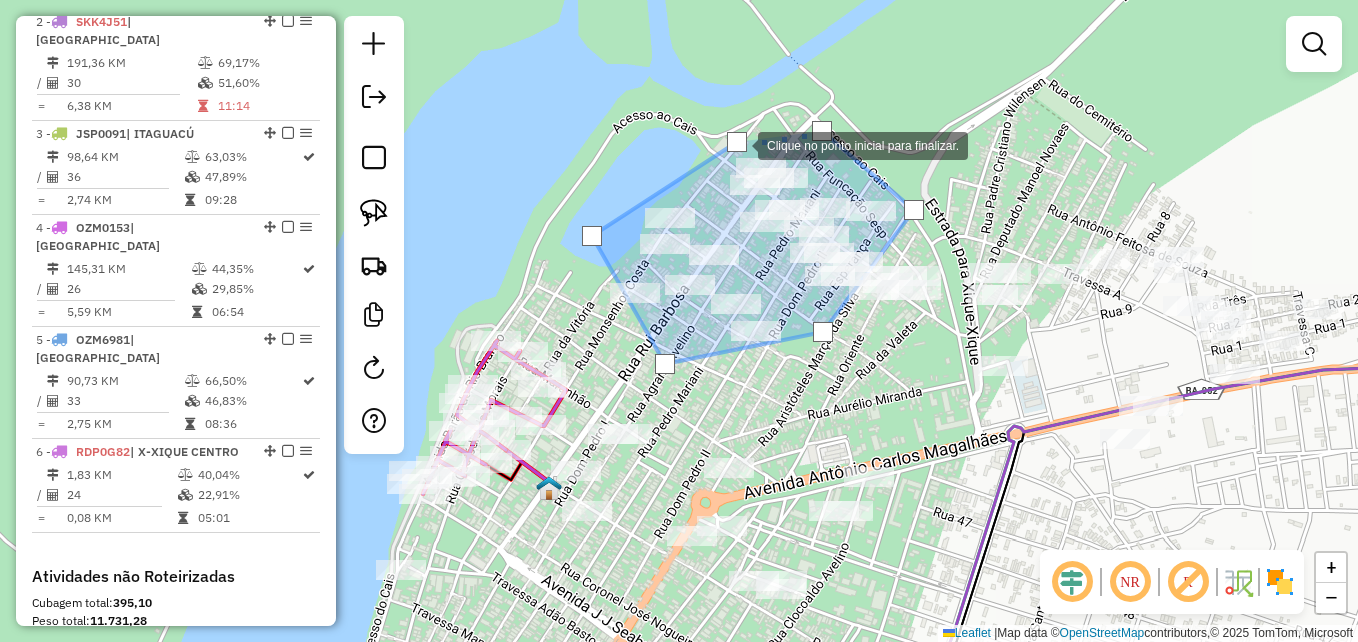click 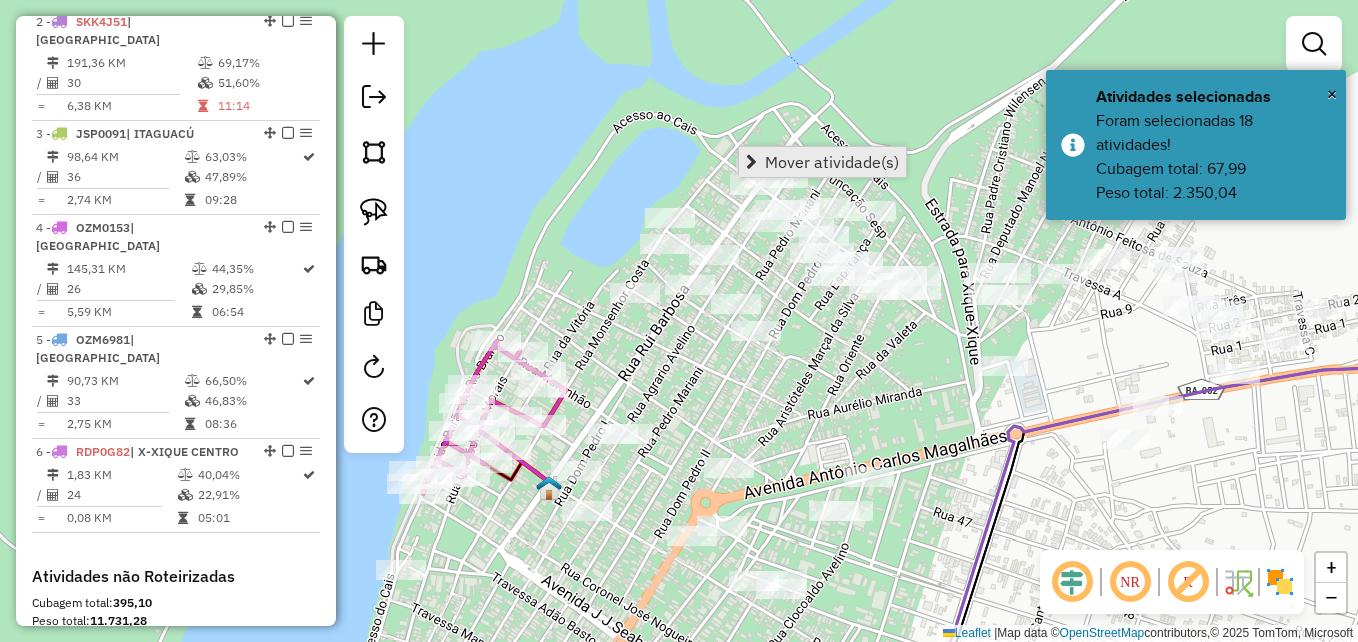 click on "Mover atividade(s)" at bounding box center (822, 162) 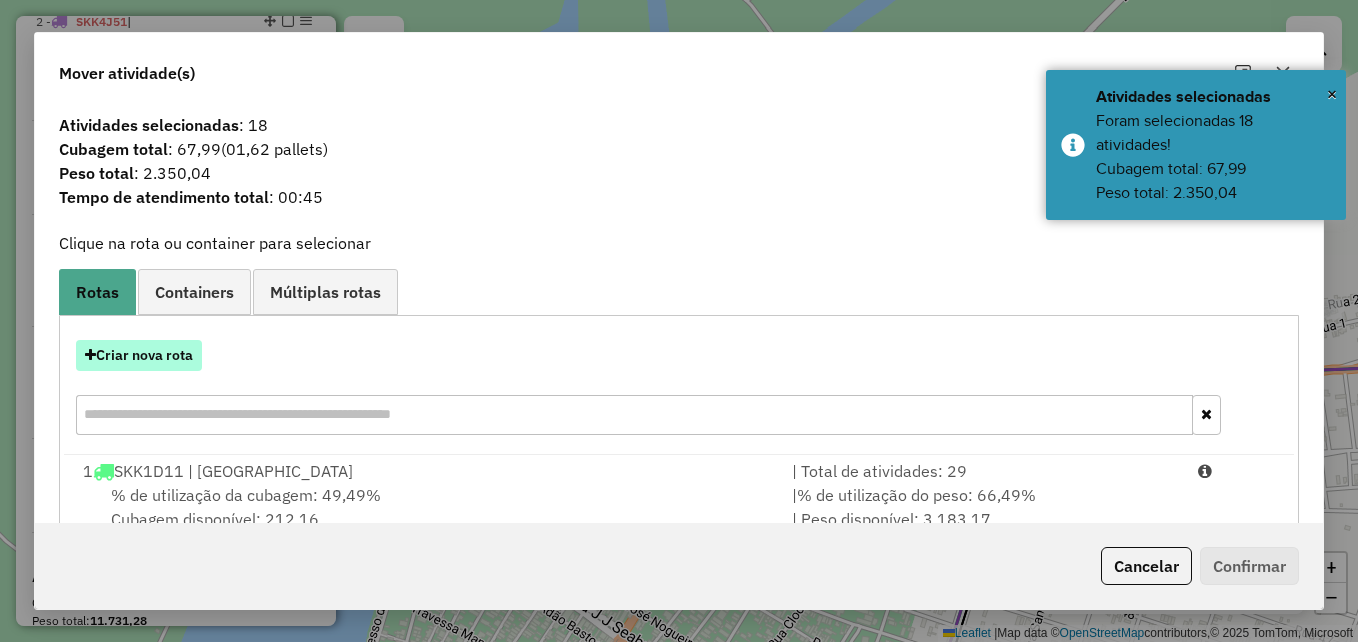 click on "Criar nova rota" at bounding box center [139, 355] 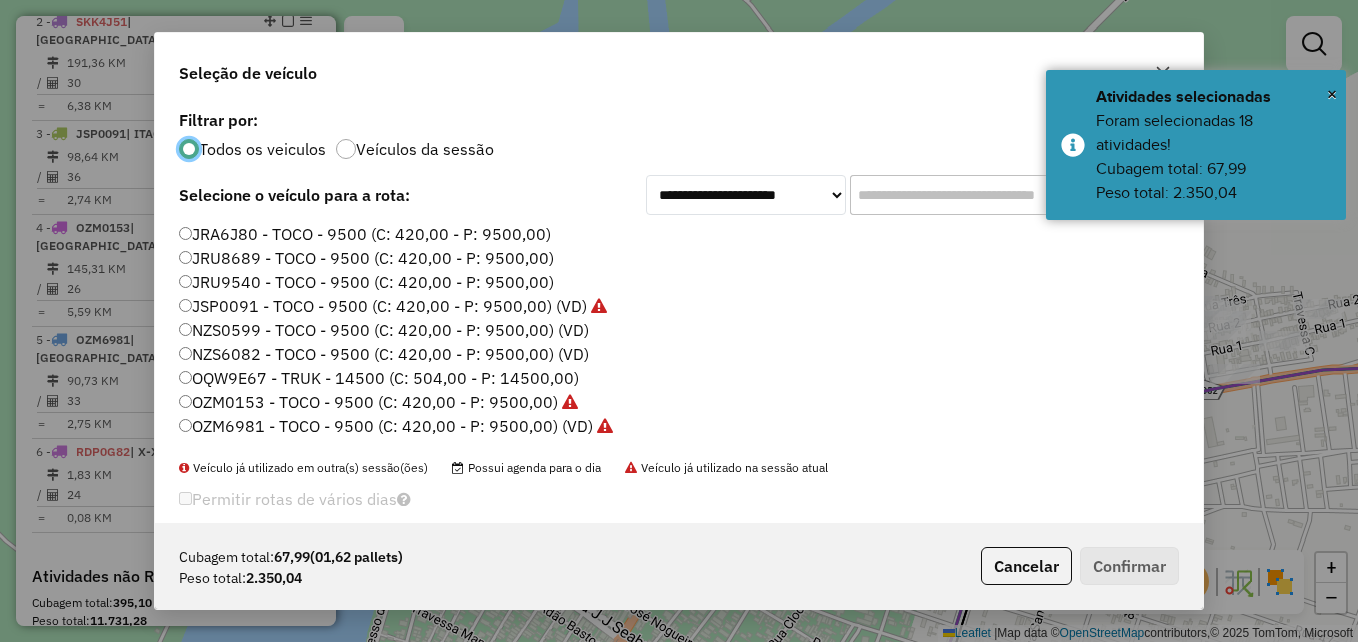 scroll, scrollTop: 11, scrollLeft: 6, axis: both 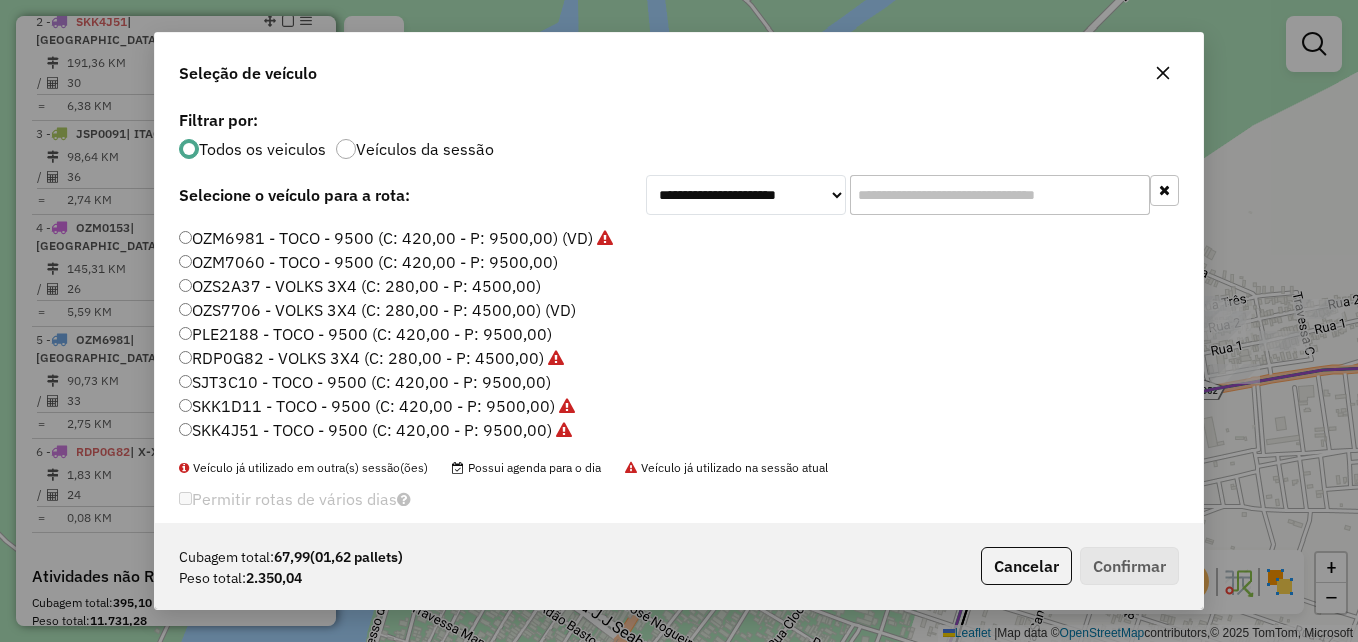 click on "OZS2A37 - VOLKS 3X4 (C: 280,00 - P: 4500,00)" 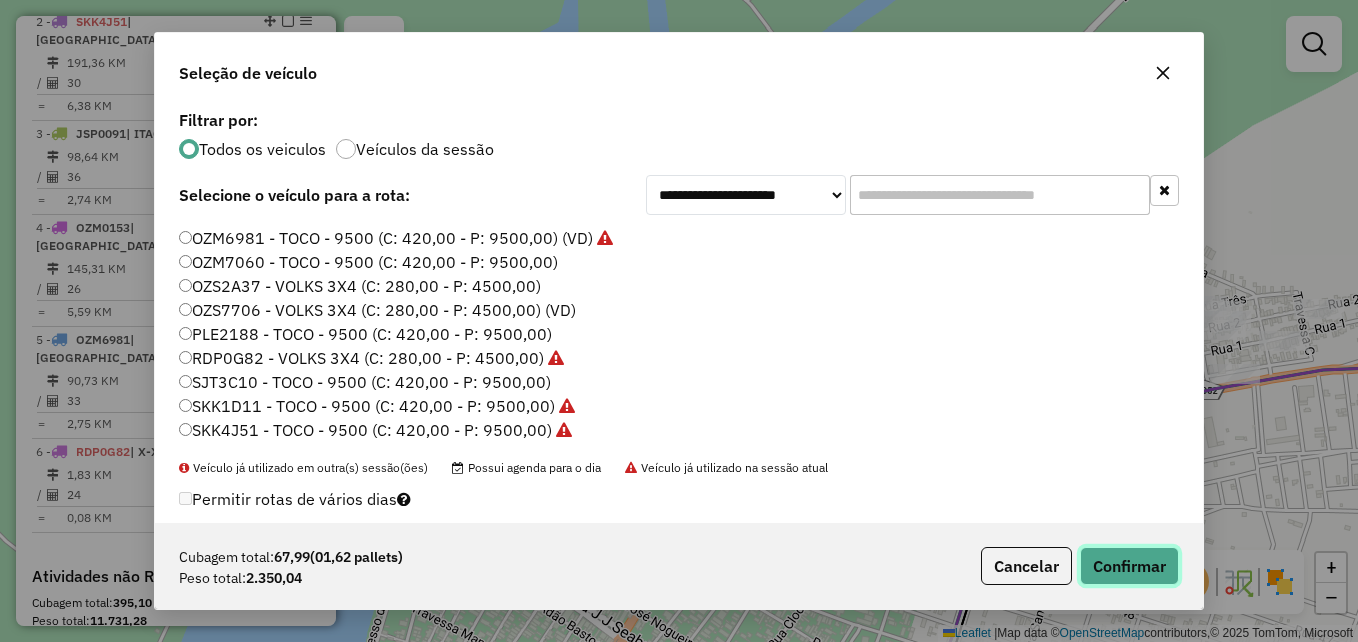 click on "Confirmar" 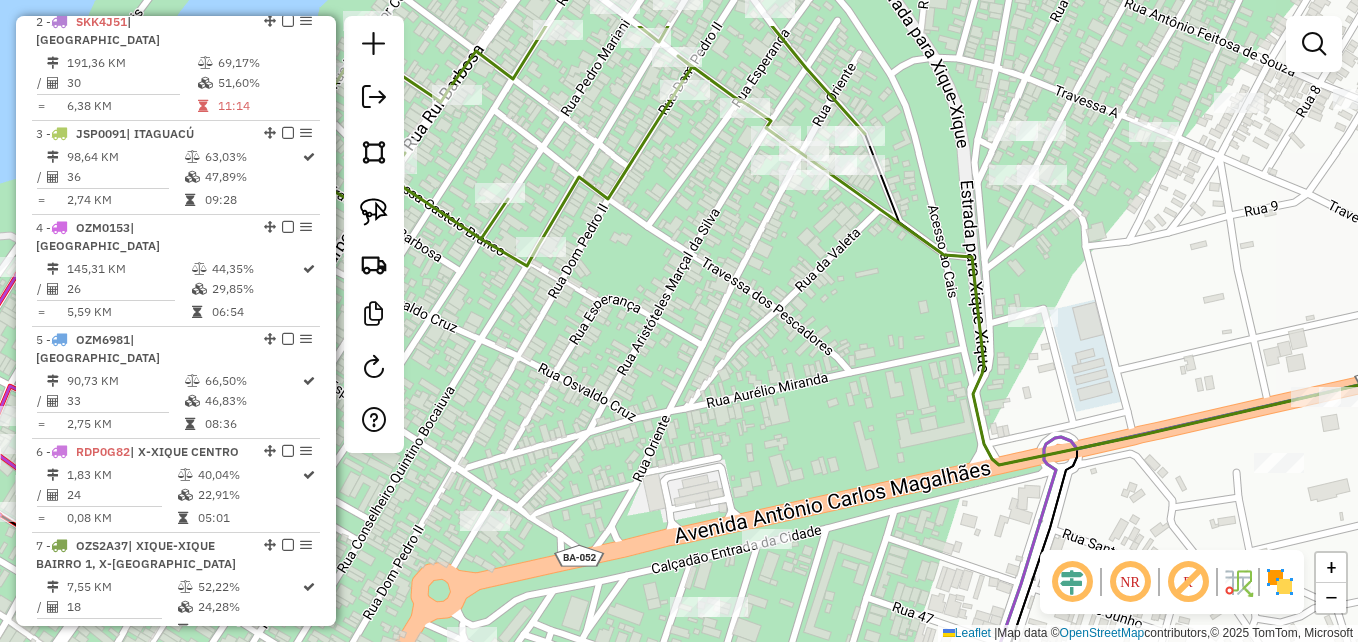drag, startPoint x: 911, startPoint y: 360, endPoint x: 912, endPoint y: 399, distance: 39.012817 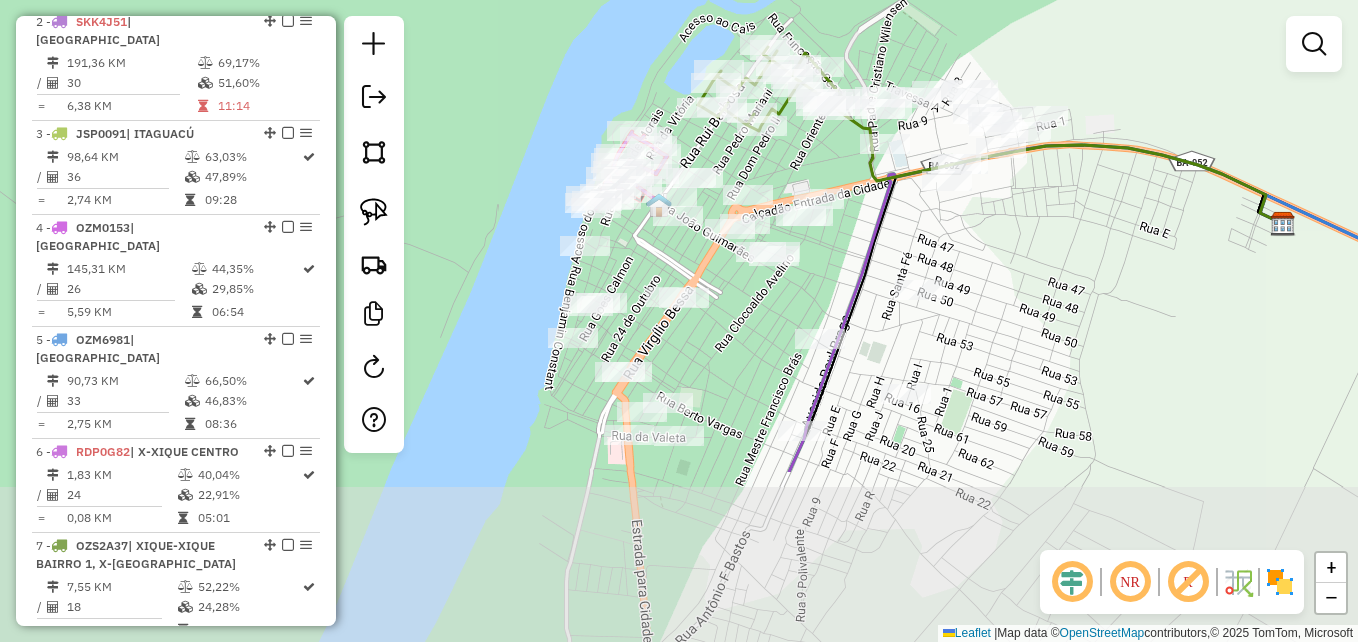 drag, startPoint x: 1034, startPoint y: 469, endPoint x: 983, endPoint y: 193, distance: 280.6724 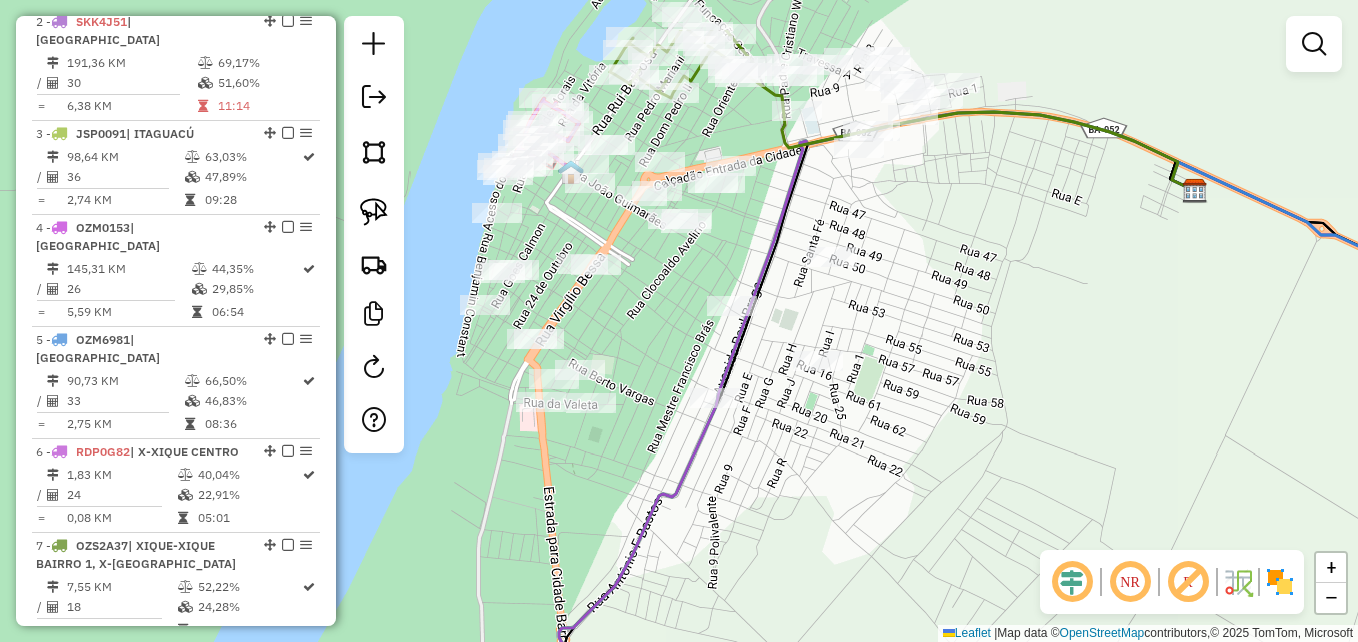 drag, startPoint x: 912, startPoint y: 221, endPoint x: 971, endPoint y: 315, distance: 110.98198 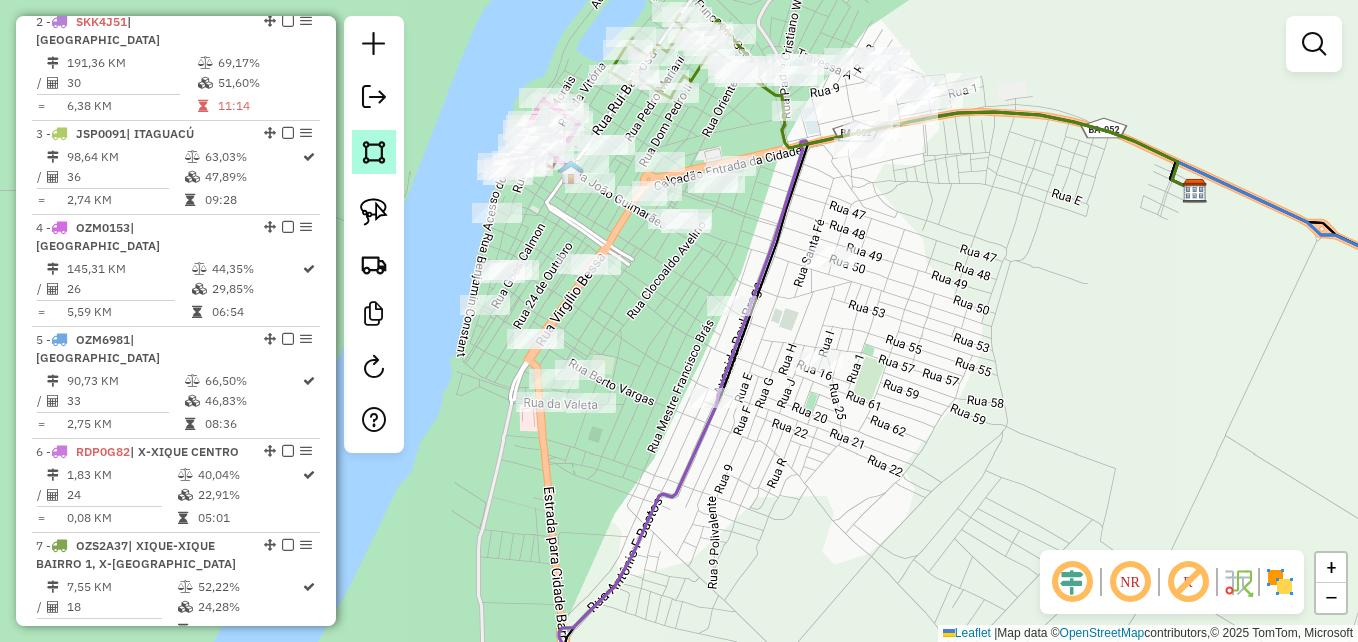 click 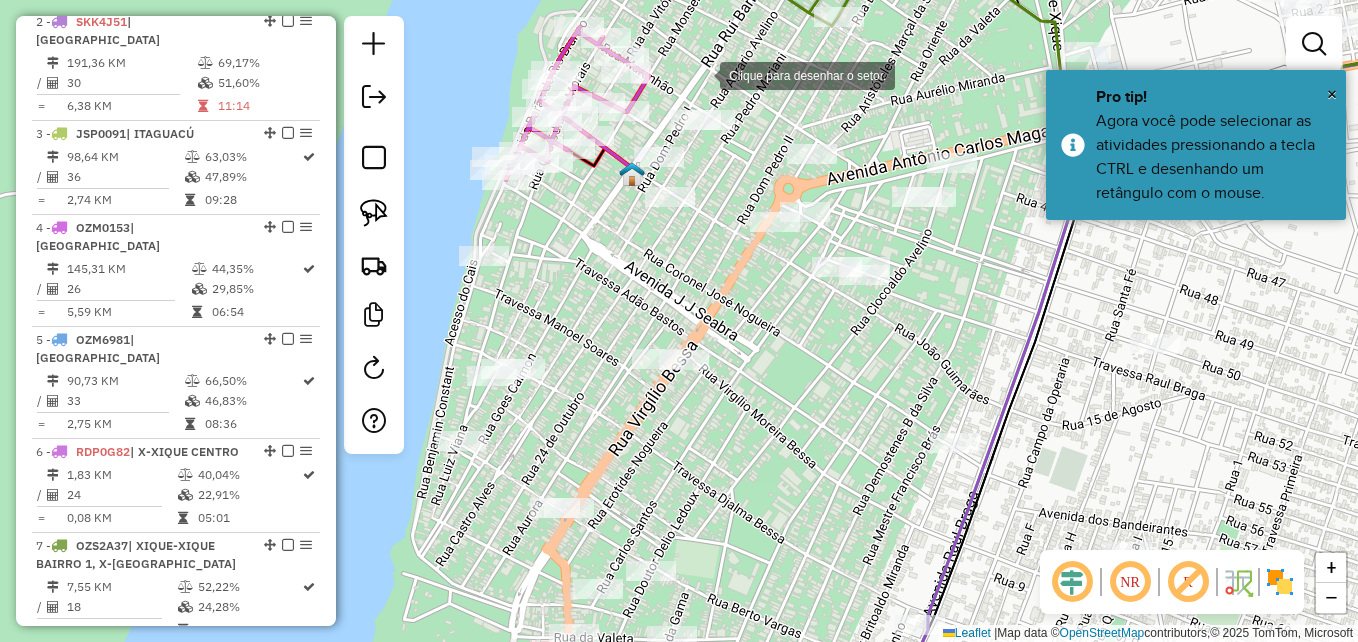 click 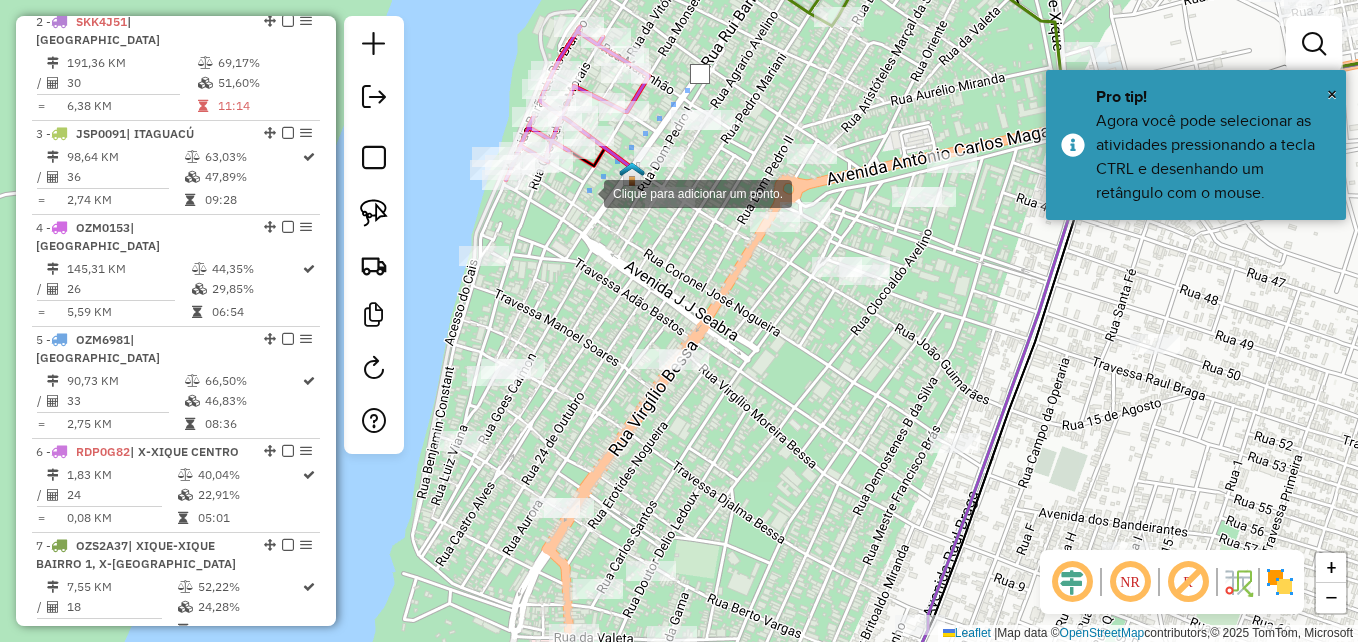 click 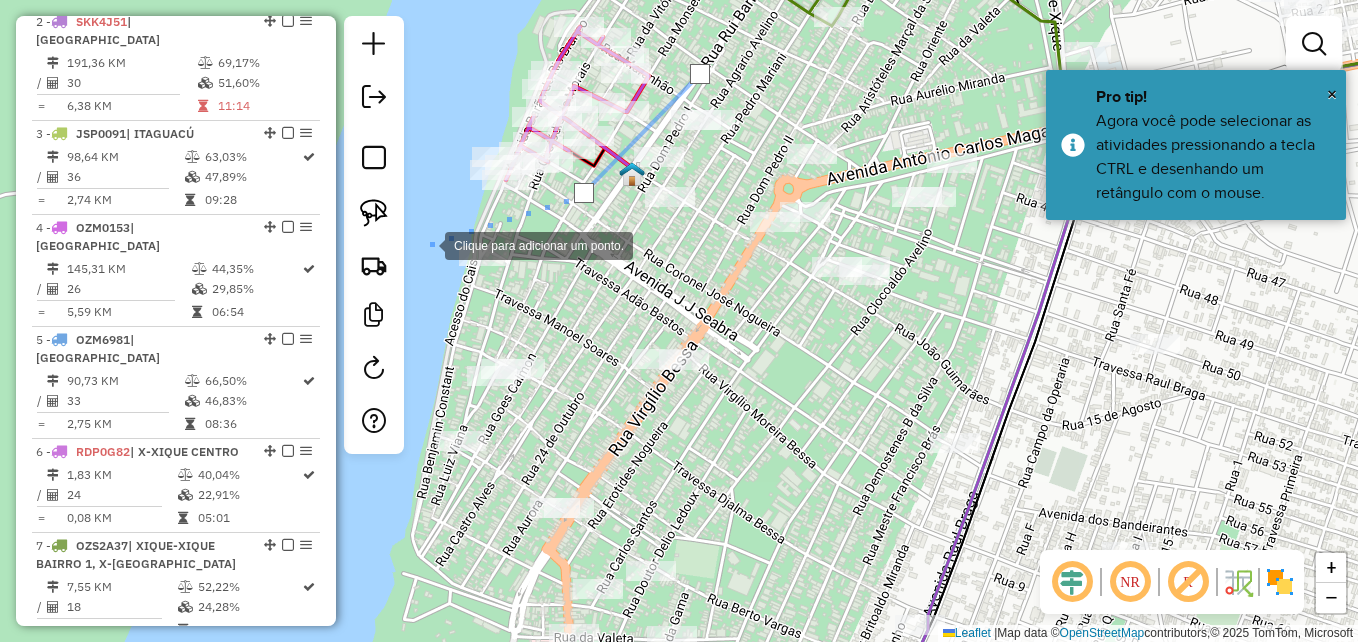 click 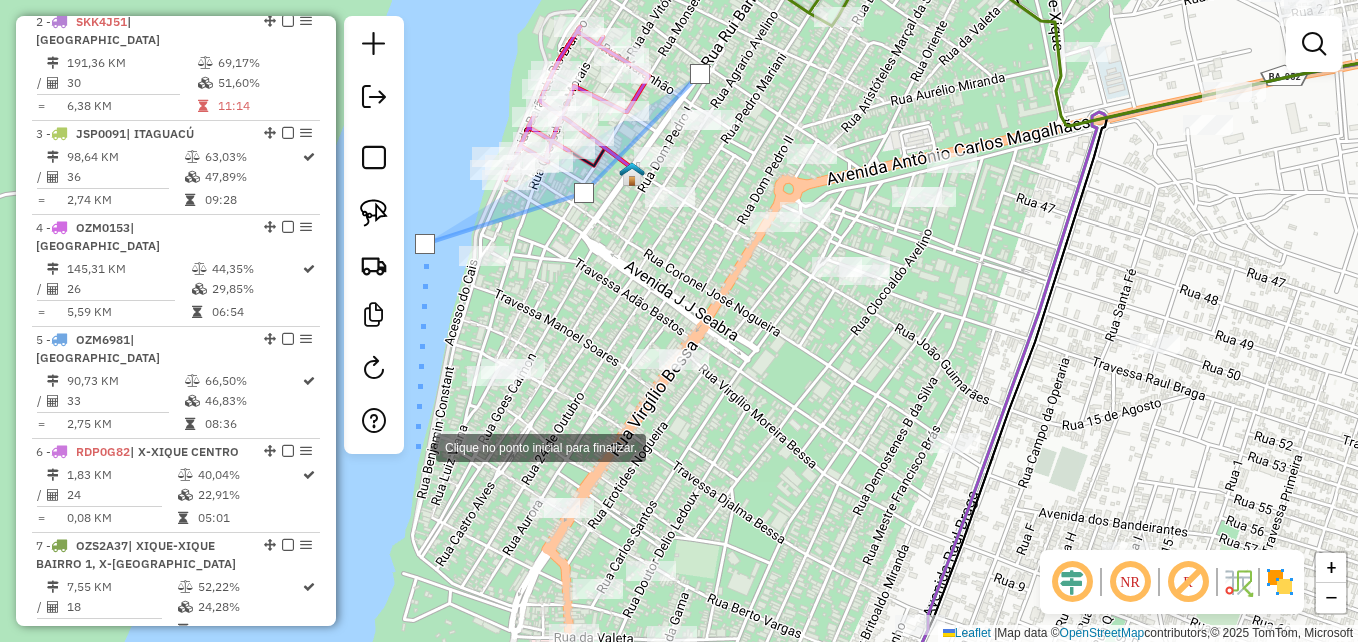 click 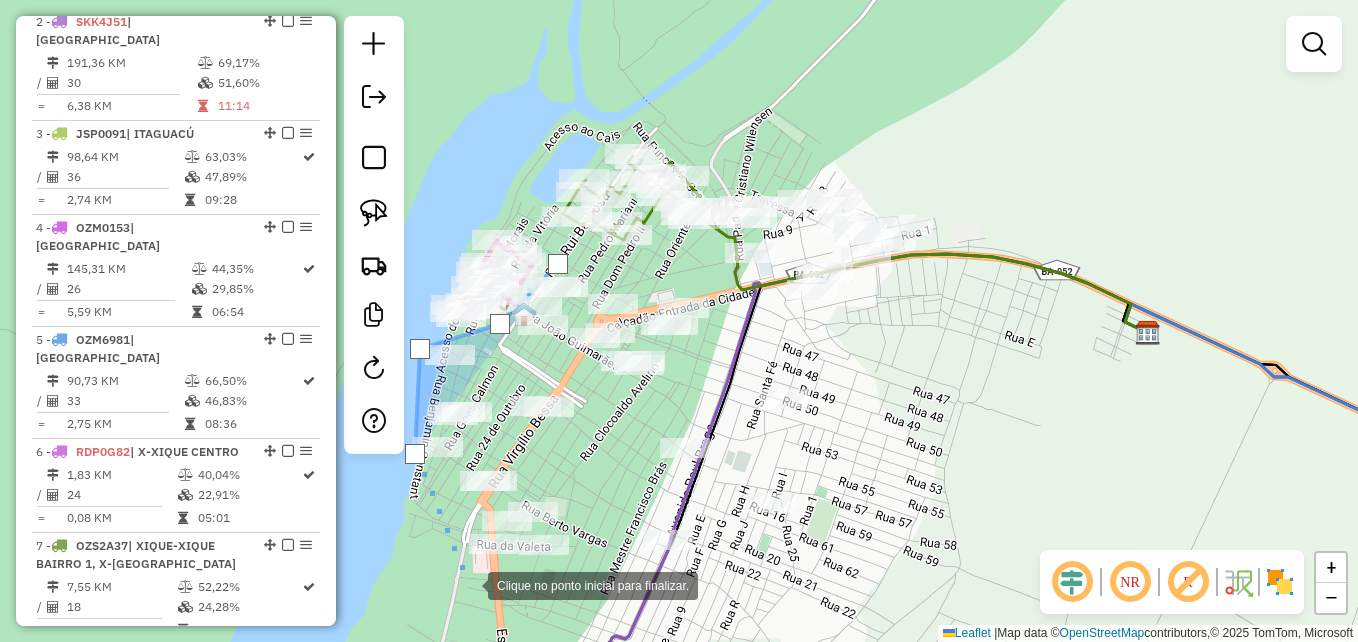 click 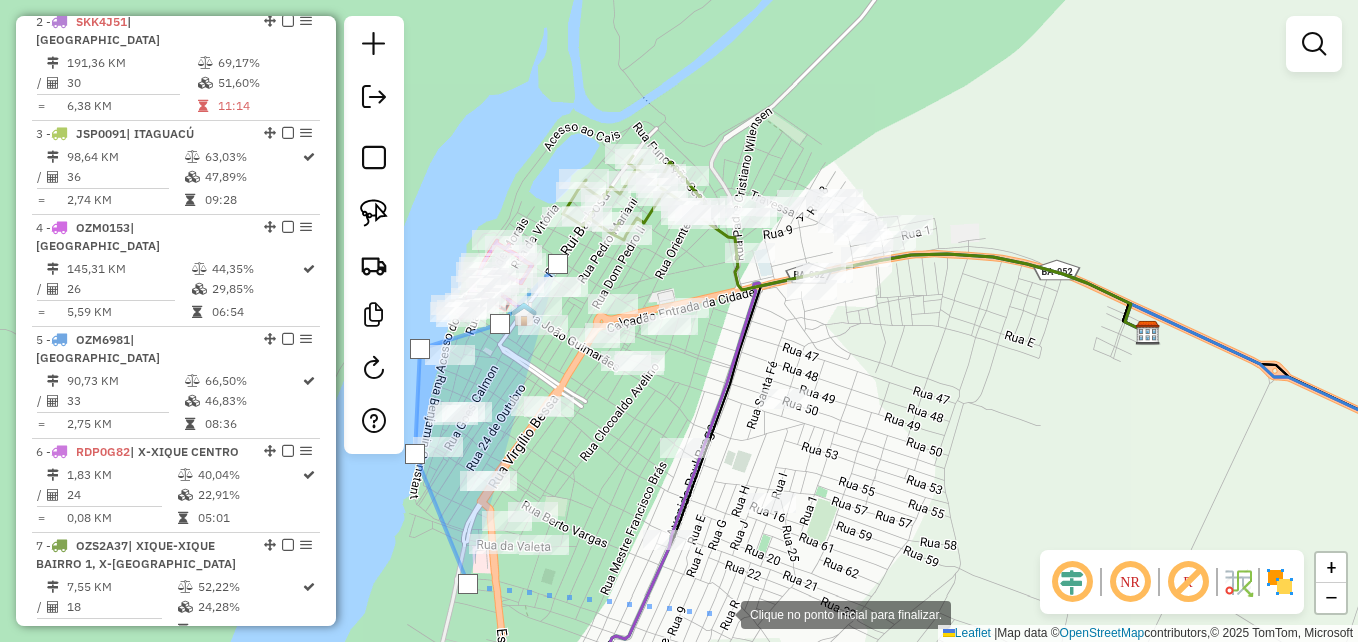 click 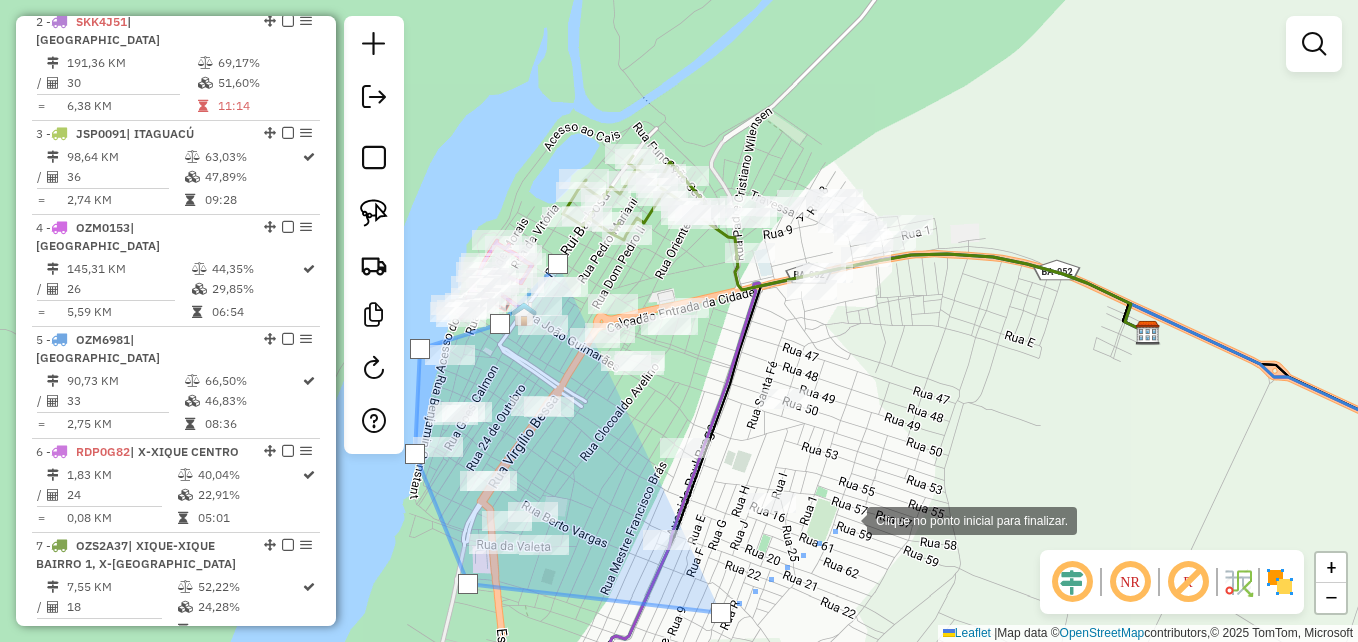 click 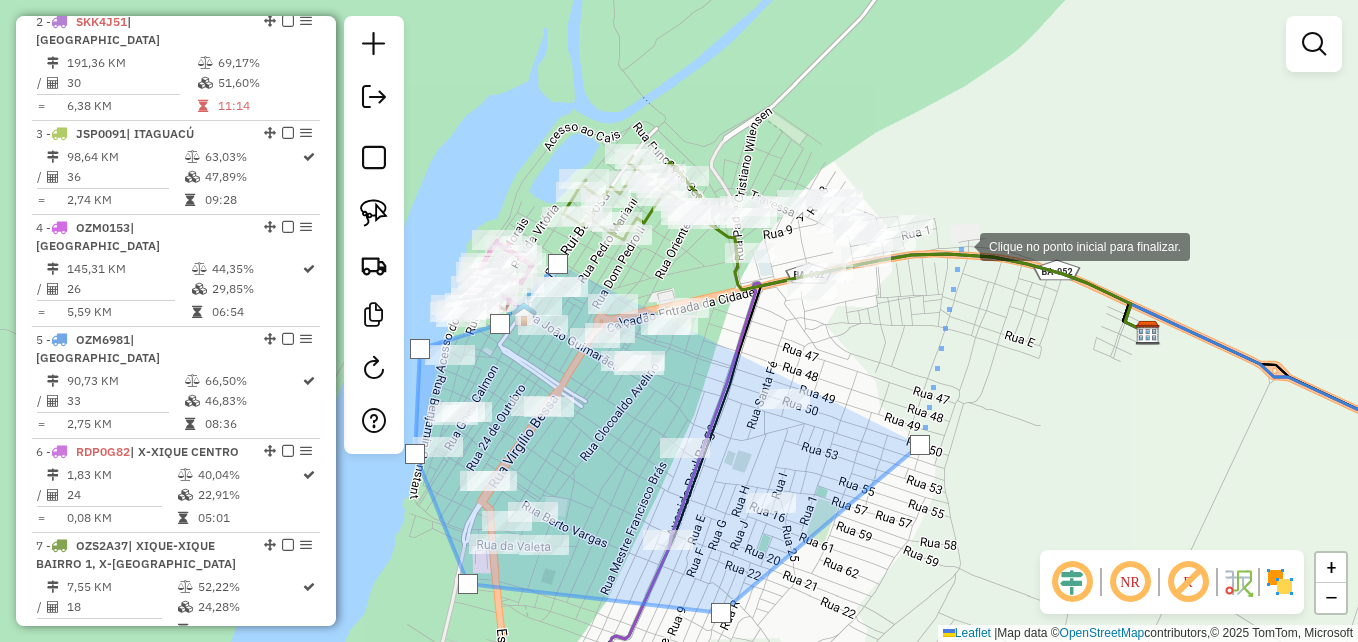click 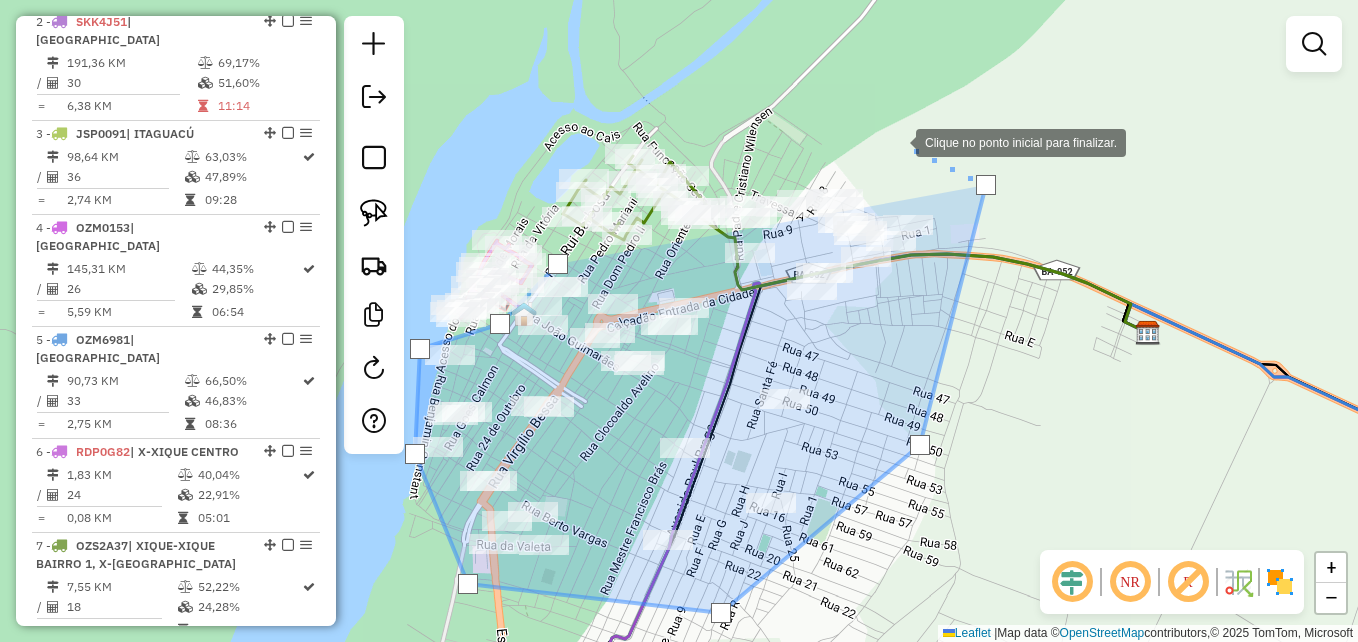 click 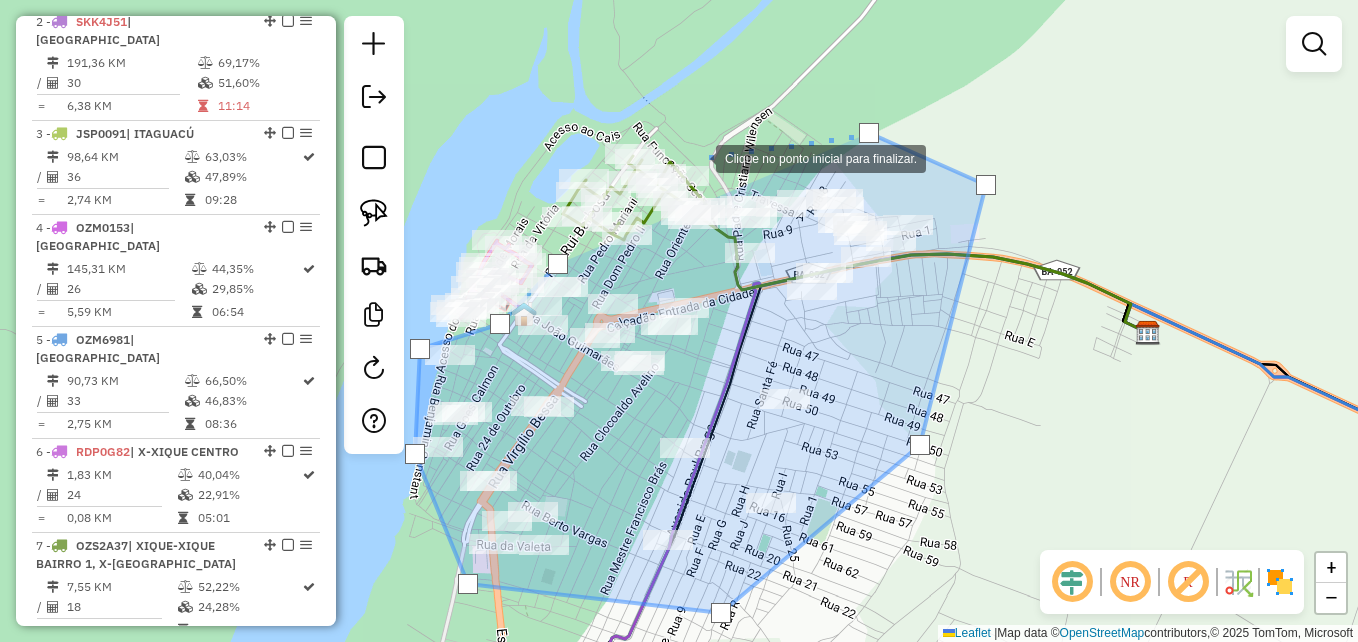 click 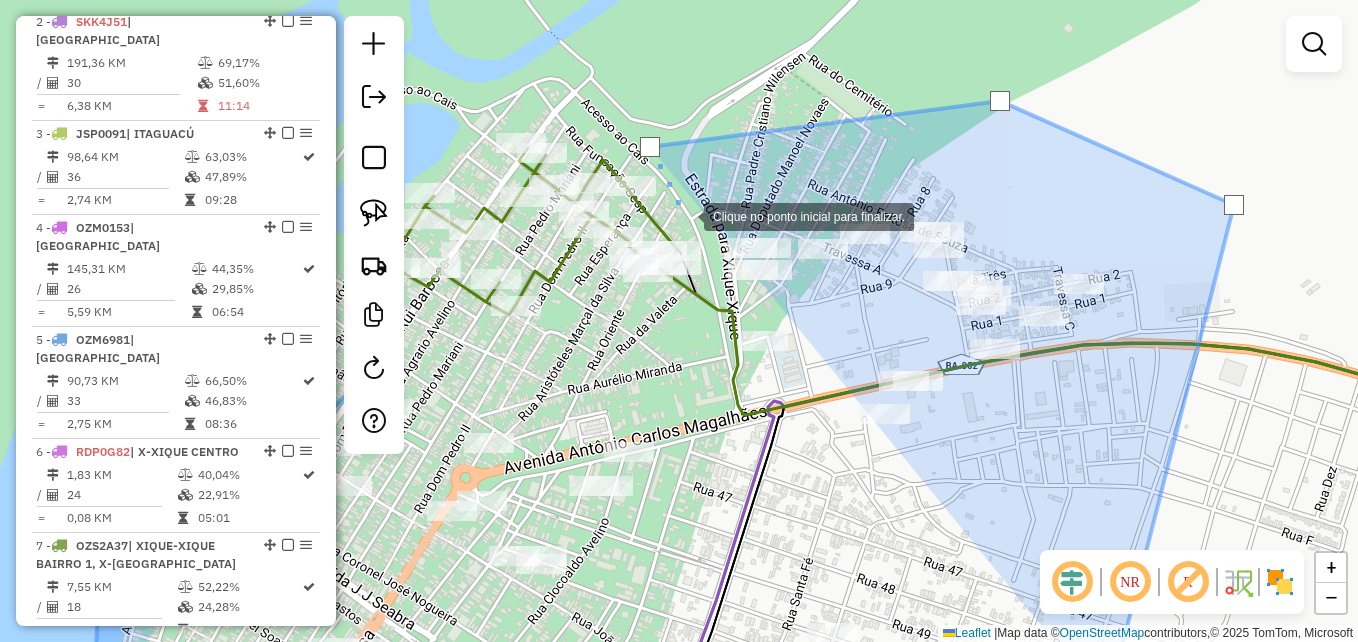 click 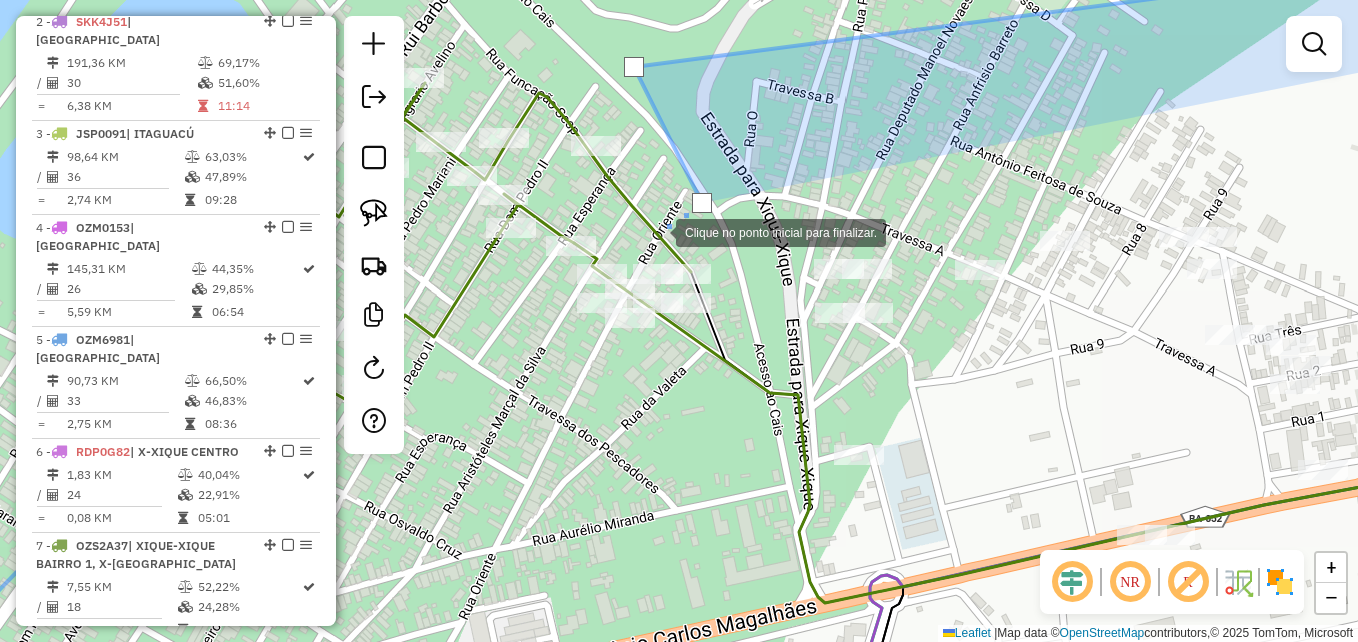 click 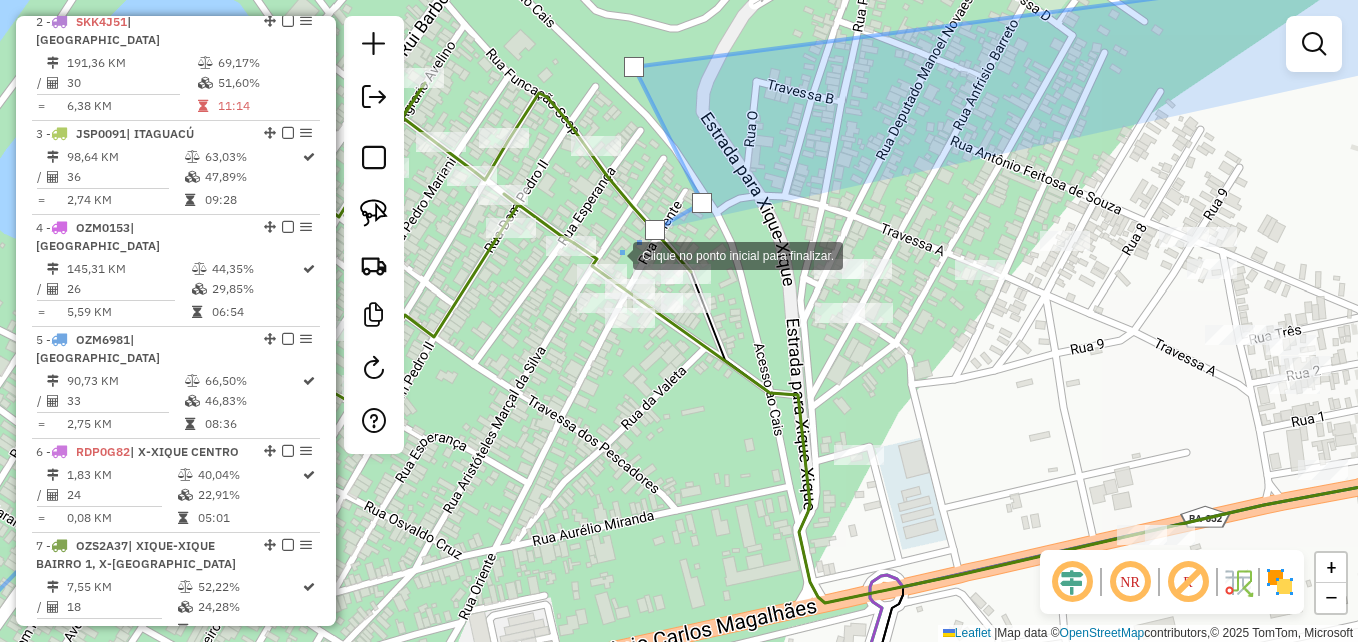 click 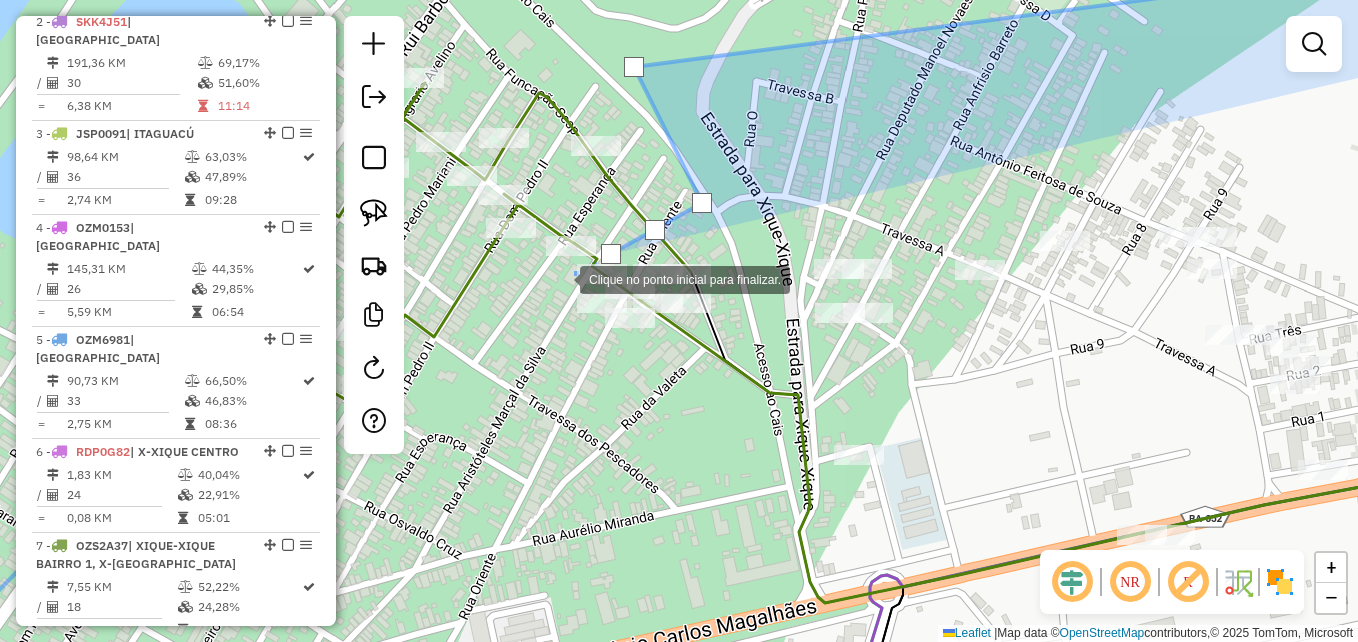 drag, startPoint x: 560, startPoint y: 281, endPoint x: 559, endPoint y: 308, distance: 27.018513 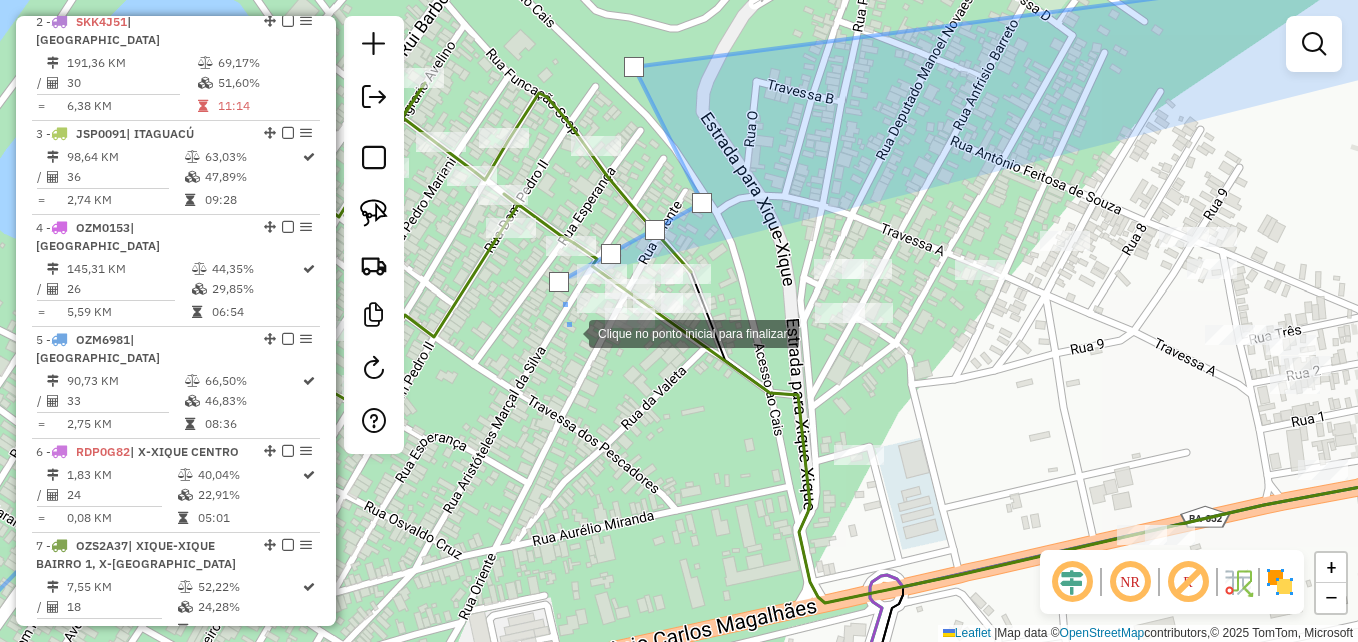 click 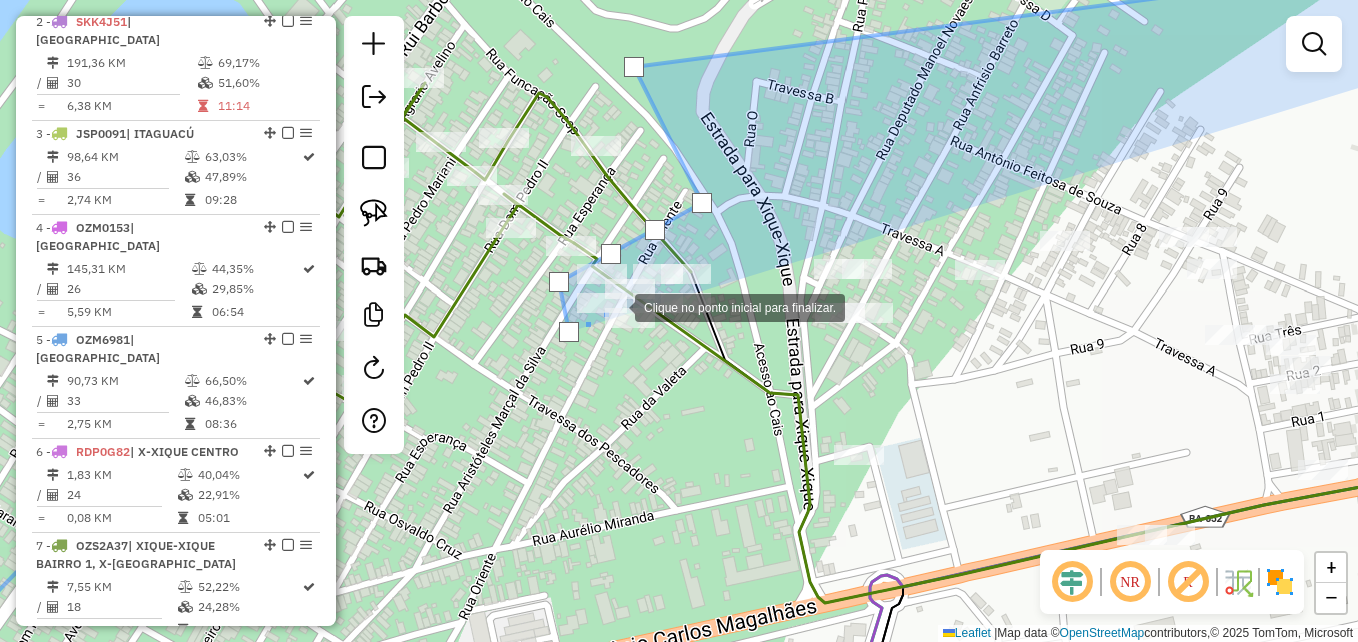 click 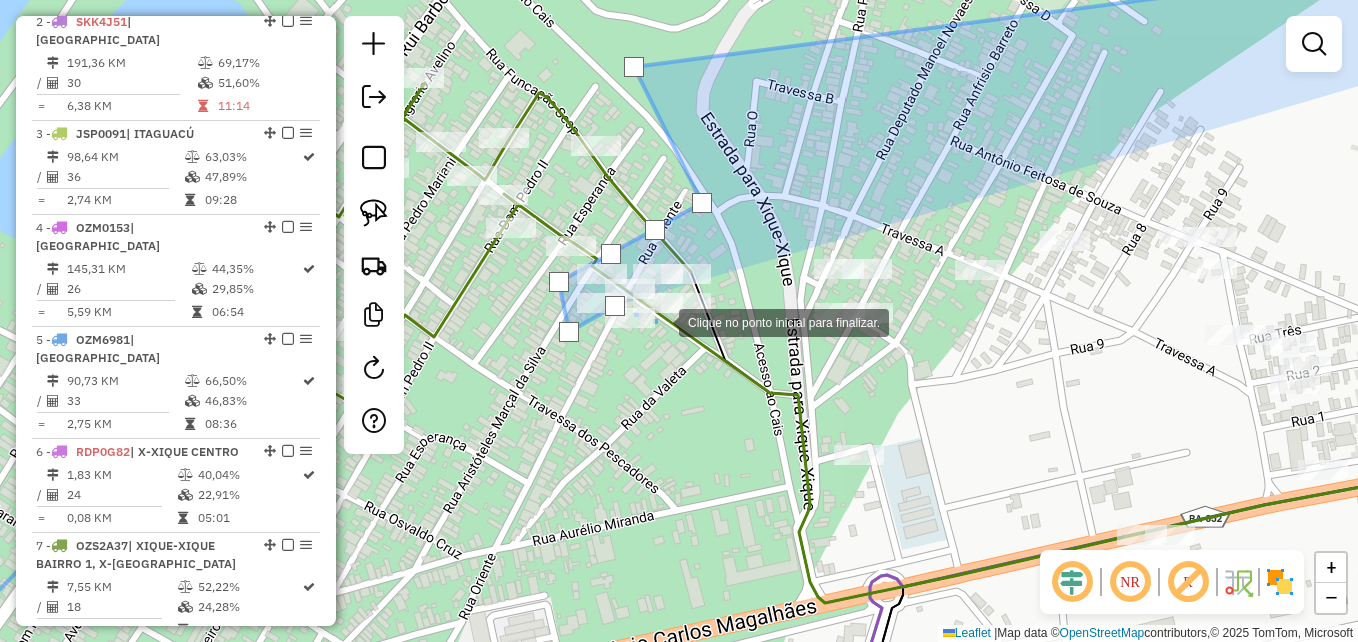click 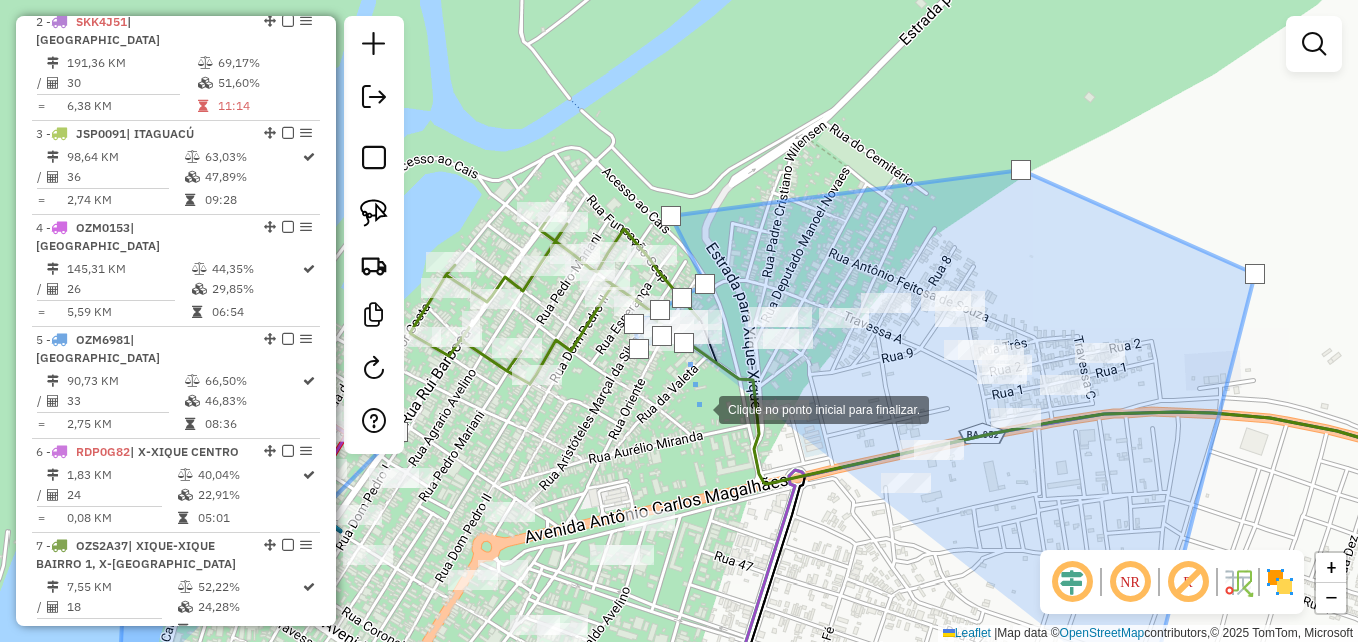 click 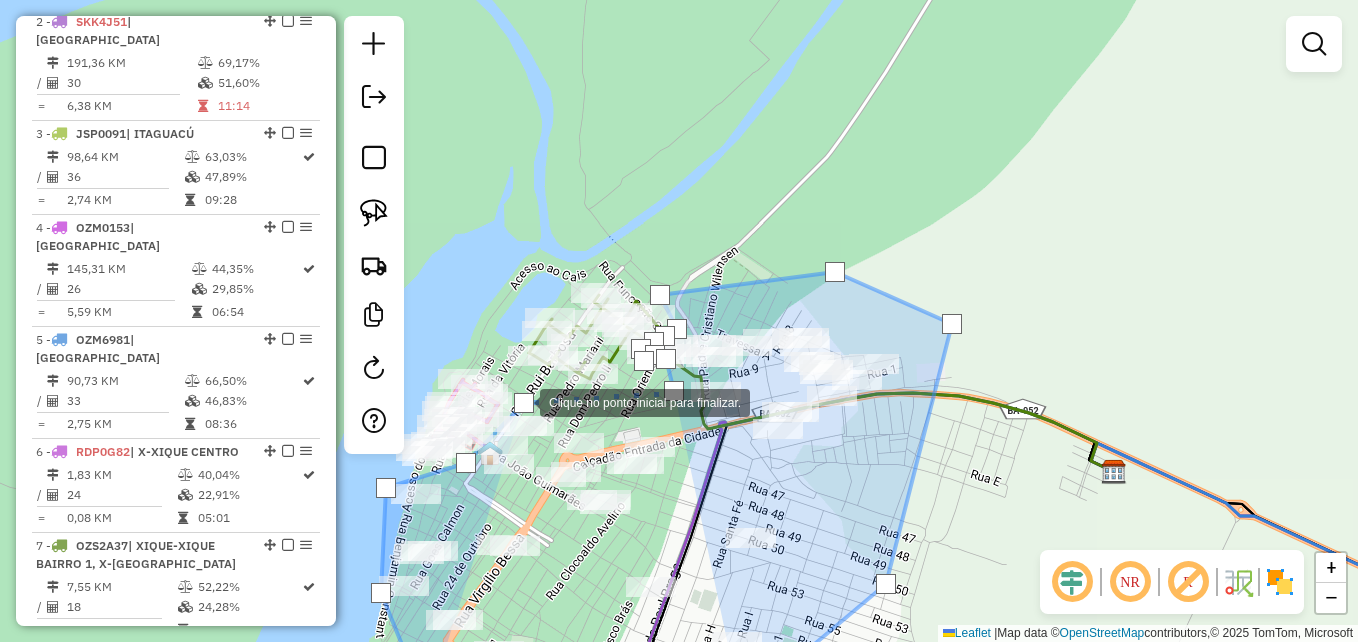 click 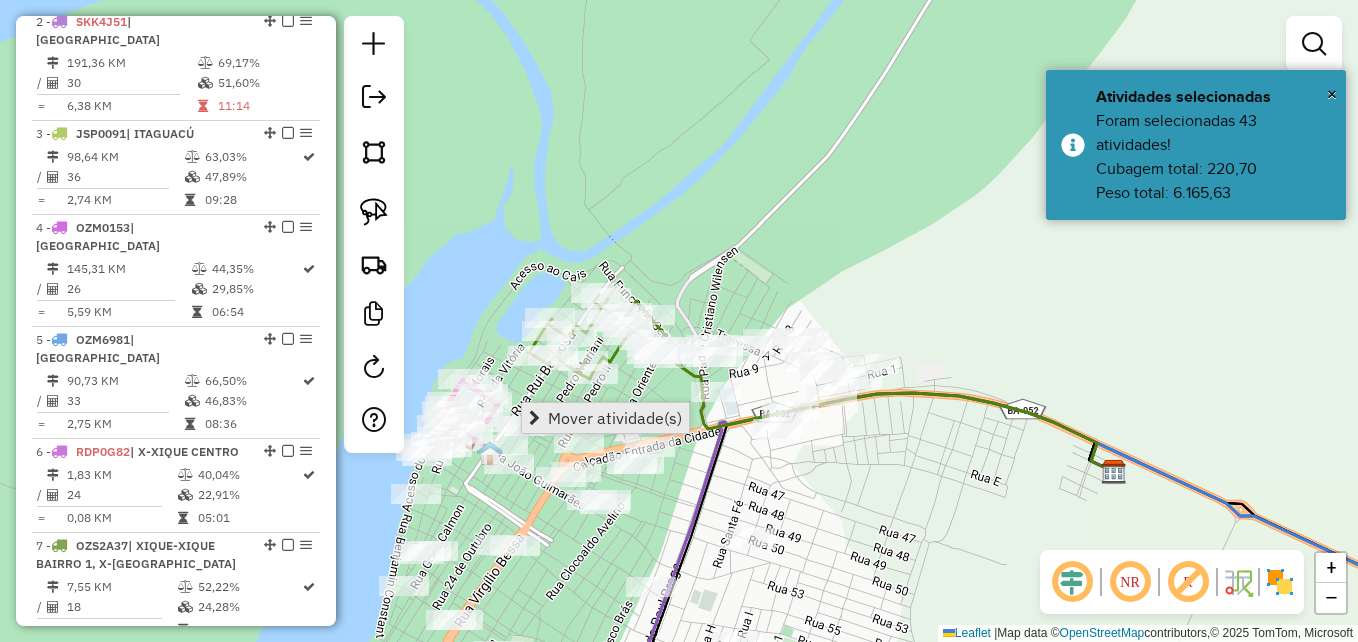 click on "Mover atividade(s)" at bounding box center [615, 418] 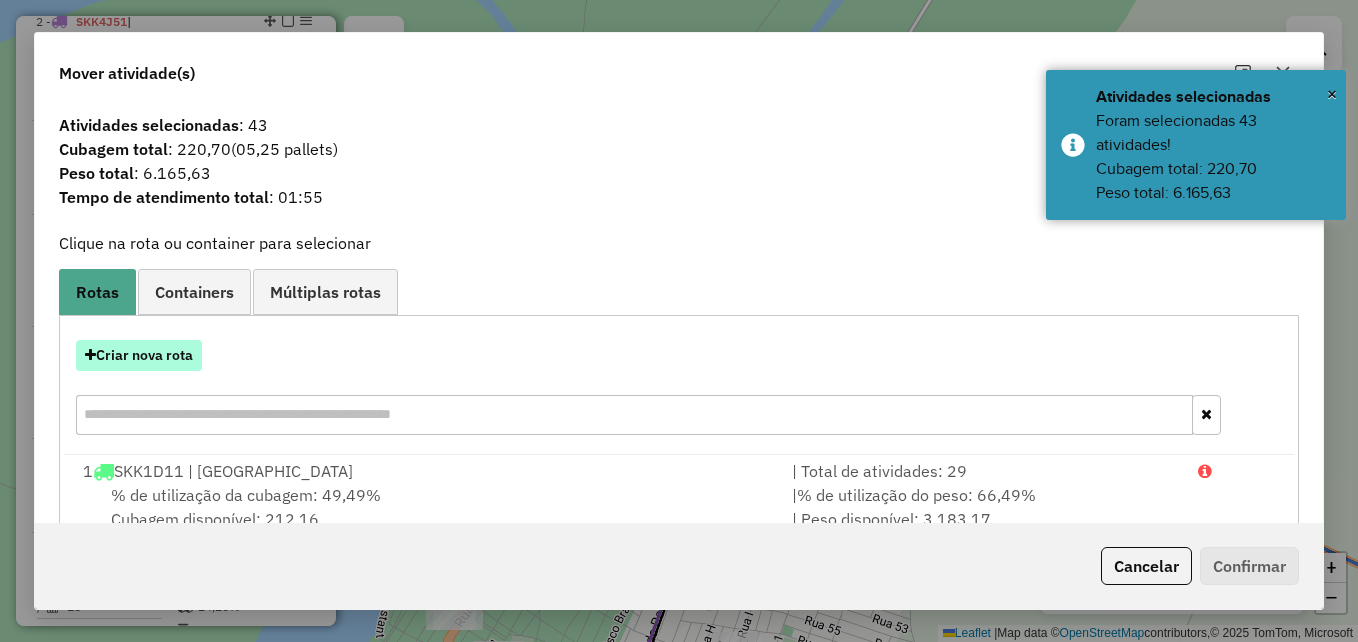 click on "Criar nova rota" at bounding box center [139, 355] 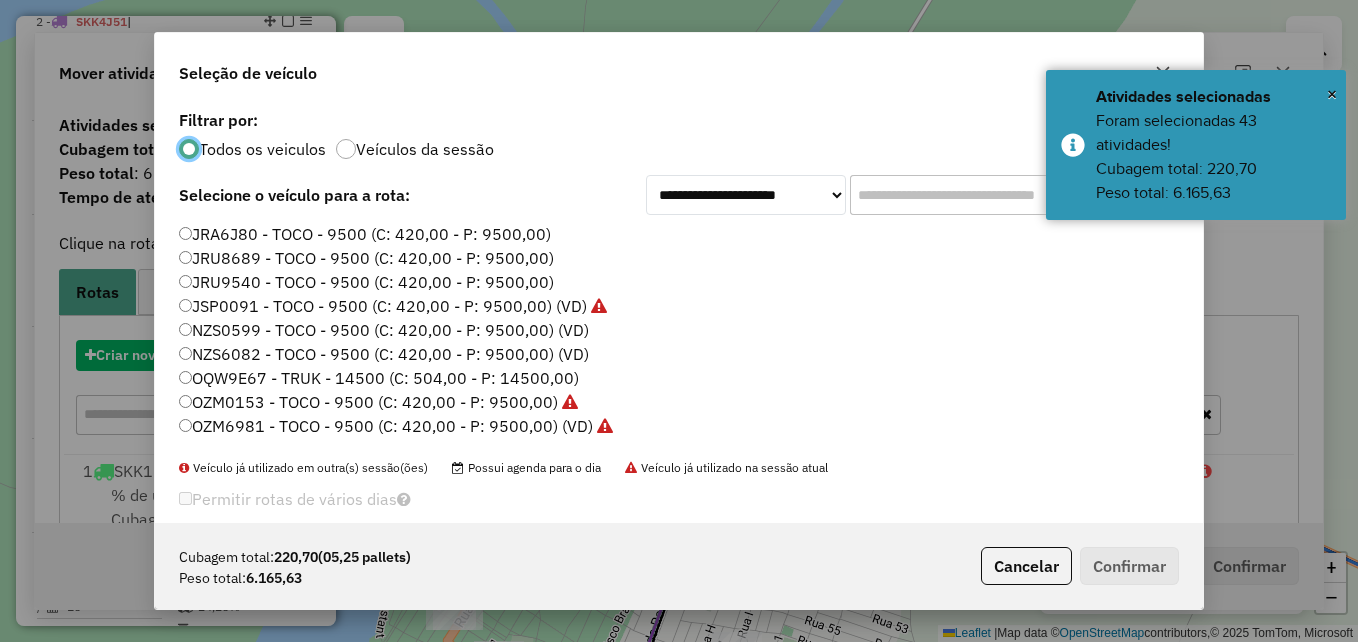 scroll, scrollTop: 11, scrollLeft: 6, axis: both 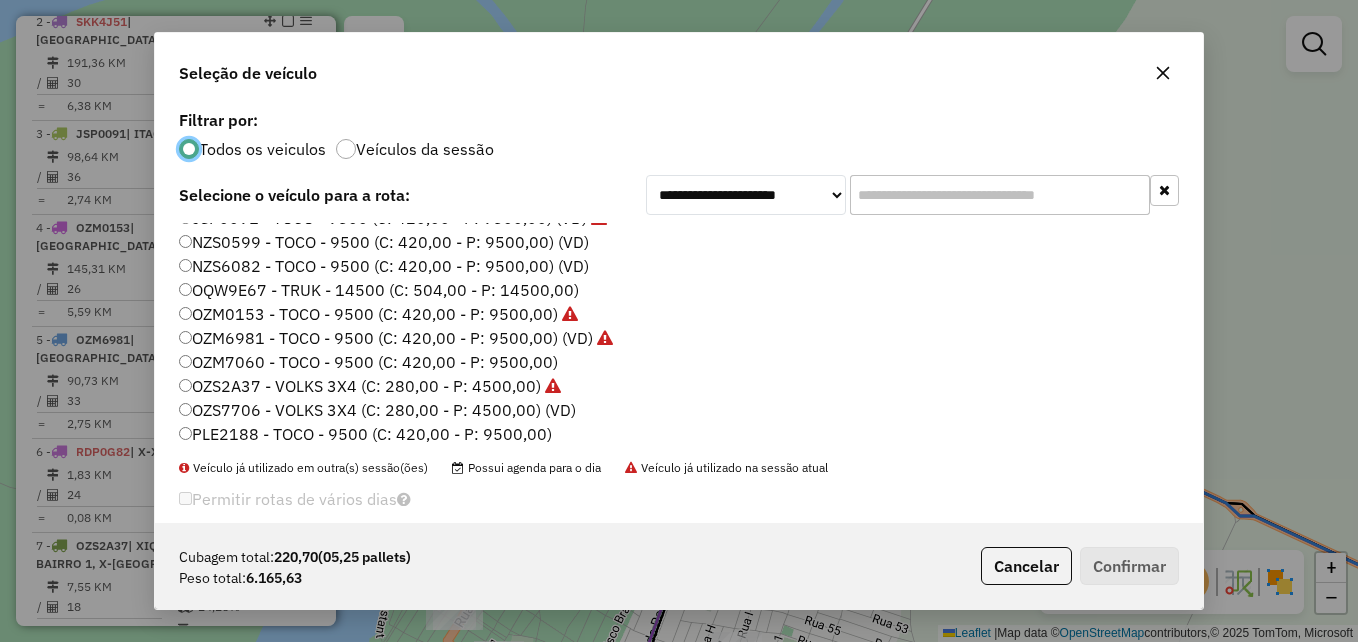 click on "OZM6981 - TOCO - 9500 (C: 420,00 - P: 9500,00) (VD)" 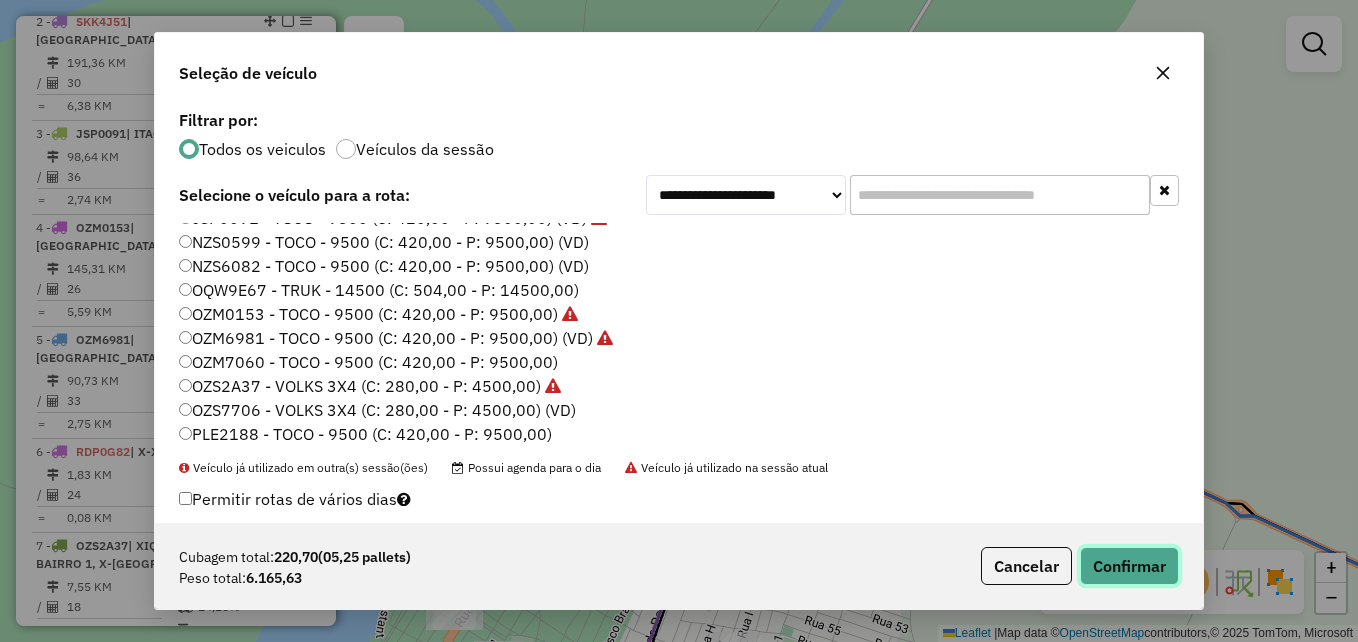 click on "Confirmar" 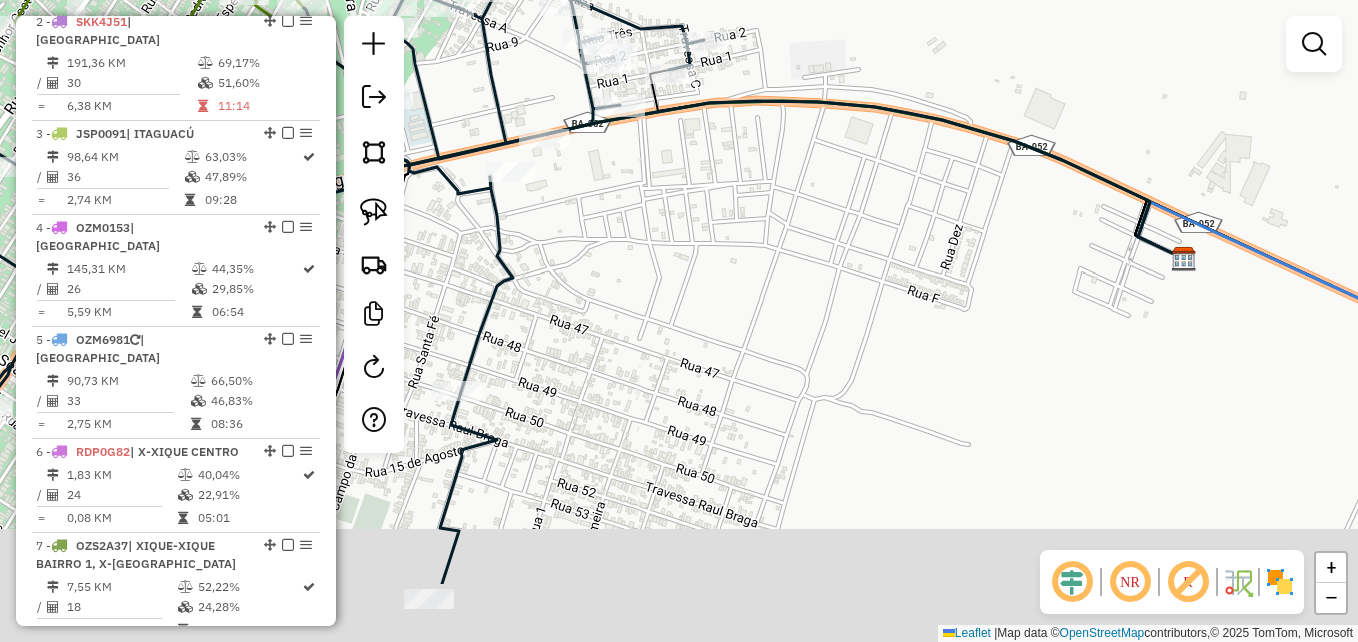 drag, startPoint x: 921, startPoint y: 502, endPoint x: 881, endPoint y: 228, distance: 276.90433 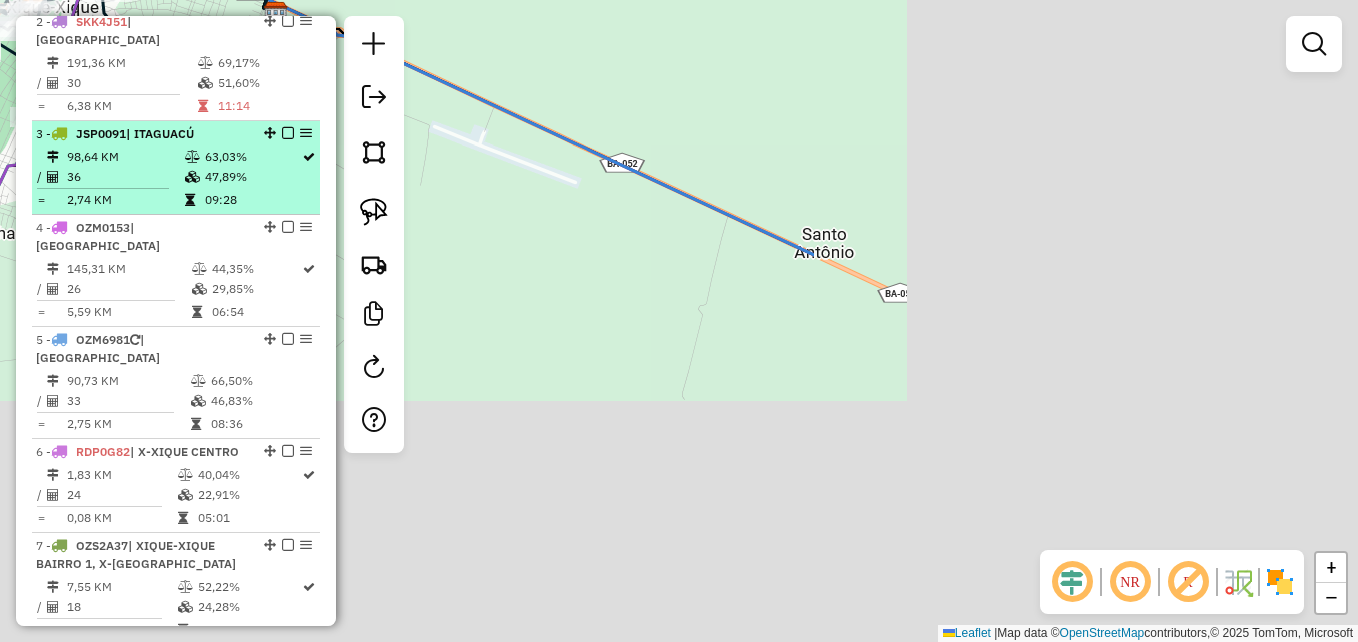 drag, startPoint x: 938, startPoint y: 504, endPoint x: 181, endPoint y: 209, distance: 812.4494 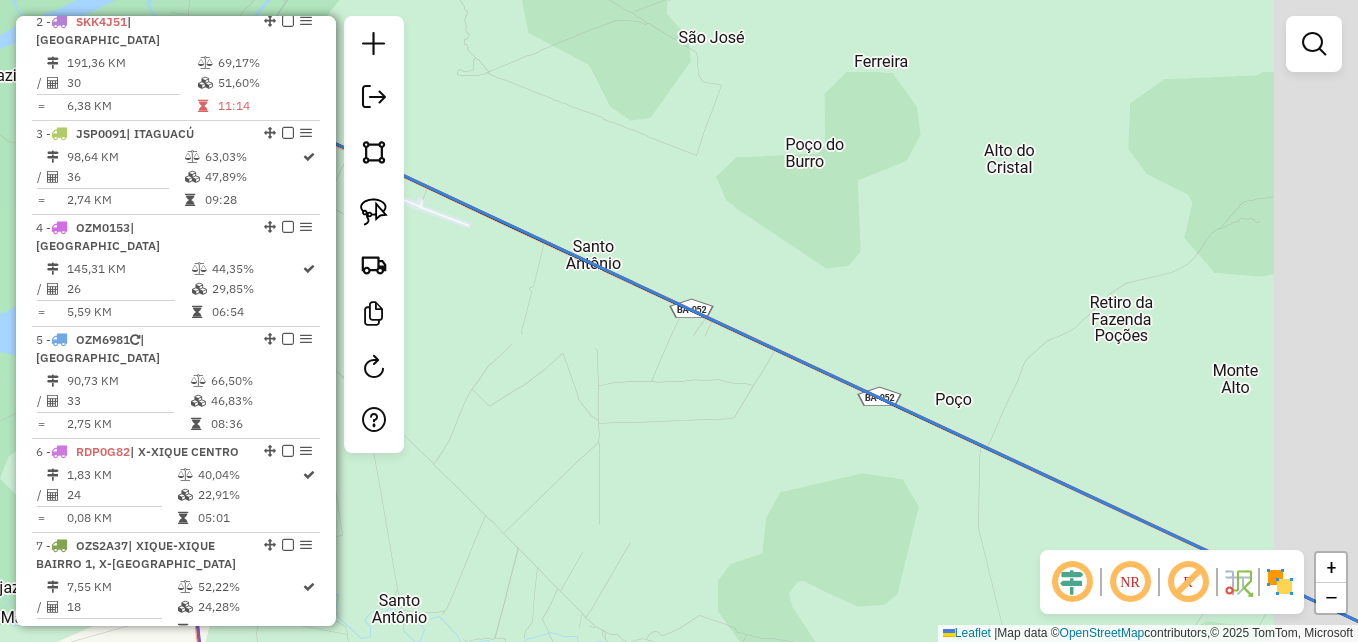 drag, startPoint x: 917, startPoint y: 460, endPoint x: 345, endPoint y: 173, distance: 639.96326 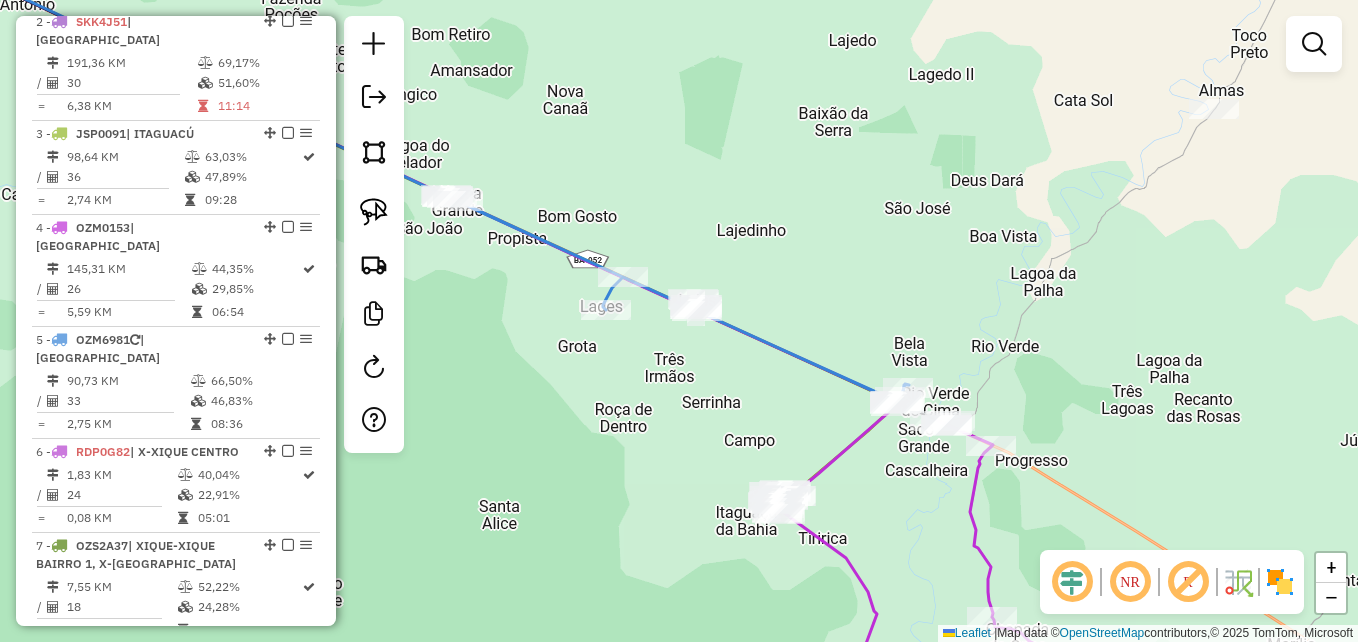 click 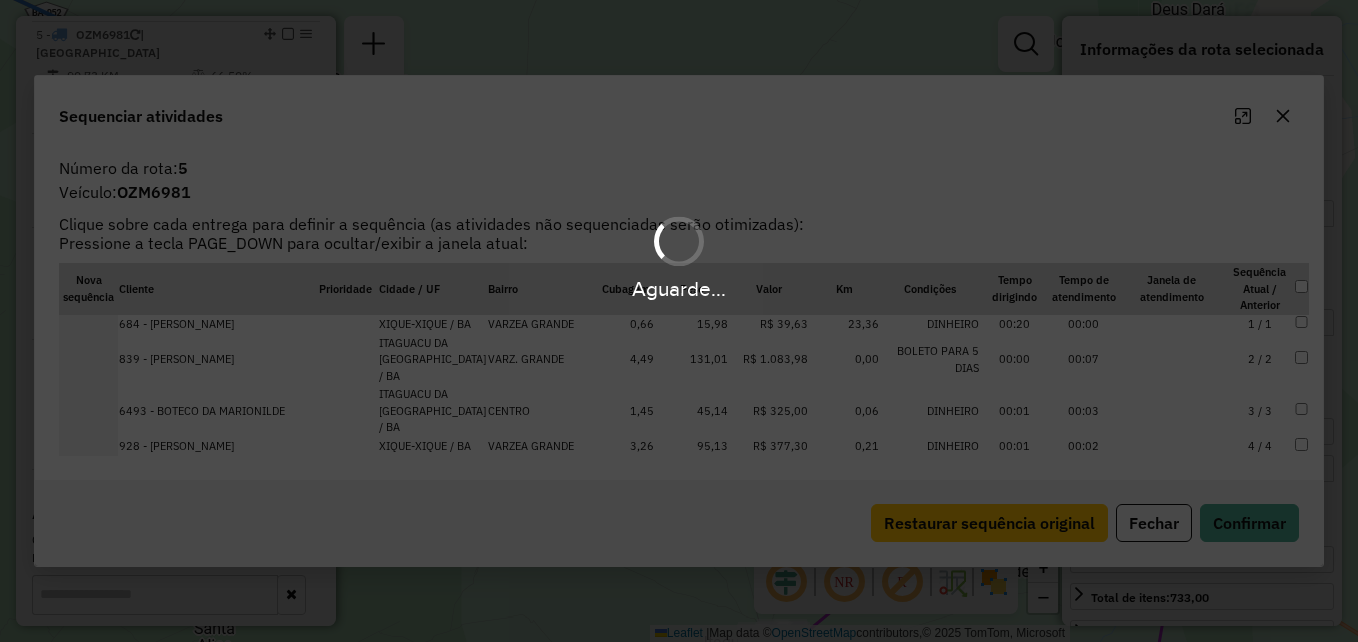 scroll, scrollTop: 1162, scrollLeft: 0, axis: vertical 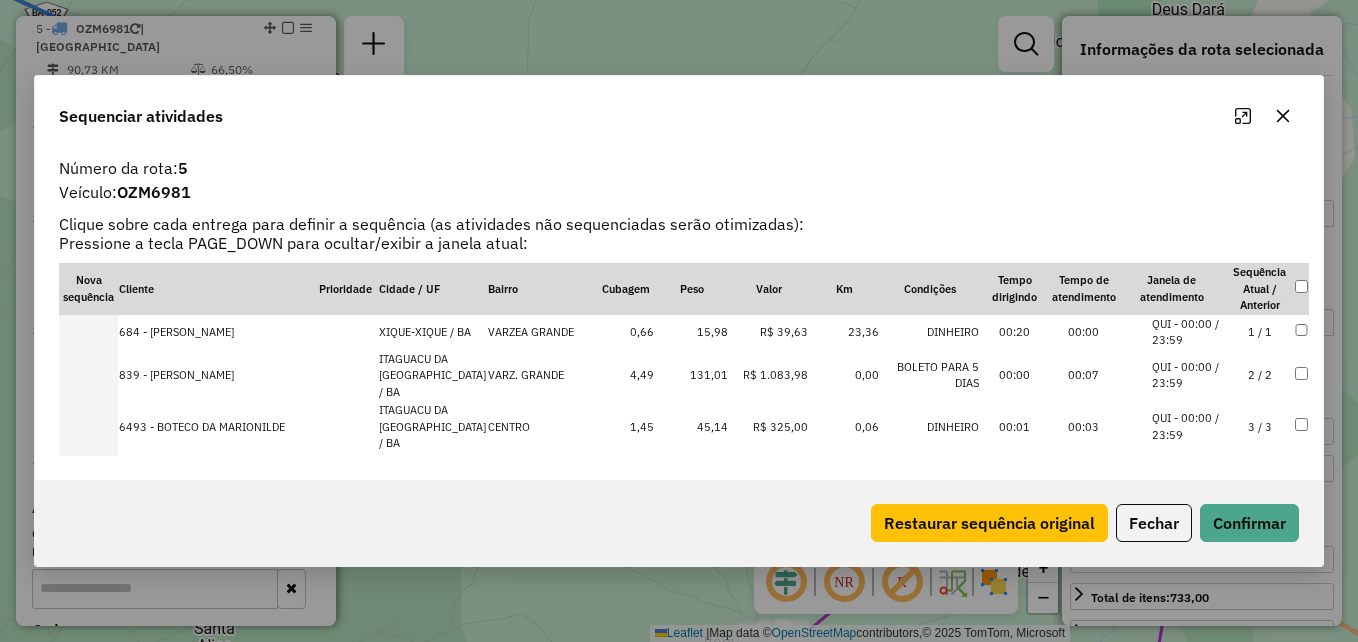click 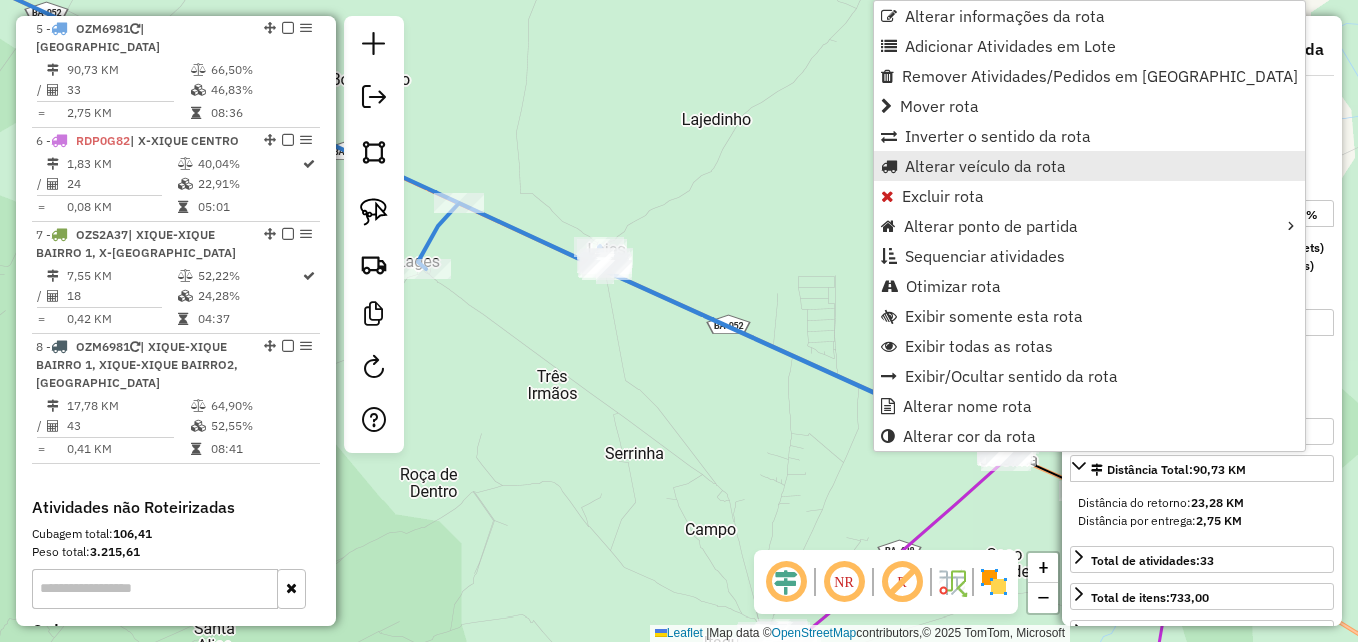 click on "Alterar veículo da rota" at bounding box center (985, 166) 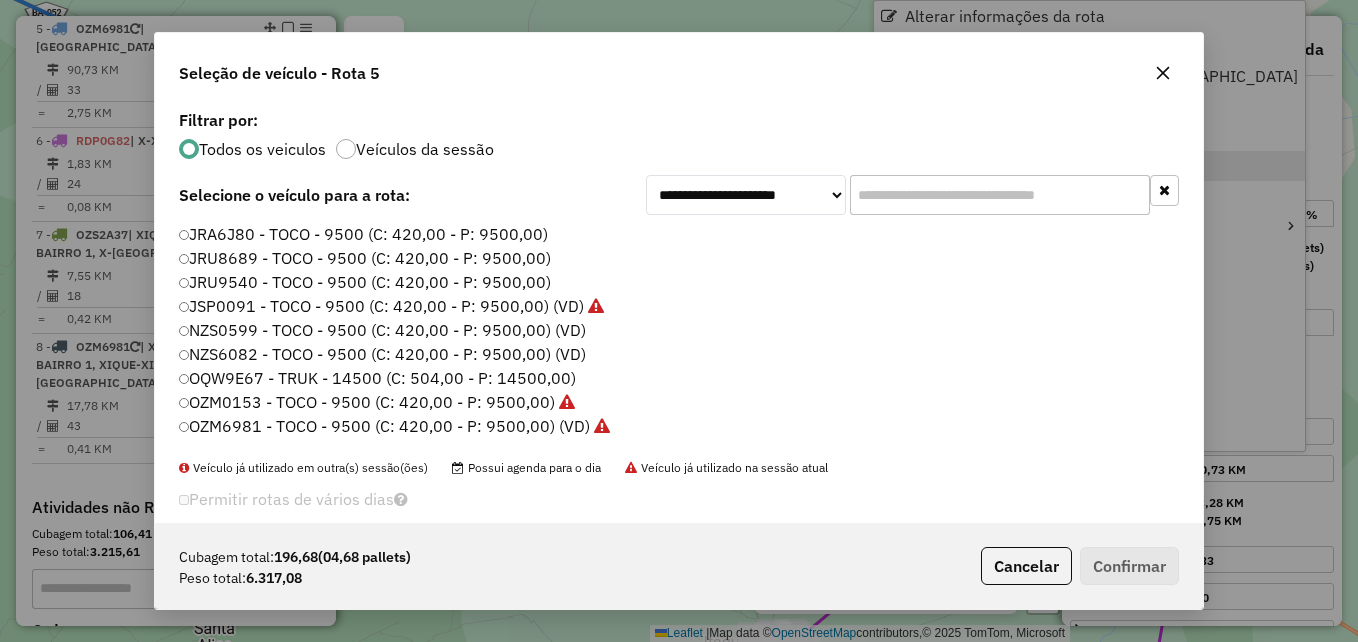 scroll, scrollTop: 11, scrollLeft: 6, axis: both 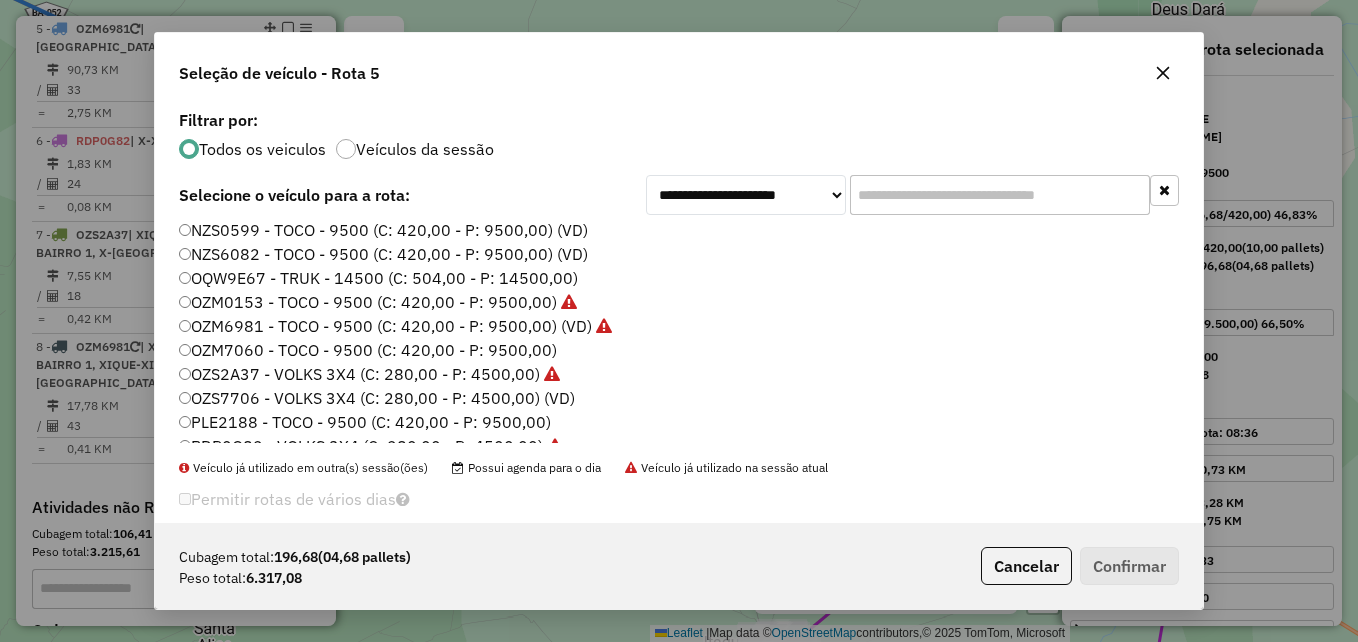 click on "NZS6082 - TOCO - 9500 (C: 420,00 - P: 9500,00) (VD)" 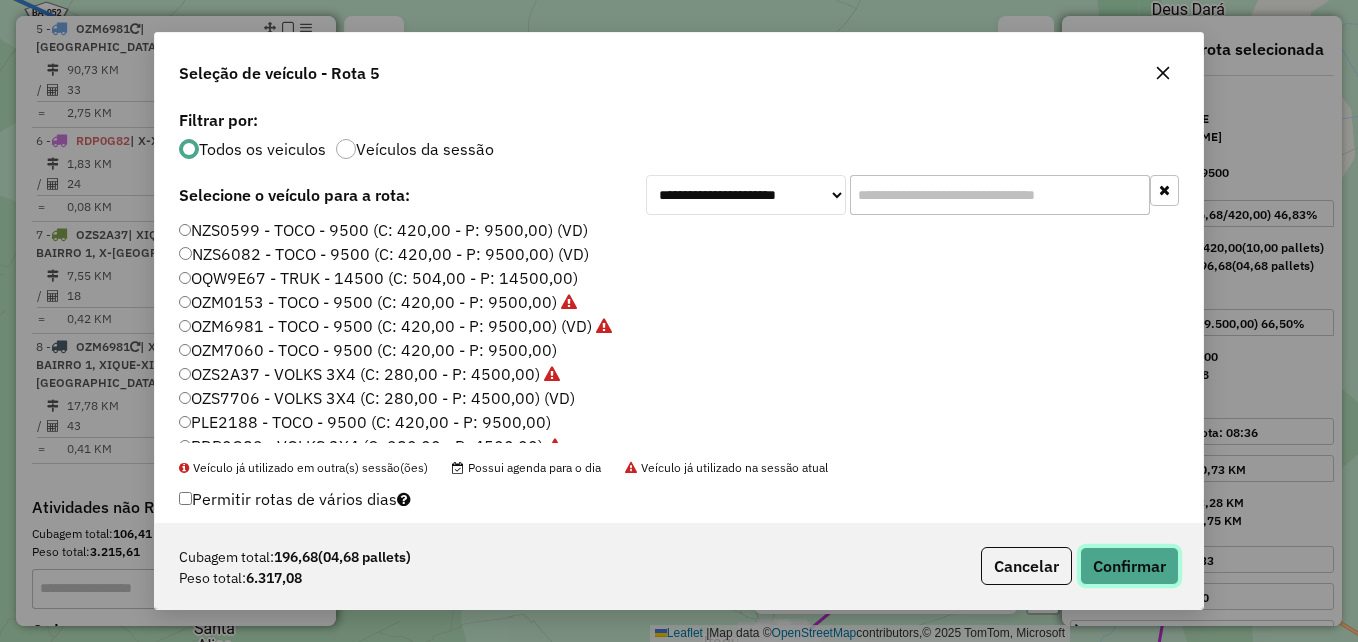click on "Confirmar" 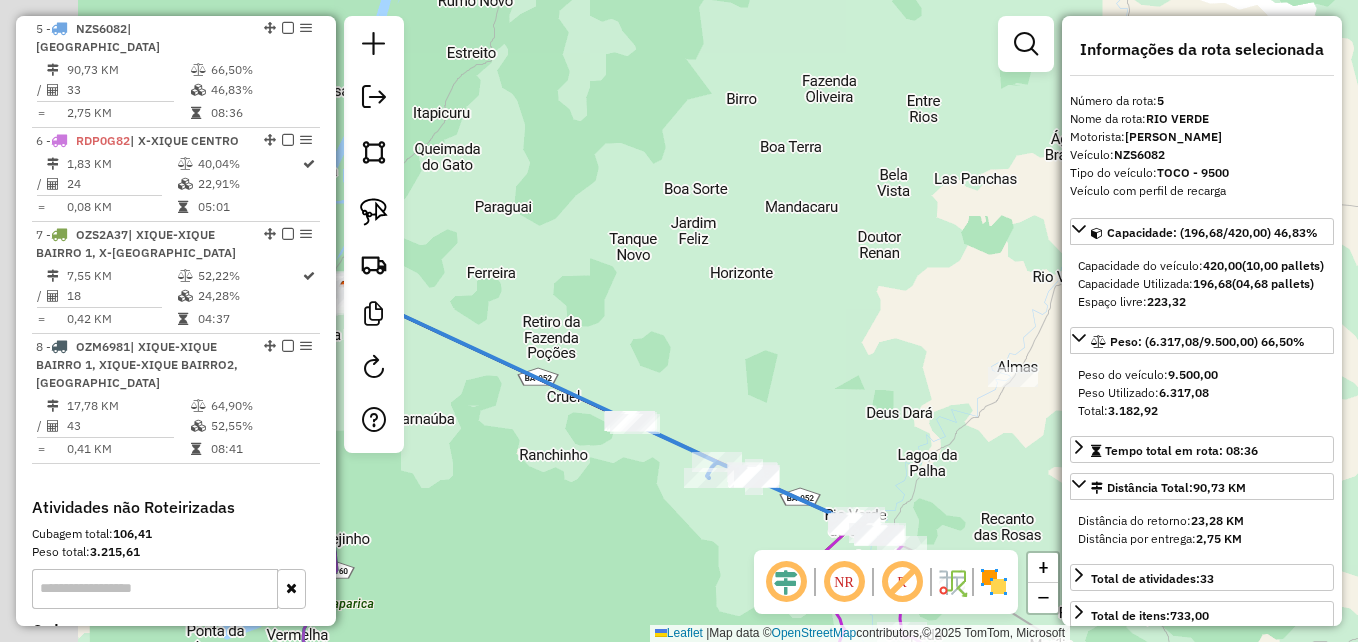 drag, startPoint x: 472, startPoint y: 525, endPoint x: 919, endPoint y: 537, distance: 447.16104 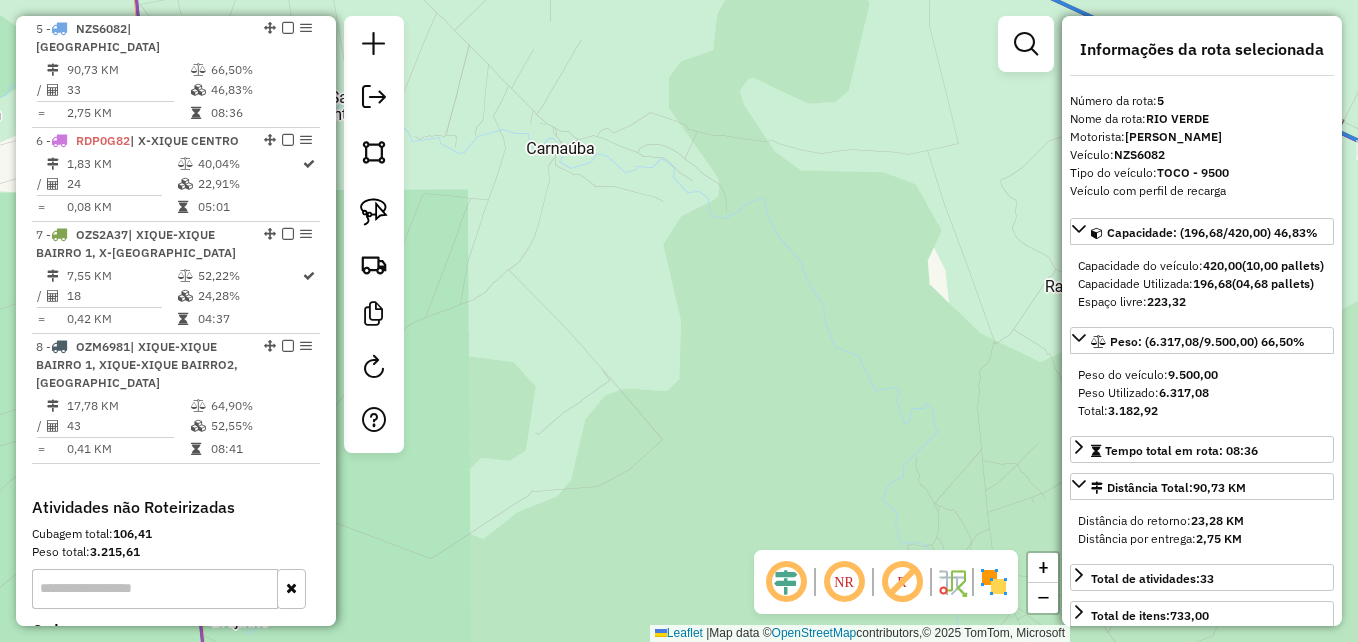 drag, startPoint x: 517, startPoint y: 338, endPoint x: 751, endPoint y: 613, distance: 361.0831 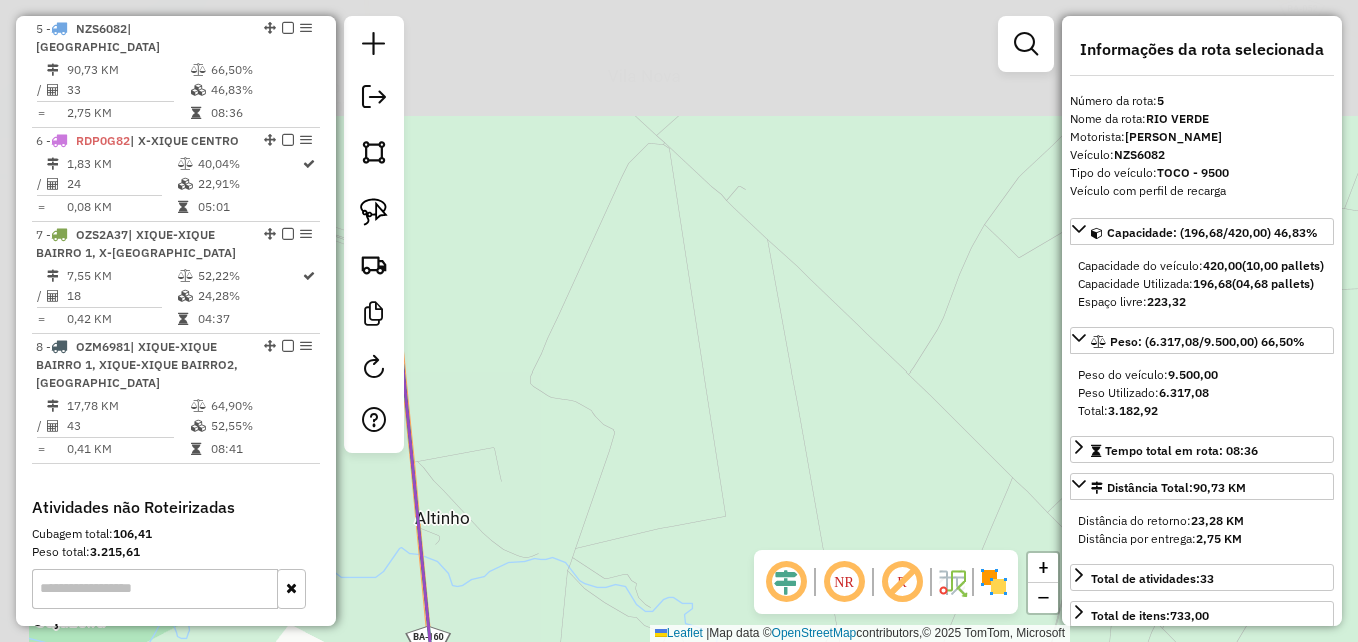 drag, startPoint x: 516, startPoint y: 215, endPoint x: 660, endPoint y: 440, distance: 267.1348 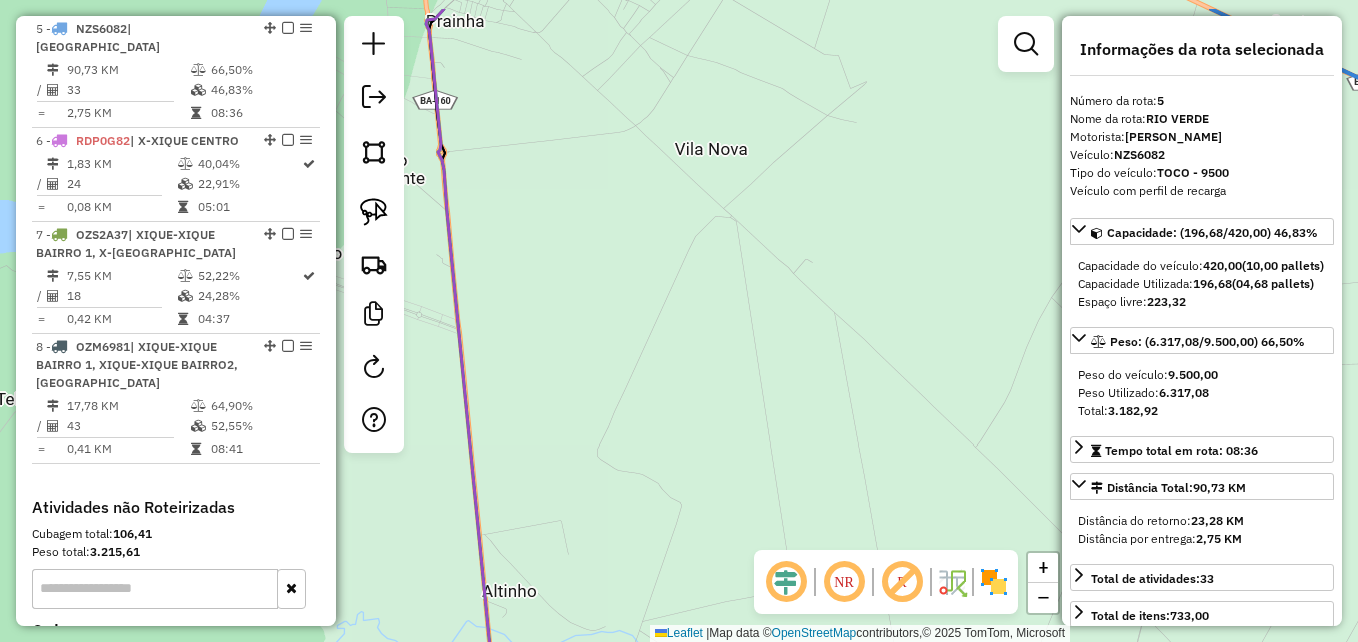 drag, startPoint x: 597, startPoint y: 345, endPoint x: 730, endPoint y: 513, distance: 214.2732 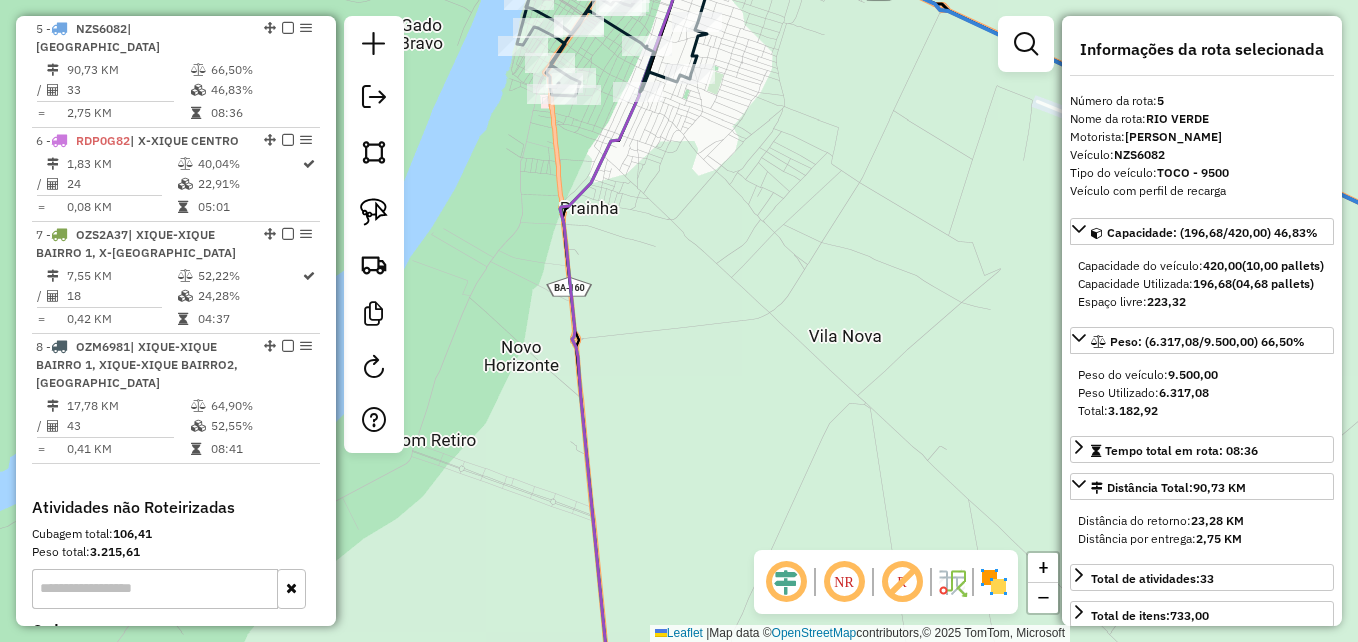 drag, startPoint x: 640, startPoint y: 340, endPoint x: 658, endPoint y: 545, distance: 205.78873 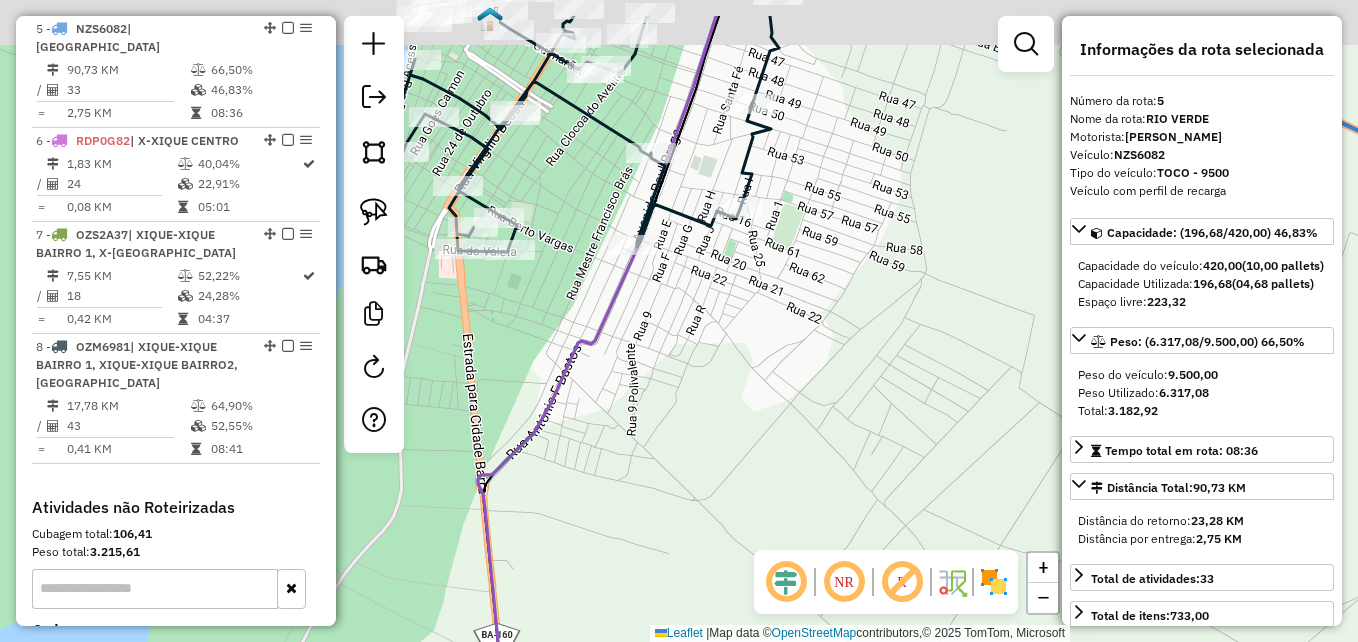 drag, startPoint x: 657, startPoint y: 340, endPoint x: 715, endPoint y: 595, distance: 261.5129 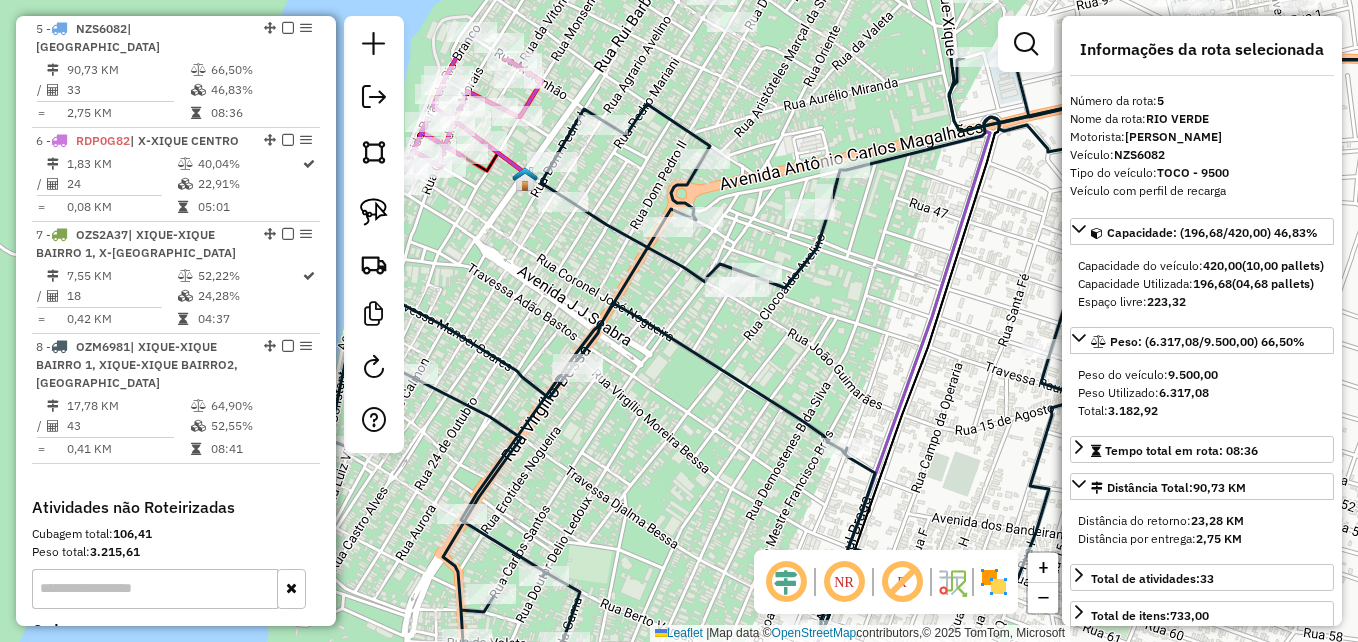 drag, startPoint x: 452, startPoint y: 125, endPoint x: 498, endPoint y: 280, distance: 161.6818 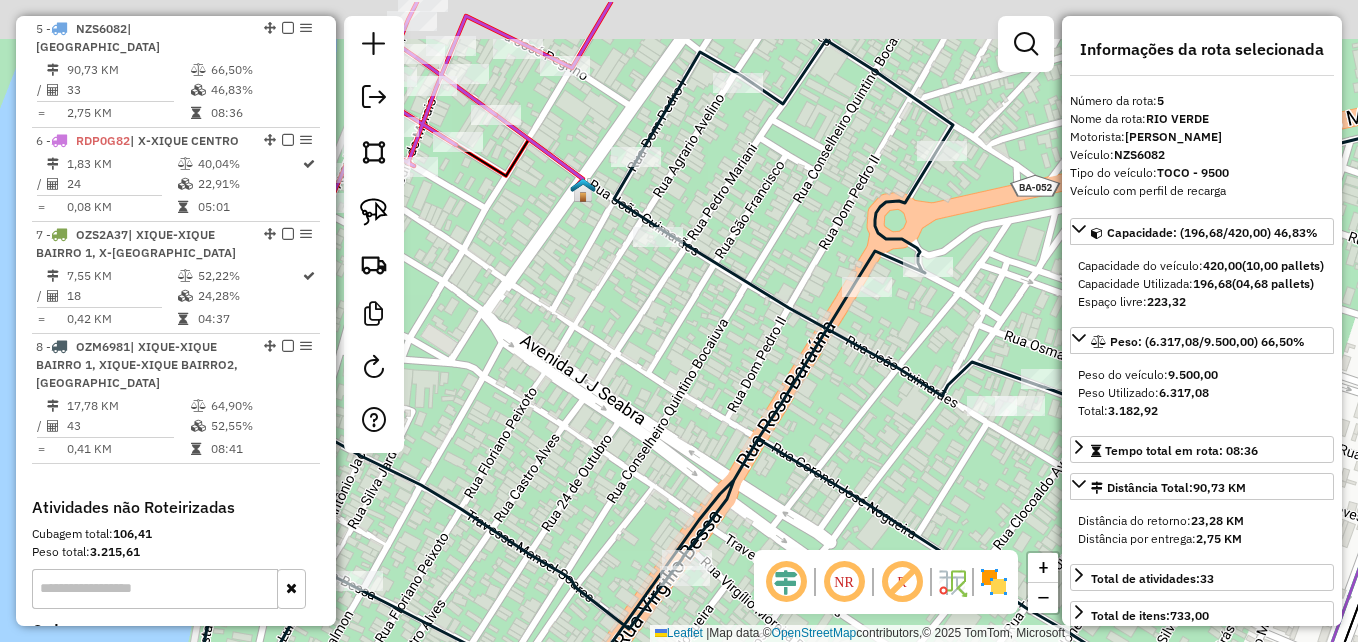 drag, startPoint x: 494, startPoint y: 245, endPoint x: 529, endPoint y: 367, distance: 126.921234 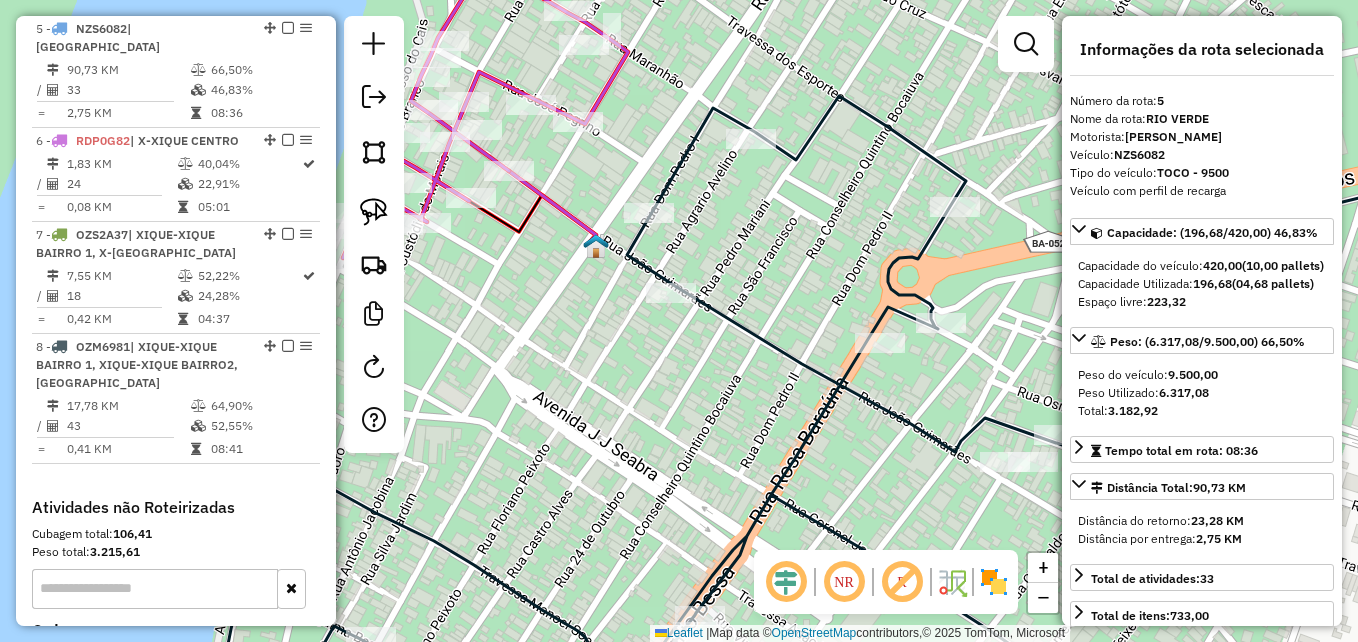 click 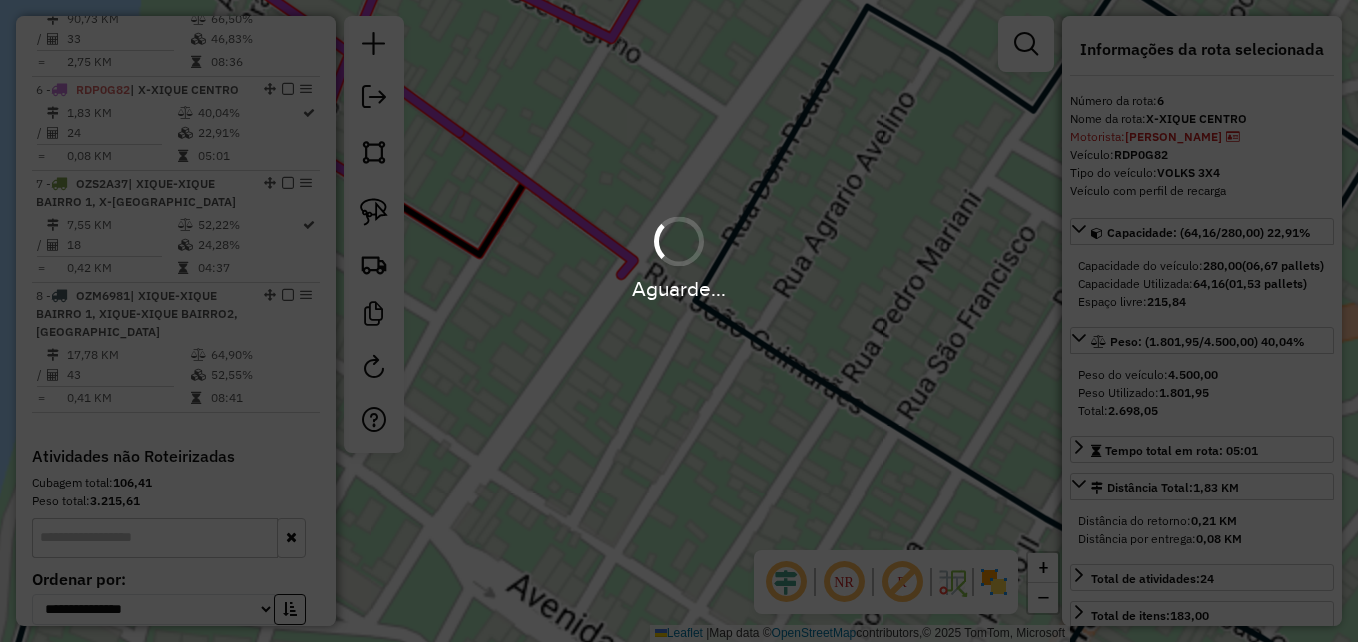 scroll, scrollTop: 1256, scrollLeft: 0, axis: vertical 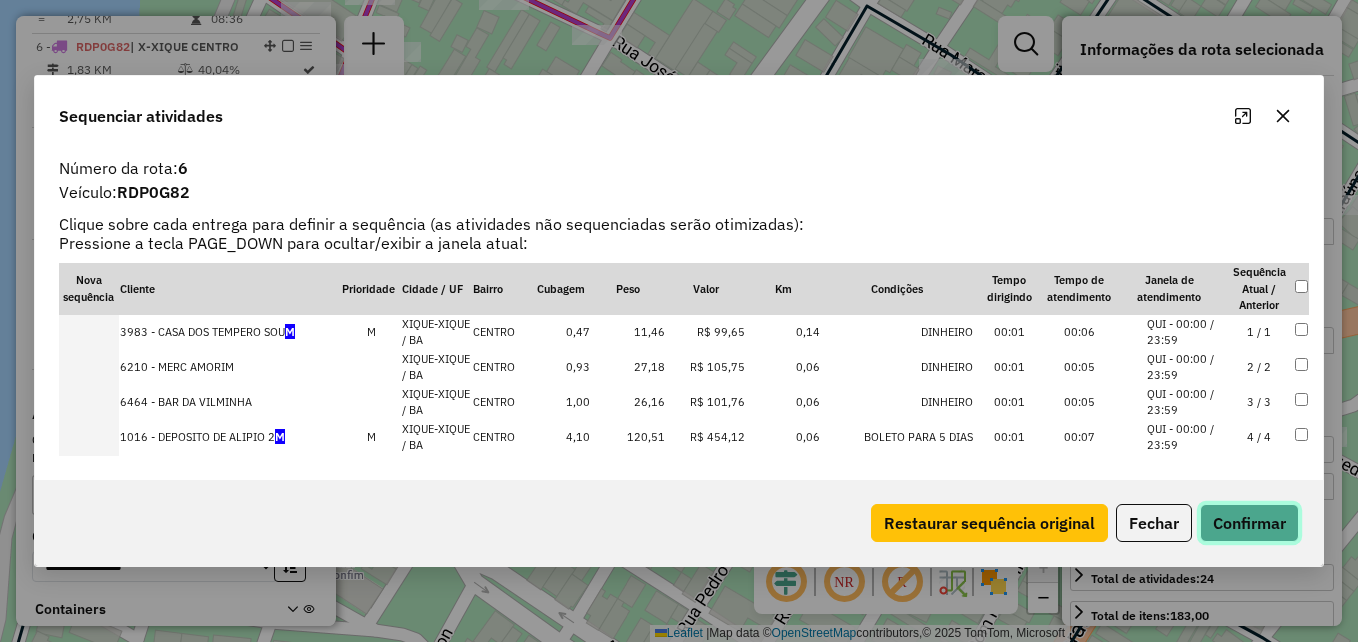 click on "Confirmar" 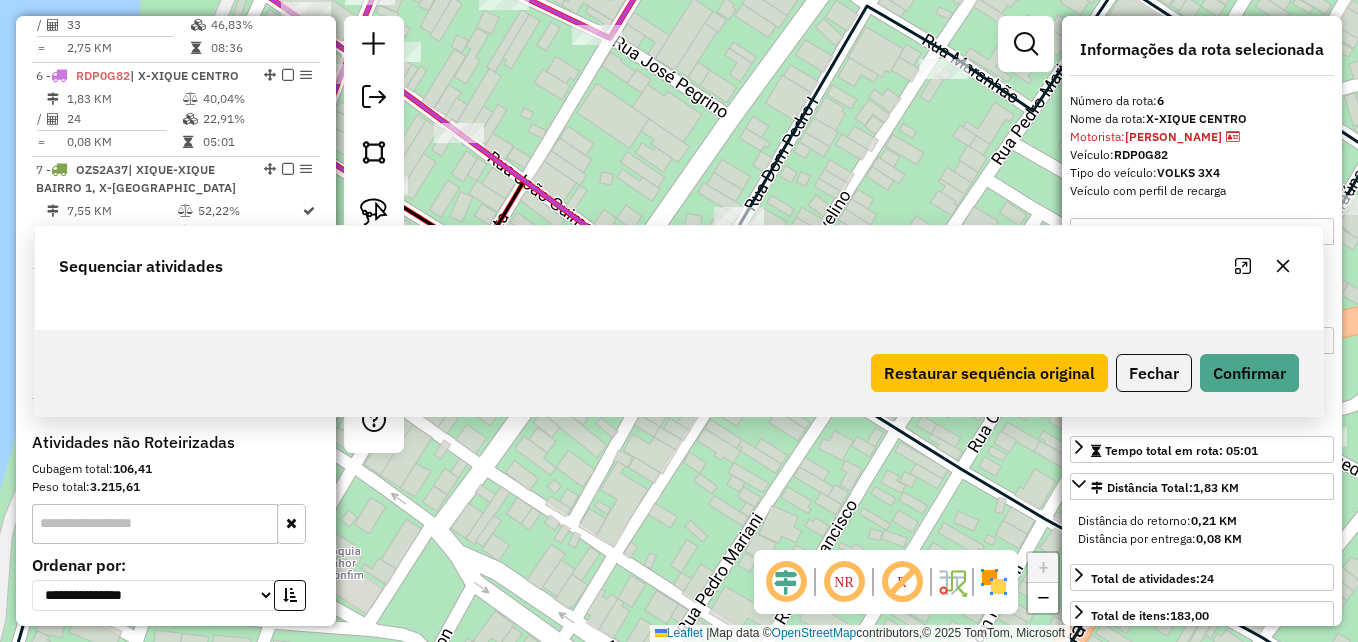 scroll, scrollTop: 1256, scrollLeft: 0, axis: vertical 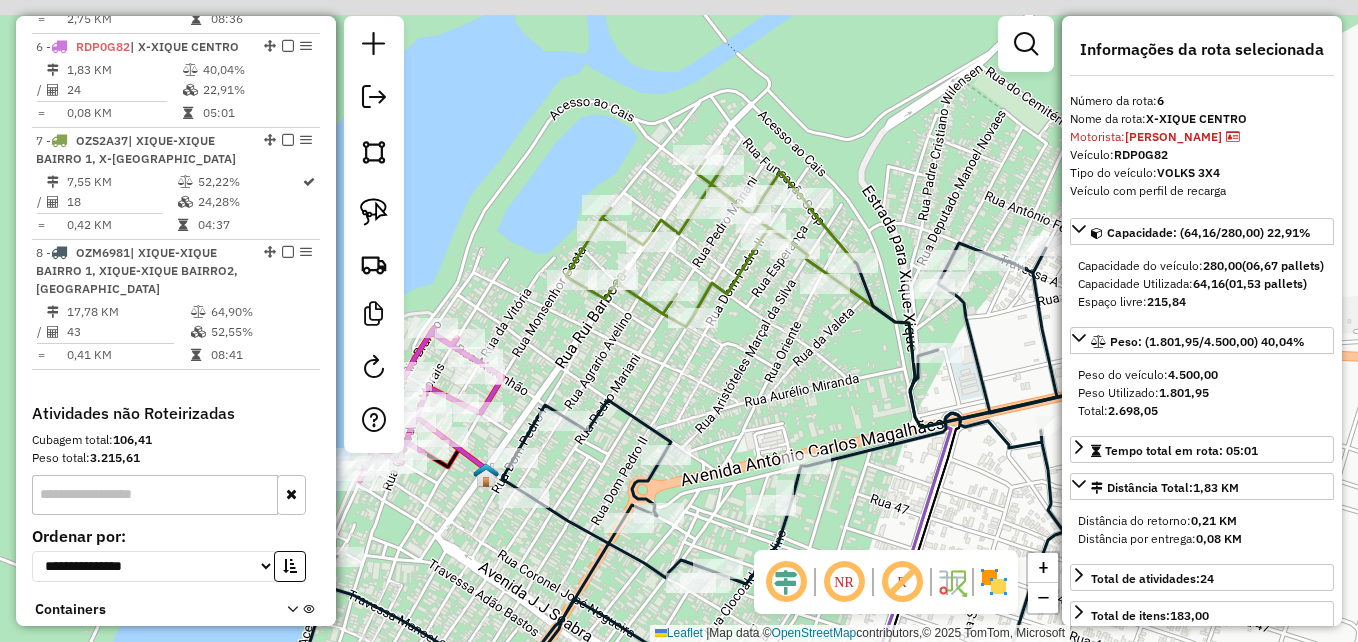drag, startPoint x: 802, startPoint y: 150, endPoint x: 634, endPoint y: 362, distance: 270.49585 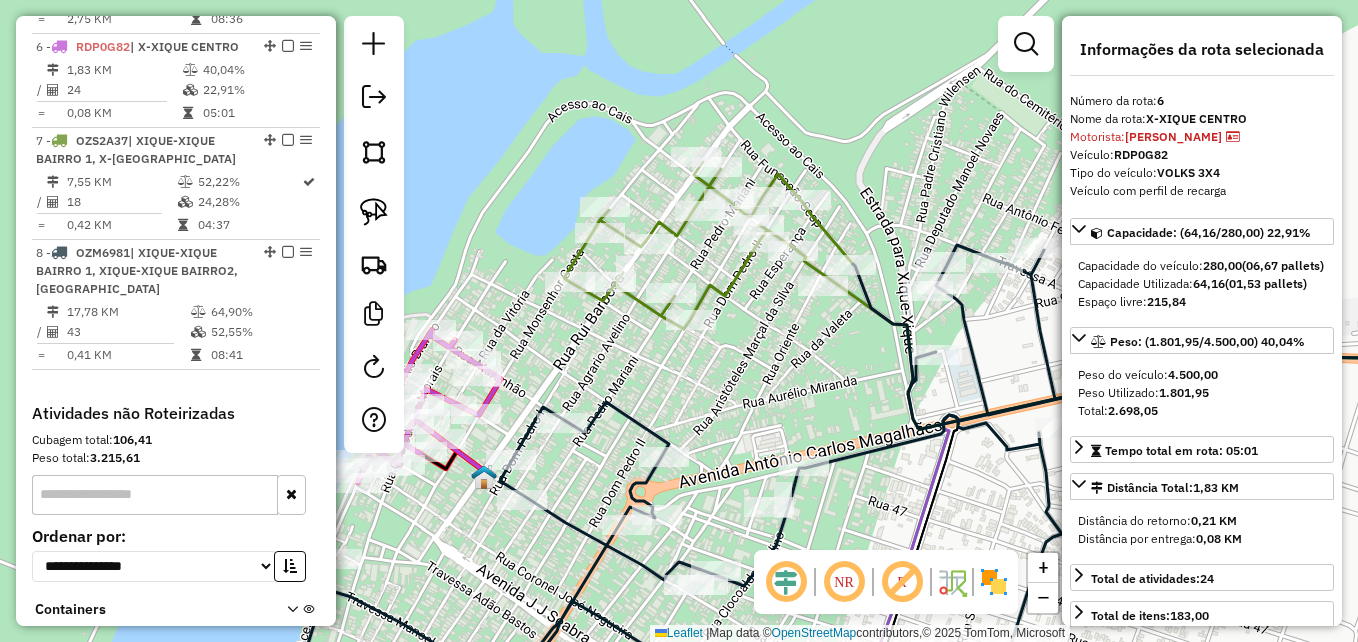 click 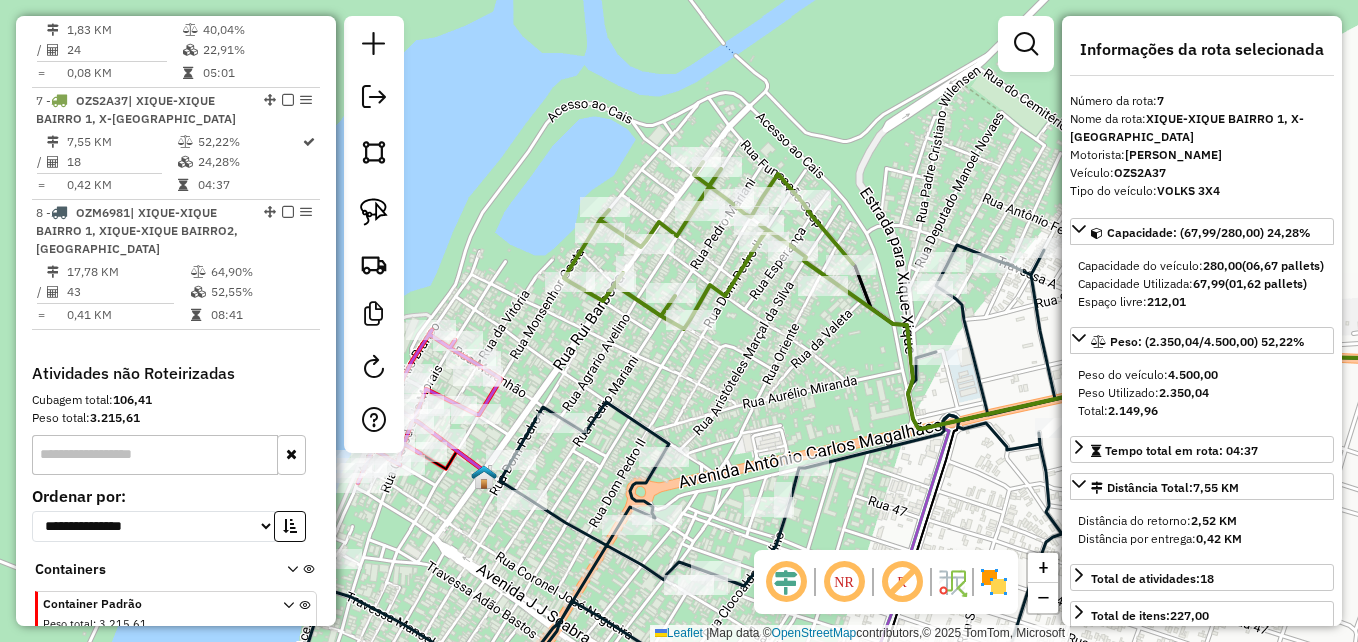 click 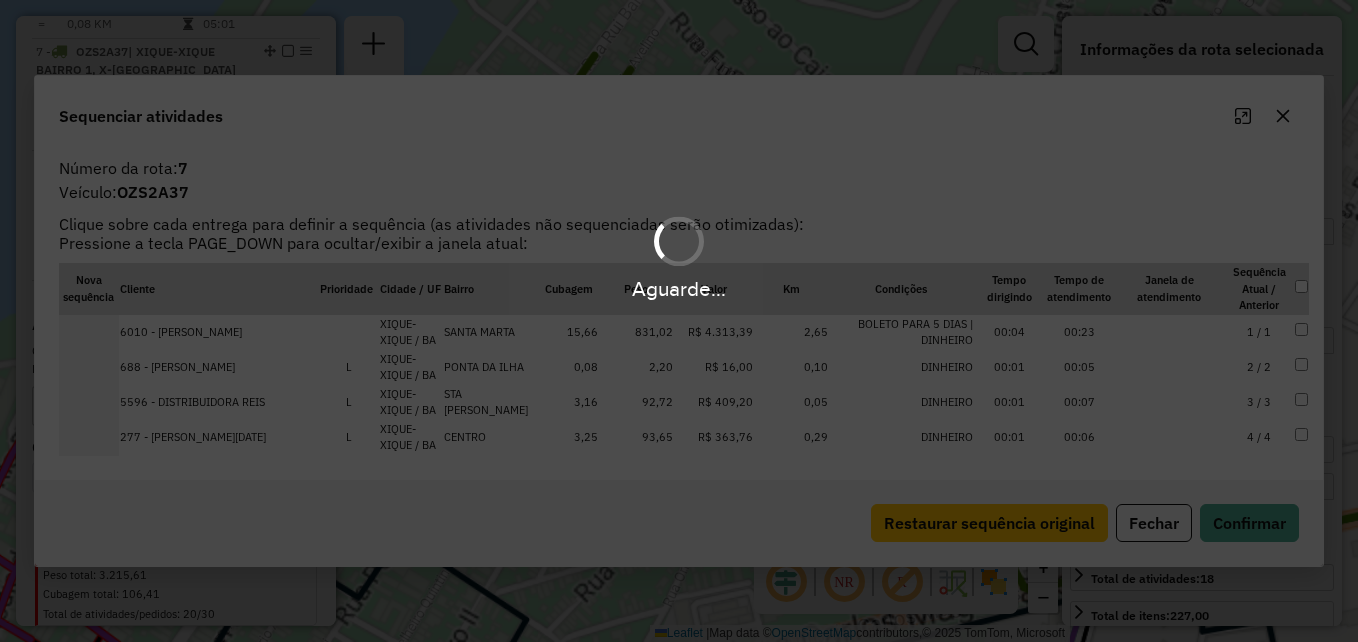 scroll, scrollTop: 1350, scrollLeft: 0, axis: vertical 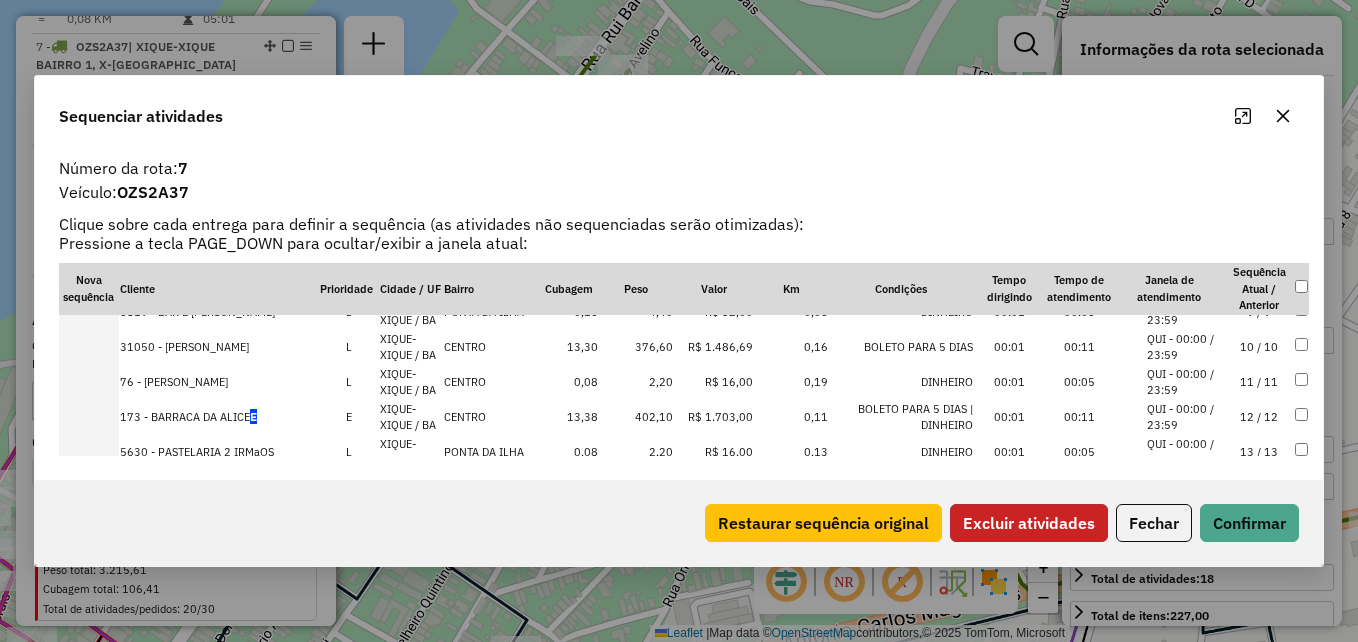 click on "Excluir atividades" 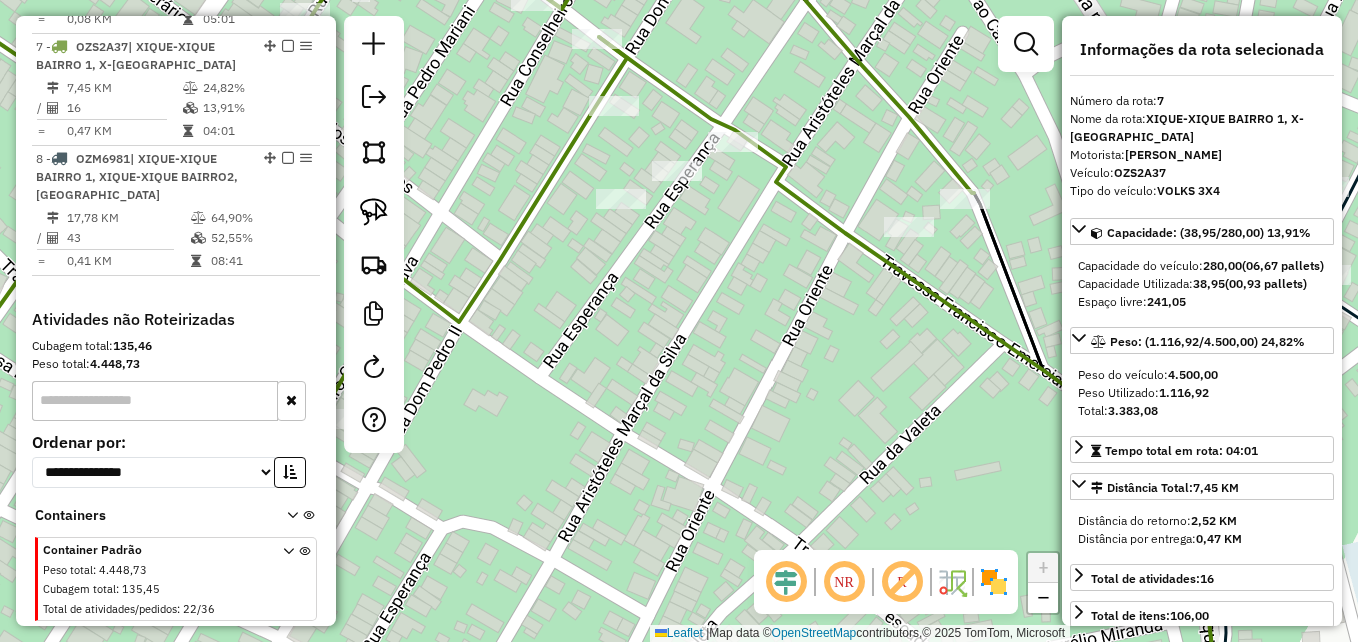 drag, startPoint x: 795, startPoint y: 272, endPoint x: 766, endPoint y: 378, distance: 109.89541 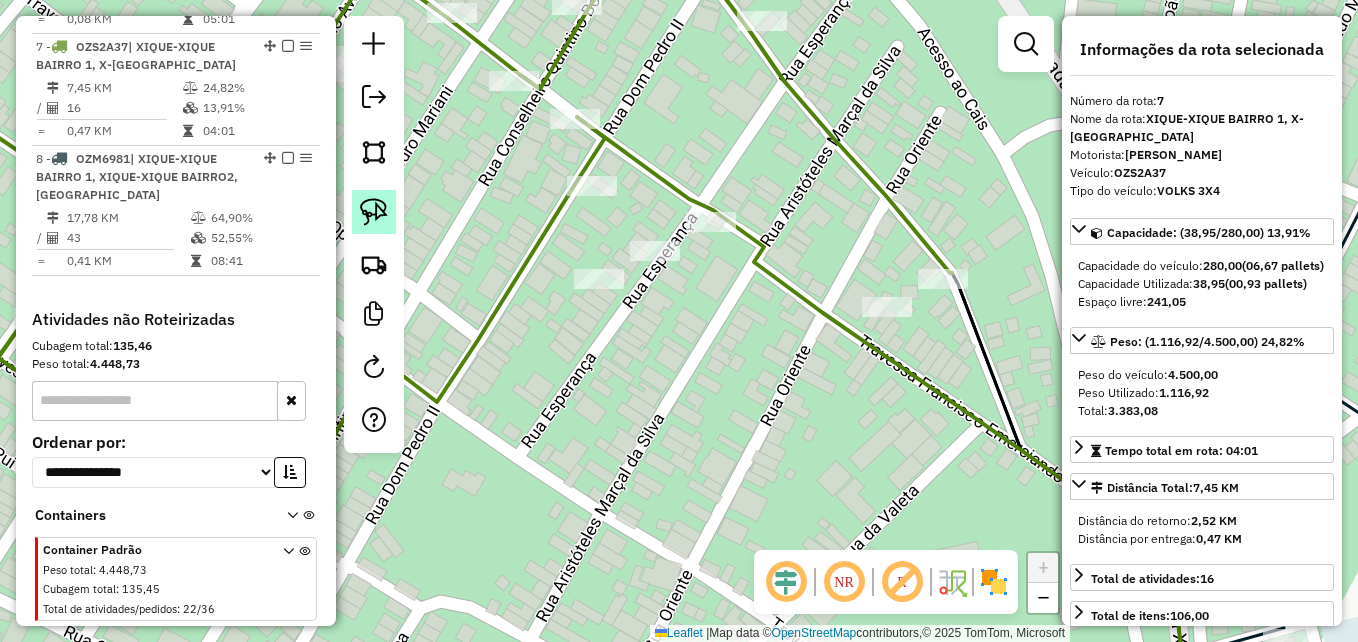 click 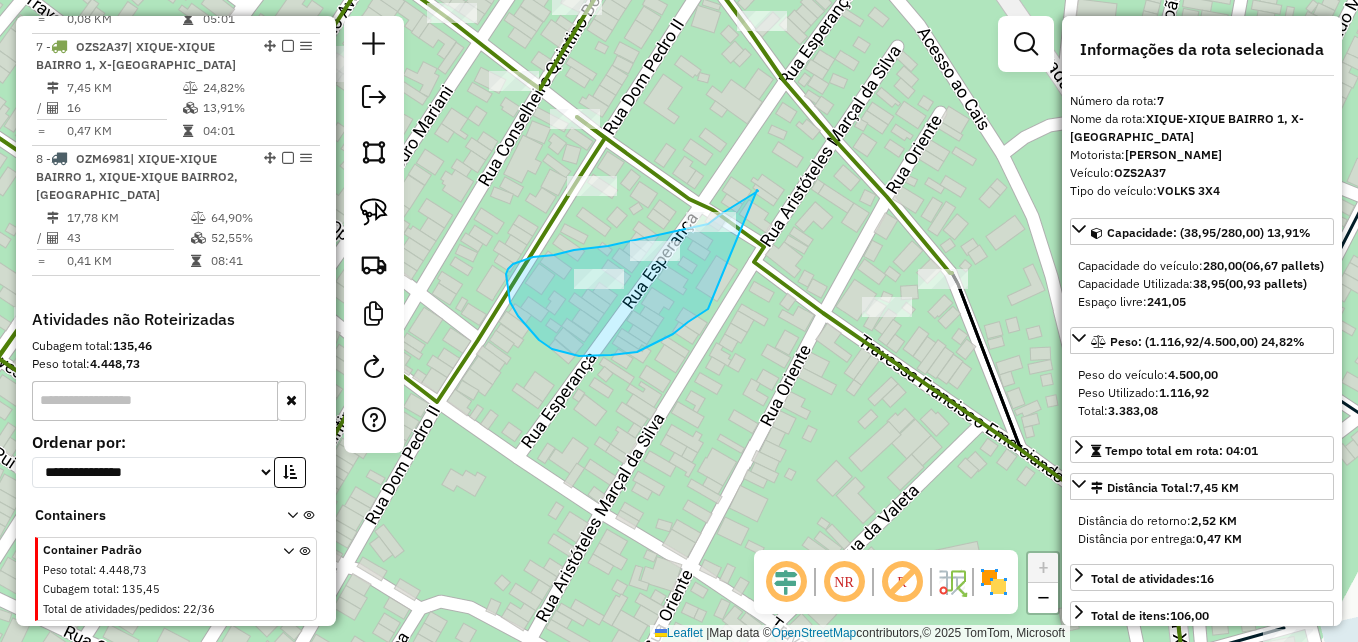 drag, startPoint x: 757, startPoint y: 190, endPoint x: 738, endPoint y: 287, distance: 98.84331 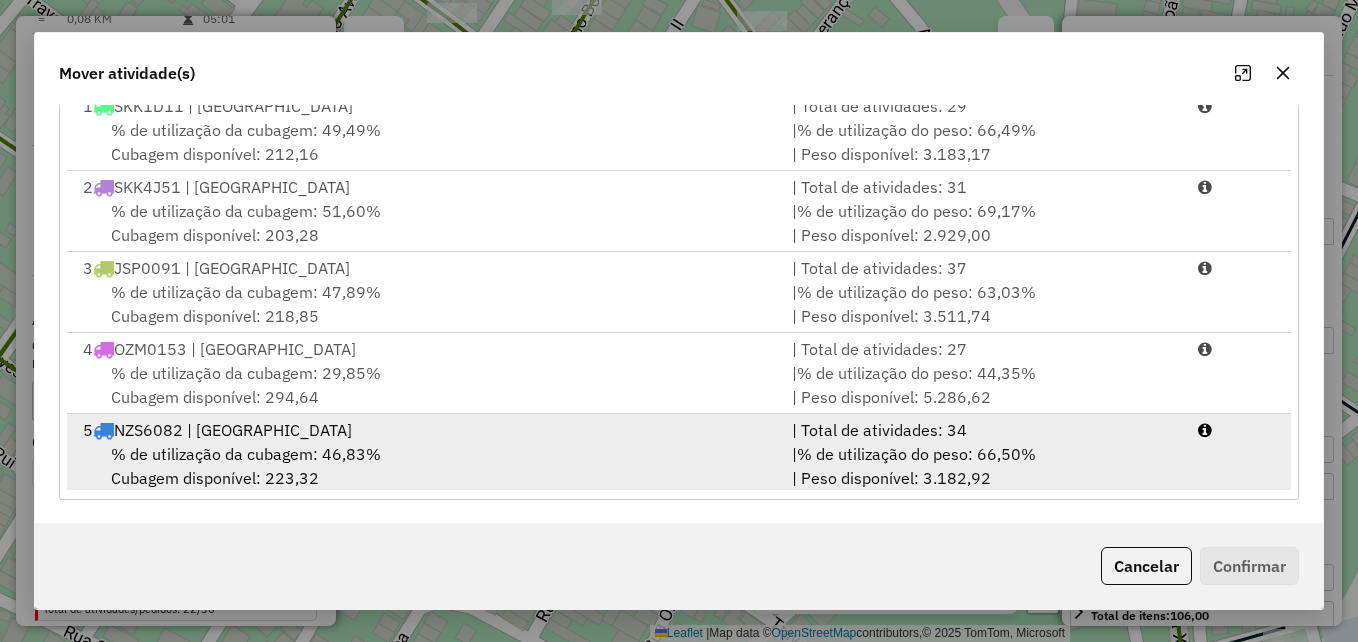 scroll, scrollTop: 366, scrollLeft: 0, axis: vertical 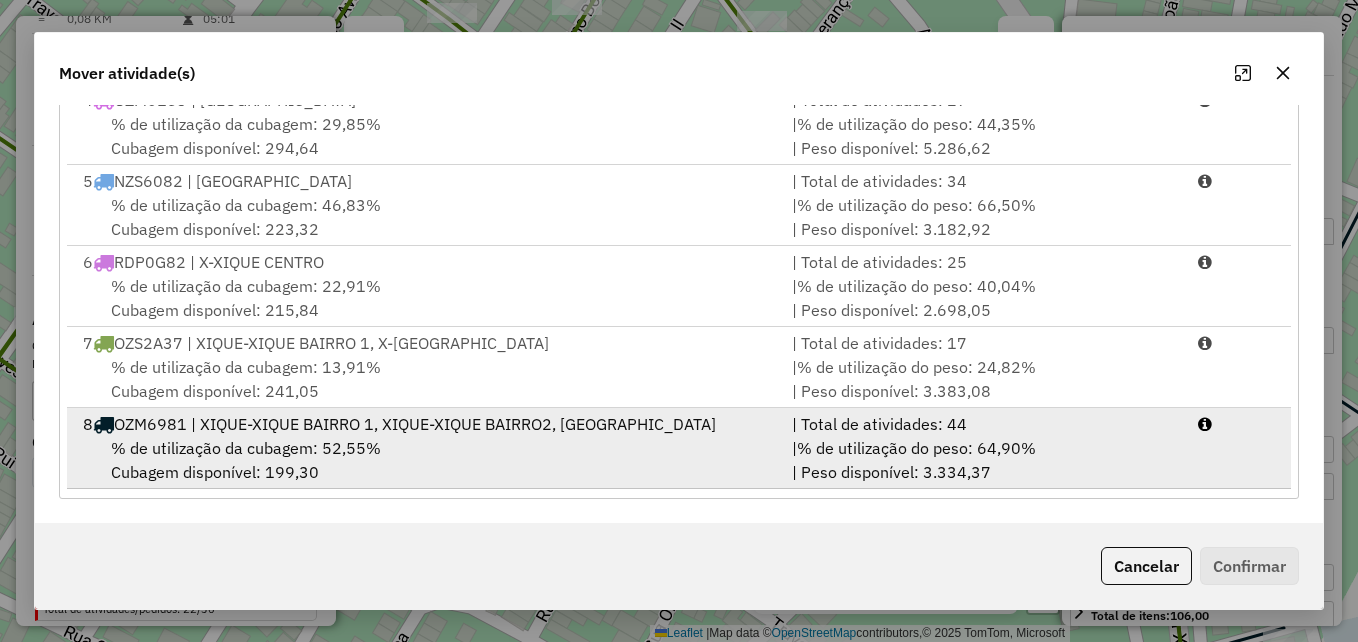 click on "% de utilização da cubagem: 52,55%" at bounding box center (246, 448) 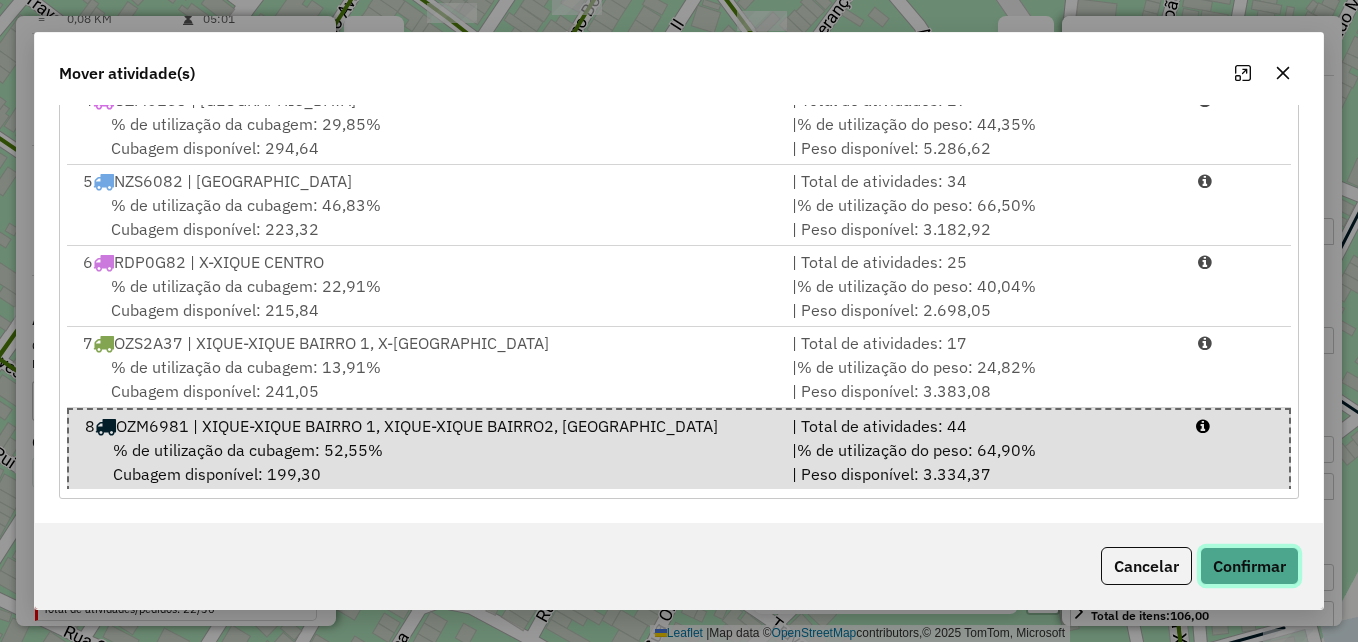 click on "Confirmar" 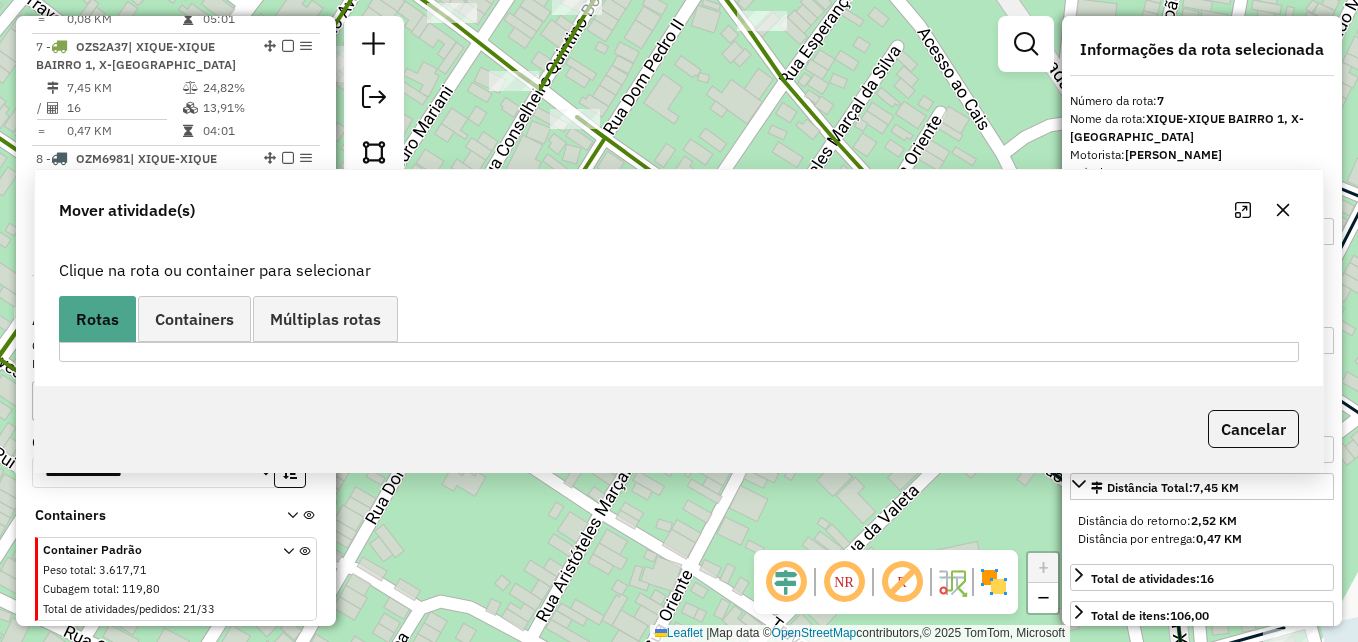 scroll, scrollTop: 0, scrollLeft: 0, axis: both 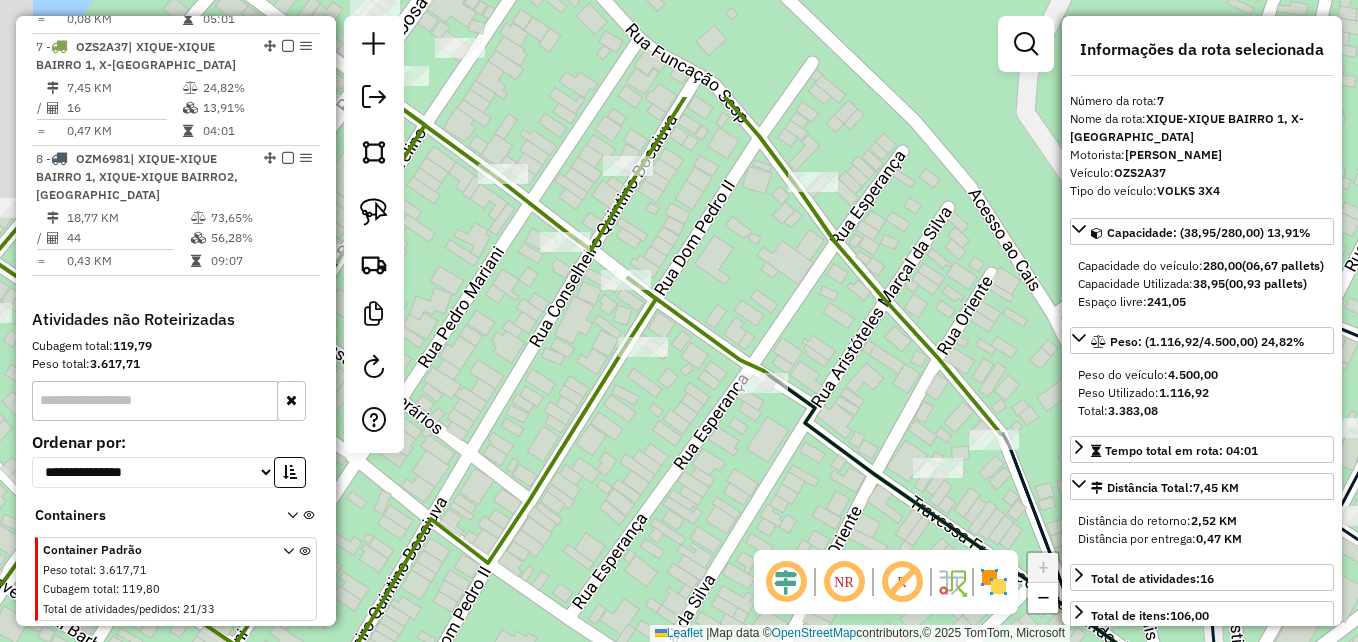 drag, startPoint x: 654, startPoint y: 391, endPoint x: 719, endPoint y: 557, distance: 178.27226 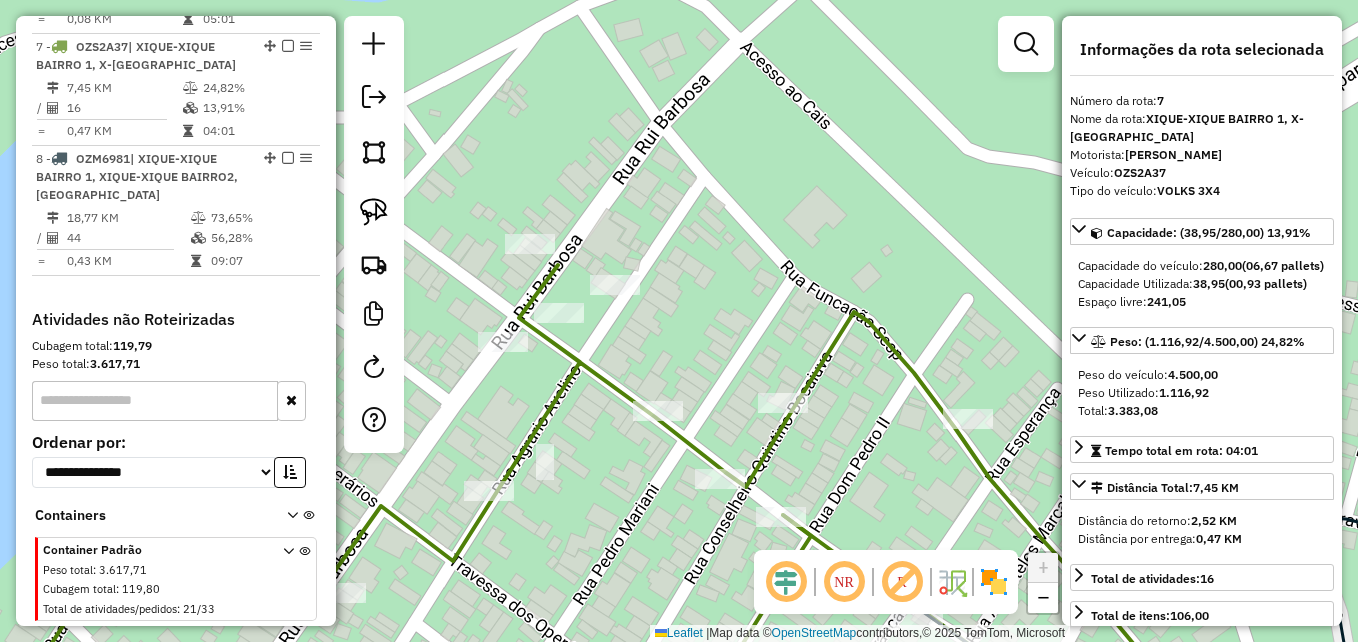 drag, startPoint x: 586, startPoint y: 419, endPoint x: 753, endPoint y: 496, distance: 183.89671 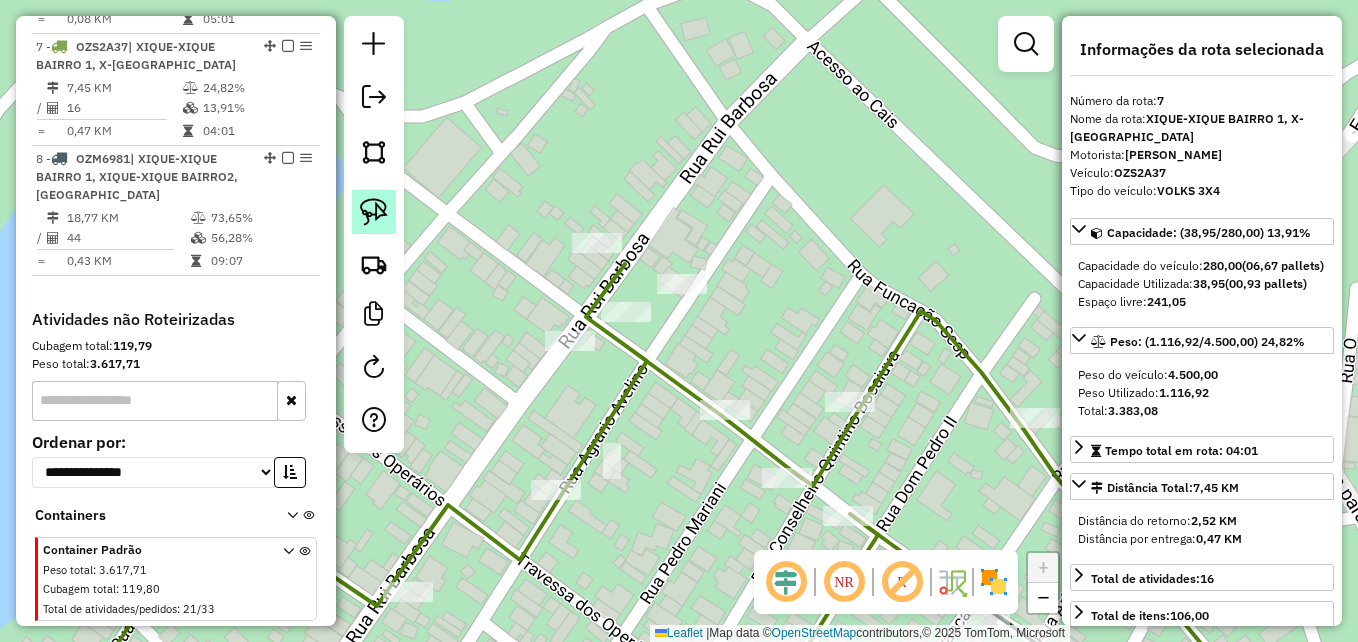 click 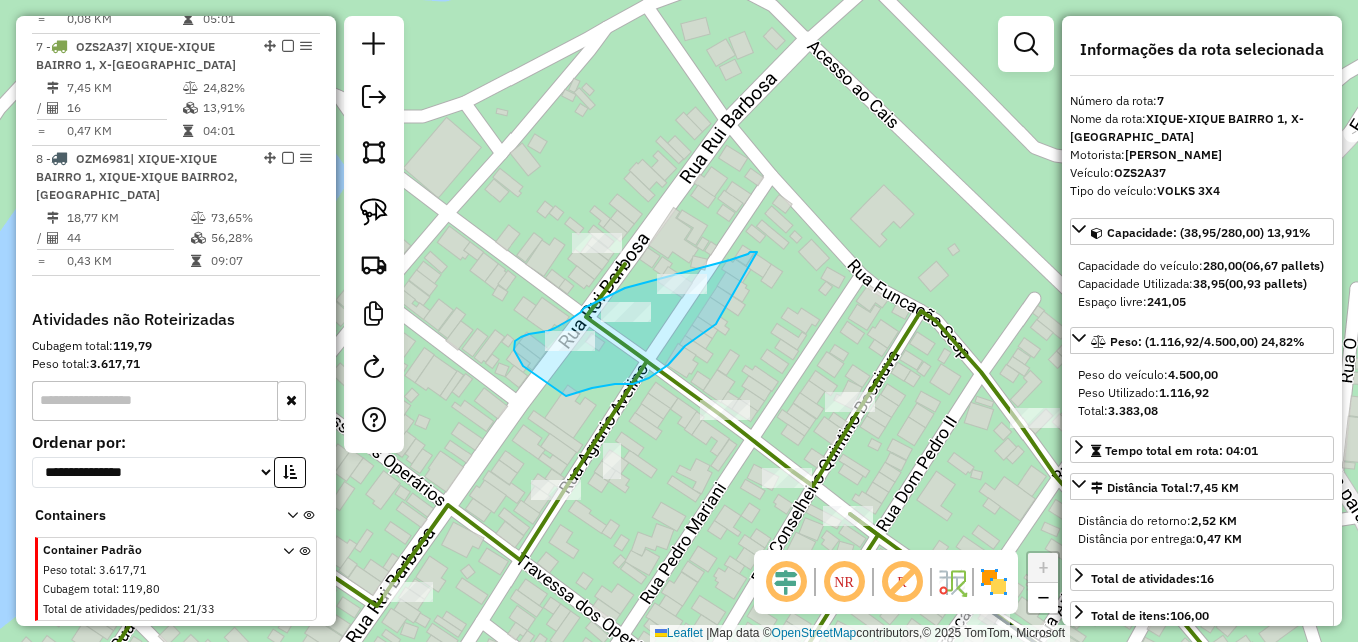 drag, startPoint x: 730, startPoint y: 260, endPoint x: 723, endPoint y: 270, distance: 12.206555 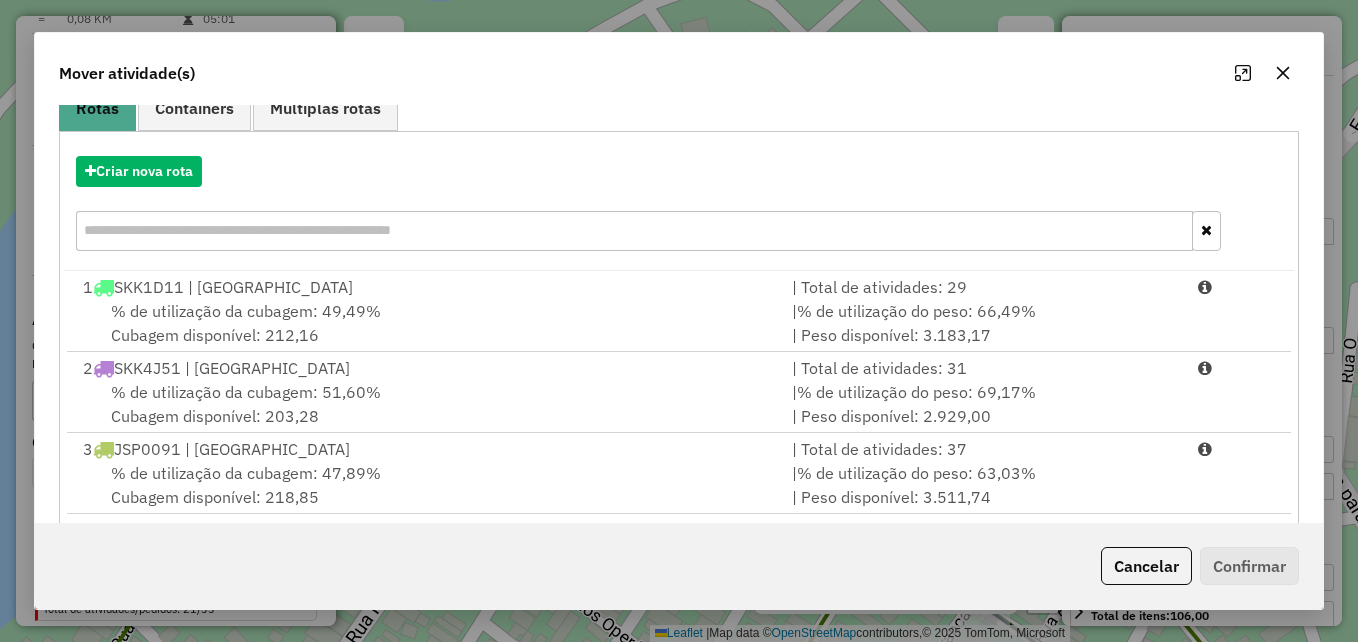 scroll, scrollTop: 366, scrollLeft: 0, axis: vertical 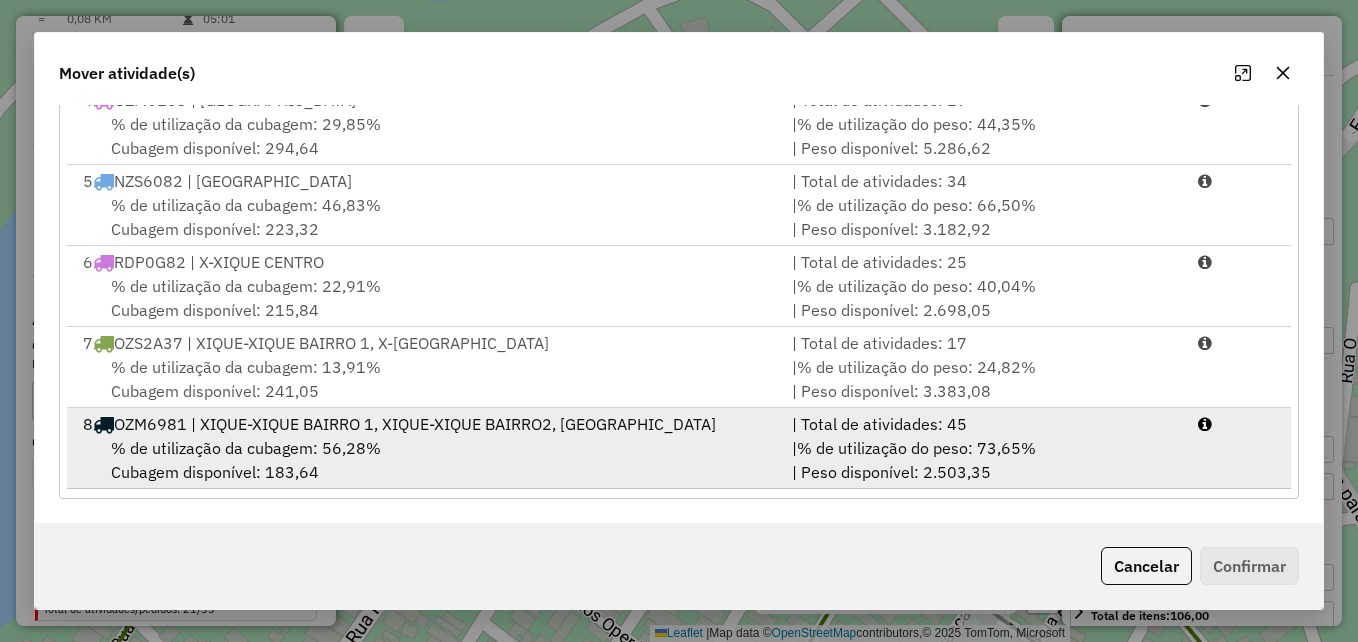 drag, startPoint x: 281, startPoint y: 441, endPoint x: 300, endPoint y: 443, distance: 19.104973 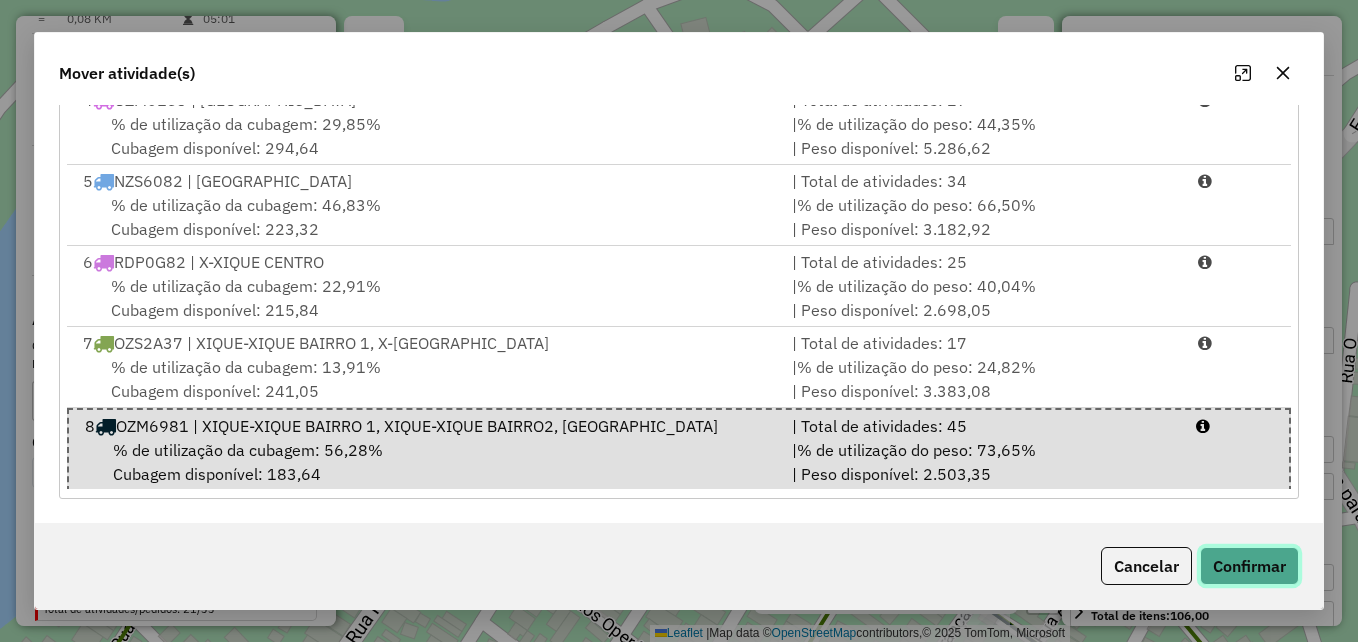 click on "Confirmar" 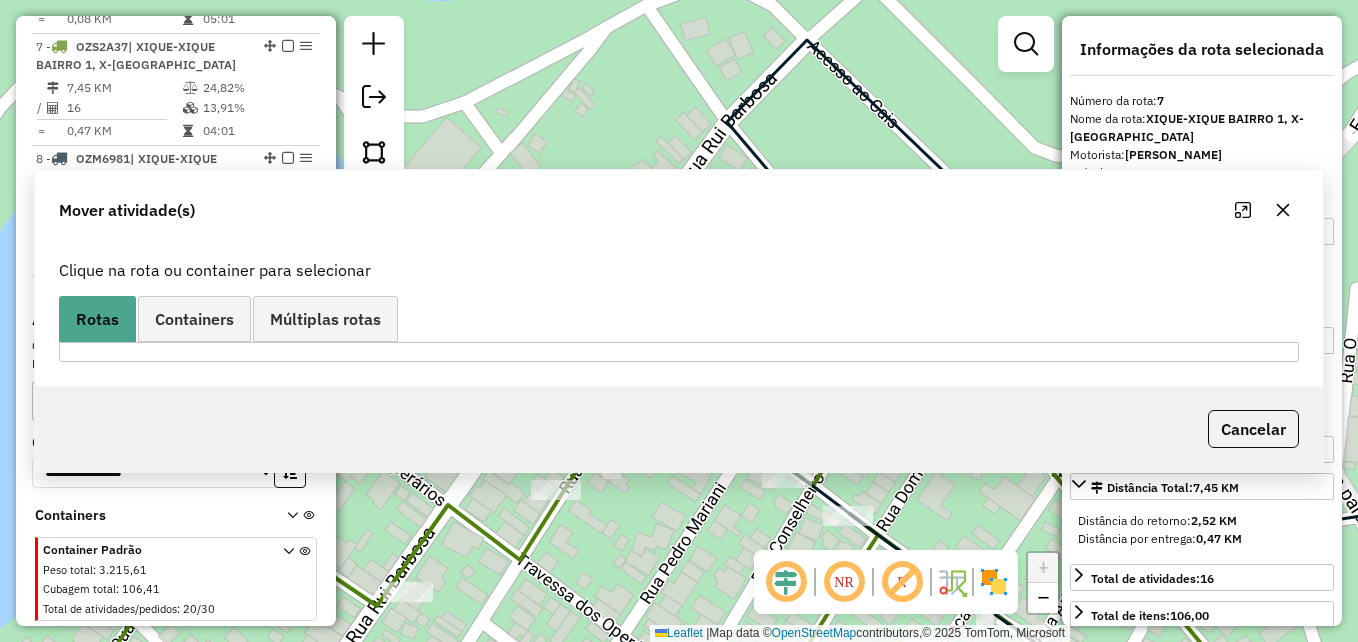 scroll, scrollTop: 0, scrollLeft: 0, axis: both 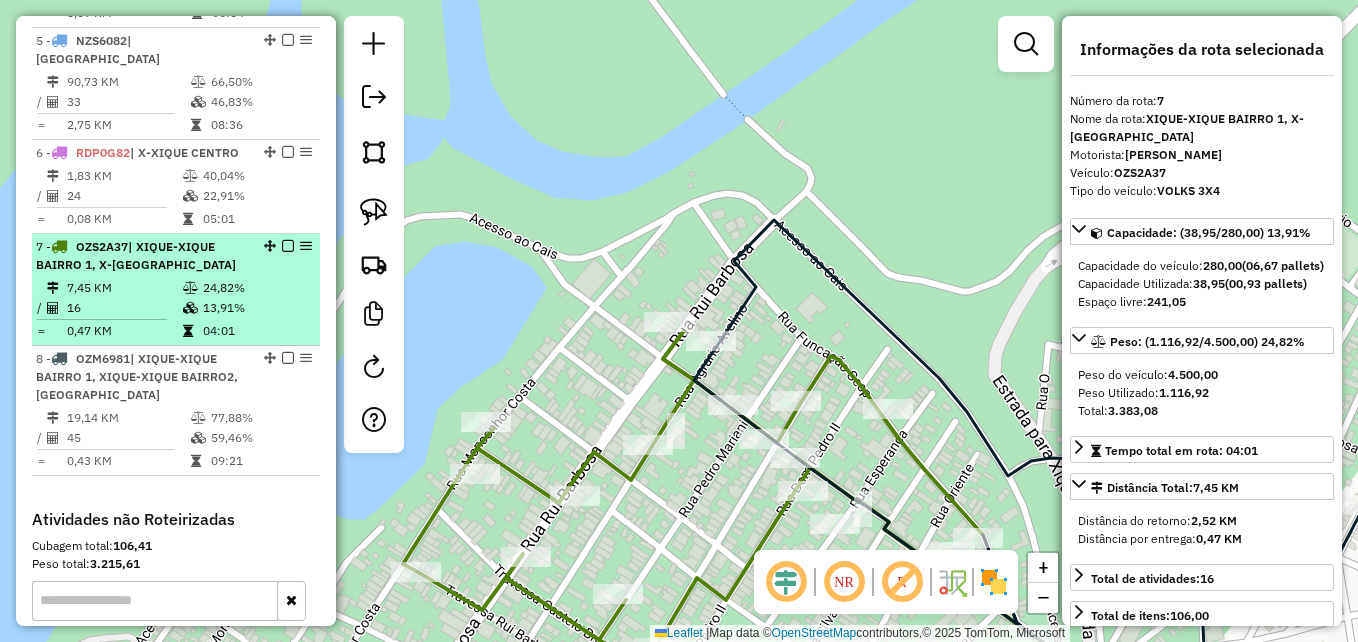 click on "7,45 KM" at bounding box center (124, 288) 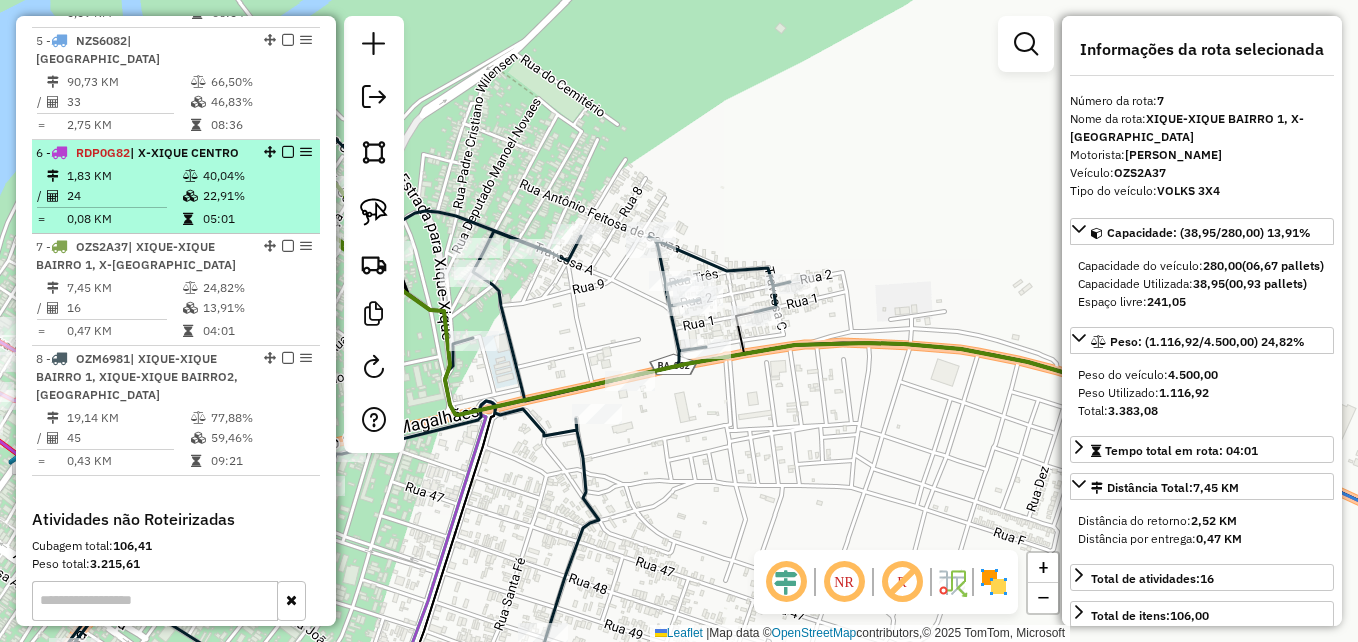 click on "1,83 KM" at bounding box center (124, 176) 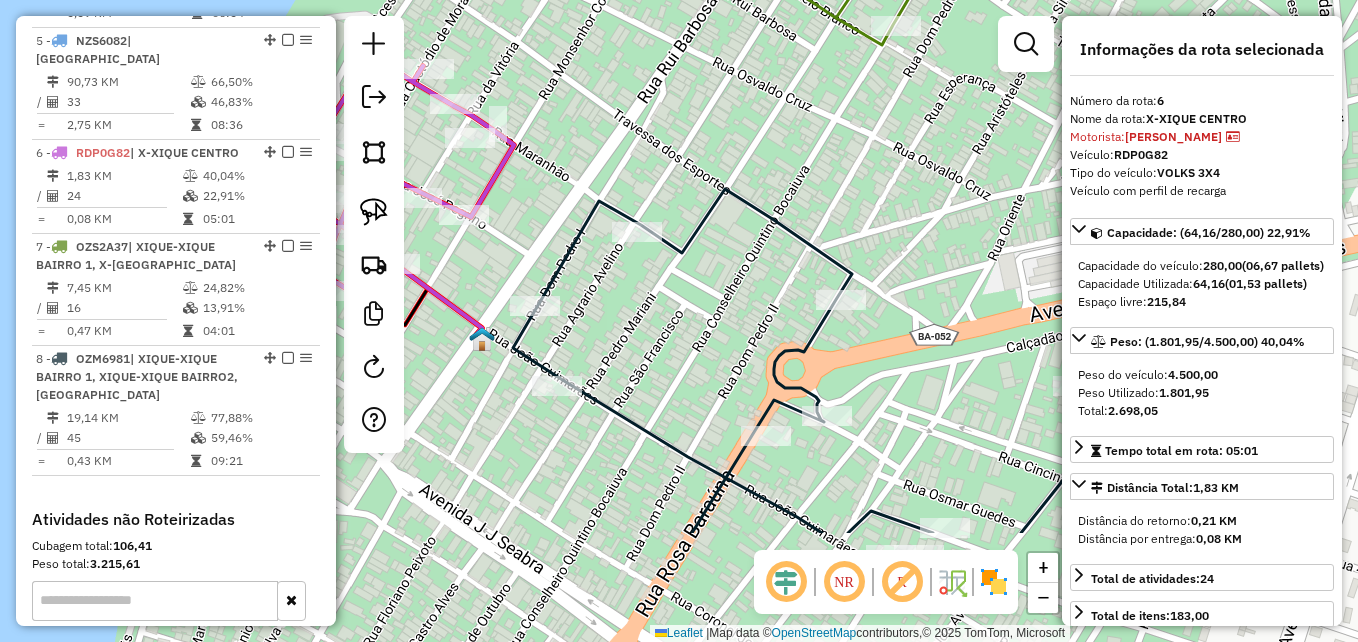 drag, startPoint x: 892, startPoint y: 425, endPoint x: 490, endPoint y: 252, distance: 437.64484 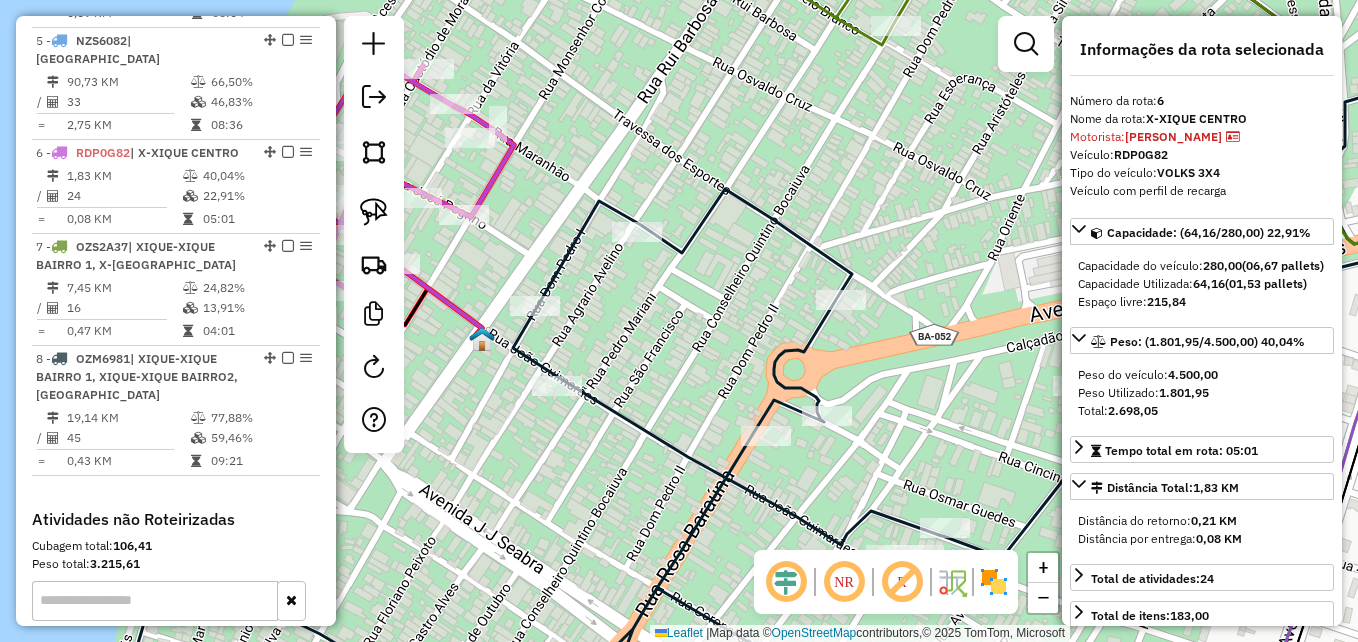 click 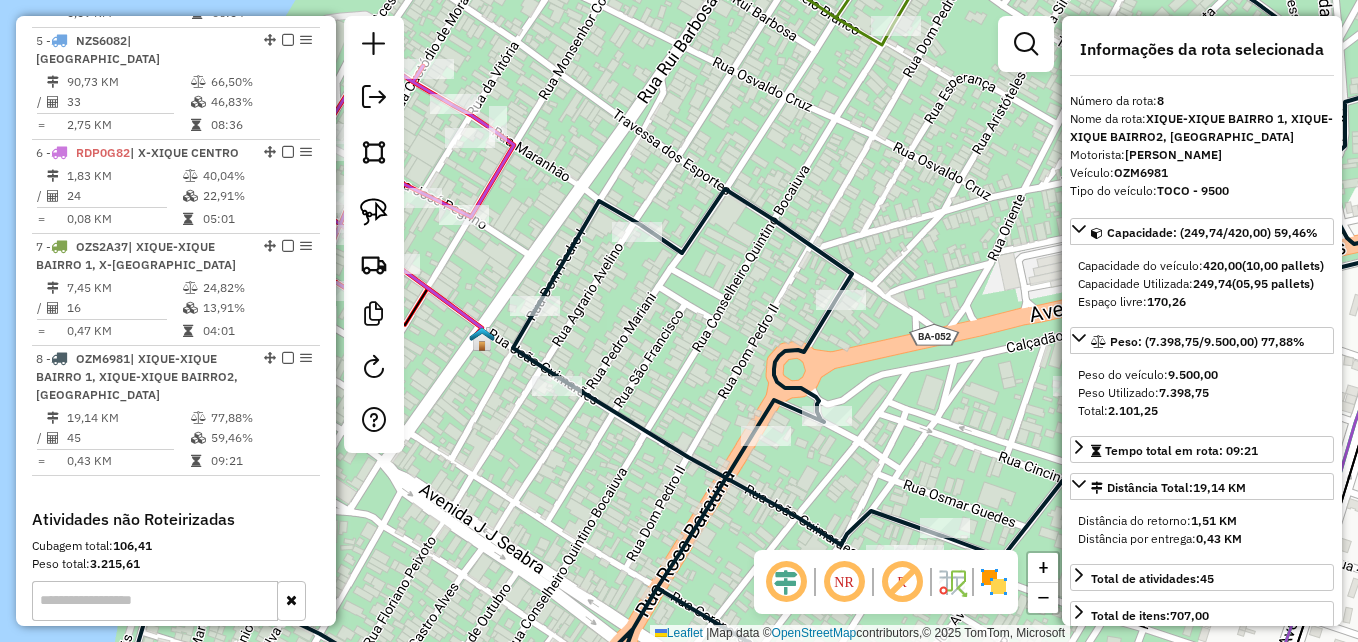 click 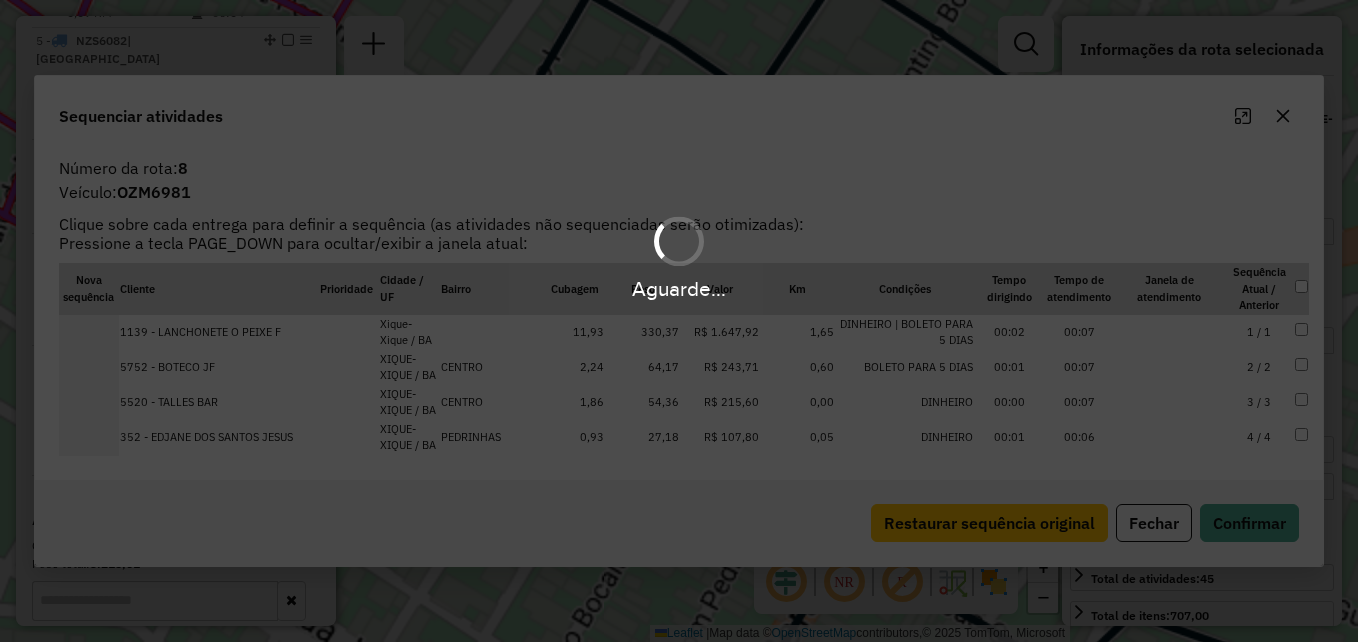scroll, scrollTop: 1375, scrollLeft: 0, axis: vertical 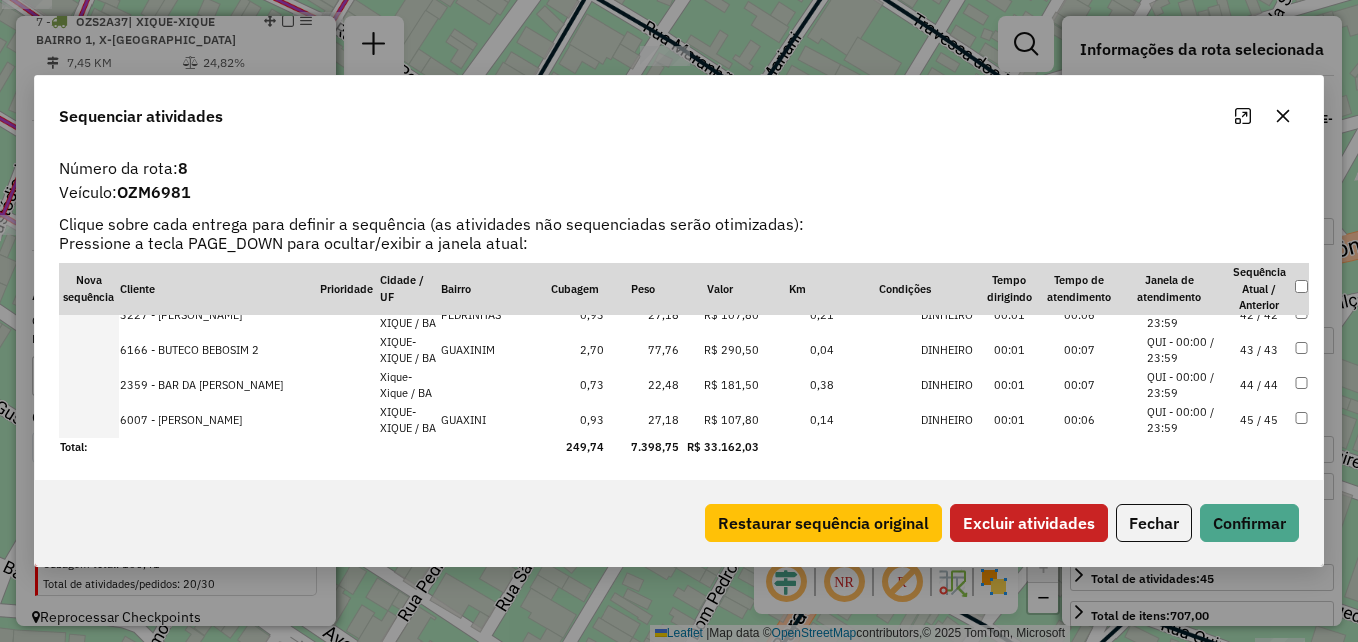 click on "27,18" at bounding box center [642, 420] 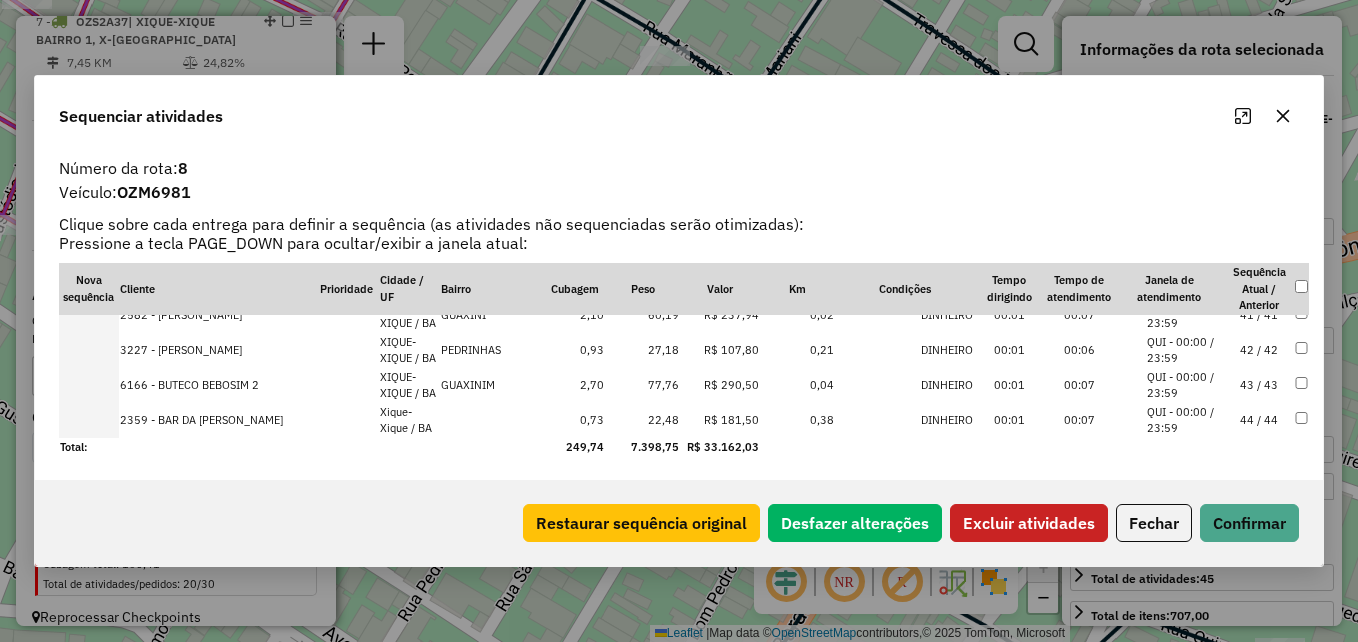 click on "22,48" at bounding box center (642, 420) 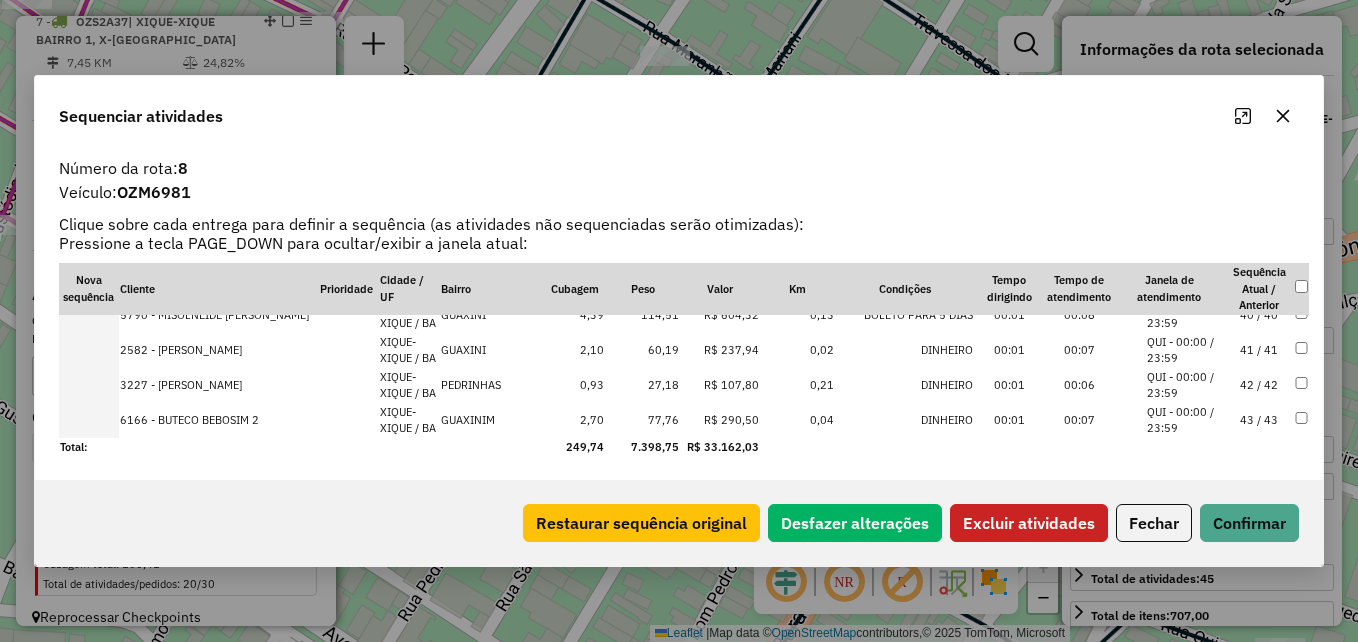 click on "27,18" at bounding box center (642, 385) 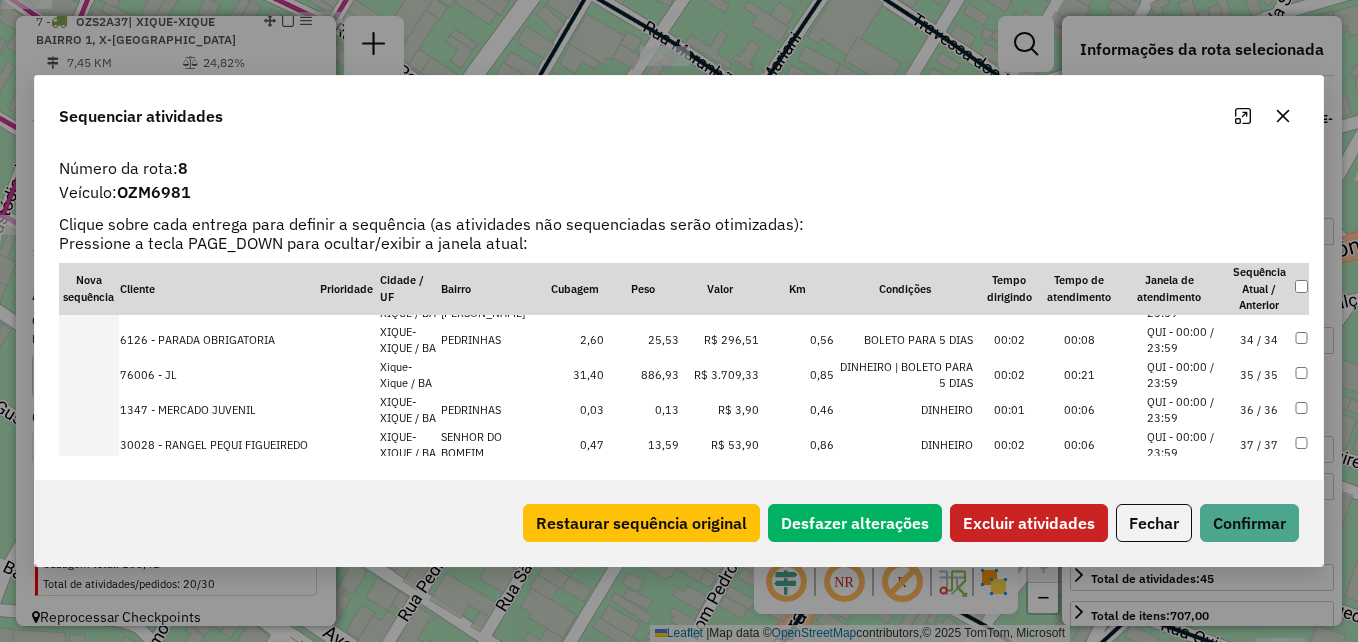 click on "0,13" at bounding box center (642, 410) 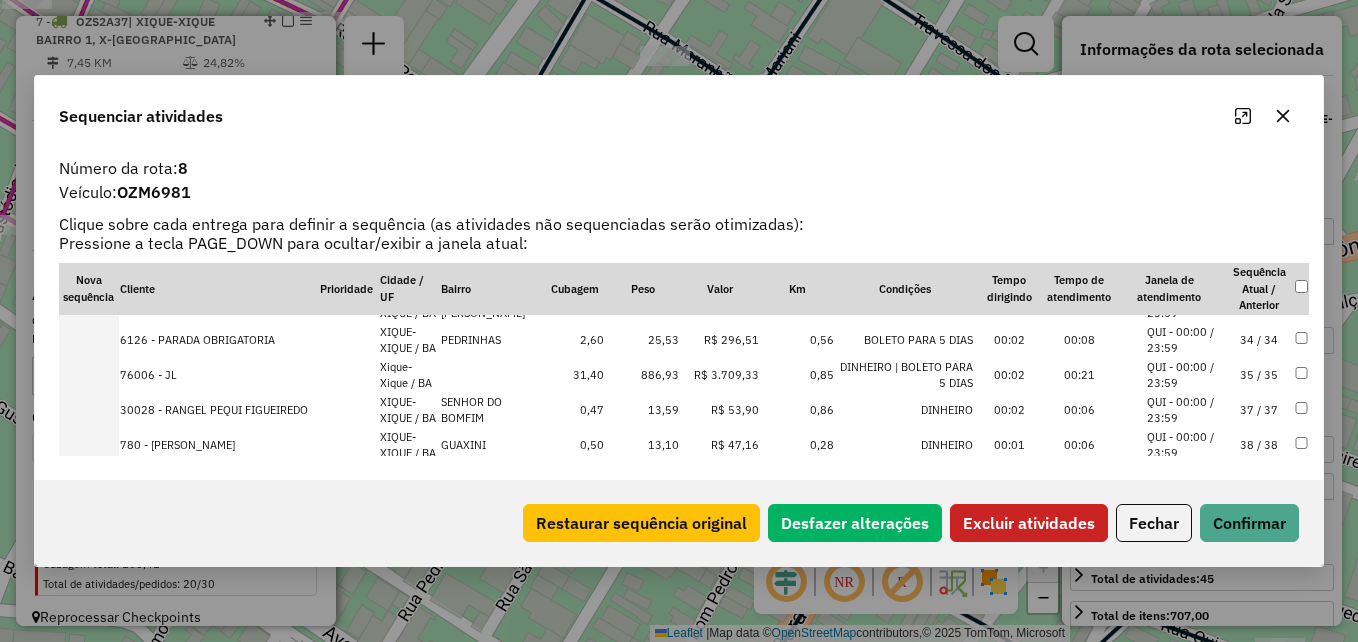 click on "13,10" at bounding box center (642, 445) 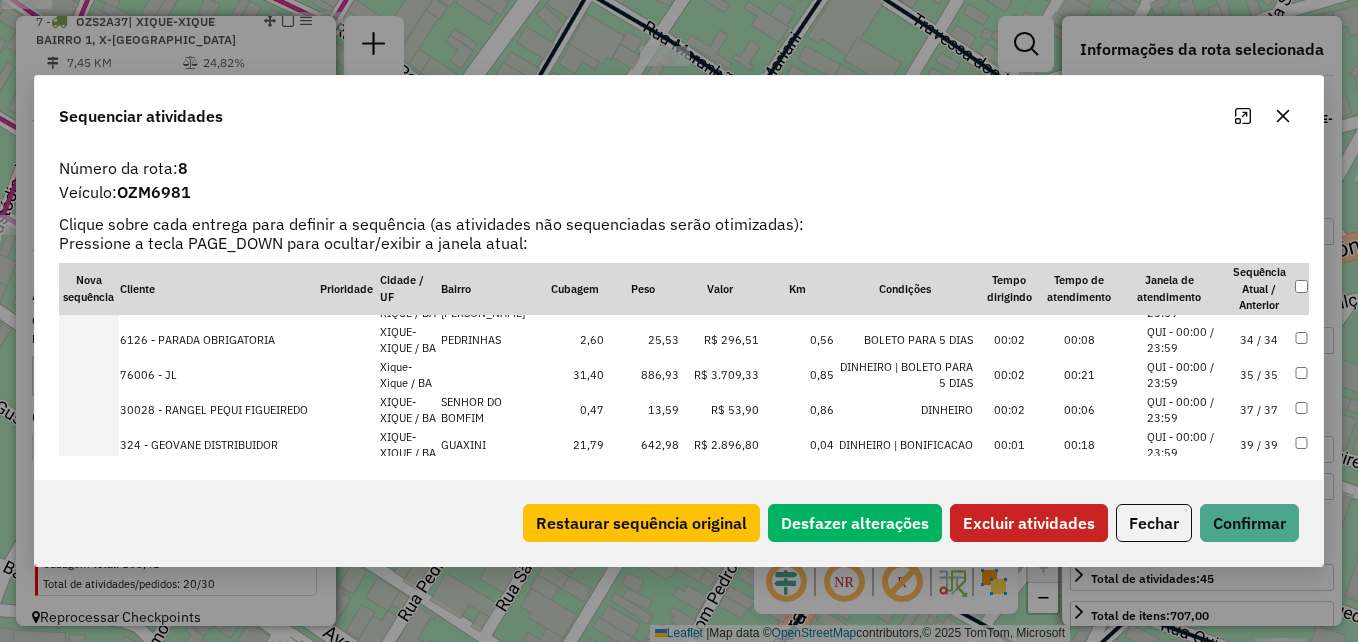 click on "13,59" at bounding box center (642, 410) 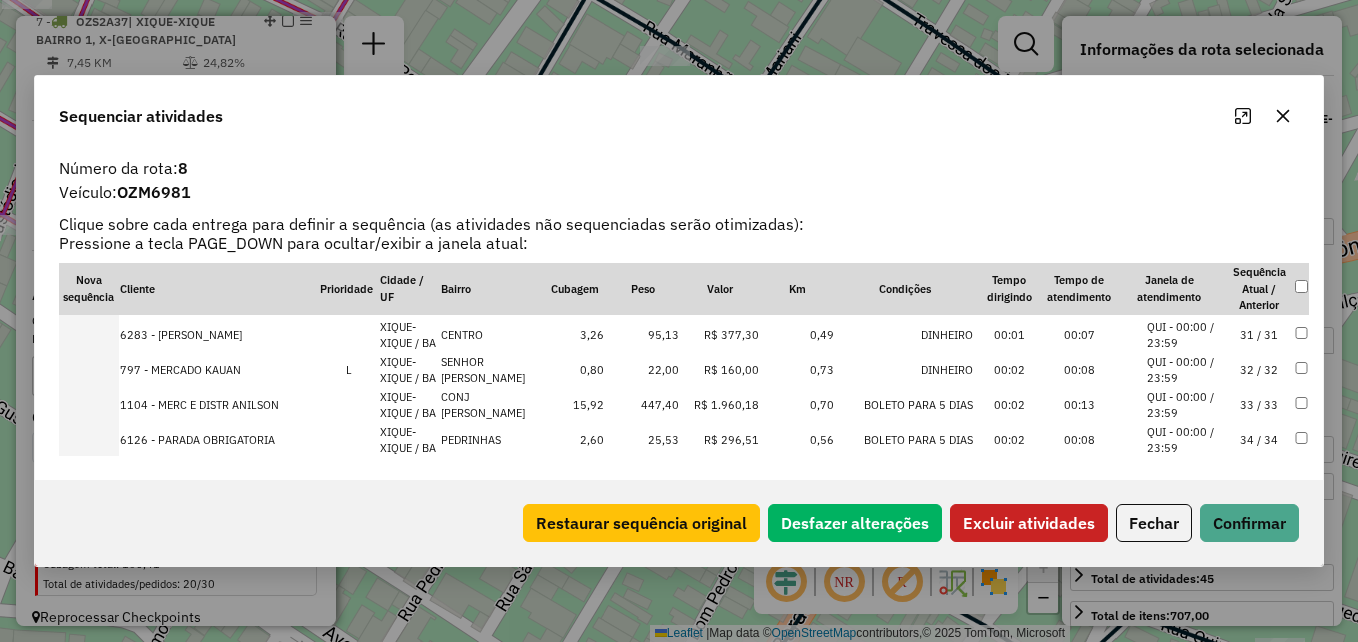 click on "25,53" at bounding box center [642, 440] 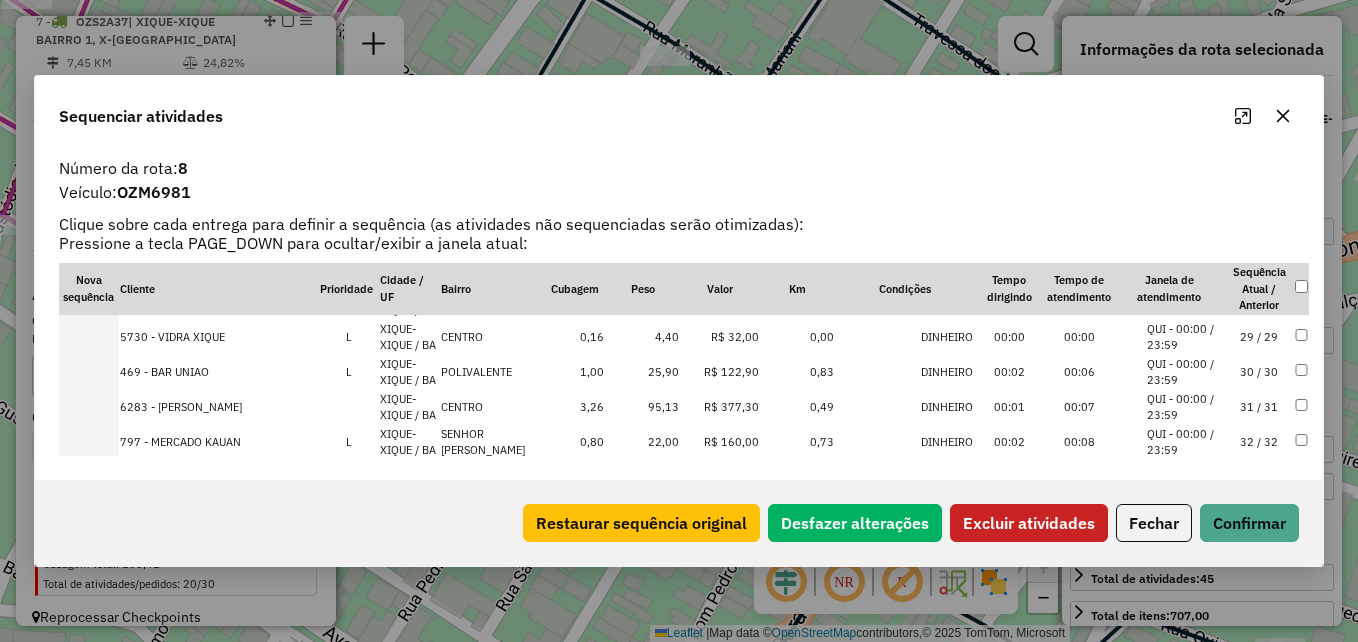 scroll, scrollTop: 1192, scrollLeft: 0, axis: vertical 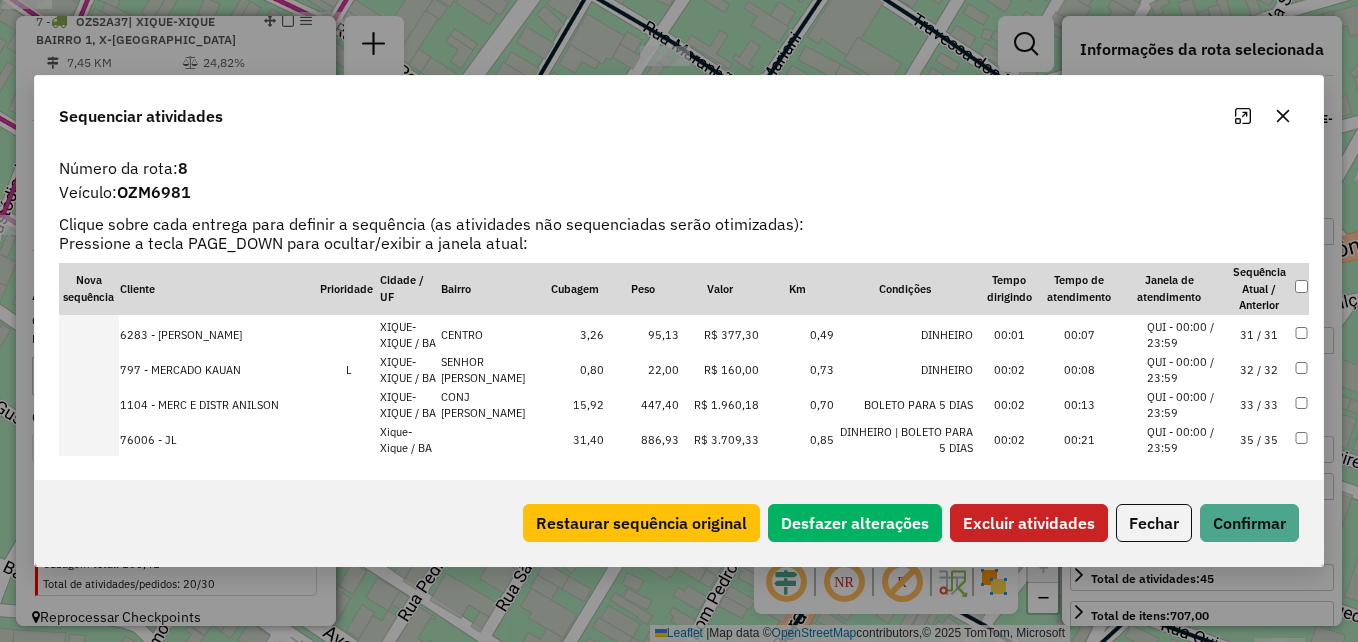 click on "22,00" at bounding box center (642, 370) 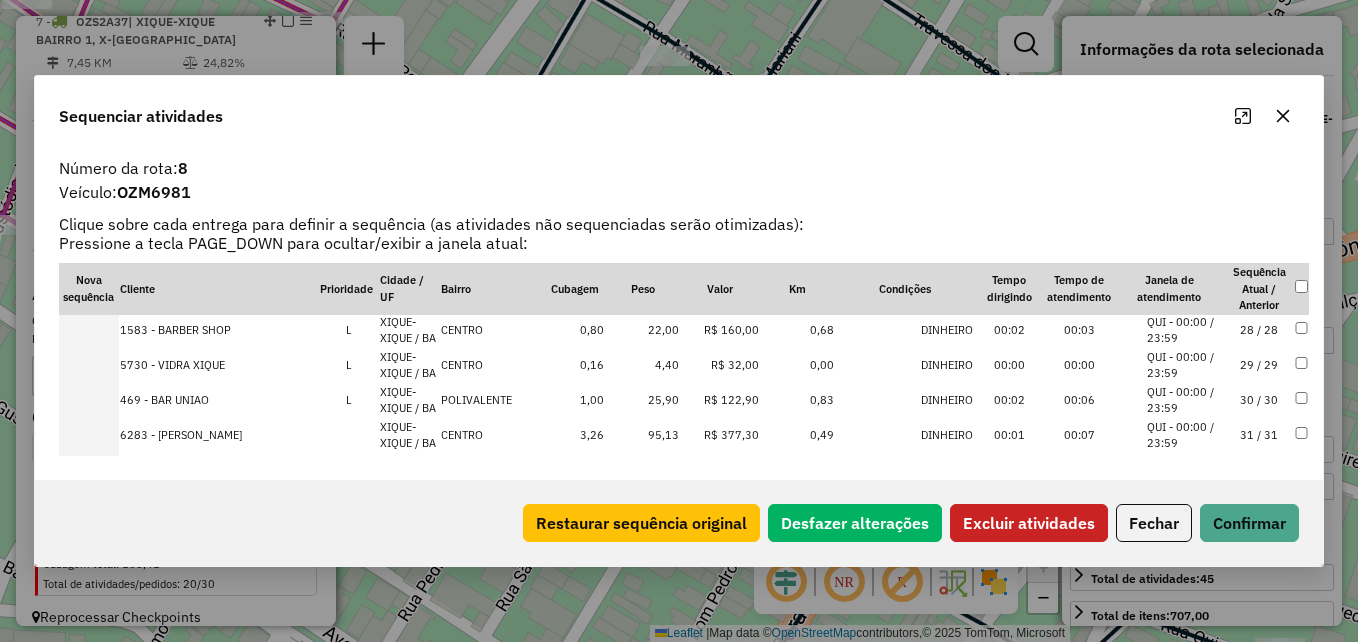click on "25,90" at bounding box center (642, 400) 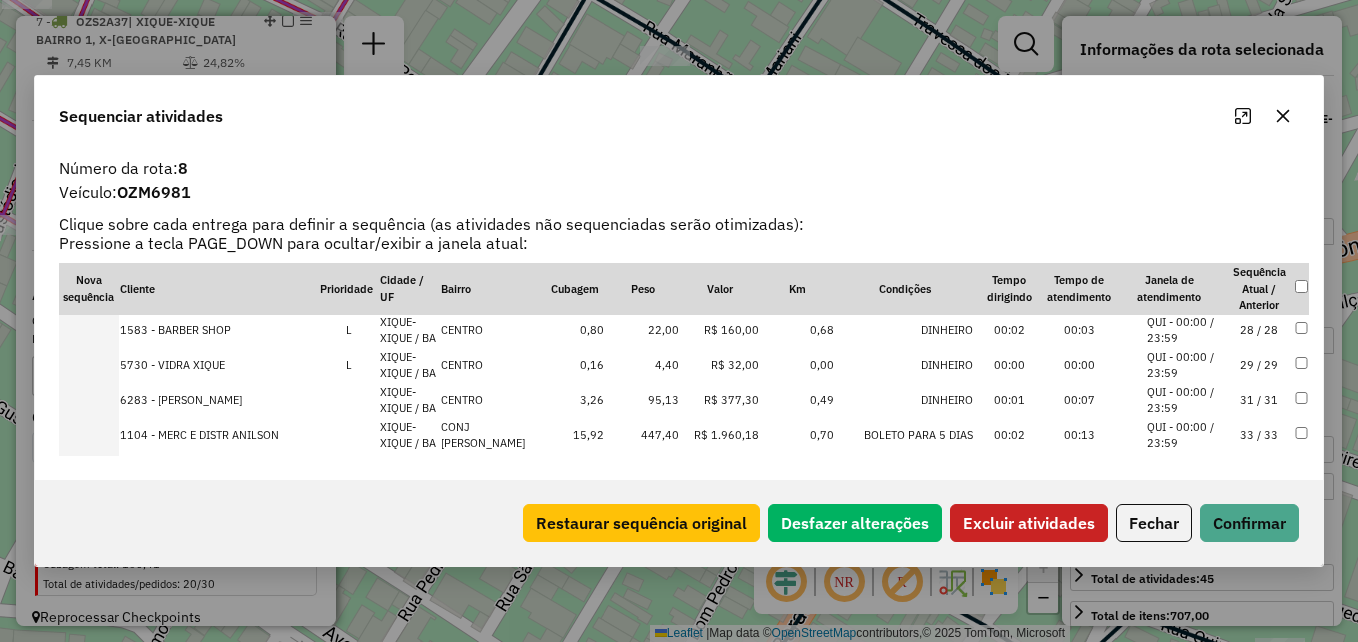 click on "4,40" at bounding box center (642, 365) 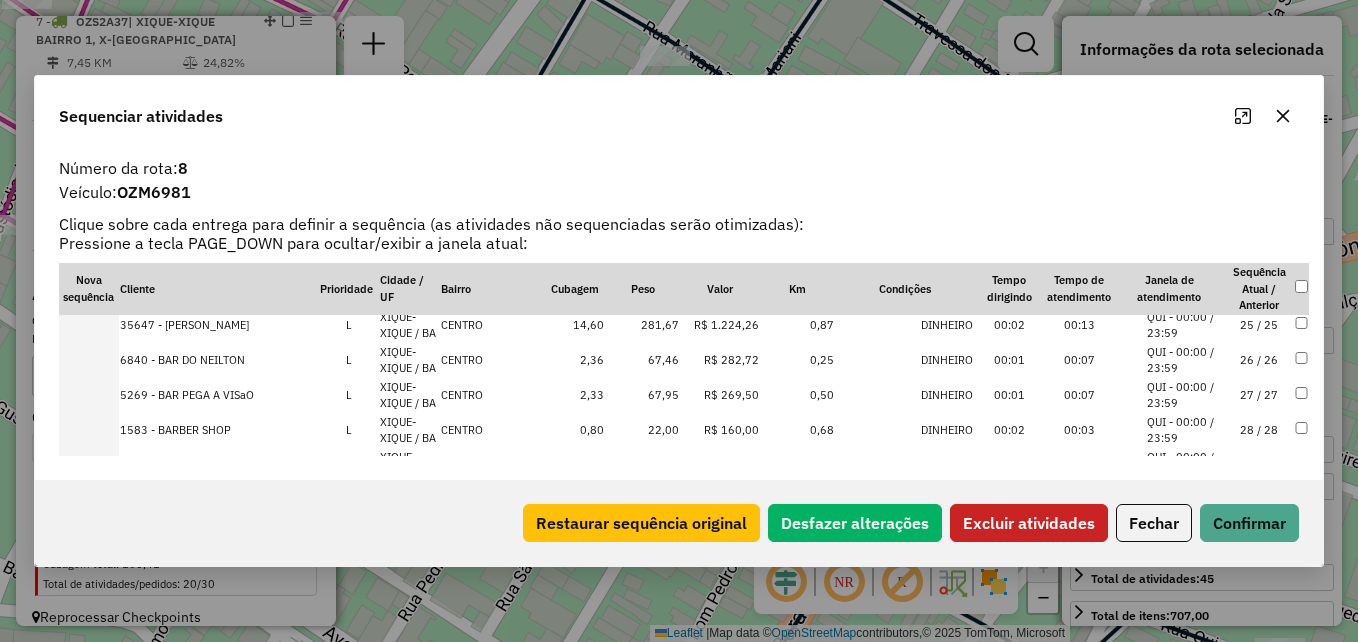 click on "22,00" at bounding box center [642, 430] 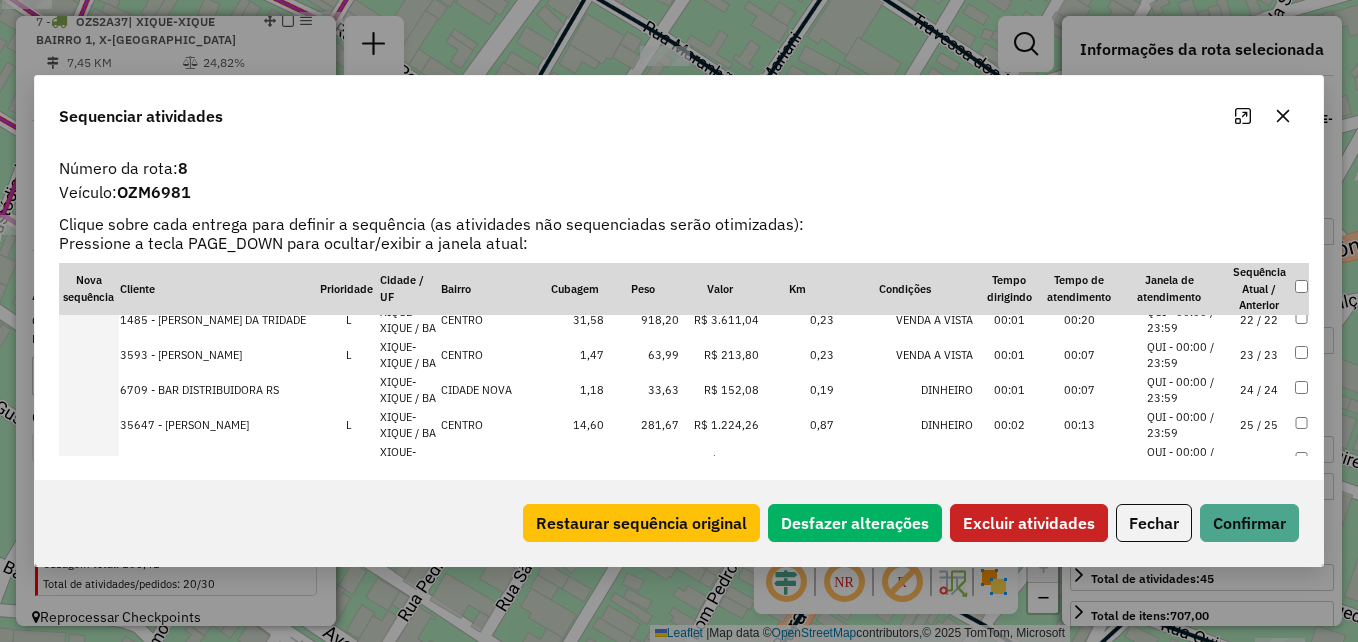 click on "33,63" at bounding box center (642, 390) 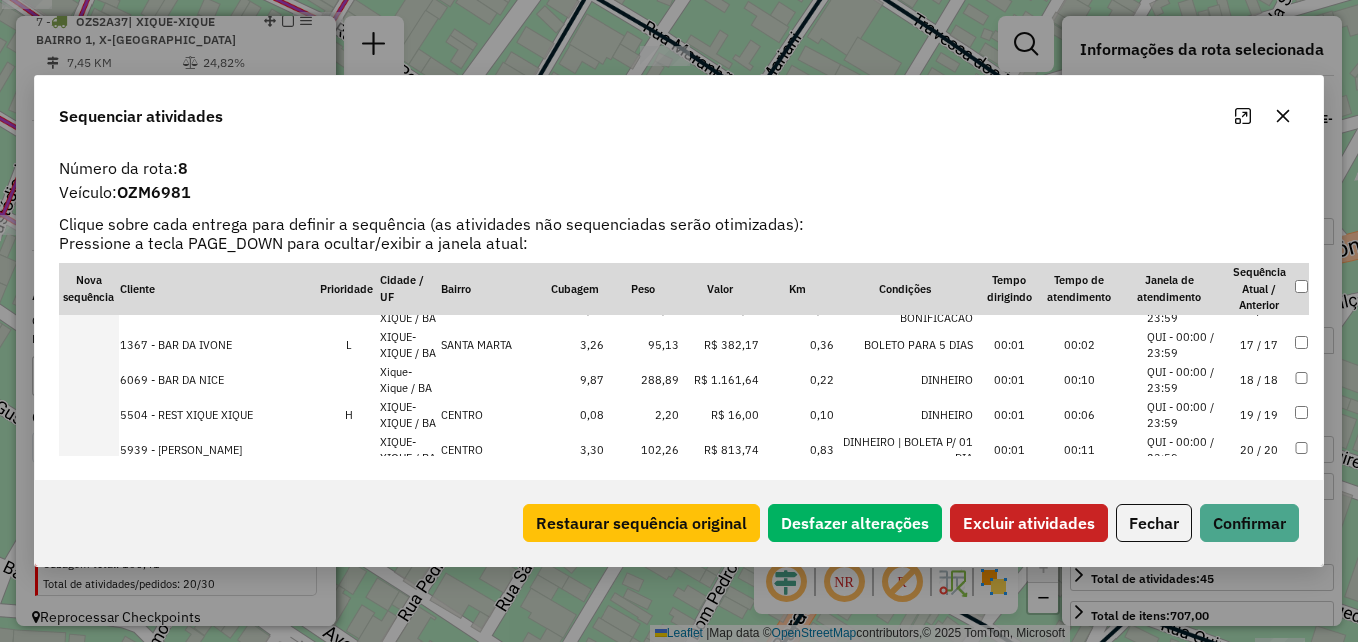 click on "2,20" at bounding box center [642, 415] 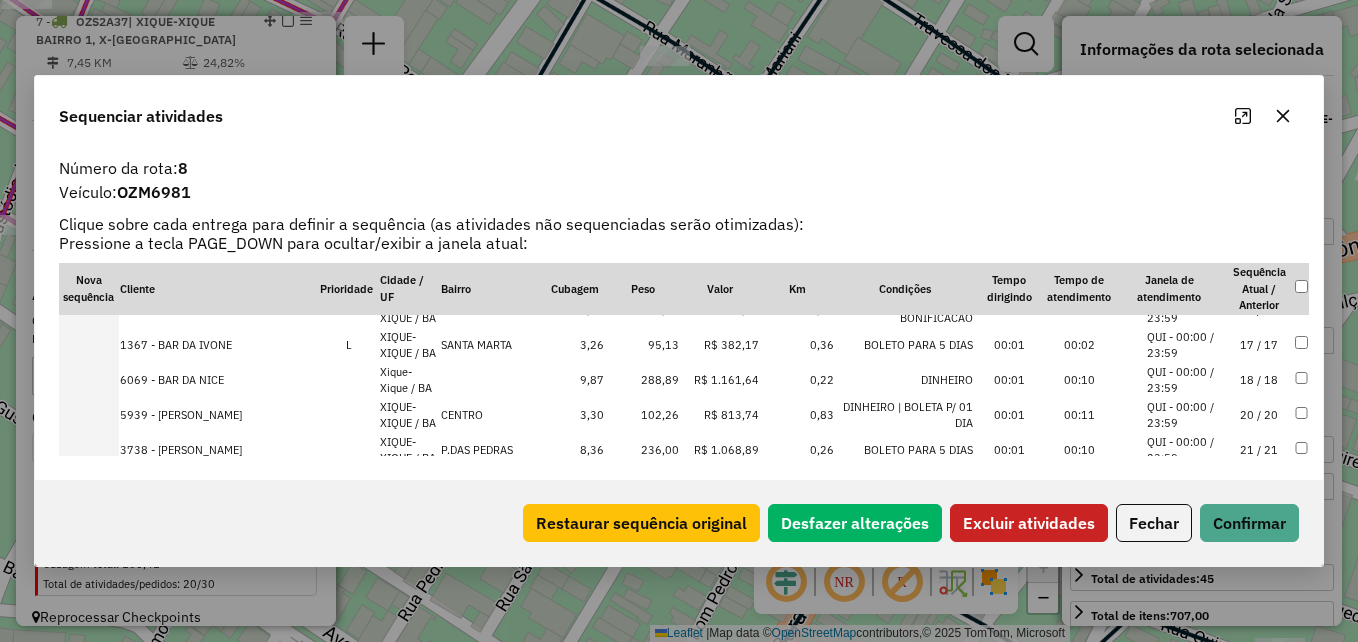 scroll, scrollTop: 902, scrollLeft: 0, axis: vertical 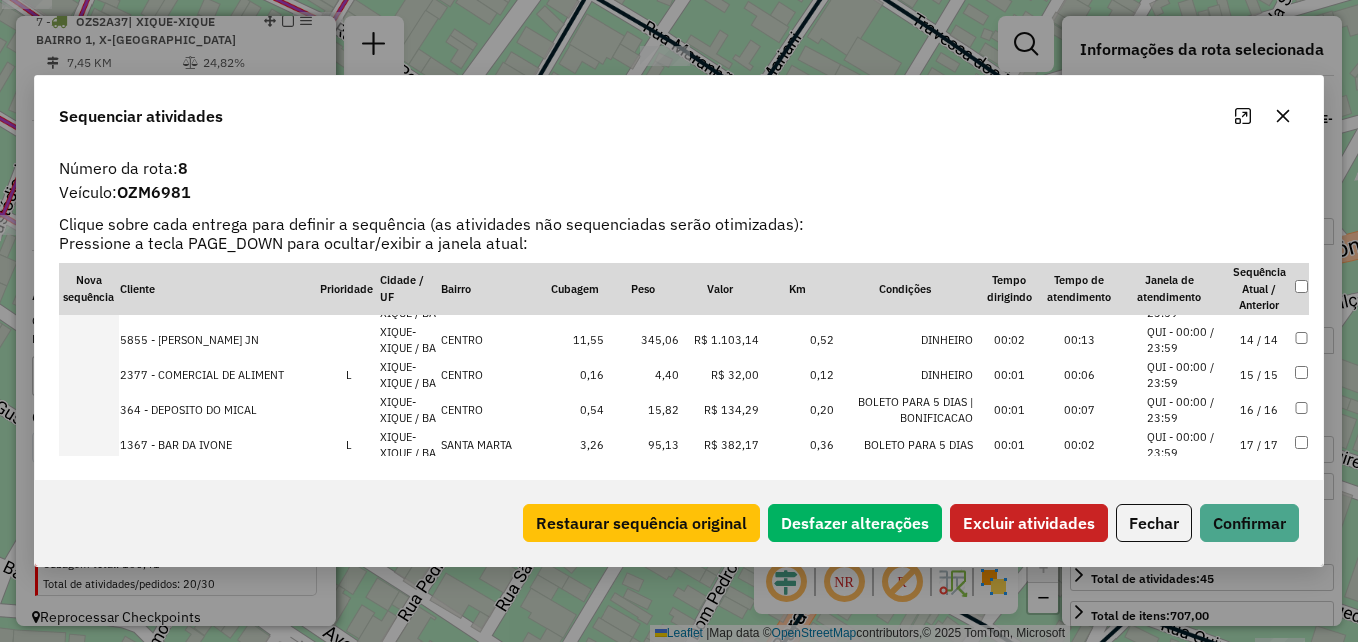 click on "4,40" at bounding box center [642, 375] 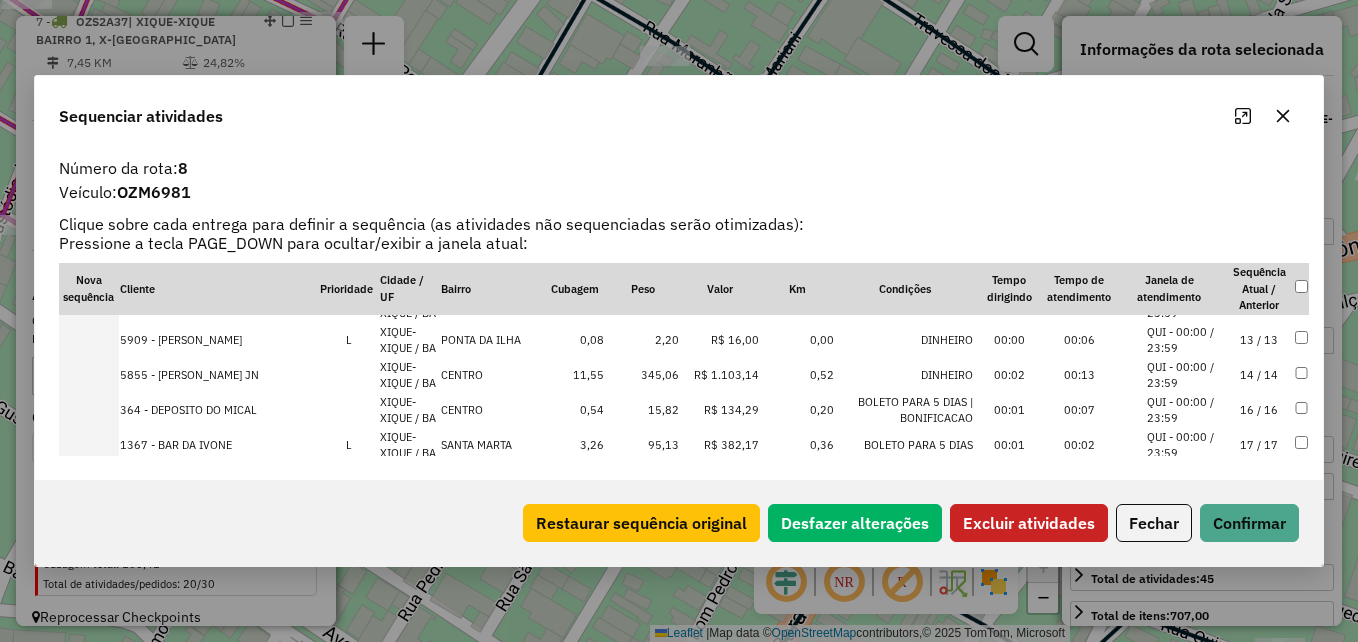 scroll, scrollTop: 937, scrollLeft: 0, axis: vertical 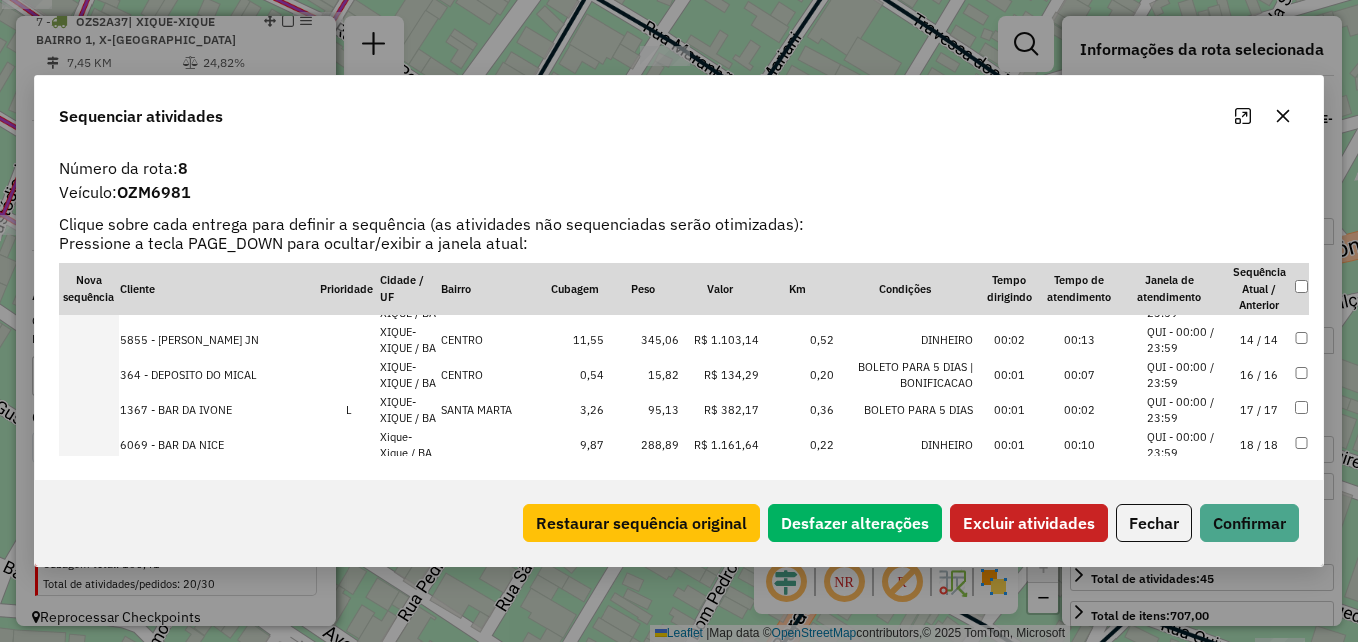 click on "15,82" at bounding box center [642, 375] 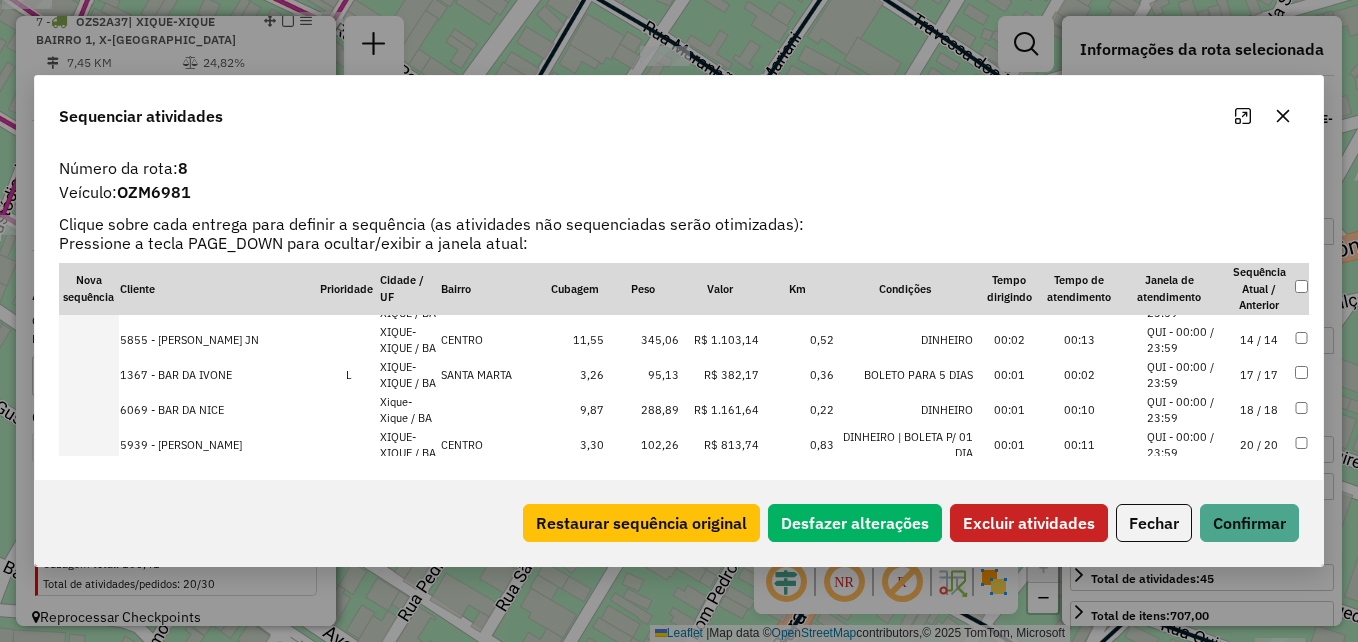 click on "95,13" at bounding box center [642, 375] 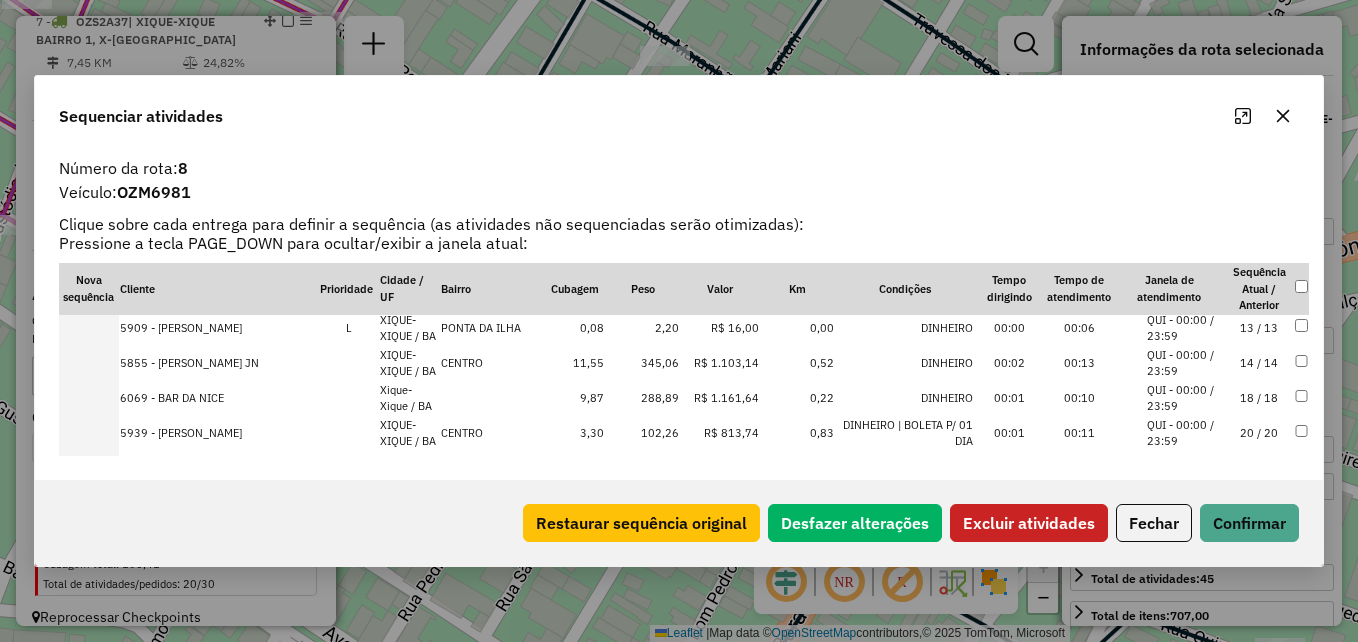 scroll, scrollTop: 952, scrollLeft: 0, axis: vertical 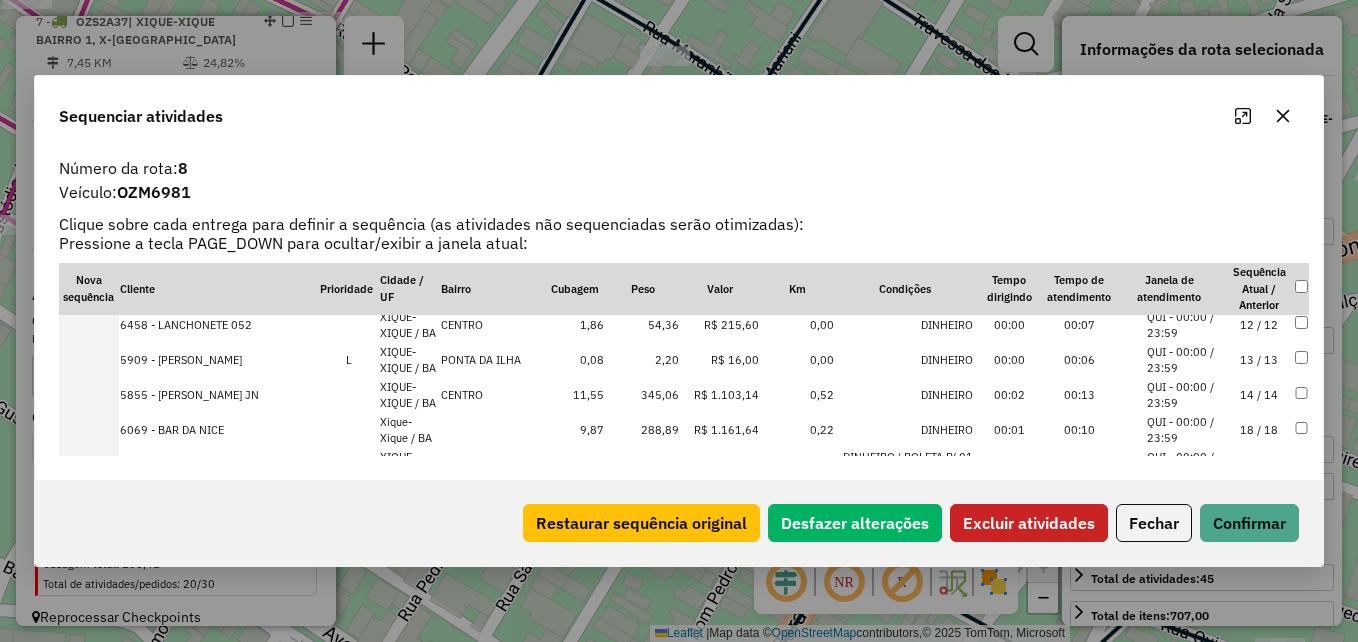 click on "2,20" at bounding box center (642, 360) 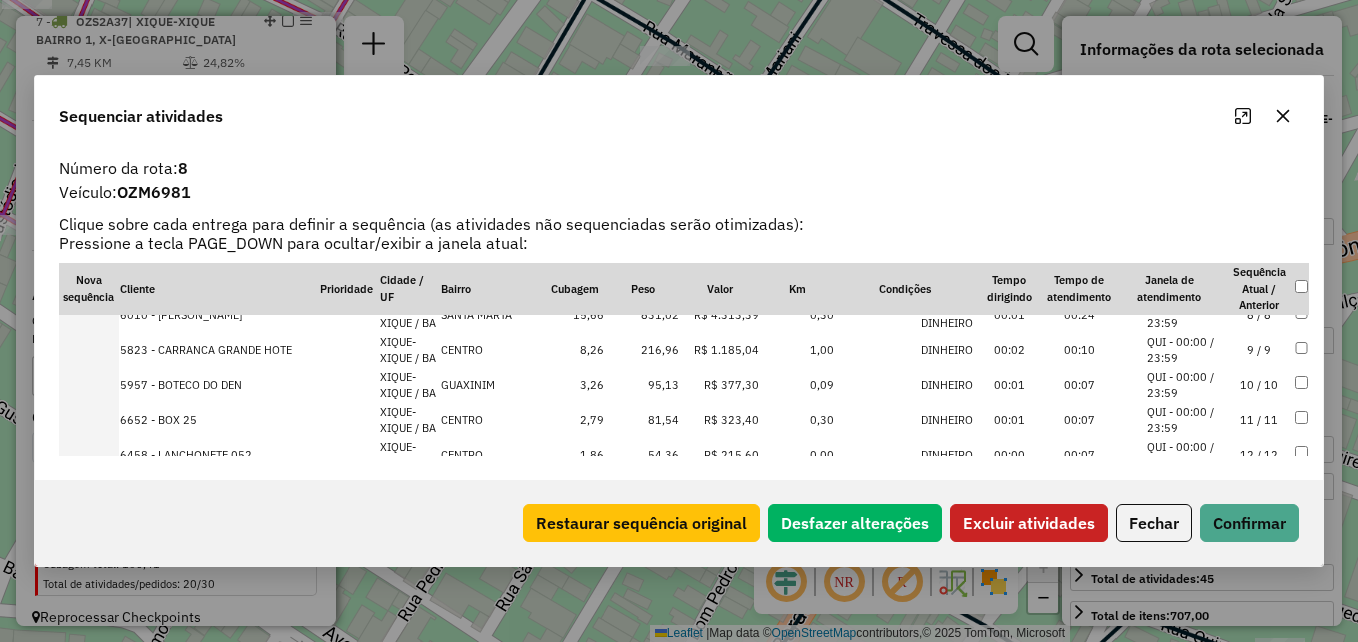 scroll, scrollTop: 887, scrollLeft: 0, axis: vertical 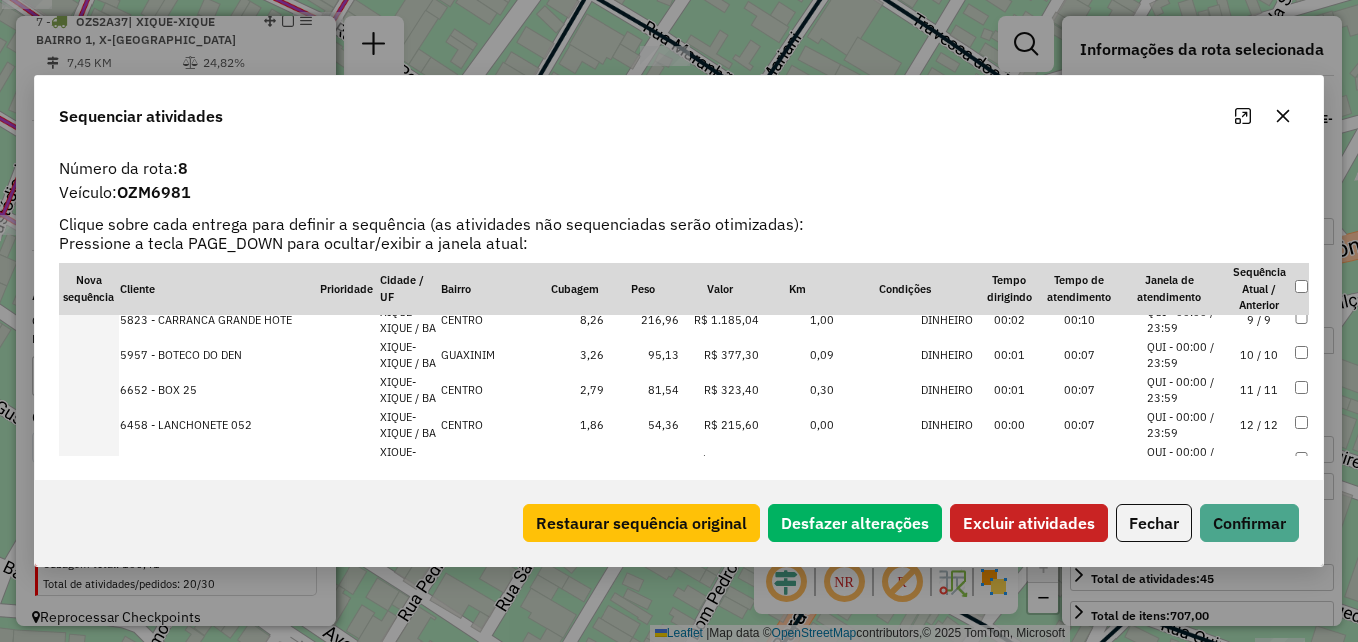 click on "54,36" at bounding box center [642, 425] 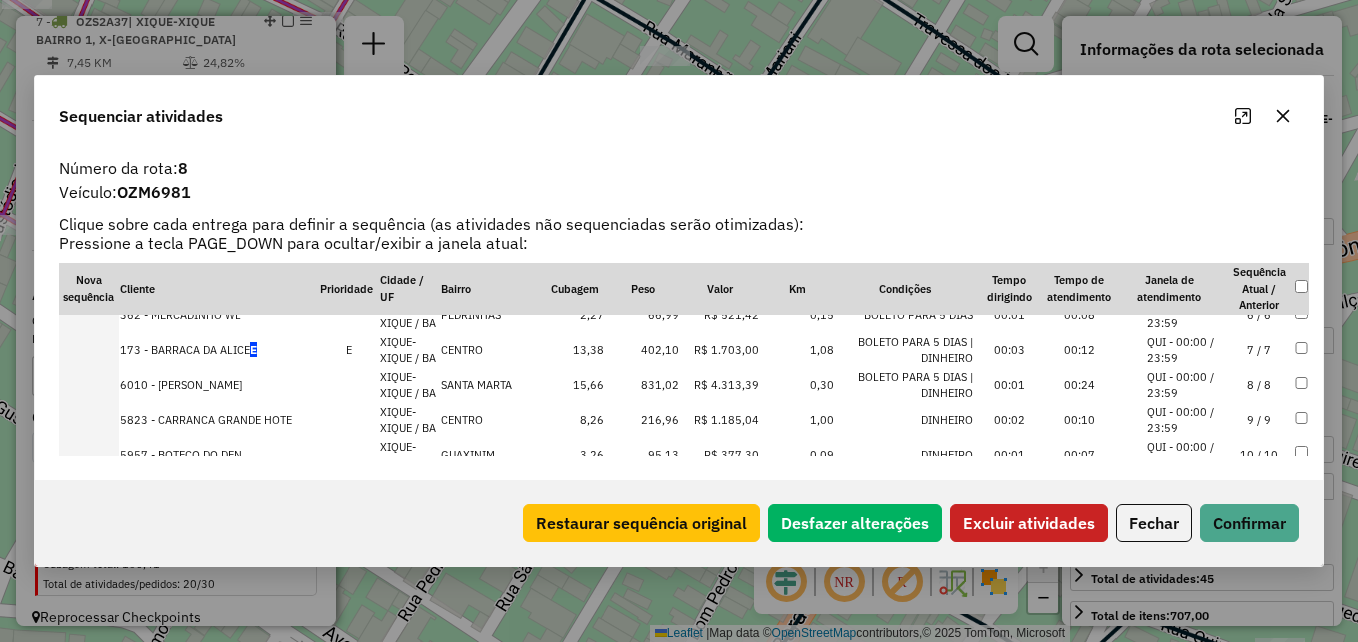 scroll, scrollTop: 722, scrollLeft: 0, axis: vertical 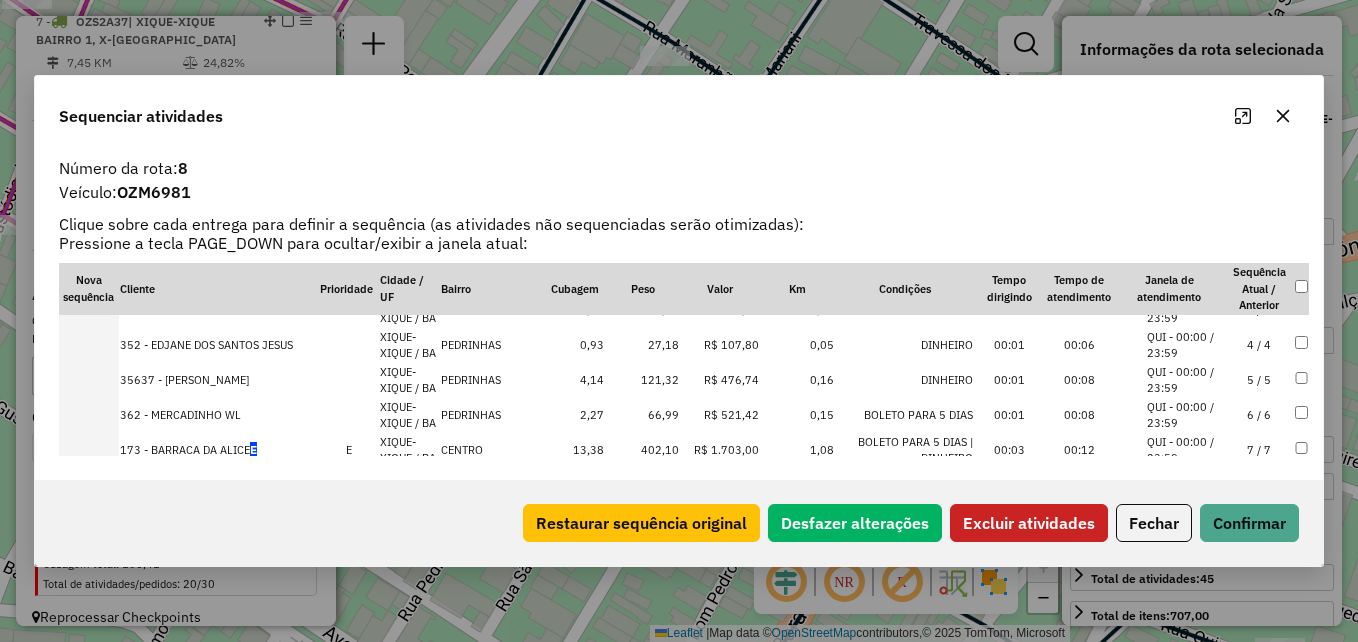 click on "66,99" at bounding box center (642, 415) 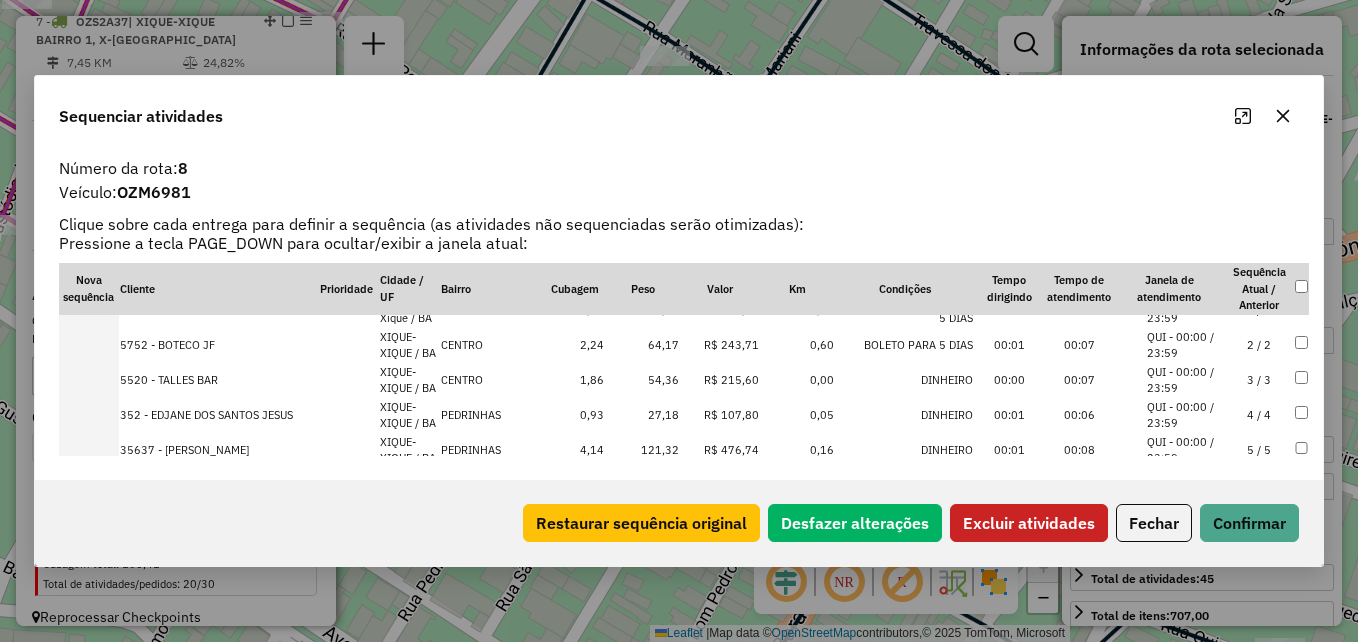 scroll, scrollTop: 657, scrollLeft: 0, axis: vertical 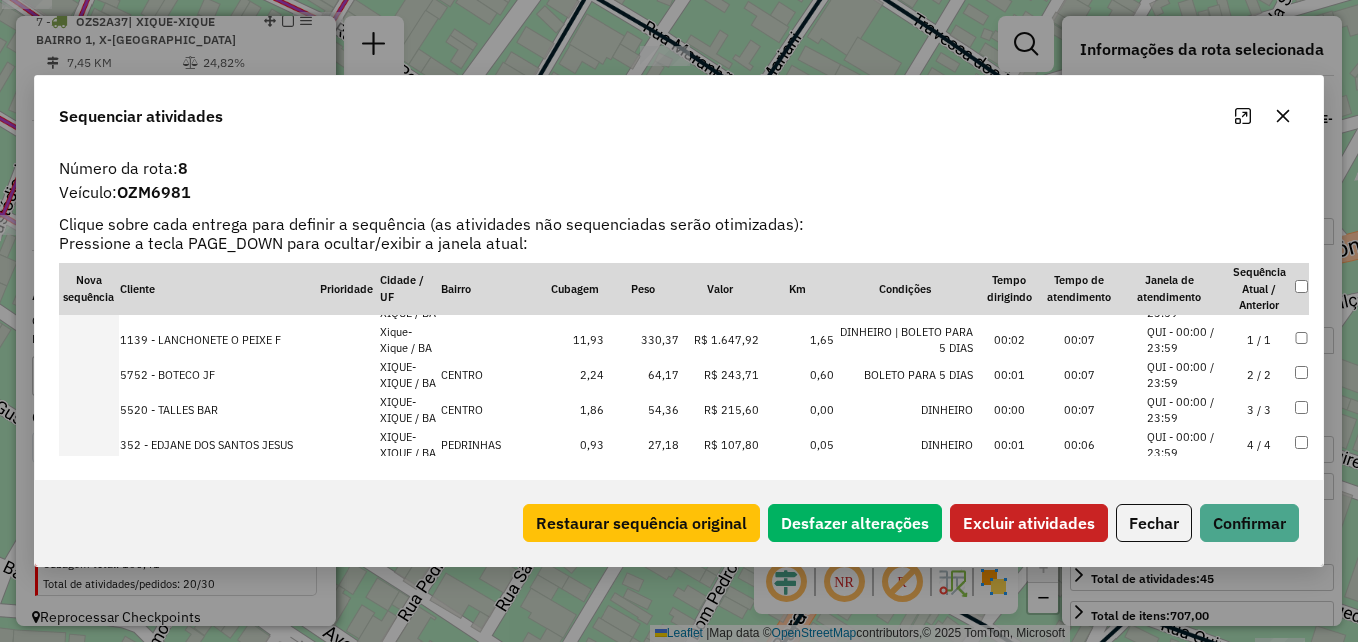 click on "27,18" at bounding box center (642, 445) 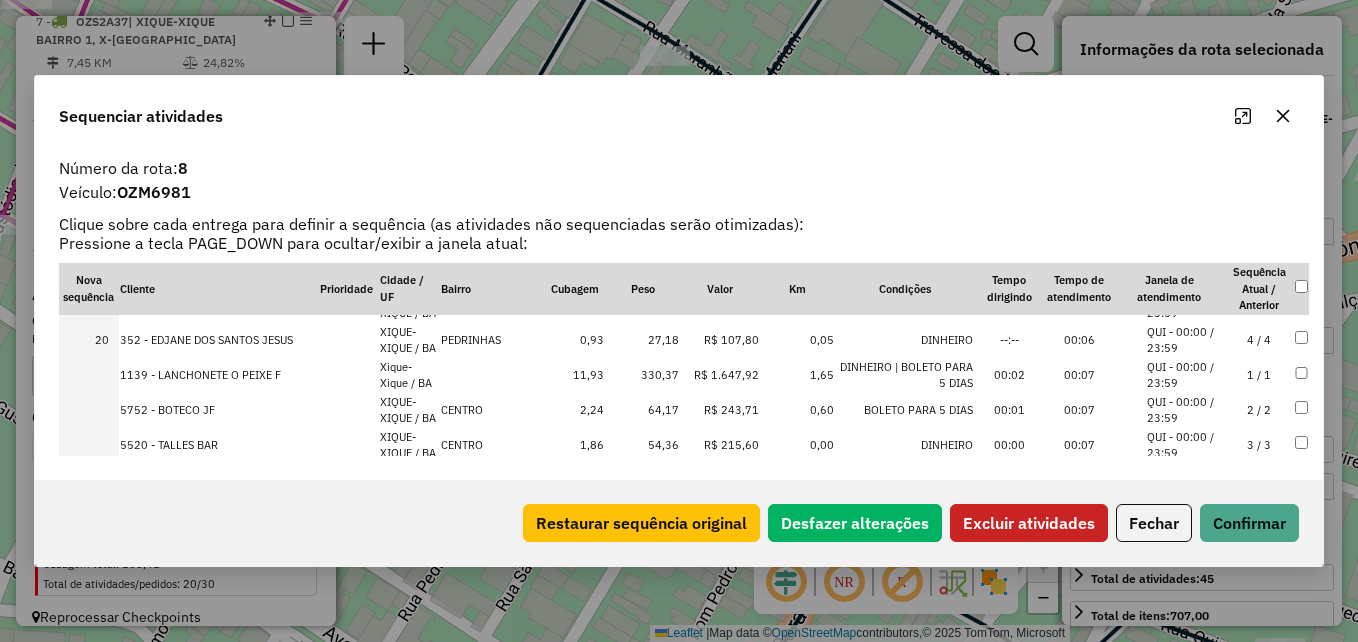 click on "64,17" at bounding box center (642, 410) 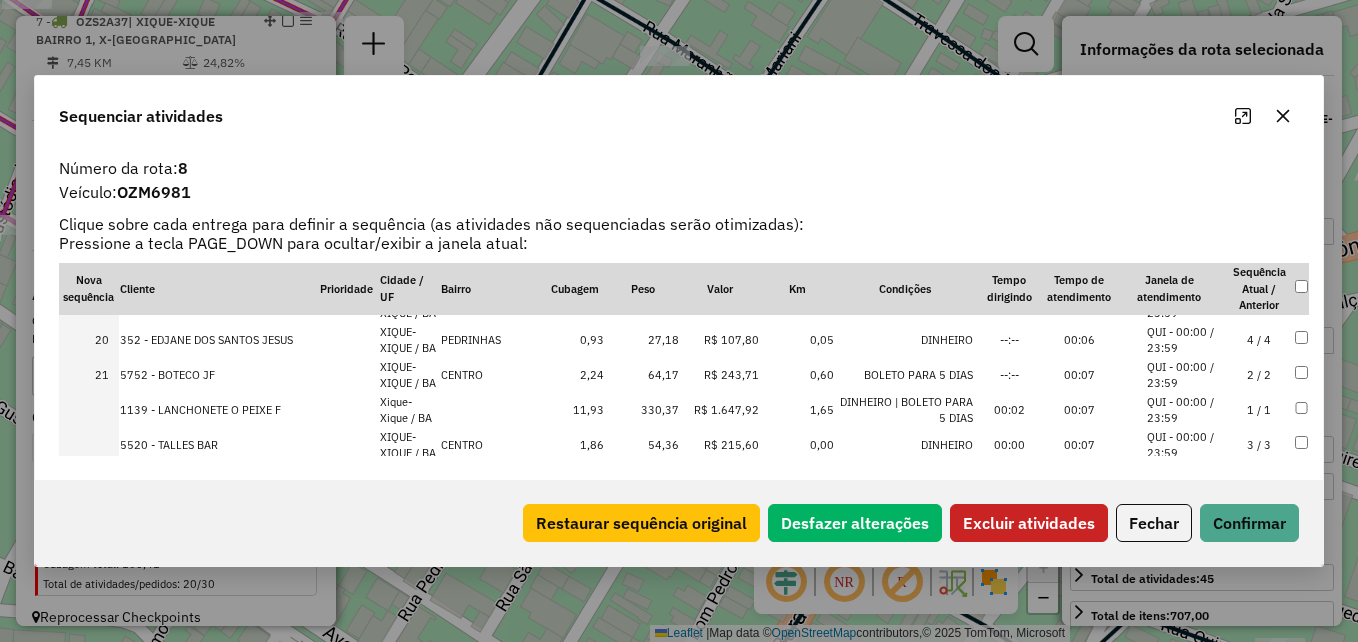 click on "54,36" at bounding box center (642, 445) 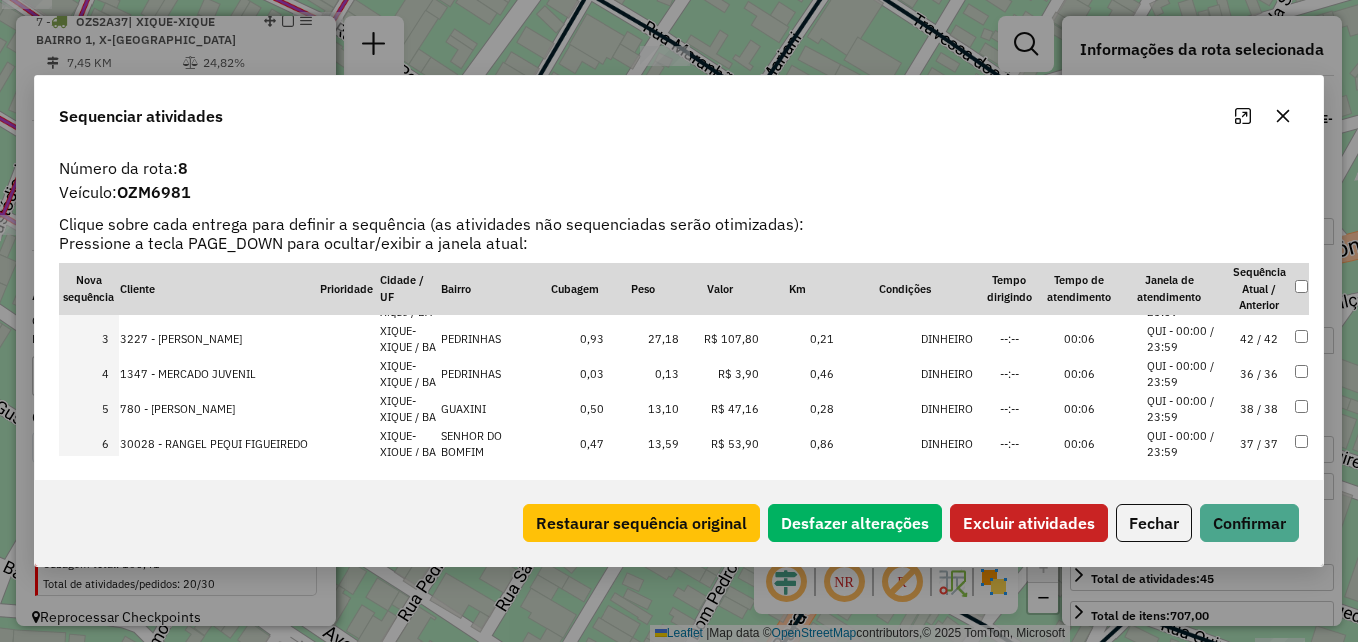 scroll, scrollTop: 0, scrollLeft: 0, axis: both 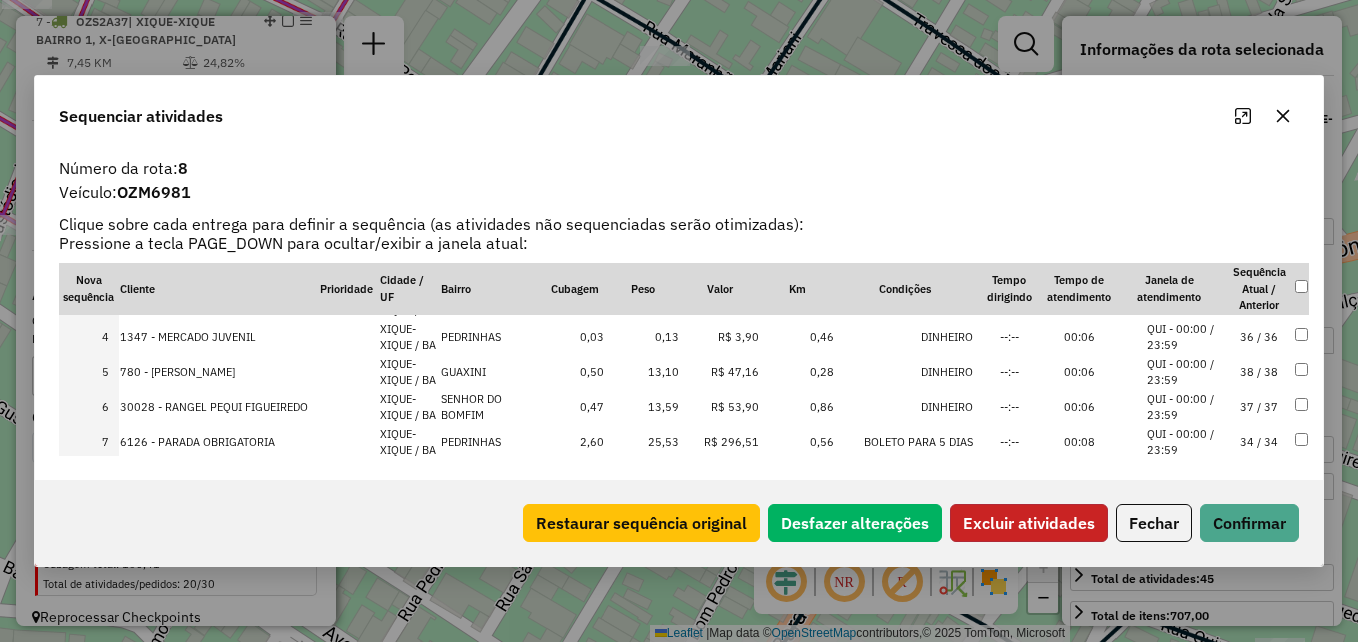click on "Excluir atividades" 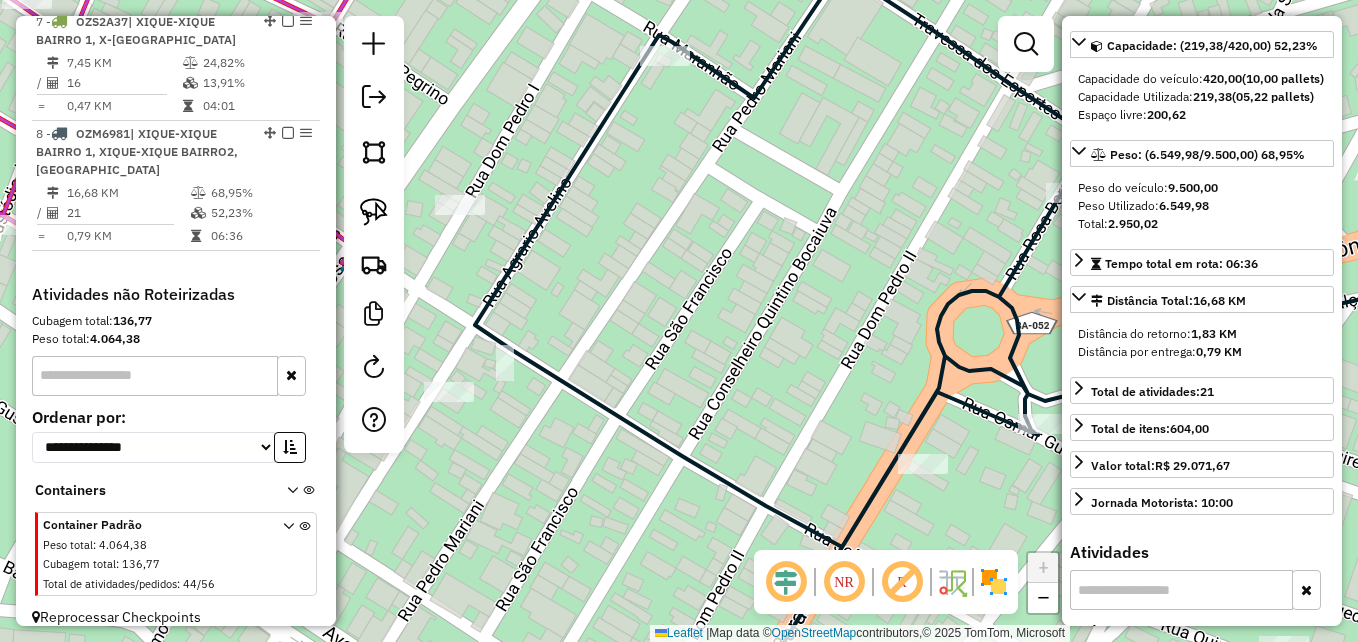 scroll, scrollTop: 200, scrollLeft: 0, axis: vertical 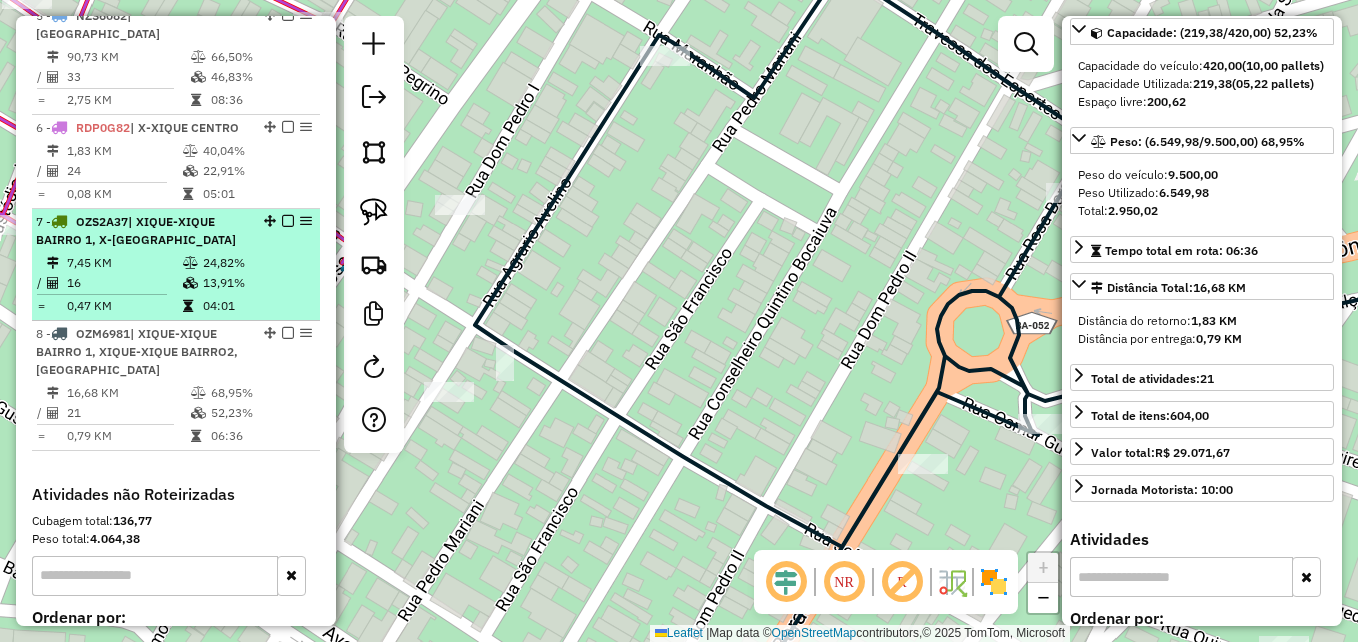 click on "16" at bounding box center (124, 283) 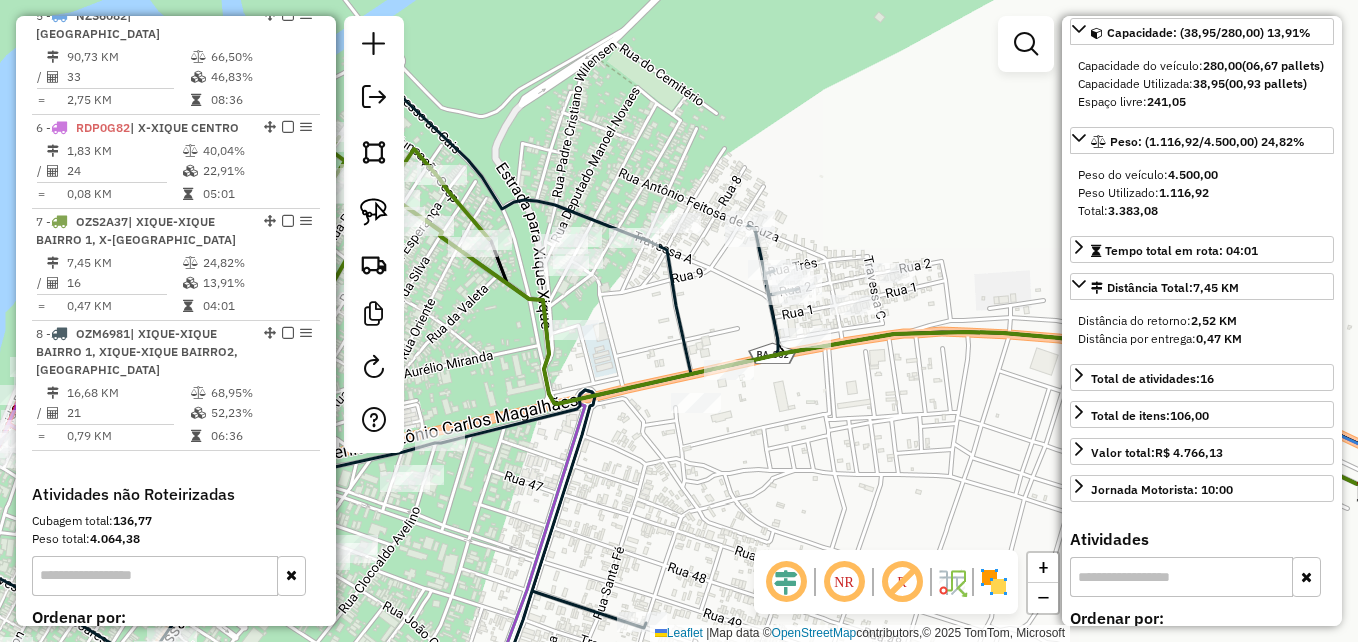 drag, startPoint x: 513, startPoint y: 316, endPoint x: 612, endPoint y: 305, distance: 99.60924 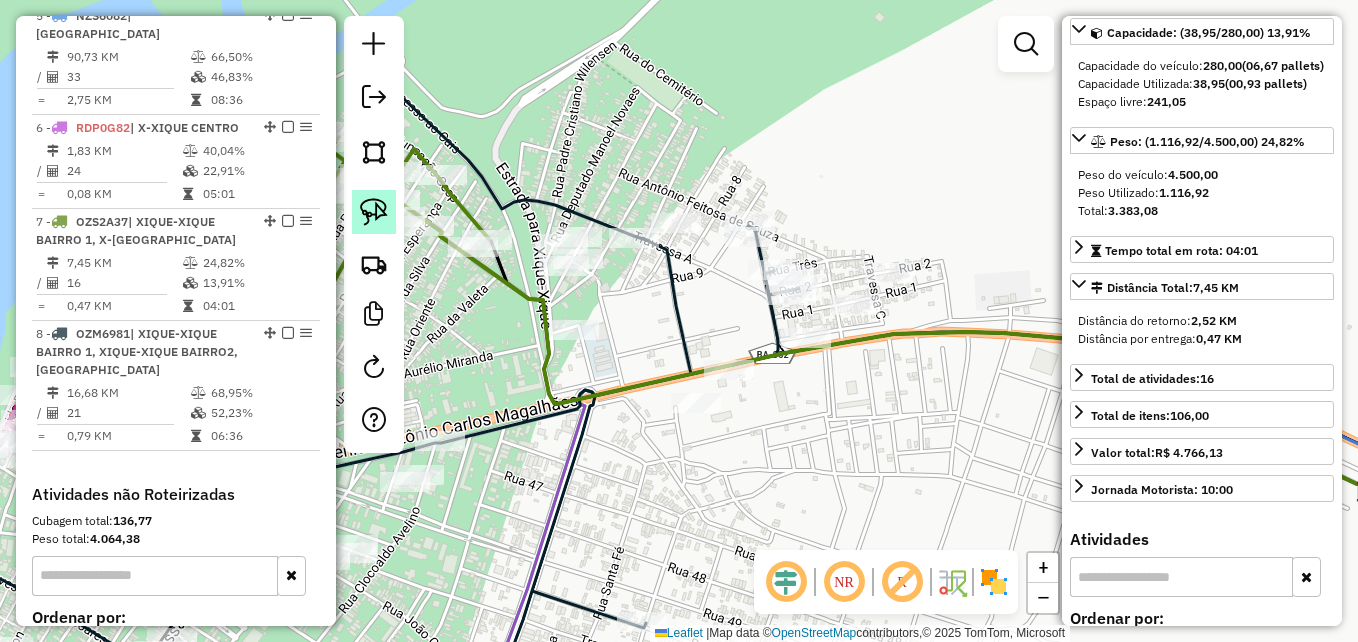 click 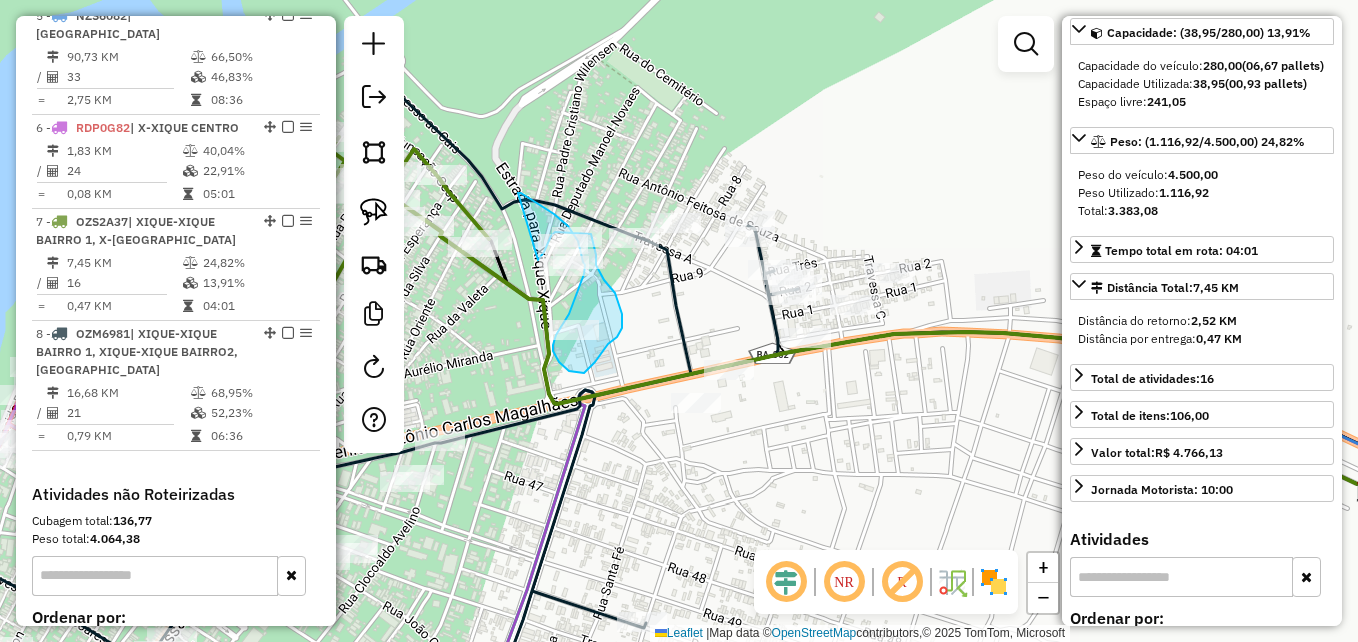 drag, startPoint x: 518, startPoint y: 193, endPoint x: 534, endPoint y: 268, distance: 76.687675 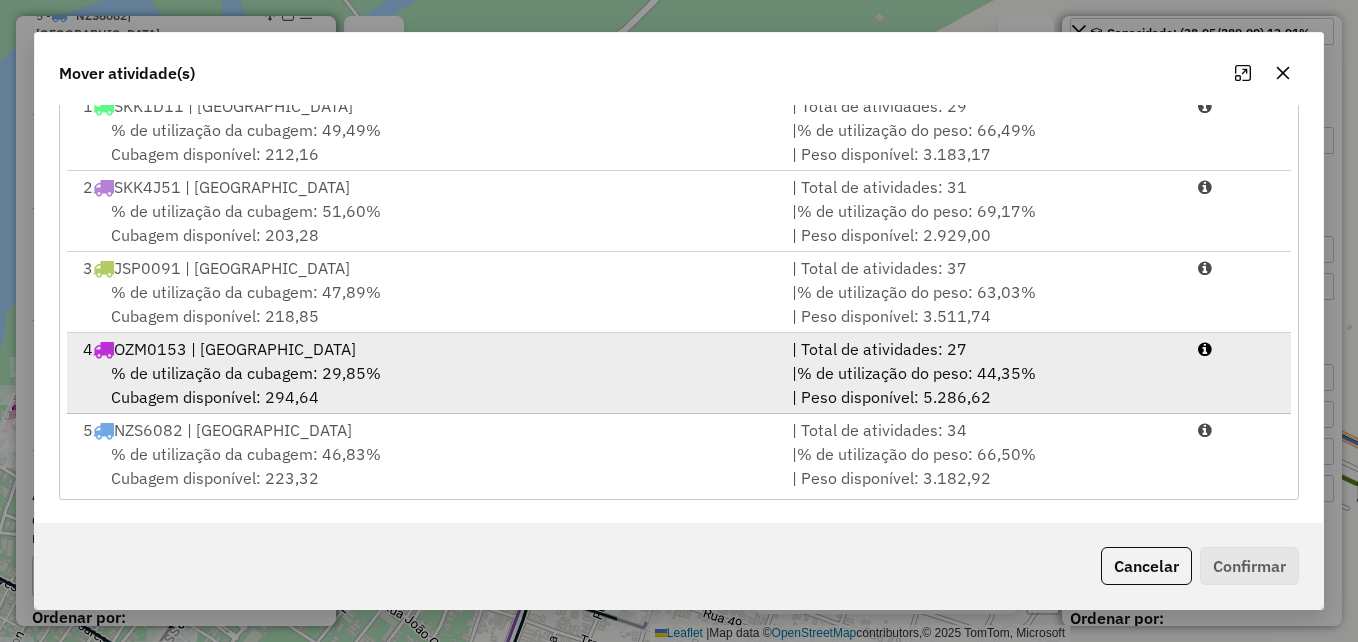 scroll, scrollTop: 366, scrollLeft: 0, axis: vertical 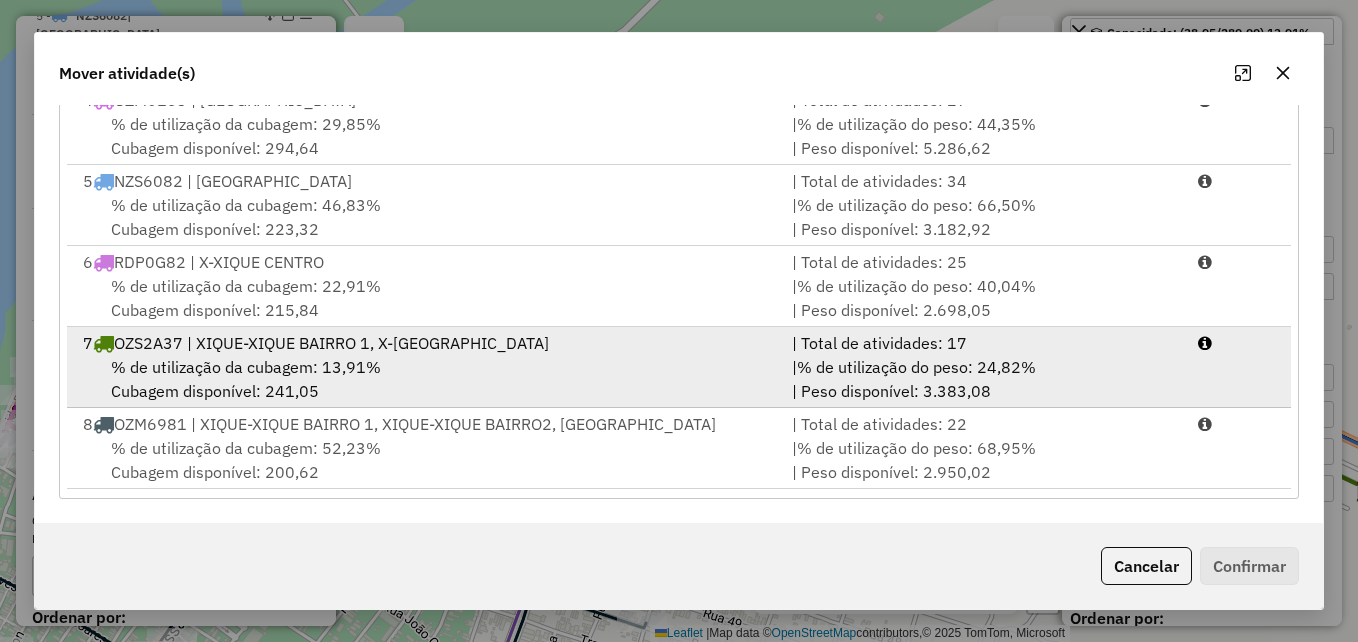 click on "% de utilização da cubagem: 13,91%" at bounding box center (246, 367) 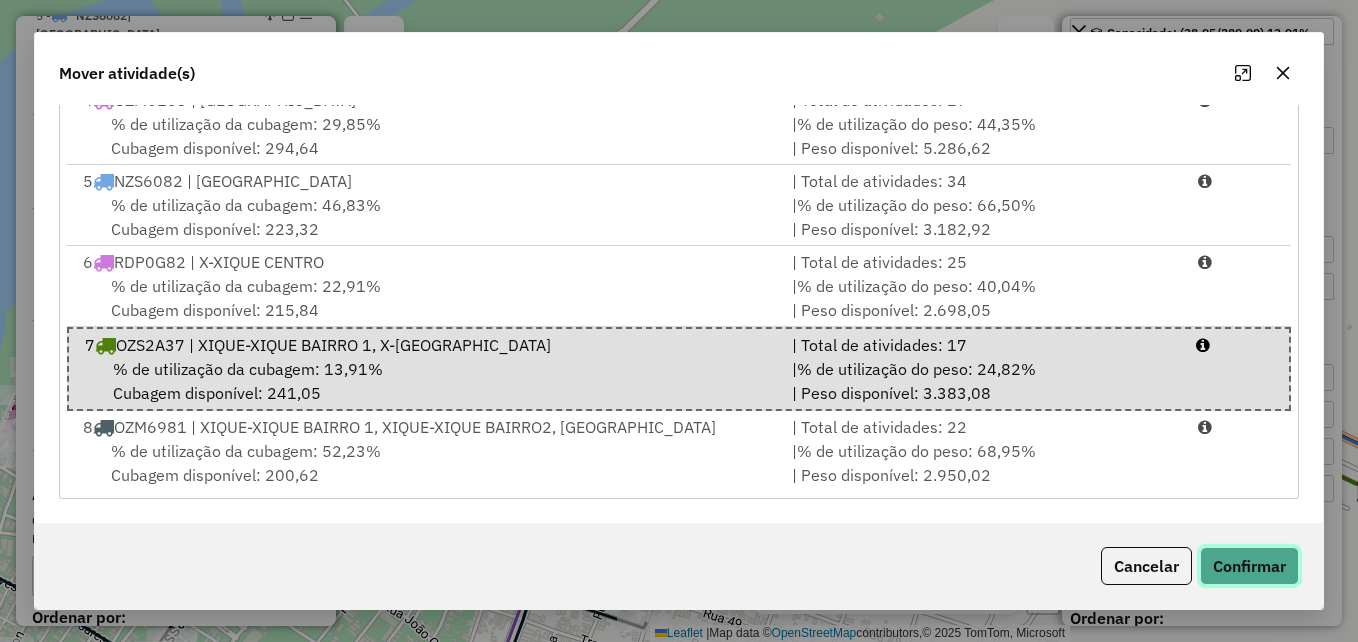 click on "Confirmar" 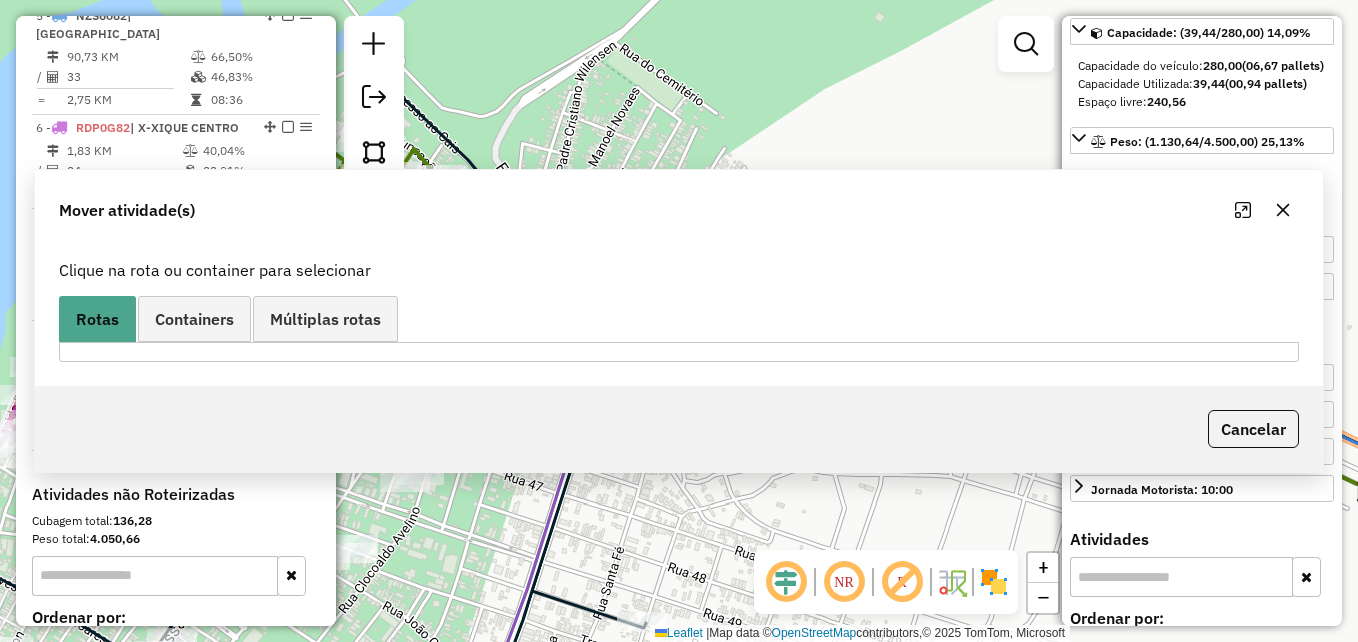 scroll, scrollTop: 0, scrollLeft: 0, axis: both 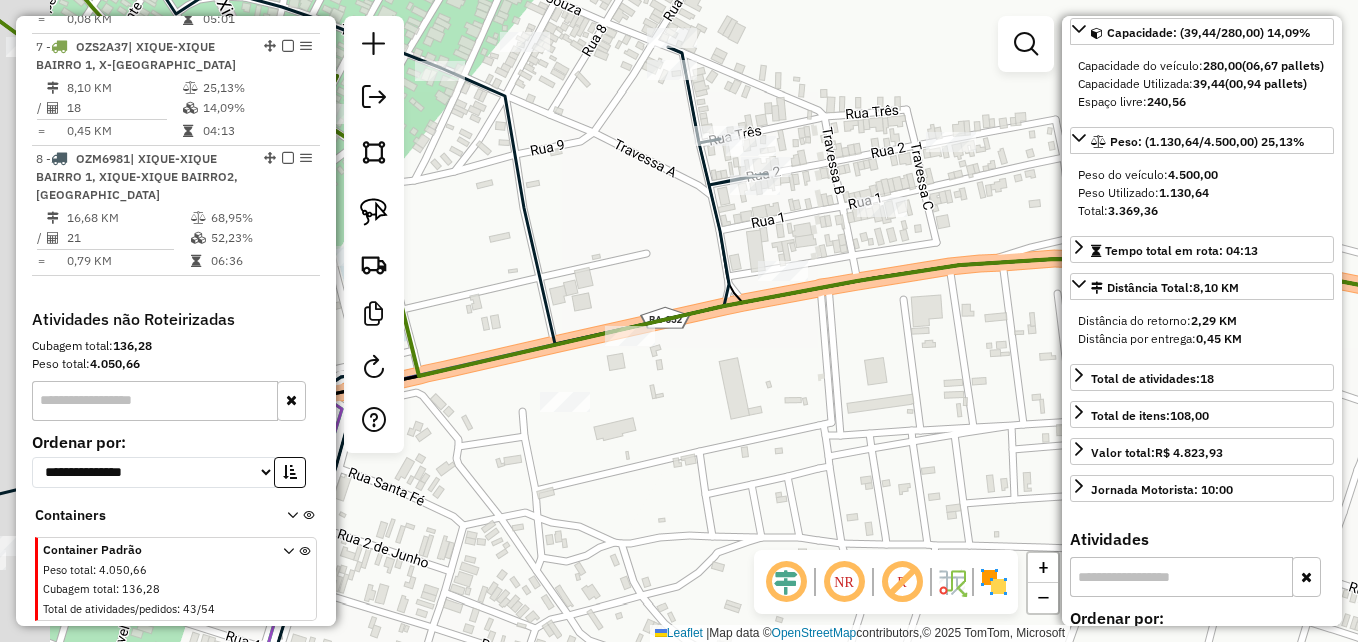 drag, startPoint x: 814, startPoint y: 392, endPoint x: 896, endPoint y: 413, distance: 84.646324 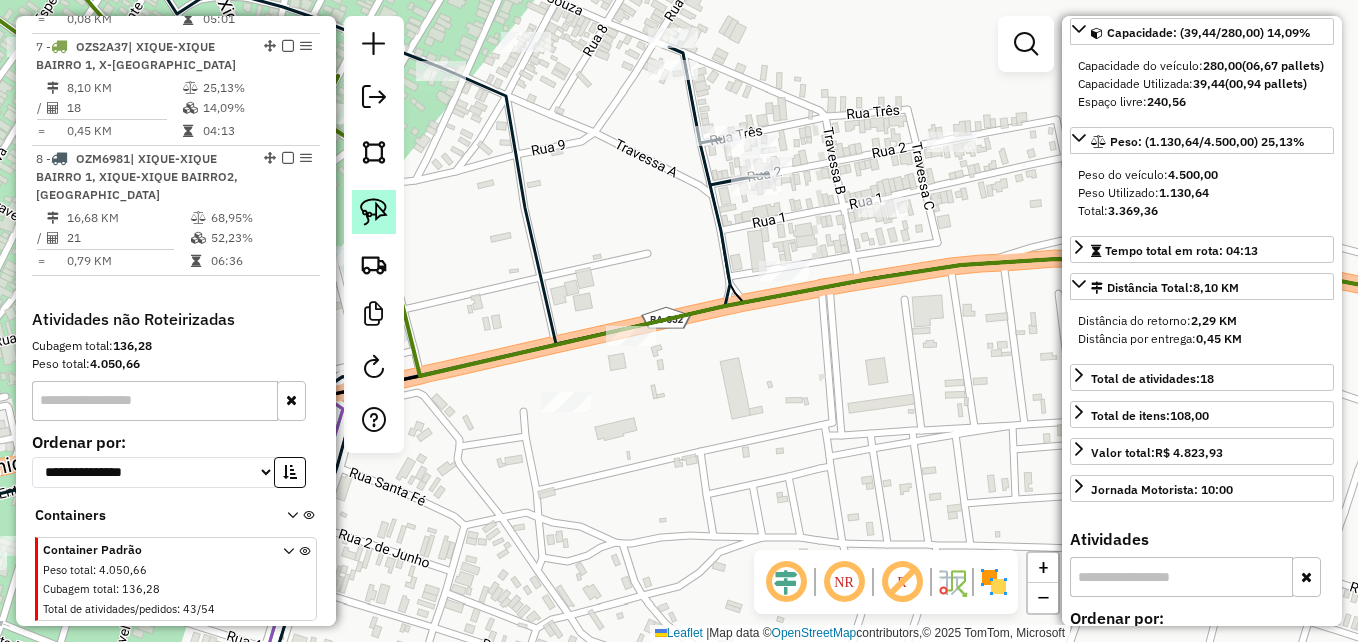 click 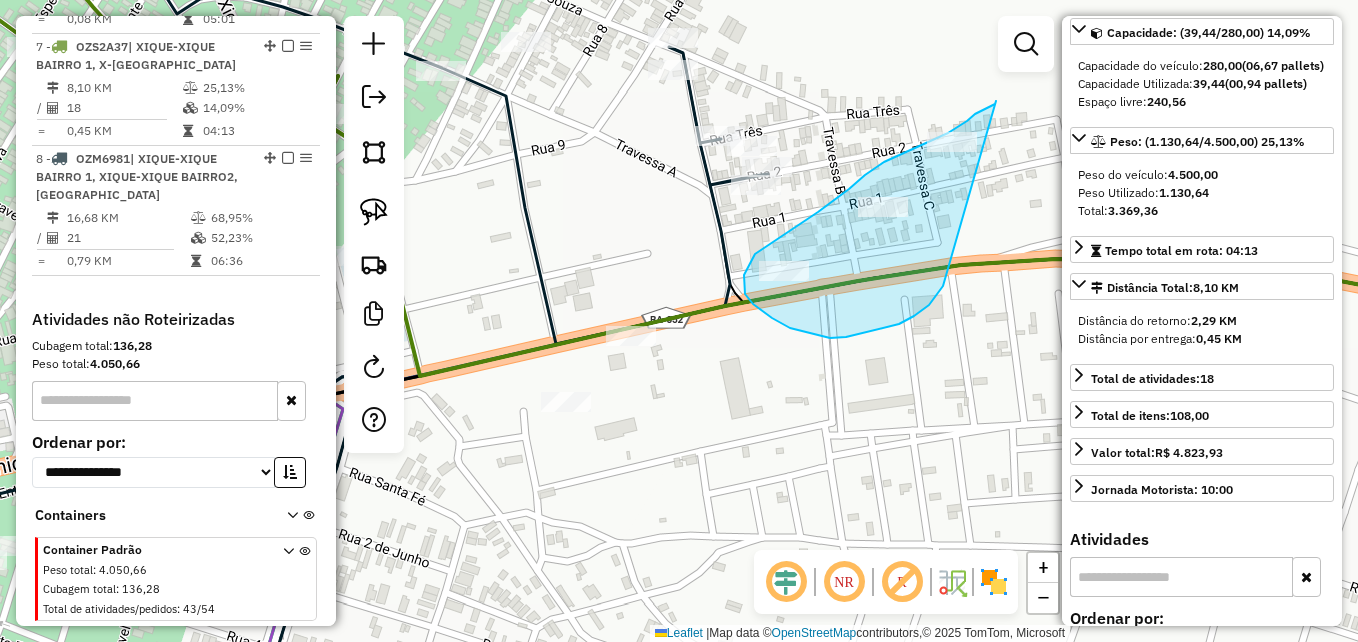 drag, startPoint x: 992, startPoint y: 105, endPoint x: 949, endPoint y: 269, distance: 169.5435 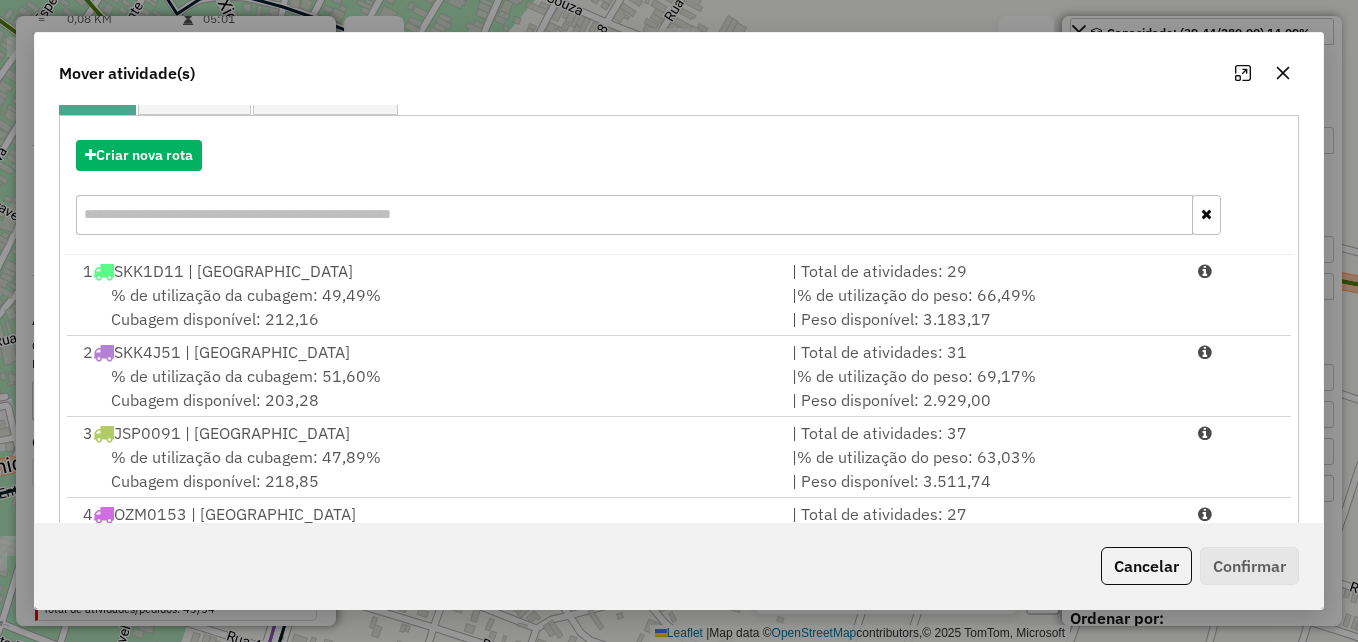scroll, scrollTop: 366, scrollLeft: 0, axis: vertical 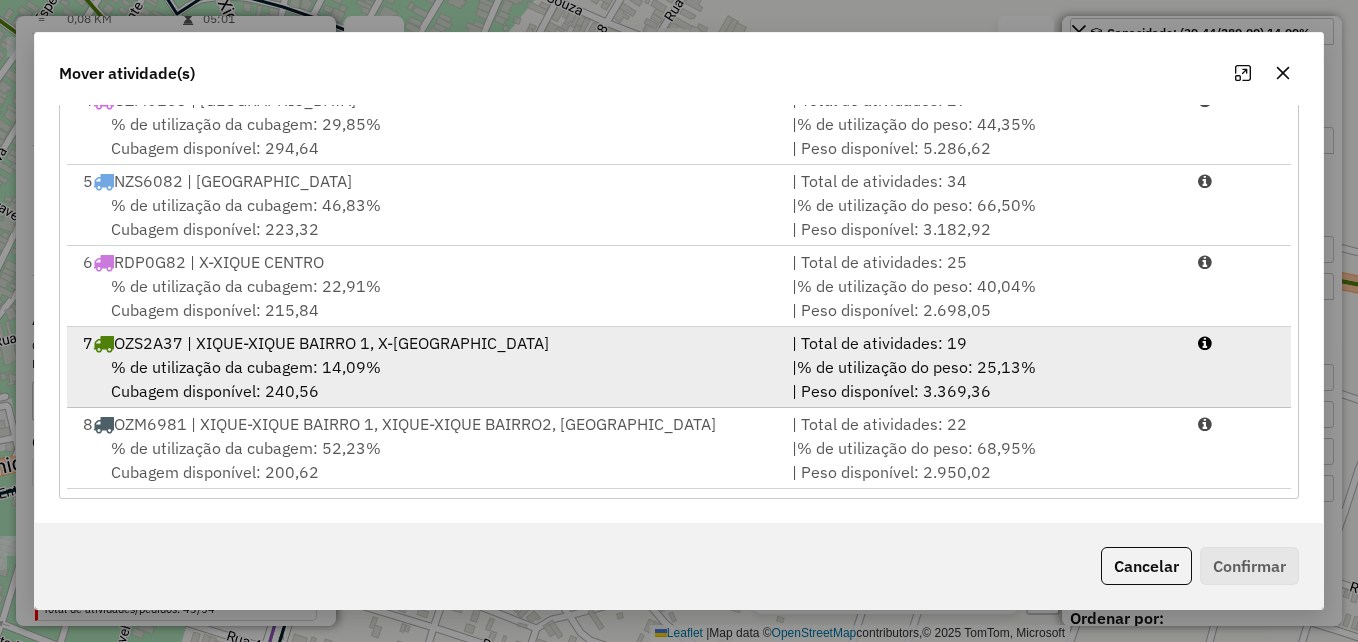 click on "% de utilização da cubagem: 14,09%" at bounding box center [246, 367] 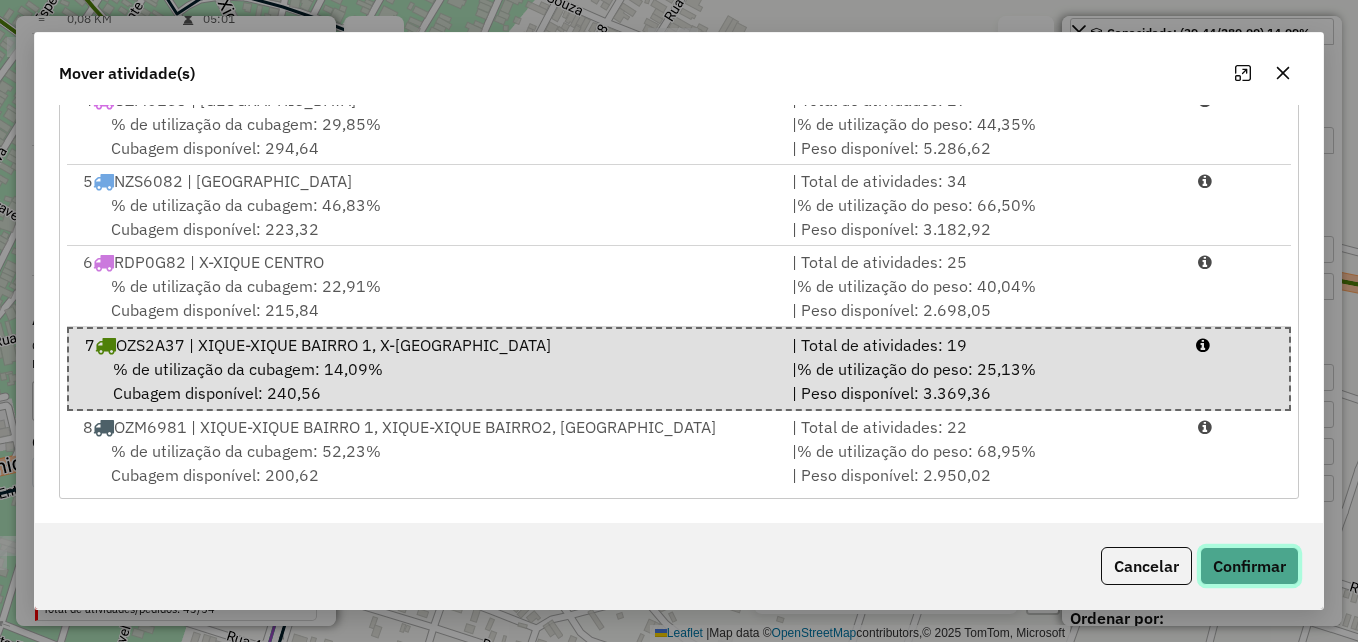 click on "Confirmar" 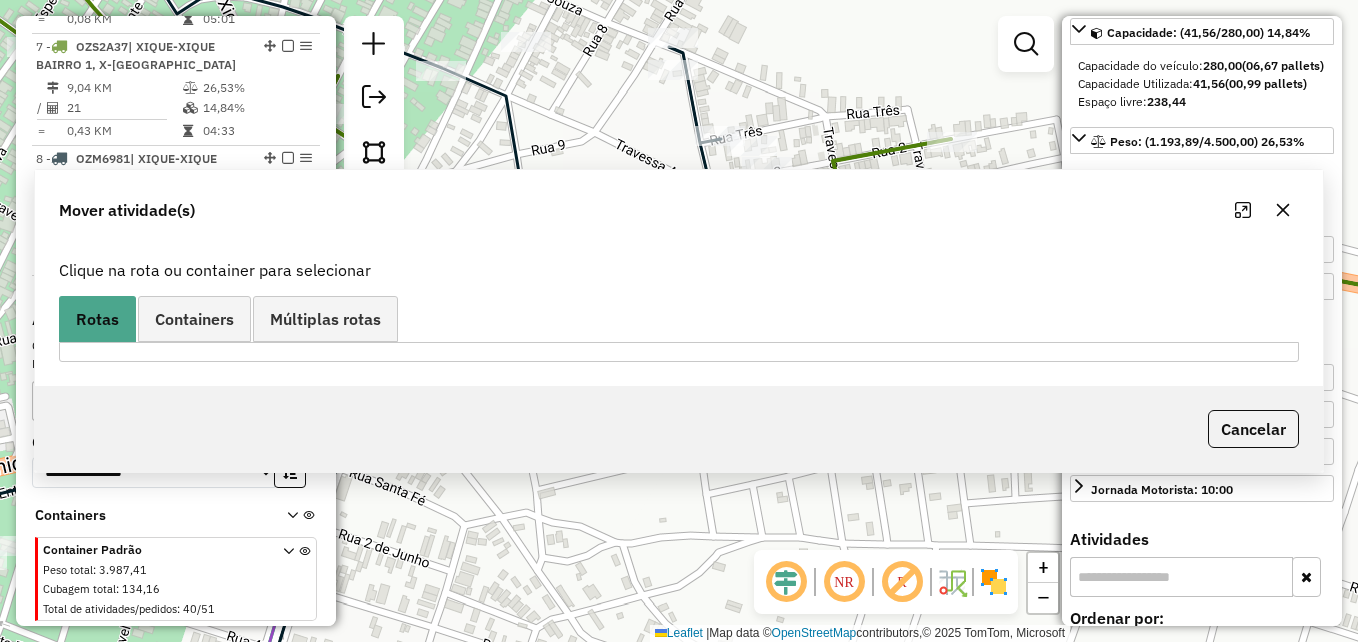 scroll, scrollTop: 0, scrollLeft: 0, axis: both 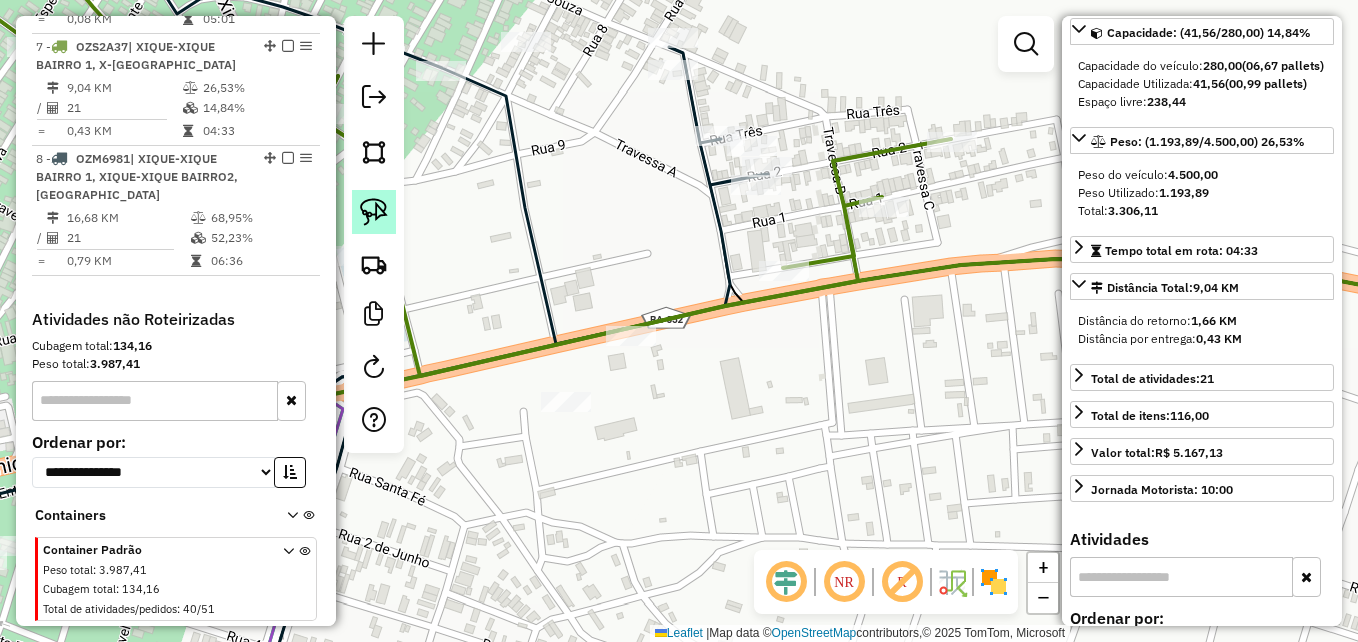 click 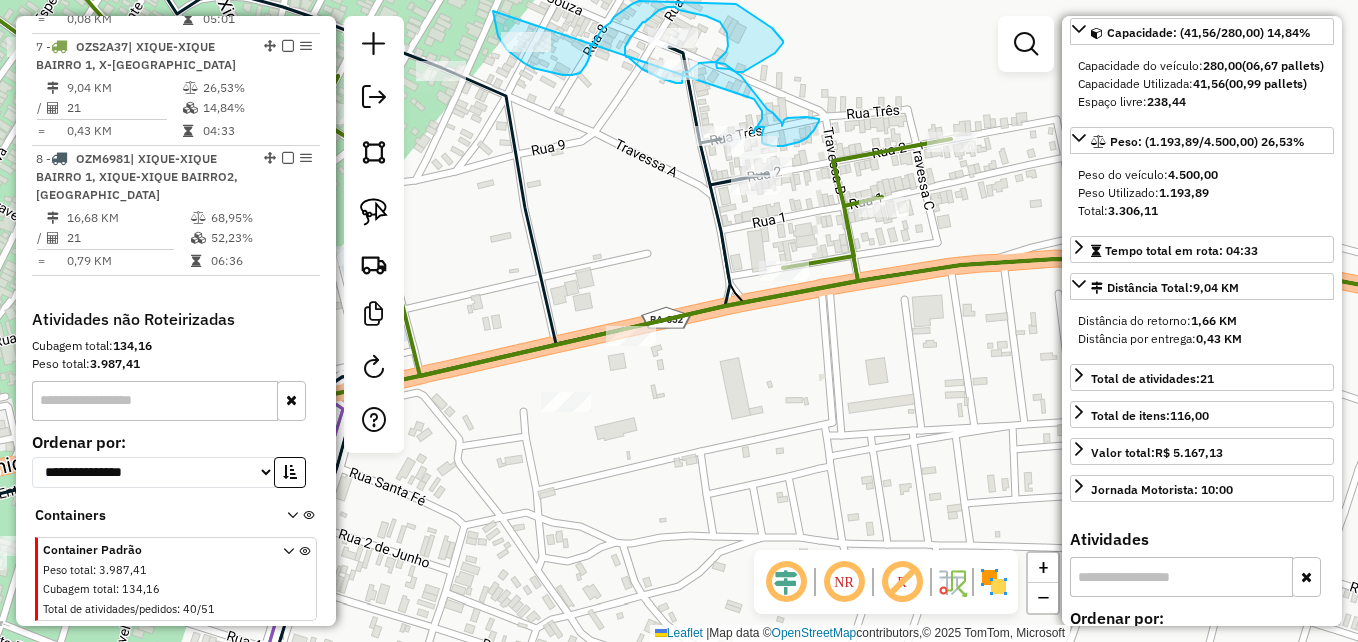 drag, startPoint x: 493, startPoint y: 11, endPoint x: 745, endPoint y: 96, distance: 265.94925 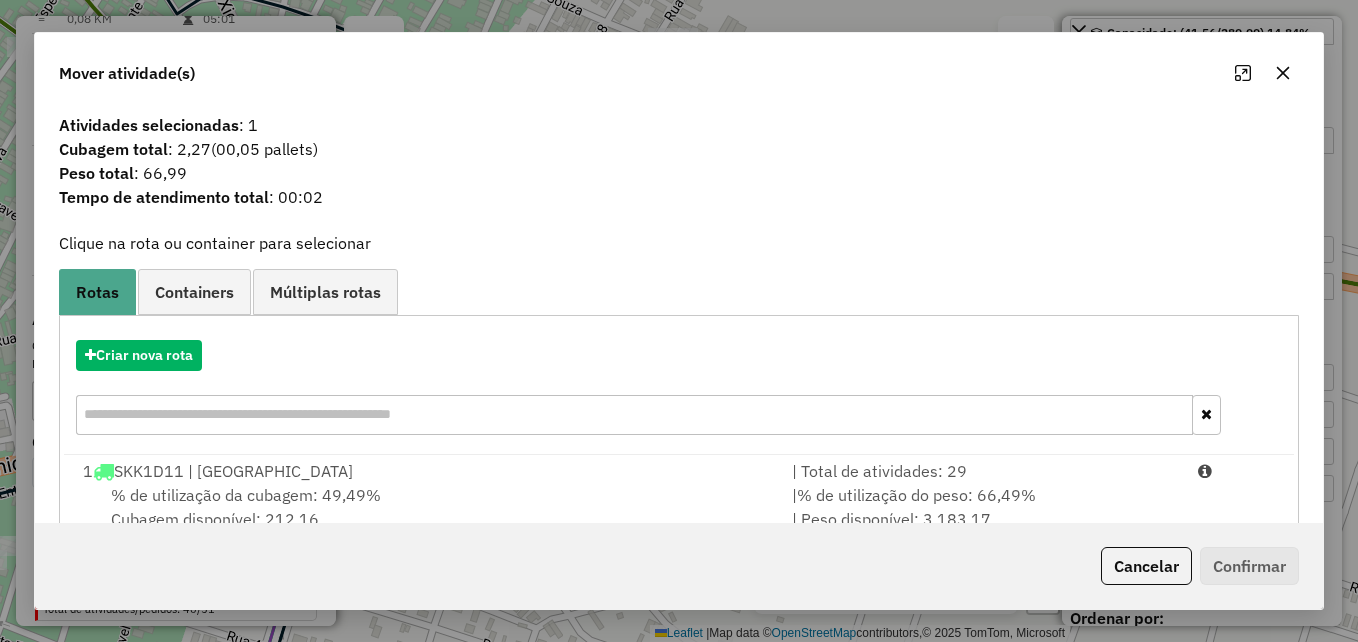 scroll, scrollTop: 366, scrollLeft: 0, axis: vertical 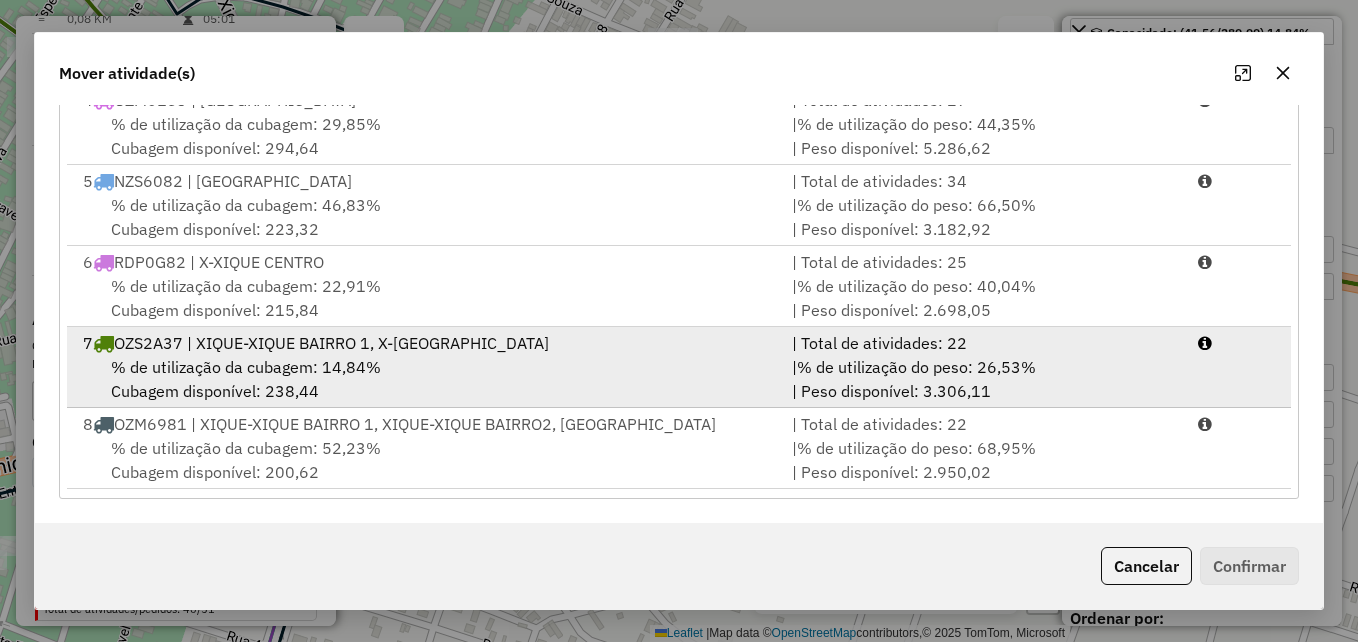 click on "% de utilização da cubagem: 14,84%  Cubagem disponível: 238,44" at bounding box center [425, 379] 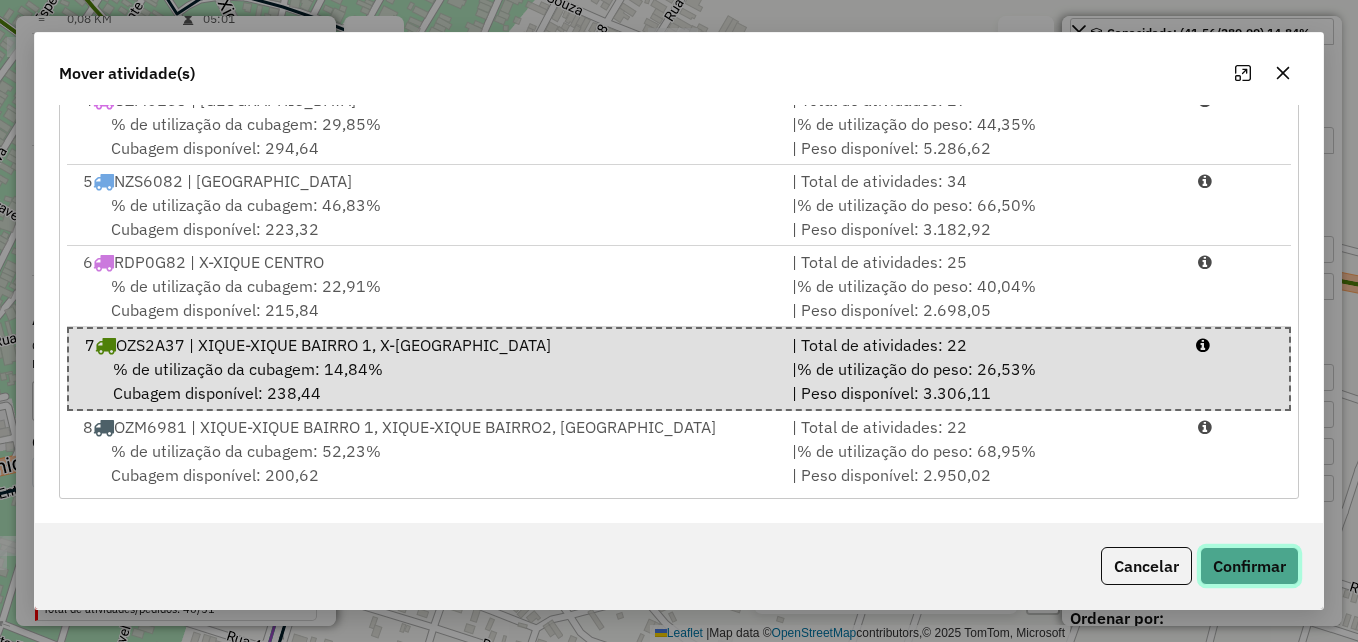 click on "Confirmar" 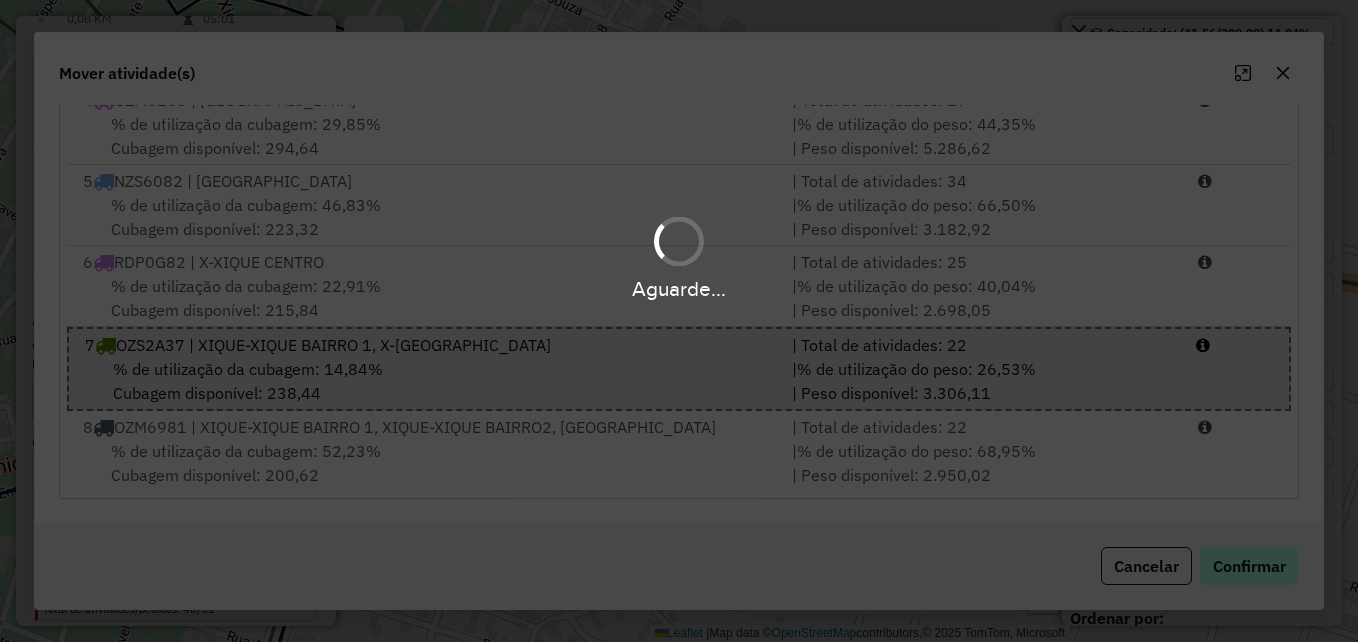 scroll, scrollTop: 0, scrollLeft: 0, axis: both 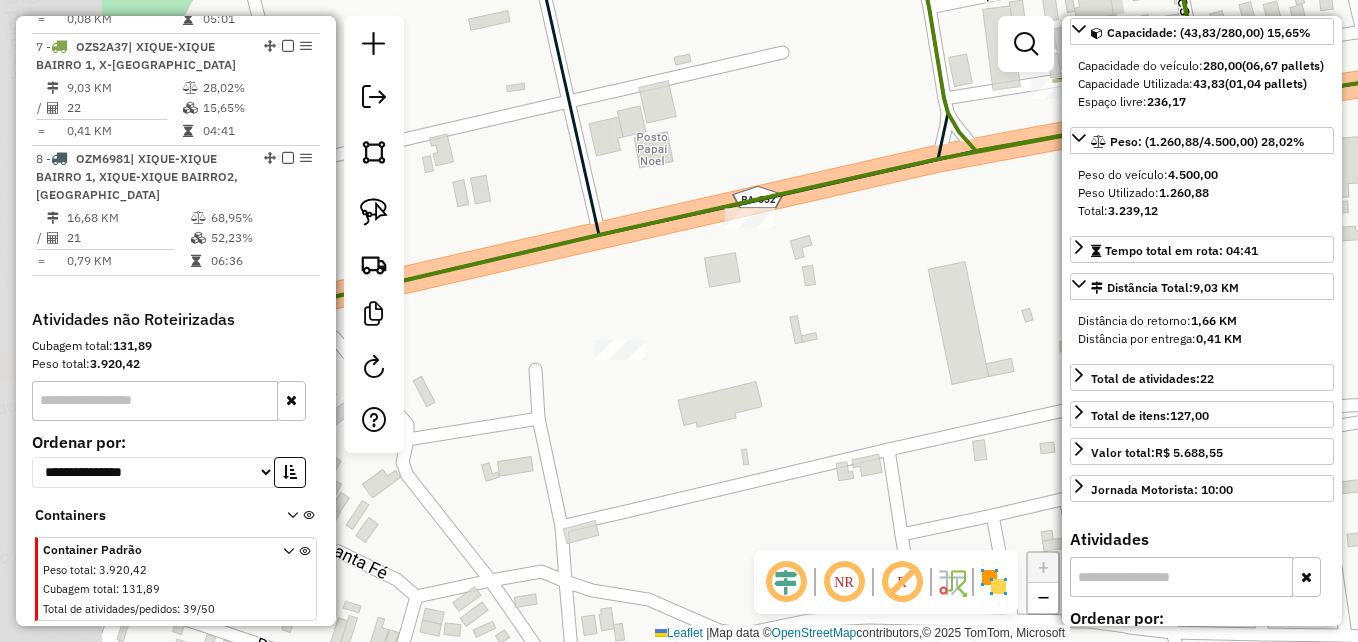 drag, startPoint x: 609, startPoint y: 389, endPoint x: 885, endPoint y: 358, distance: 277.73547 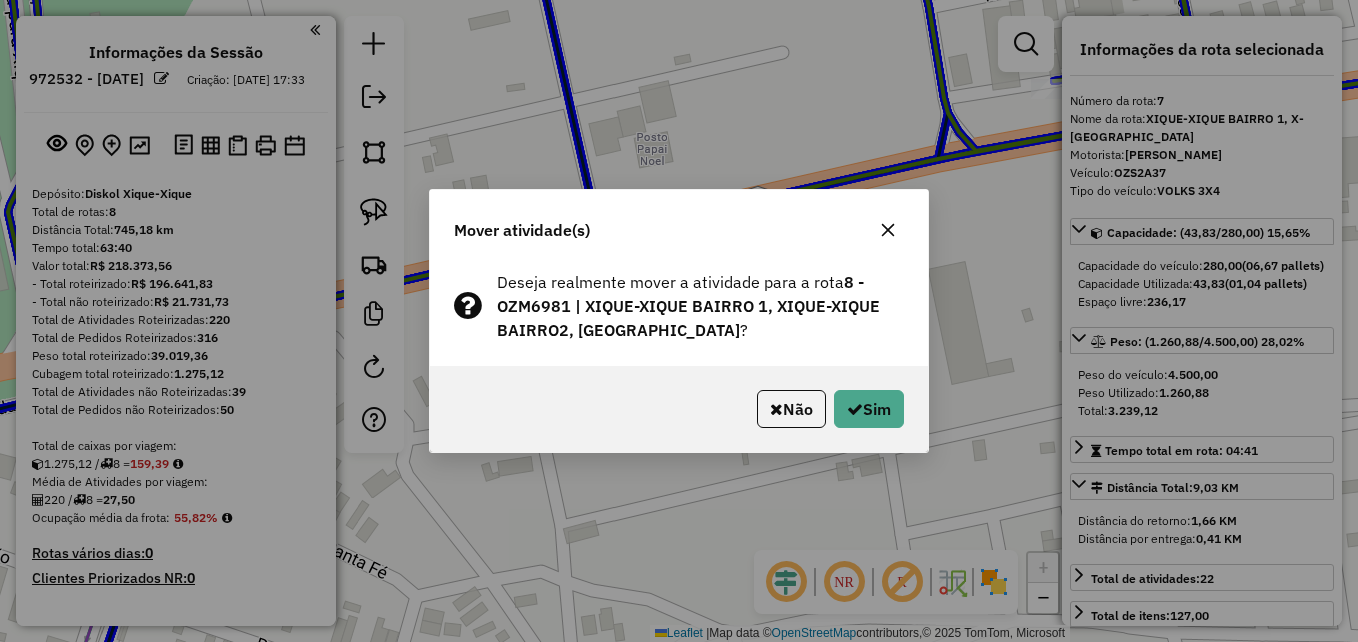 select on "**********" 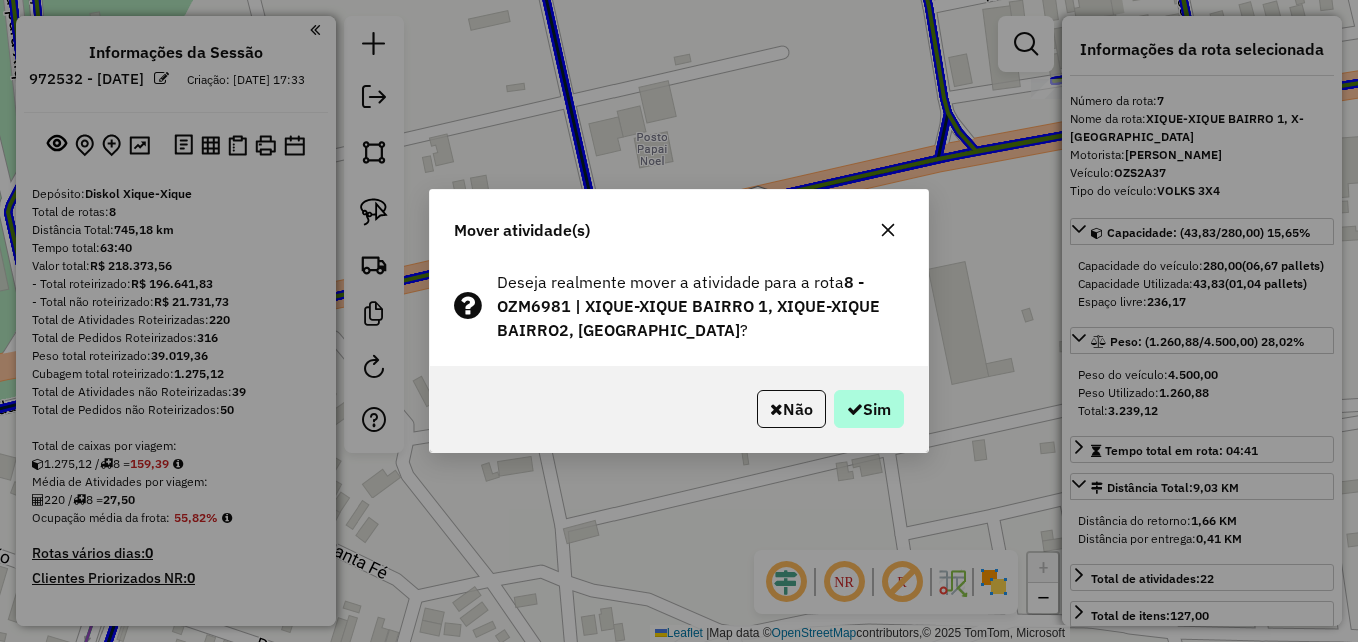 scroll, scrollTop: 0, scrollLeft: 0, axis: both 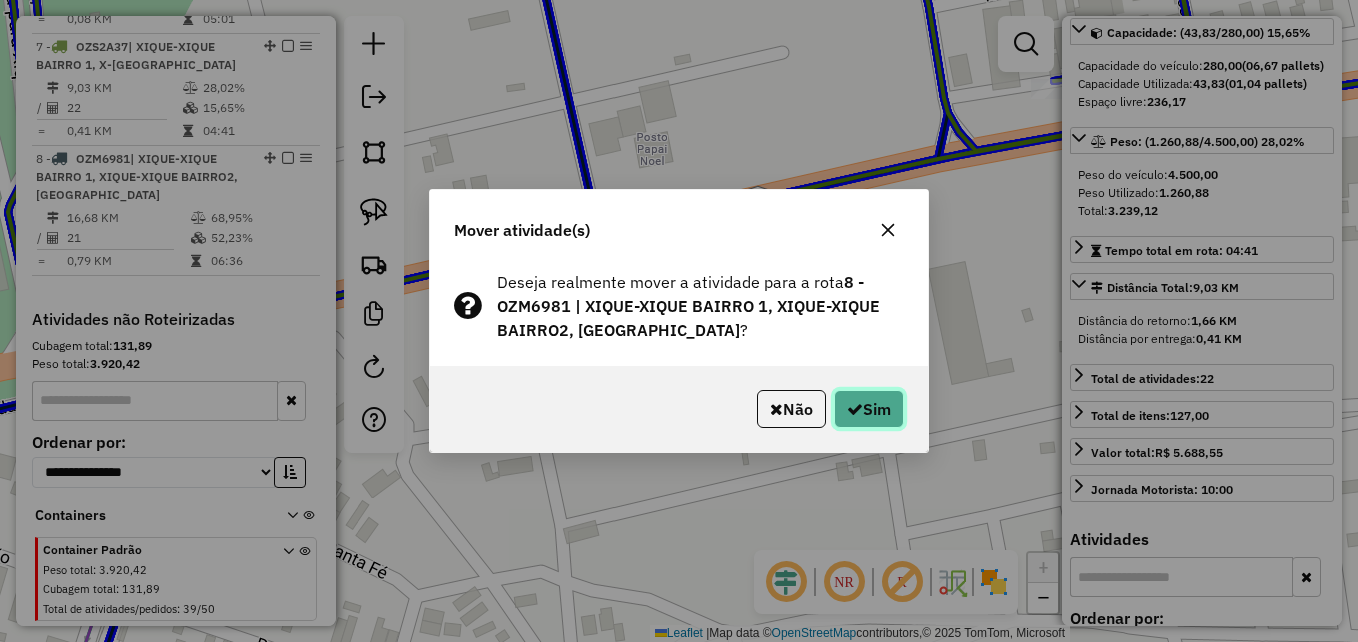 click on "Sim" 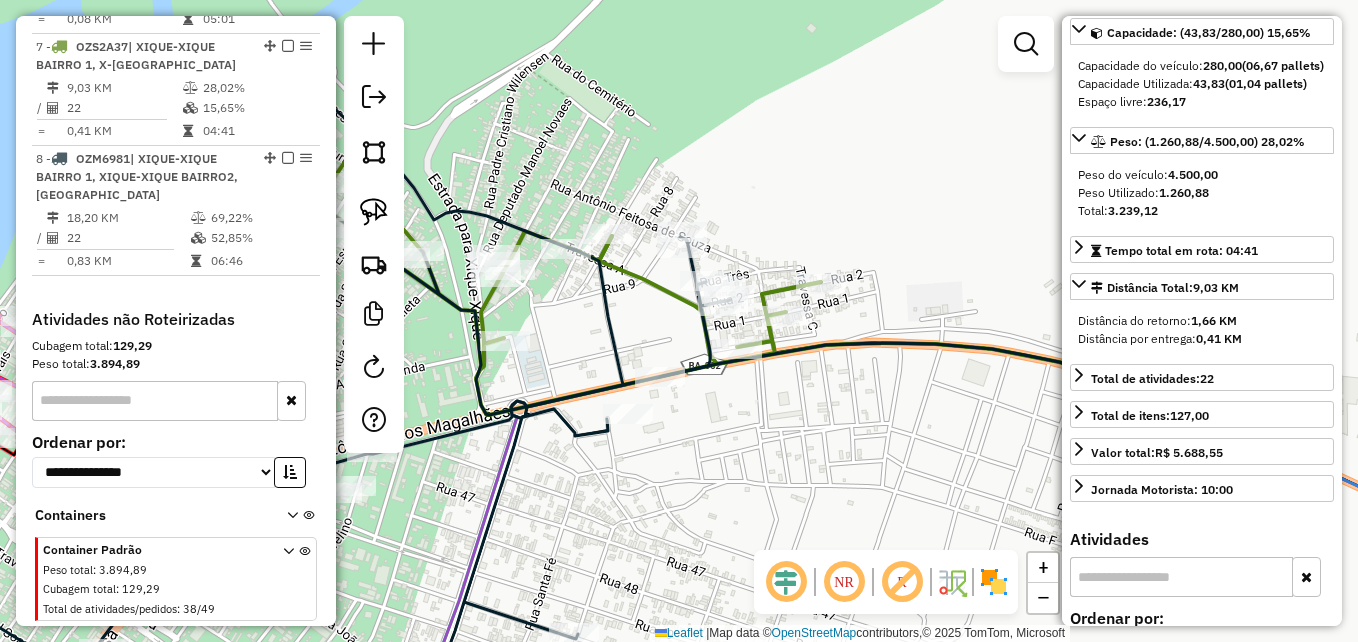 click on "Janela de atendimento Grade de atendimento Capacidade Transportadoras Veículos Cliente Pedidos  Rotas Selecione os dias de semana para filtrar as janelas de atendimento  Seg   Ter   Qua   Qui   Sex   Sáb   Dom  Informe o período da janela de atendimento: De: Até:  Filtrar exatamente a janela do cliente  Considerar janela de atendimento padrão  Selecione os dias de semana para filtrar as grades de atendimento  Seg   Ter   Qua   Qui   Sex   Sáb   Dom   Considerar clientes sem dia de atendimento cadastrado  Clientes fora do dia de atendimento selecionado Filtrar as atividades entre os valores definidos abaixo:  Peso mínimo:   Peso máximo:   Cubagem mínima:   Cubagem máxima:   De:   Até:  Filtrar as atividades entre o tempo de atendimento definido abaixo:  De:   Até:   Considerar capacidade total dos clientes não roteirizados Transportadora: Selecione um ou mais itens Tipo de veículo: Selecione um ou mais itens Veículo: Selecione um ou mais itens Motorista: Selecione um ou mais itens Nome: Rótulo:" 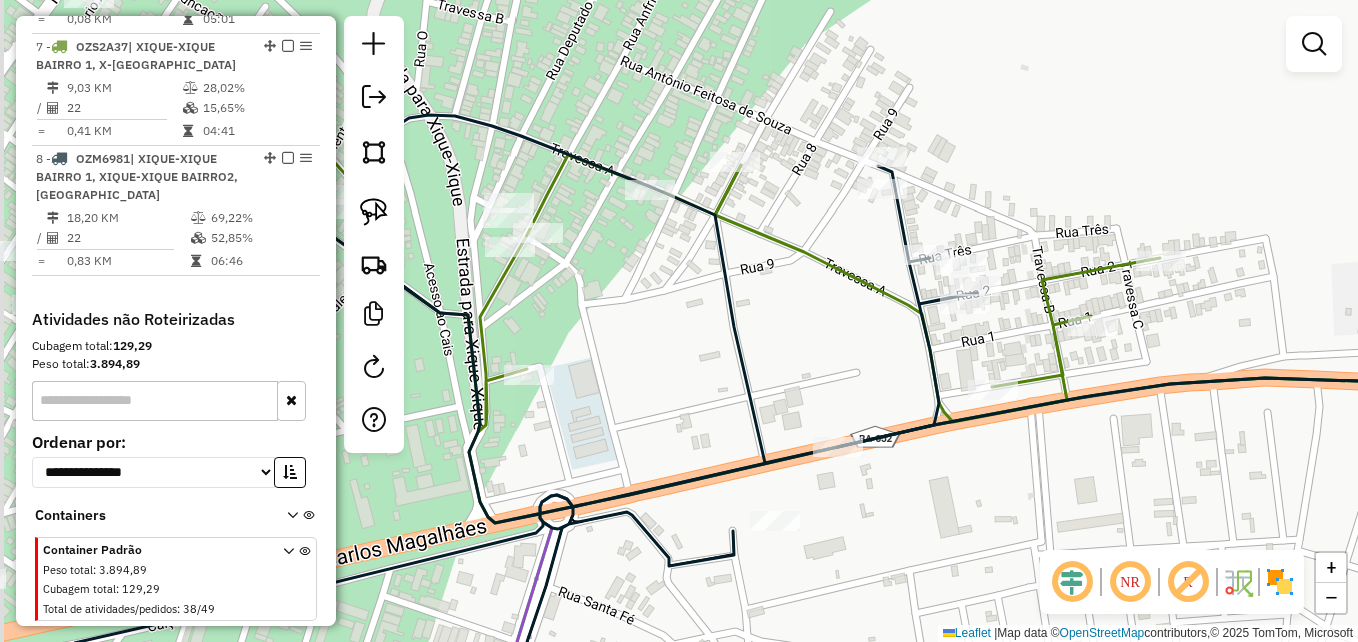 drag, startPoint x: 494, startPoint y: 230, endPoint x: 754, endPoint y: 401, distance: 311.19287 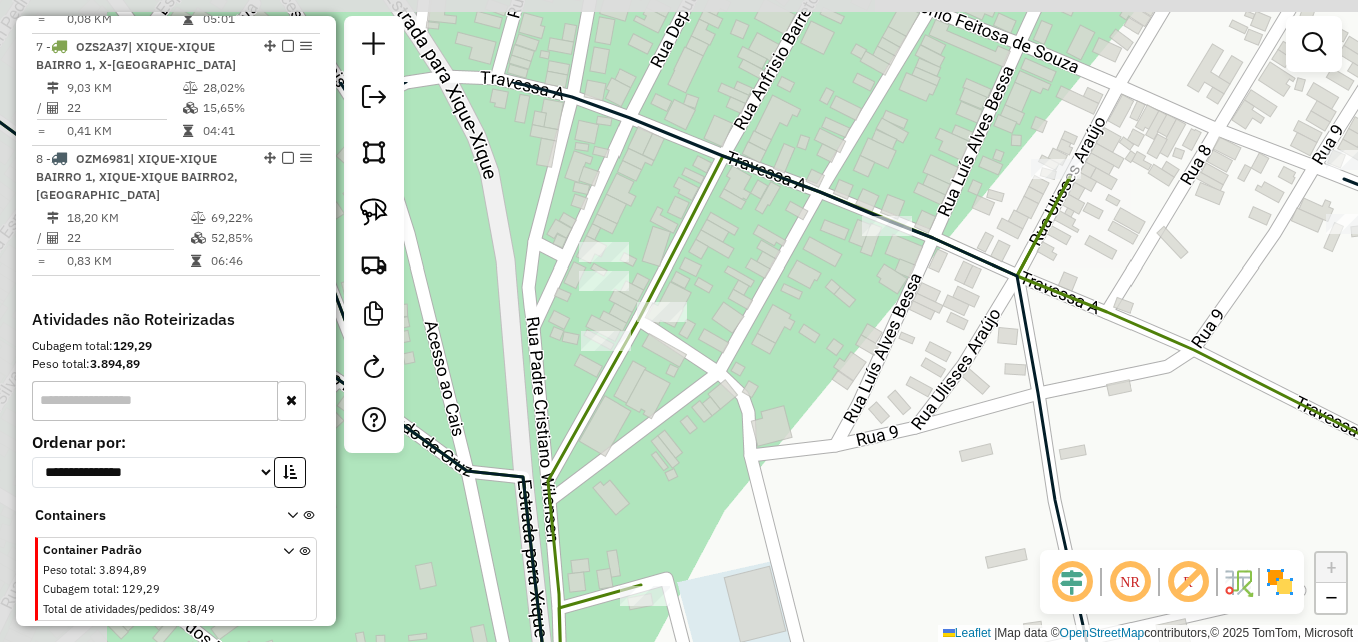 drag, startPoint x: 587, startPoint y: 314, endPoint x: 695, endPoint y: 459, distance: 180.801 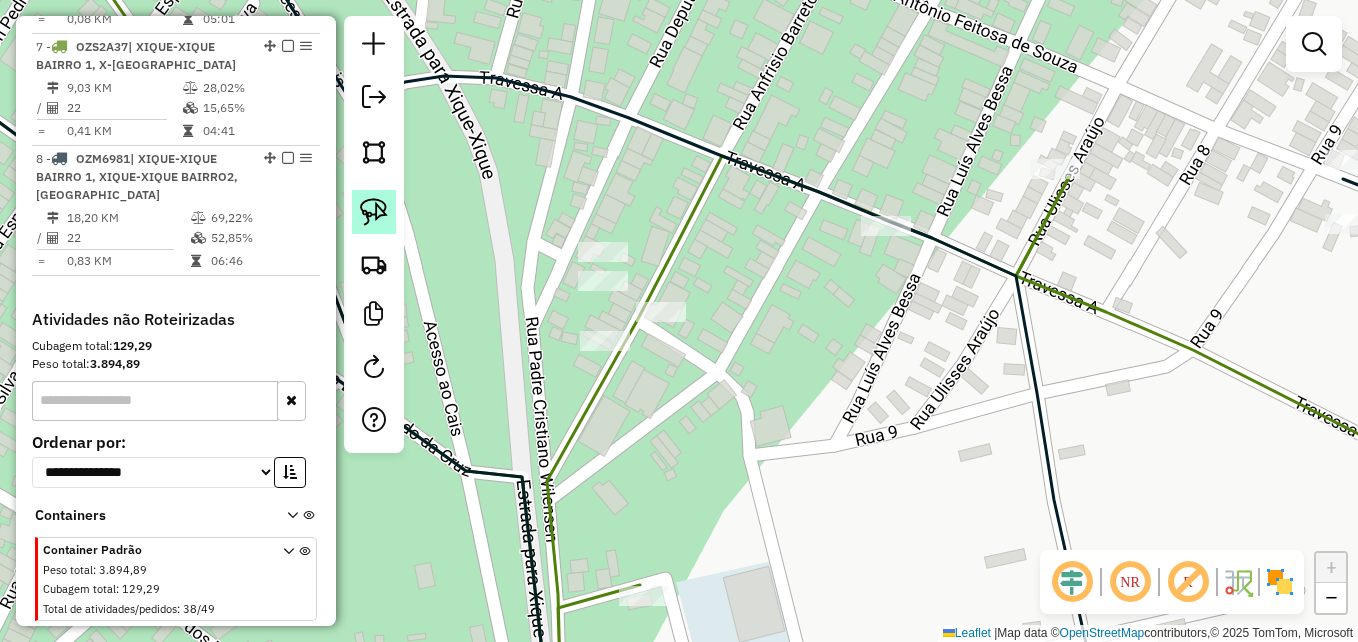click 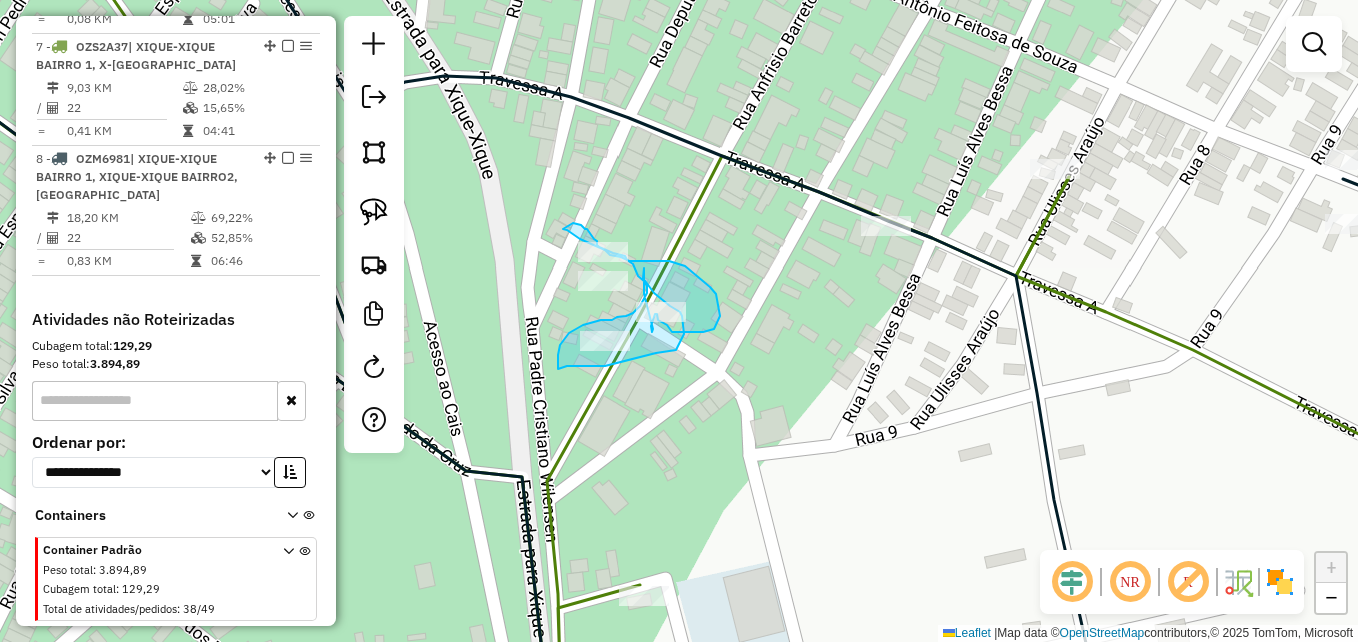 drag, startPoint x: 563, startPoint y: 229, endPoint x: 573, endPoint y: 223, distance: 11.661903 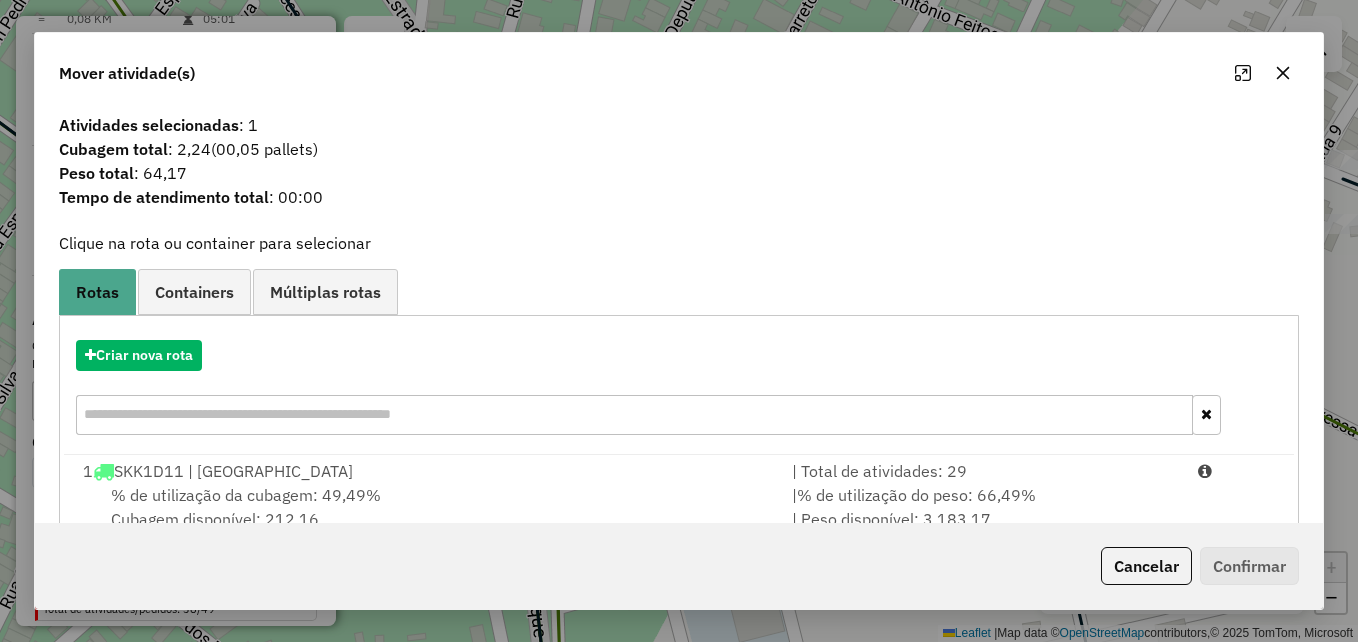 scroll, scrollTop: 366, scrollLeft: 0, axis: vertical 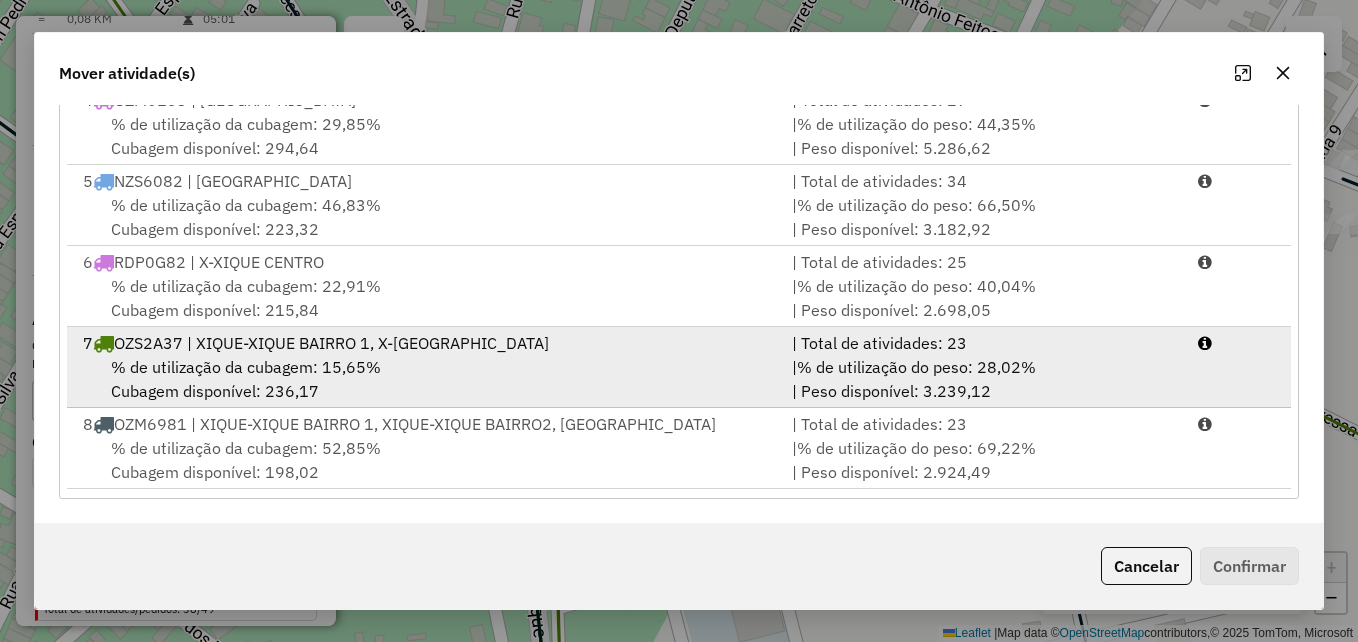 click on "% de utilização da cubagem: 15,65%" at bounding box center (246, 367) 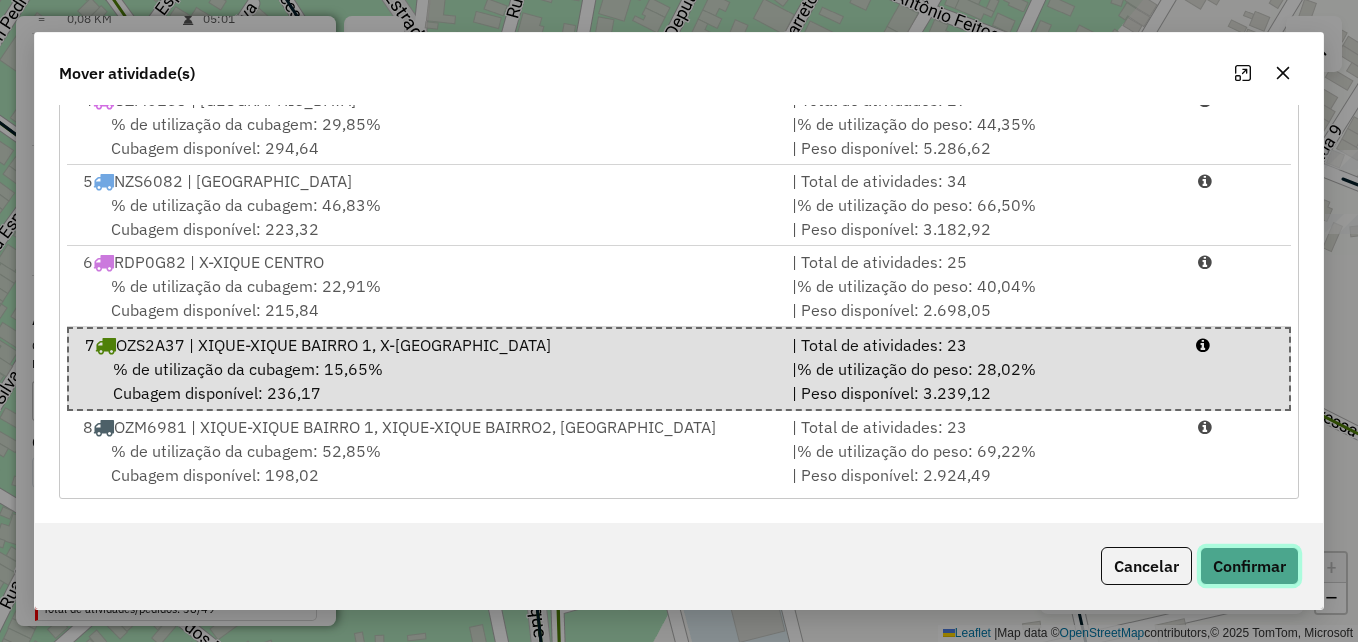 click on "Confirmar" 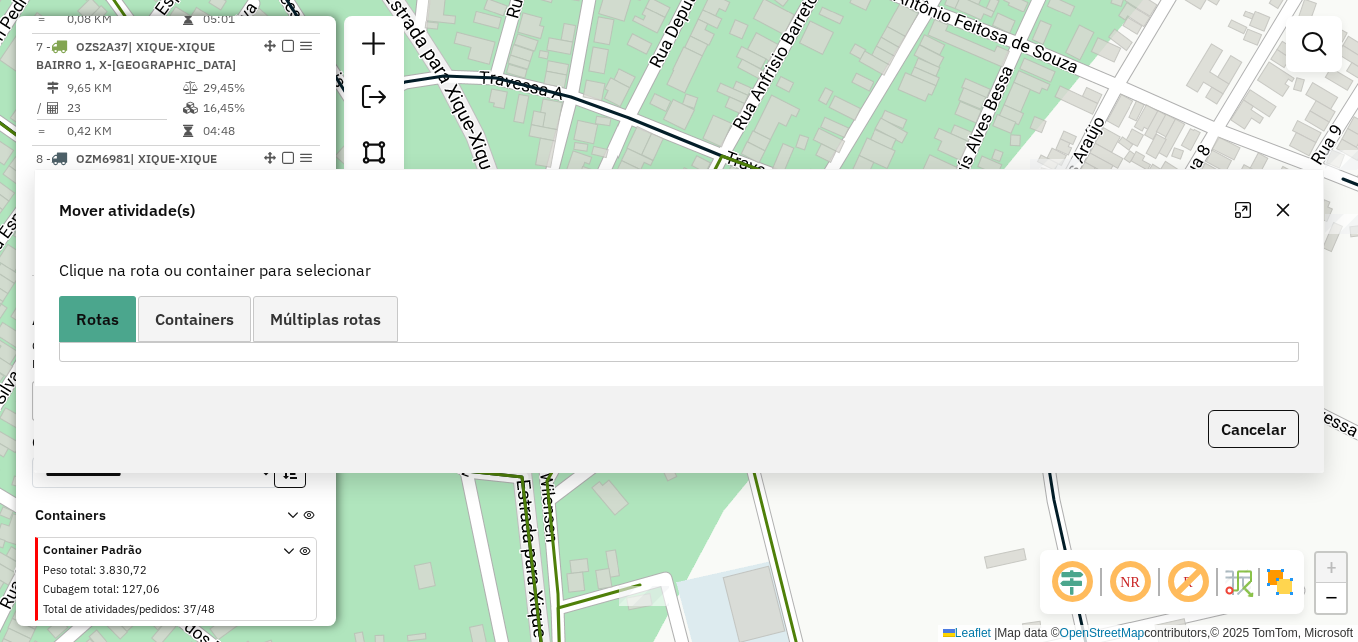 scroll, scrollTop: 0, scrollLeft: 0, axis: both 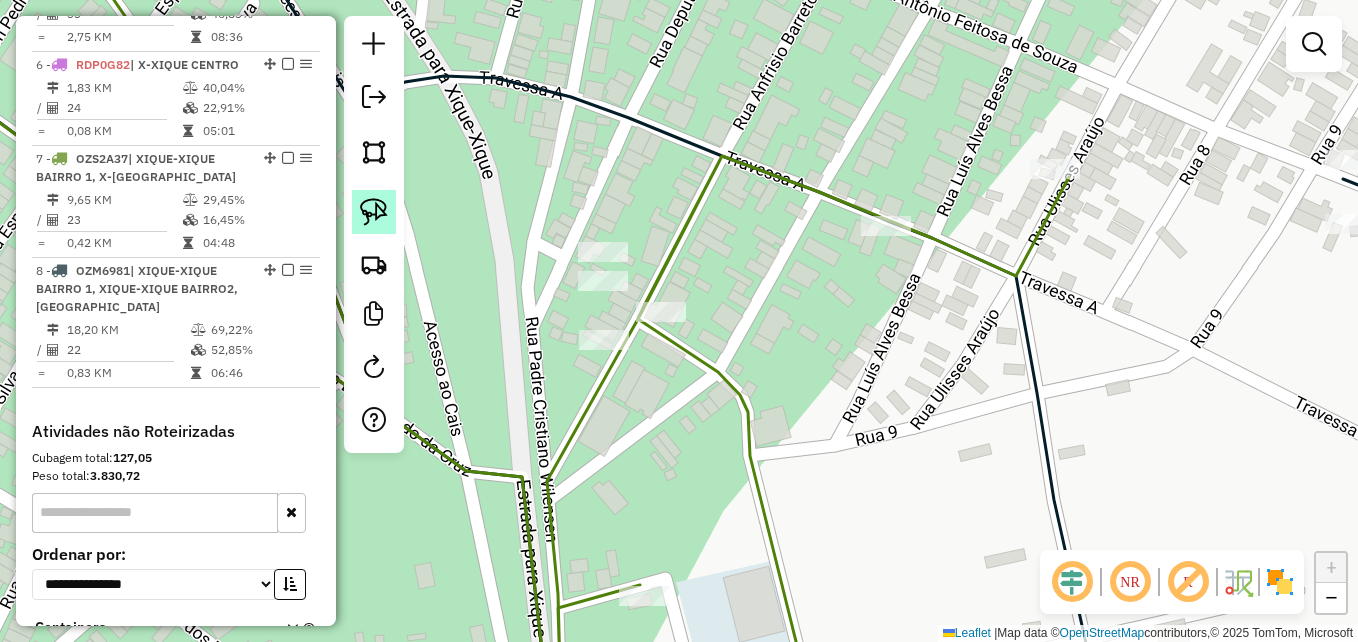 click 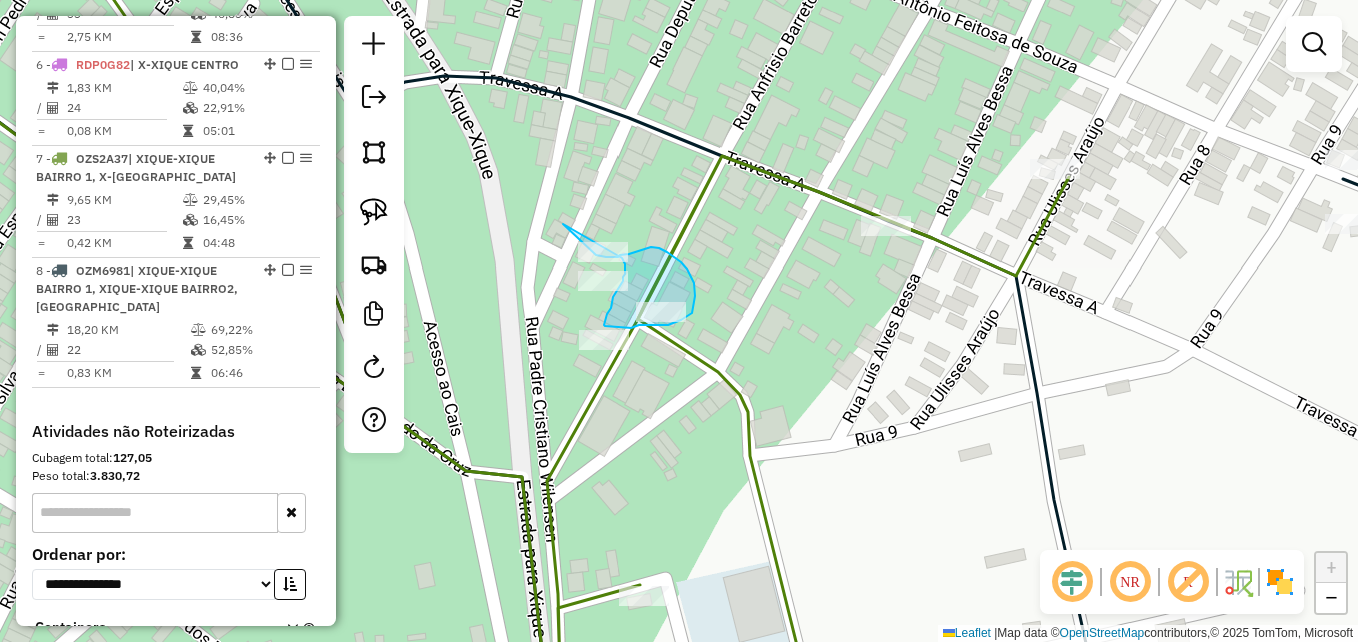 click on "Janela de atendimento Grade de atendimento Capacidade Transportadoras Veículos Cliente Pedidos  Rotas Selecione os dias de semana para filtrar as janelas de atendimento  Seg   Ter   Qua   Qui   Sex   Sáb   Dom  Informe o período da janela de atendimento: De: Até:  Filtrar exatamente a janela do cliente  Considerar janela de atendimento padrão  Selecione os dias de semana para filtrar as grades de atendimento  Seg   Ter   Qua   Qui   Sex   Sáb   Dom   Considerar clientes sem dia de atendimento cadastrado  Clientes fora do dia de atendimento selecionado Filtrar as atividades entre os valores definidos abaixo:  Peso mínimo:   Peso máximo:   Cubagem mínima:   Cubagem máxima:   De:   Até:  Filtrar as atividades entre o tempo de atendimento definido abaixo:  De:   Até:   Considerar capacidade total dos clientes não roteirizados Transportadora: Selecione um ou mais itens Tipo de veículo: Selecione um ou mais itens Veículo: Selecione um ou mais itens Motorista: Selecione um ou mais itens Nome: Rótulo:" 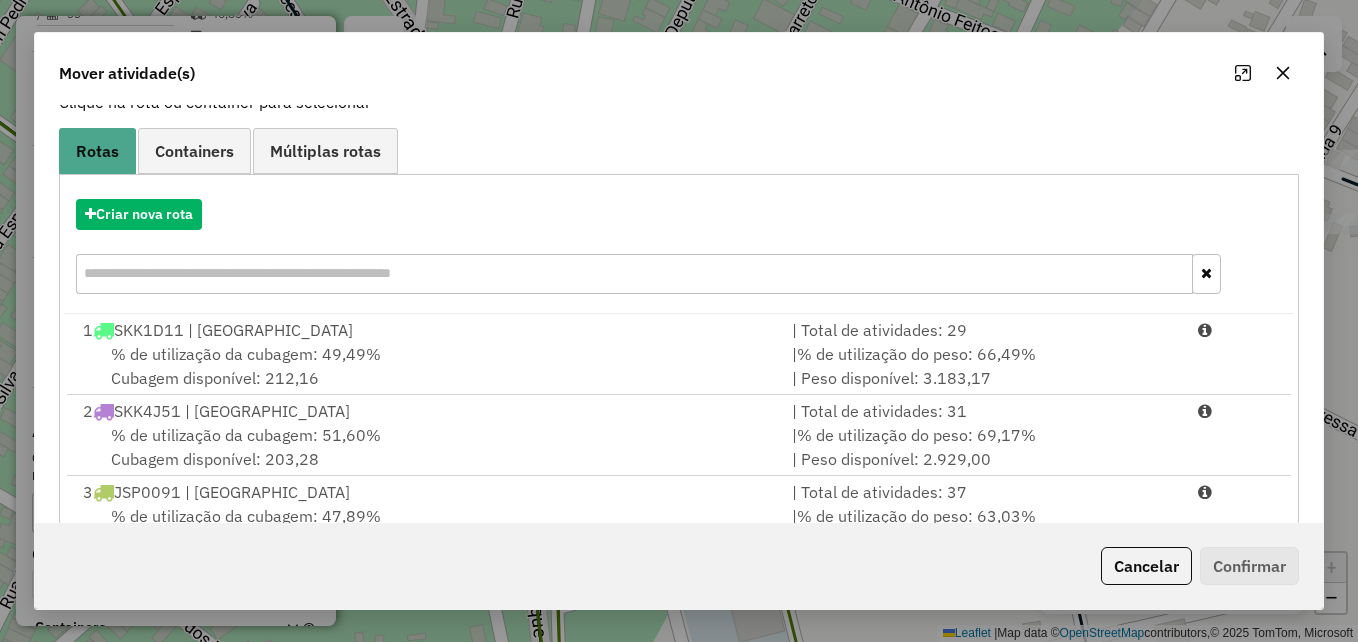 scroll, scrollTop: 366, scrollLeft: 0, axis: vertical 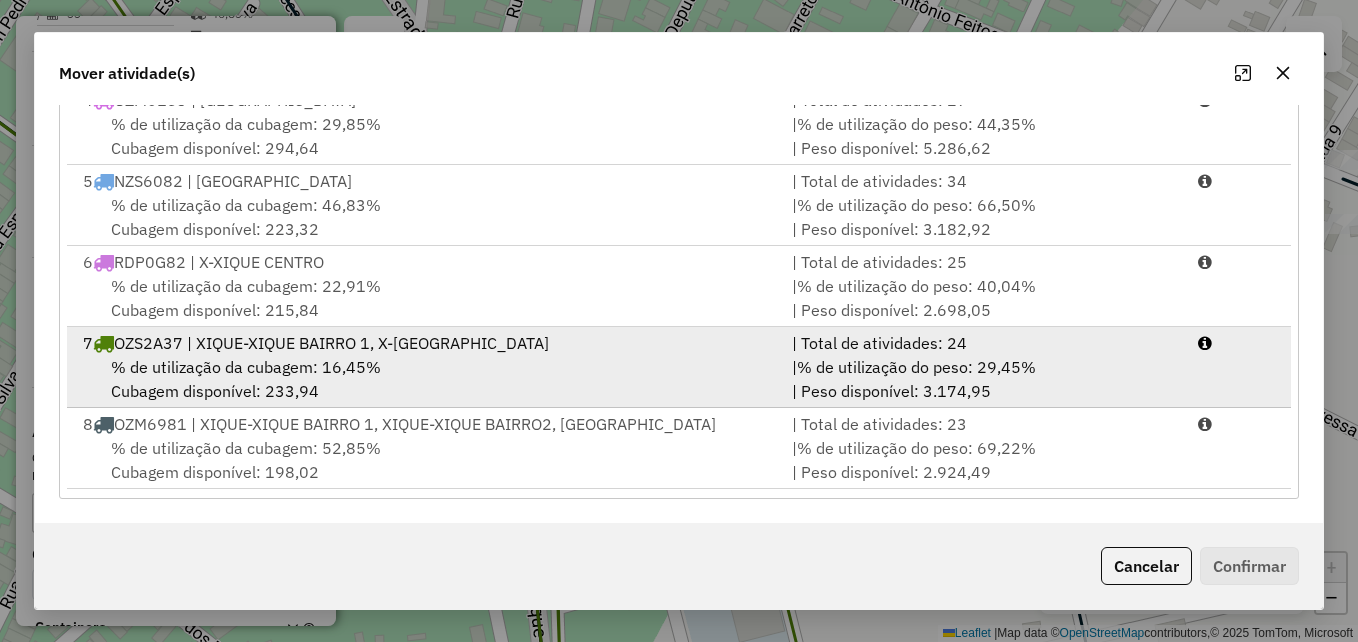 click on "% de utilização da cubagem: 16,45%" at bounding box center (246, 367) 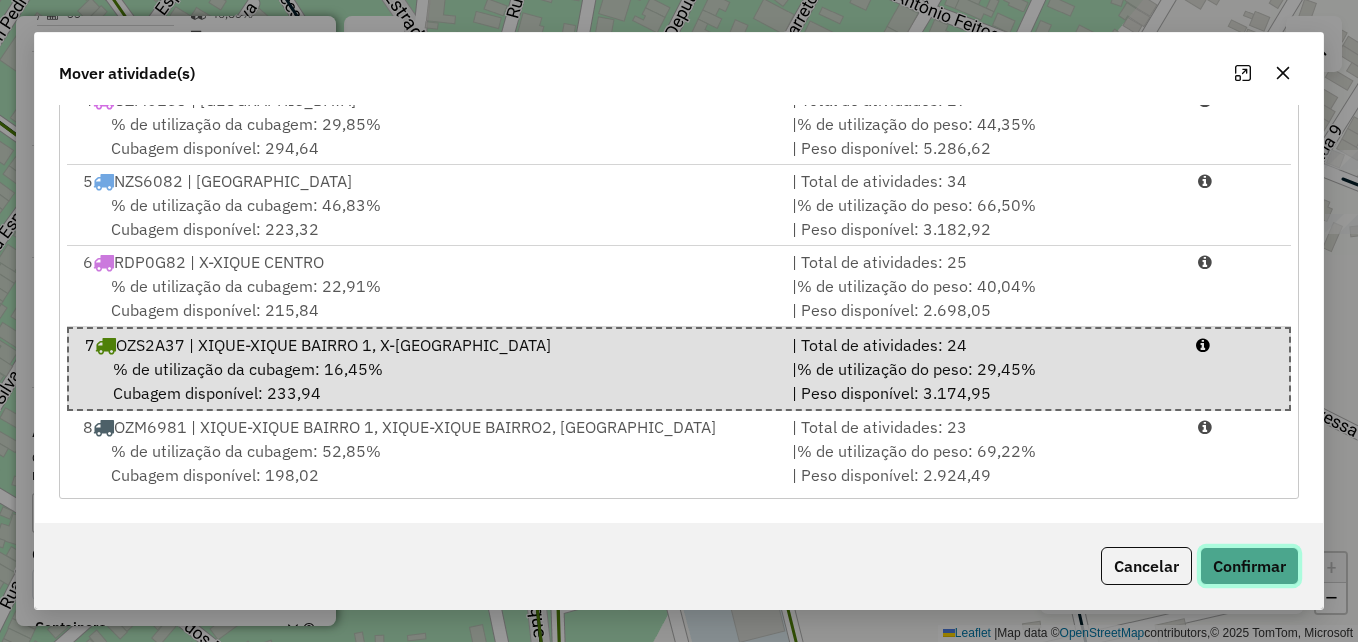 click on "Confirmar" 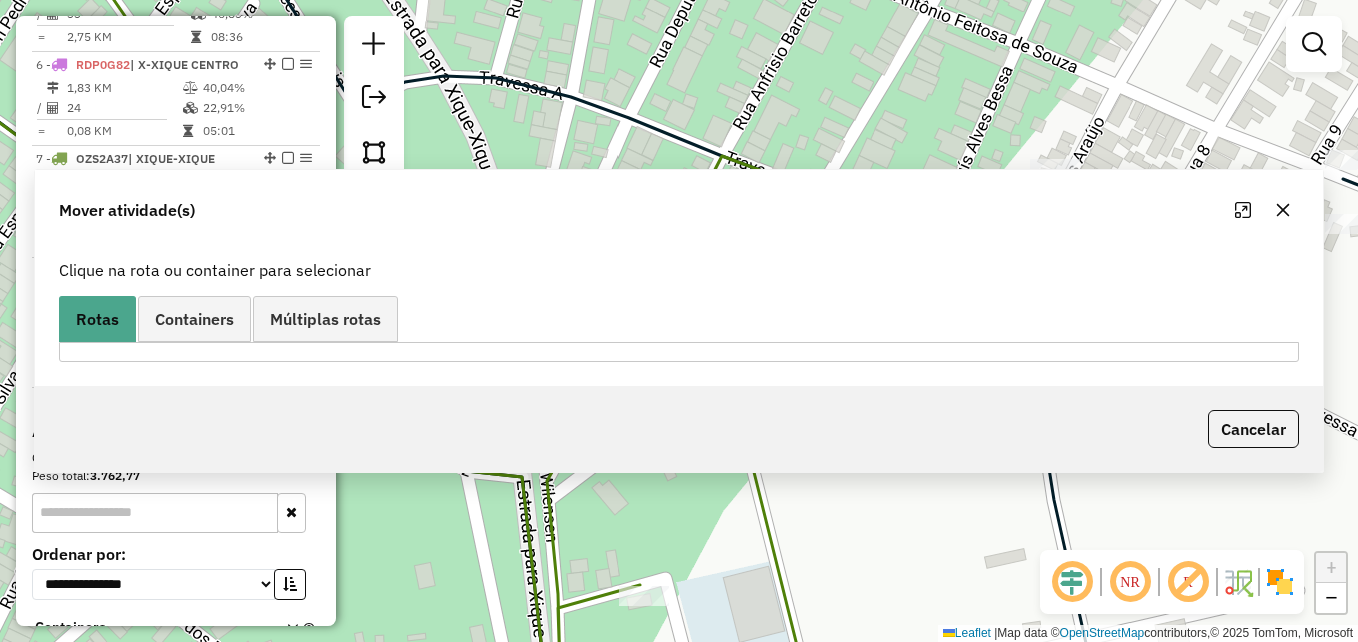 scroll, scrollTop: 0, scrollLeft: 0, axis: both 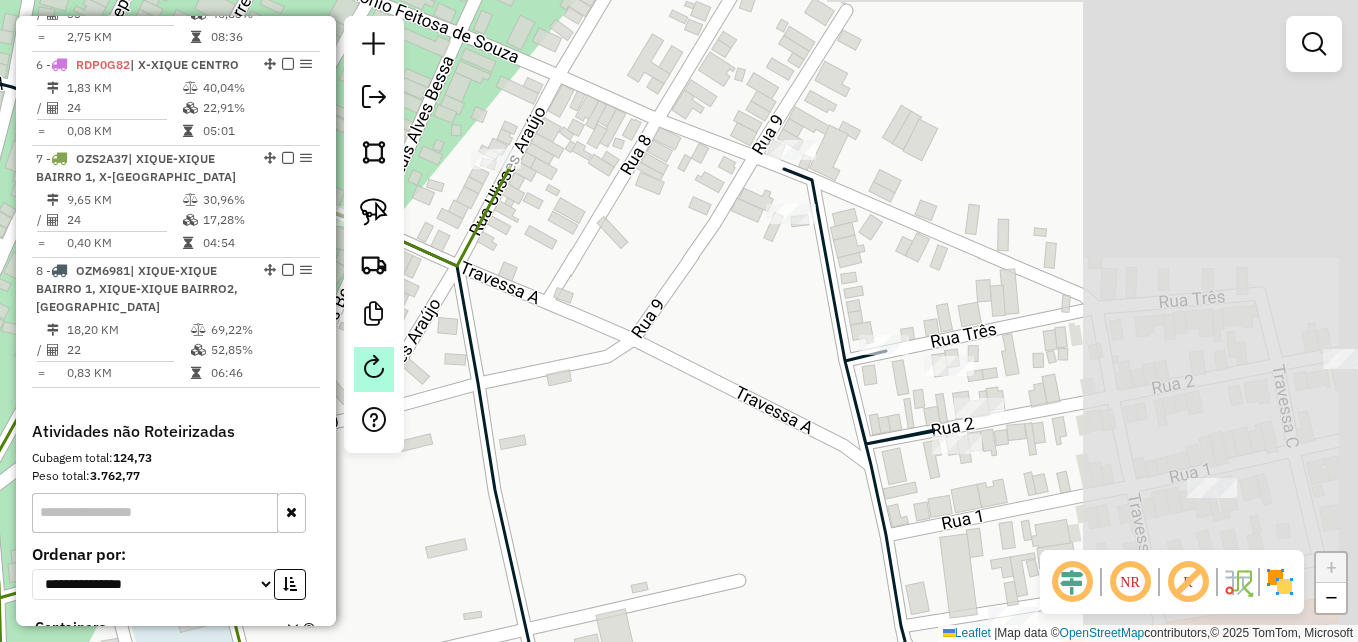 drag, startPoint x: 1134, startPoint y: 396, endPoint x: 360, endPoint y: 354, distance: 775.1387 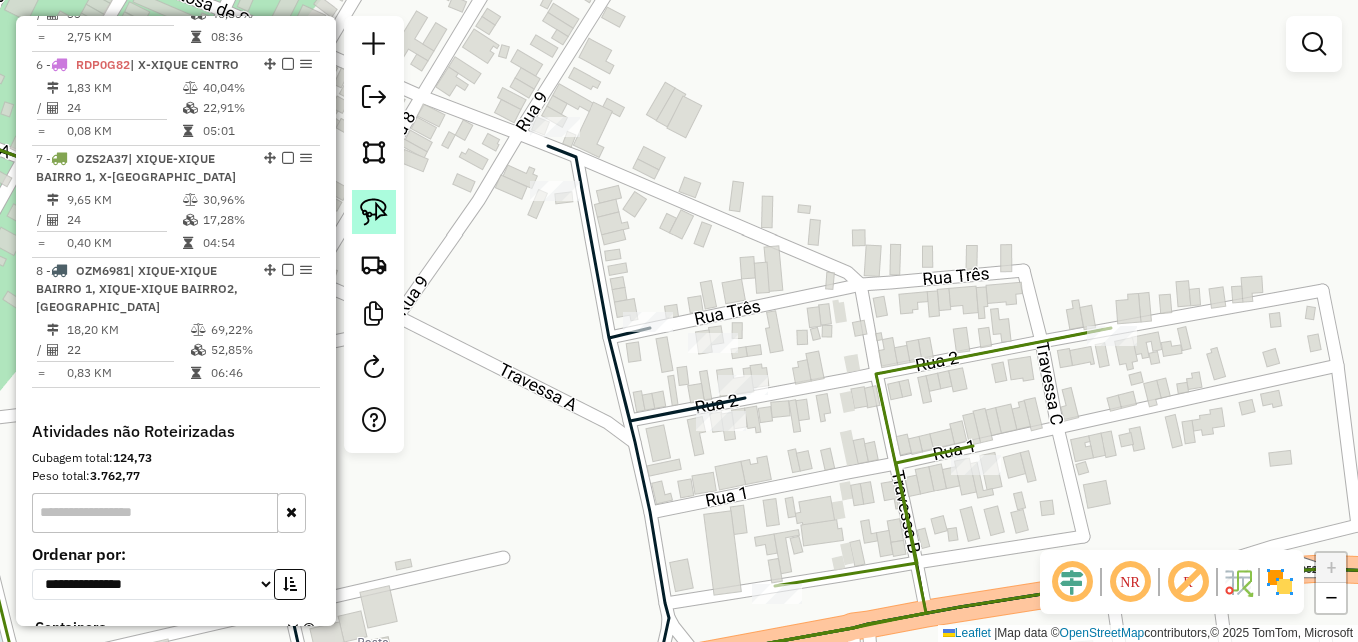 click 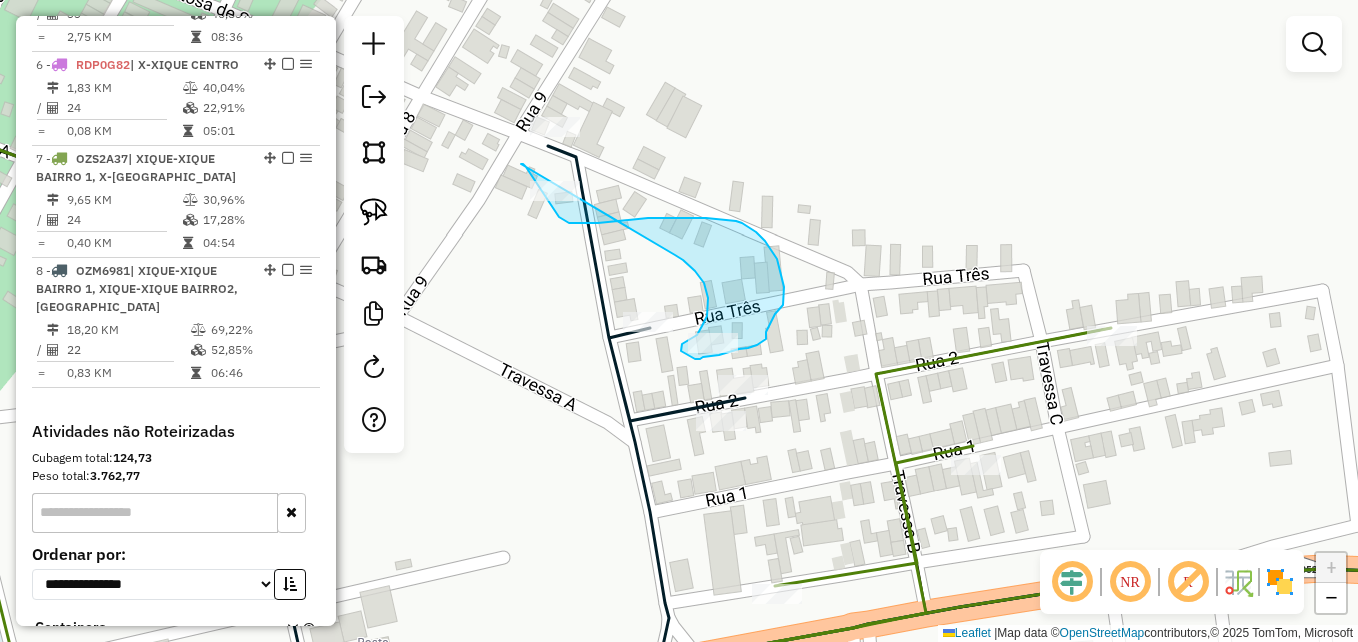 drag, startPoint x: 531, startPoint y: 175, endPoint x: 643, endPoint y: 243, distance: 131.02672 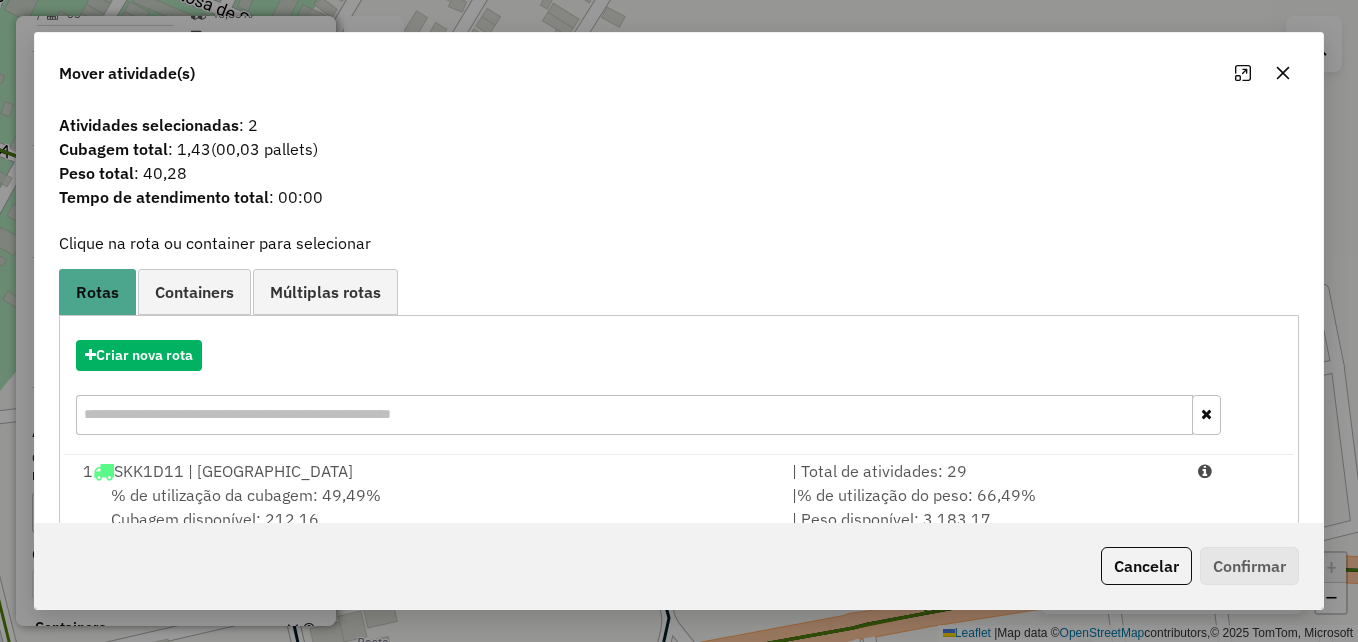 scroll, scrollTop: 366, scrollLeft: 0, axis: vertical 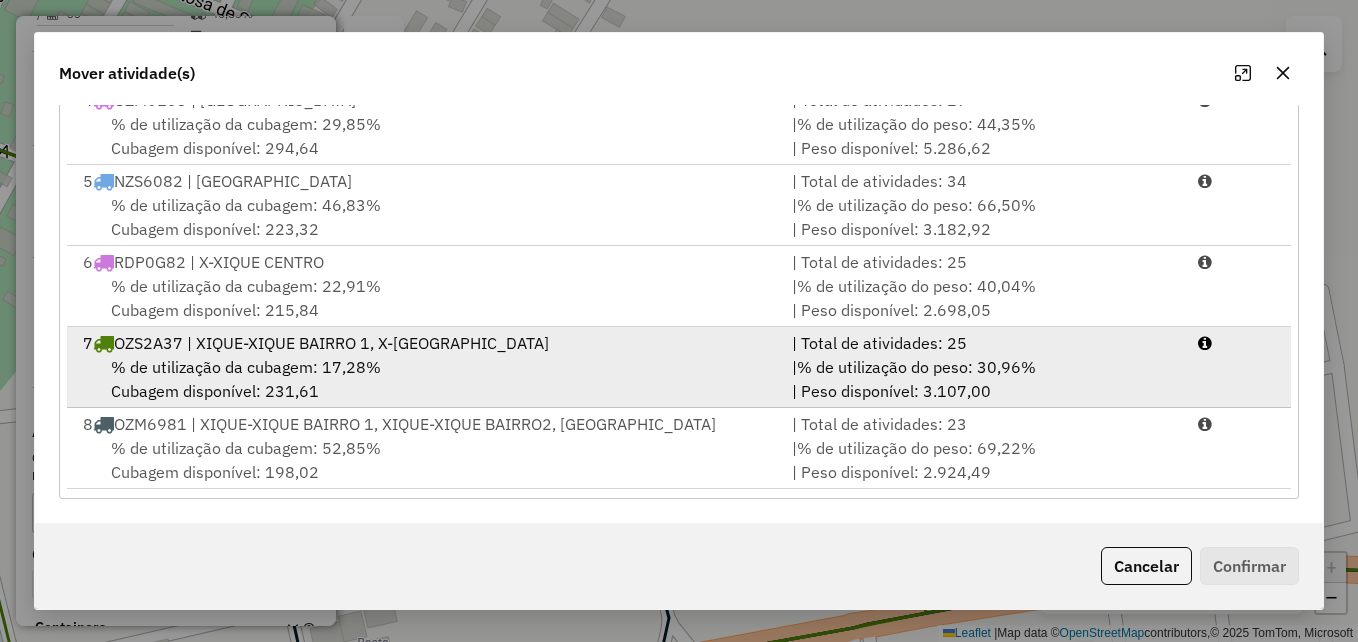 click on "% de utilização da cubagem: 17,28%" at bounding box center (246, 367) 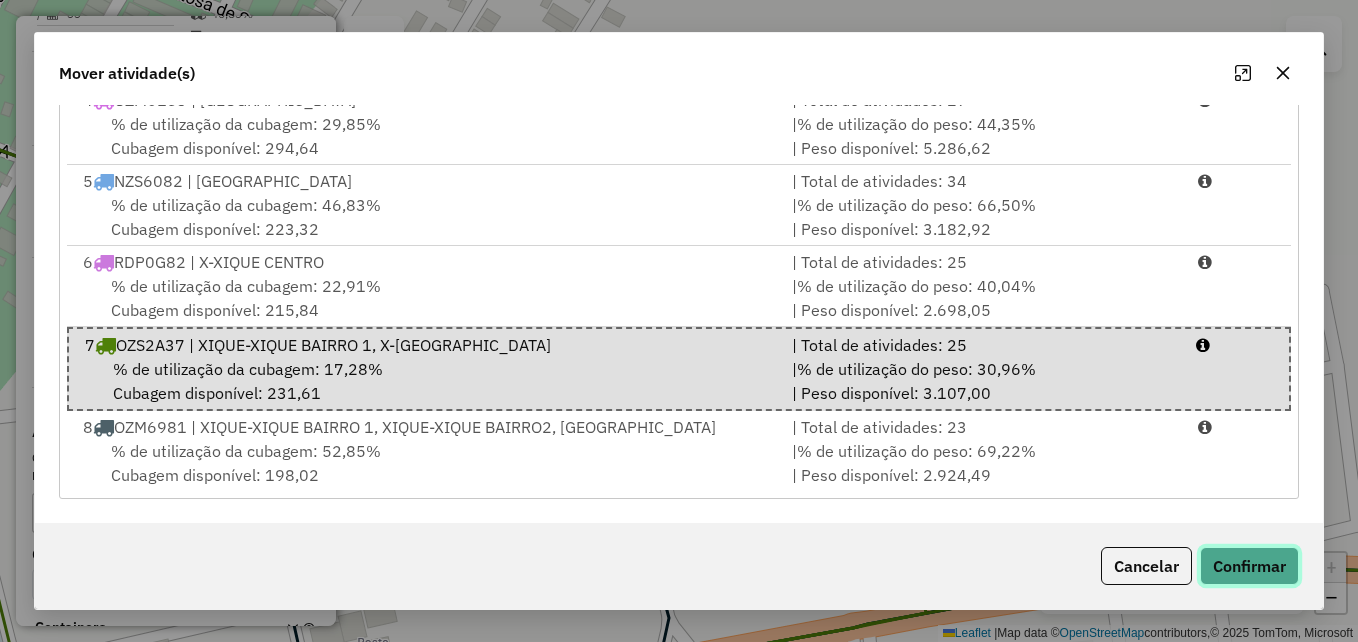 click on "Confirmar" 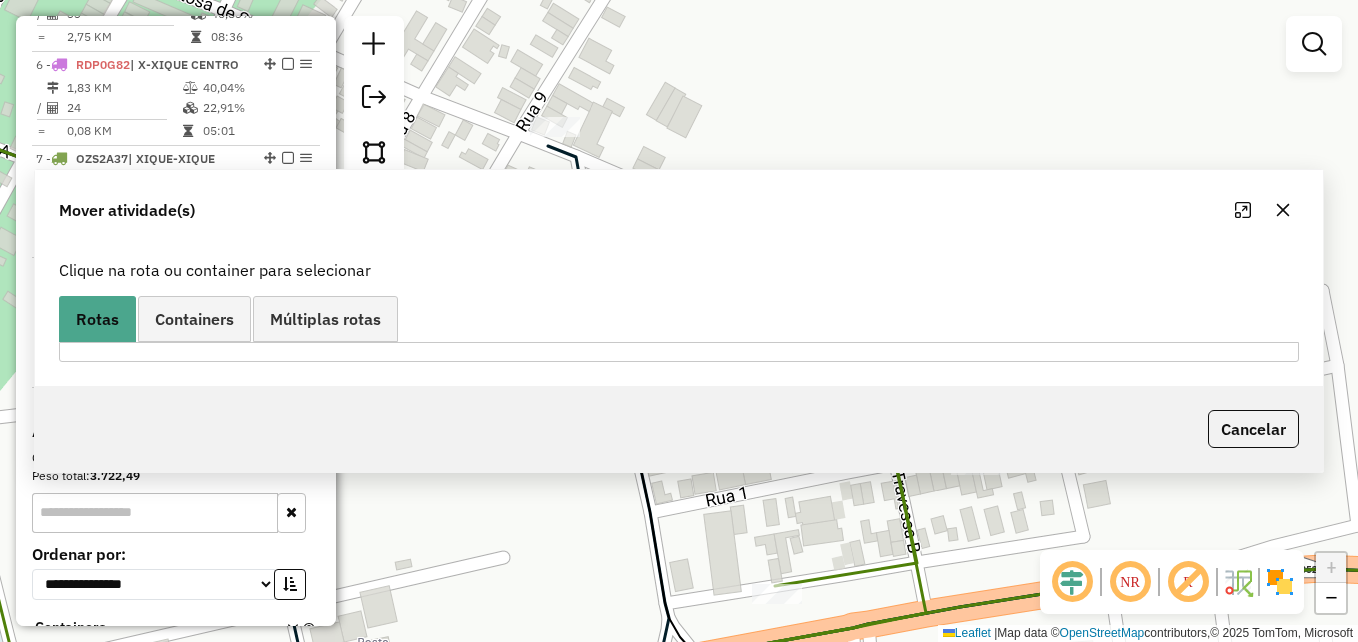 scroll, scrollTop: 0, scrollLeft: 0, axis: both 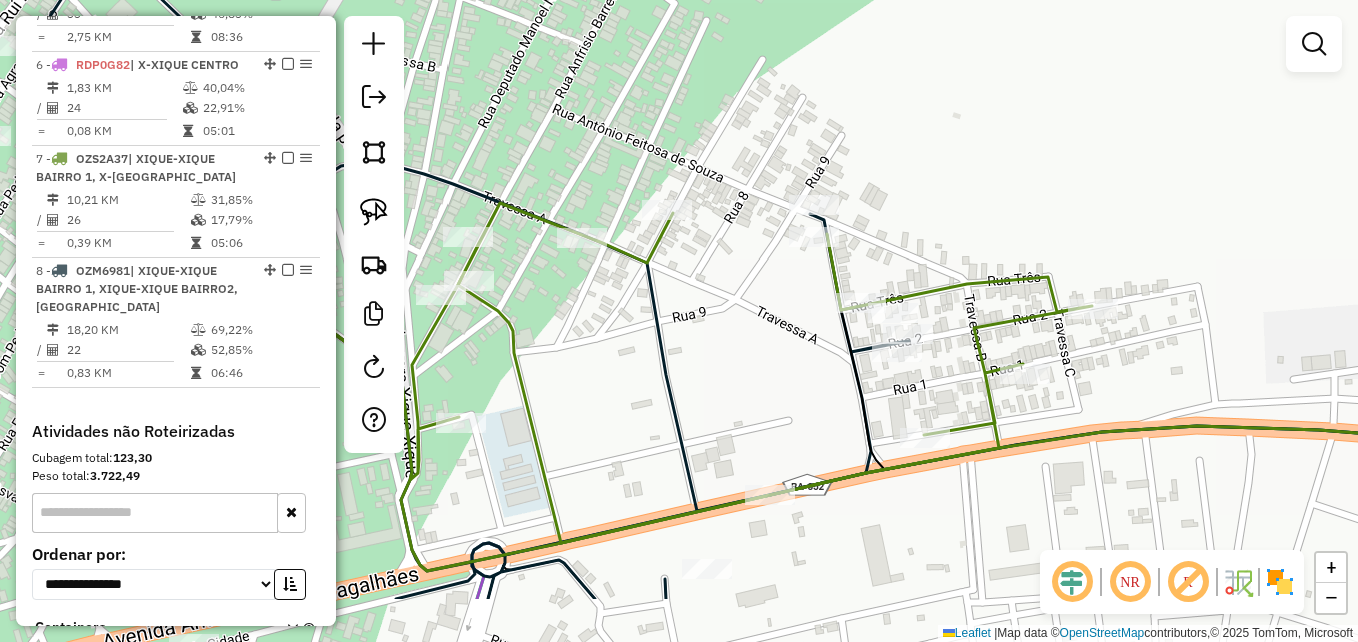 drag, startPoint x: 638, startPoint y: 515, endPoint x: 1015, endPoint y: 320, distance: 424.44553 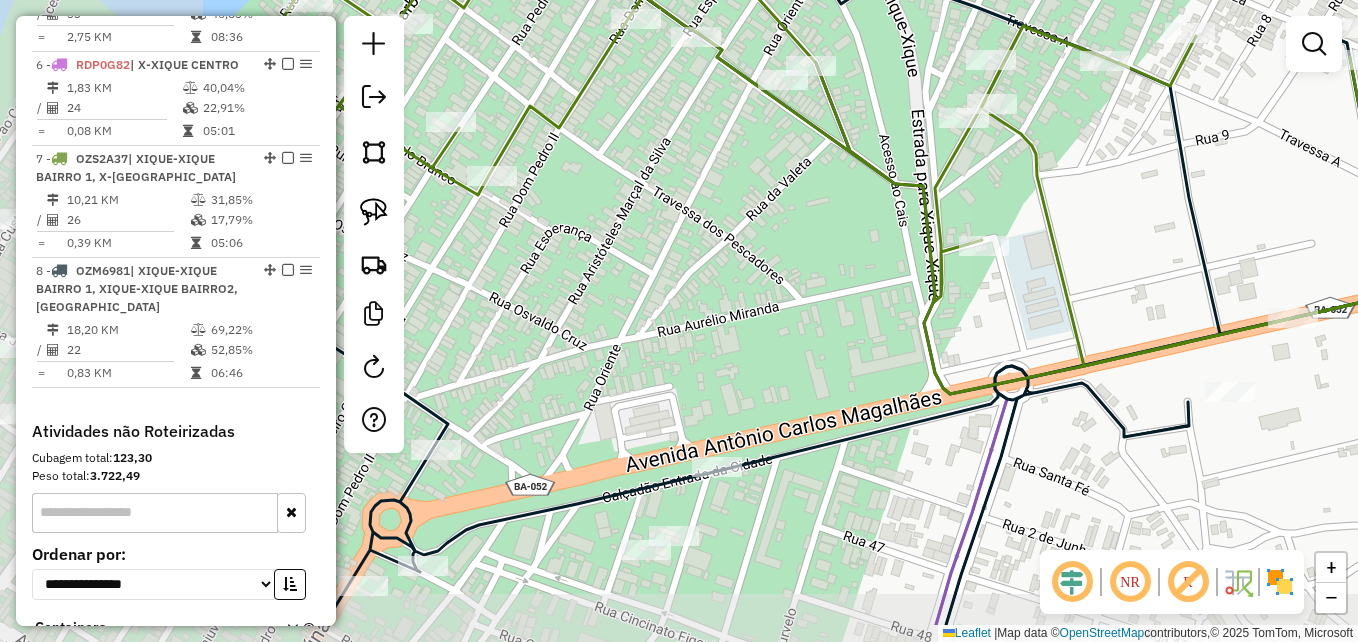 drag, startPoint x: 607, startPoint y: 403, endPoint x: 888, endPoint y: 330, distance: 290.3274 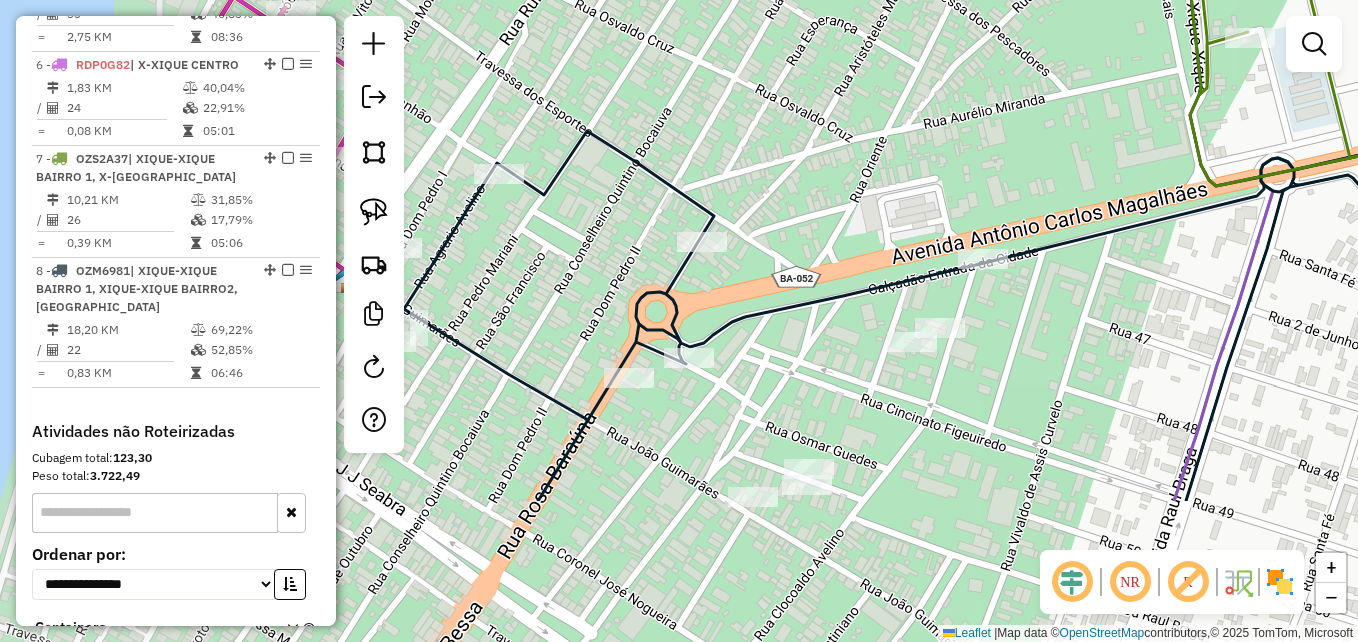 drag, startPoint x: 695, startPoint y: 452, endPoint x: 925, endPoint y: 268, distance: 294.5437 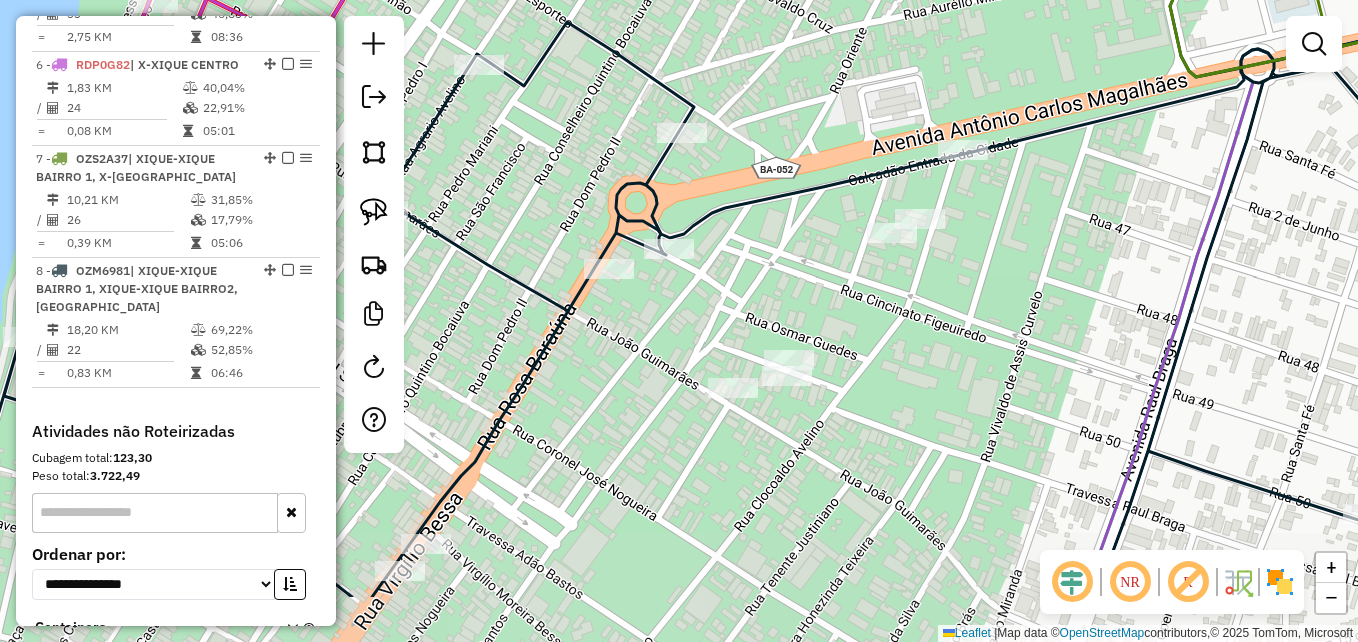 drag, startPoint x: 979, startPoint y: 474, endPoint x: 958, endPoint y: 365, distance: 111.0045 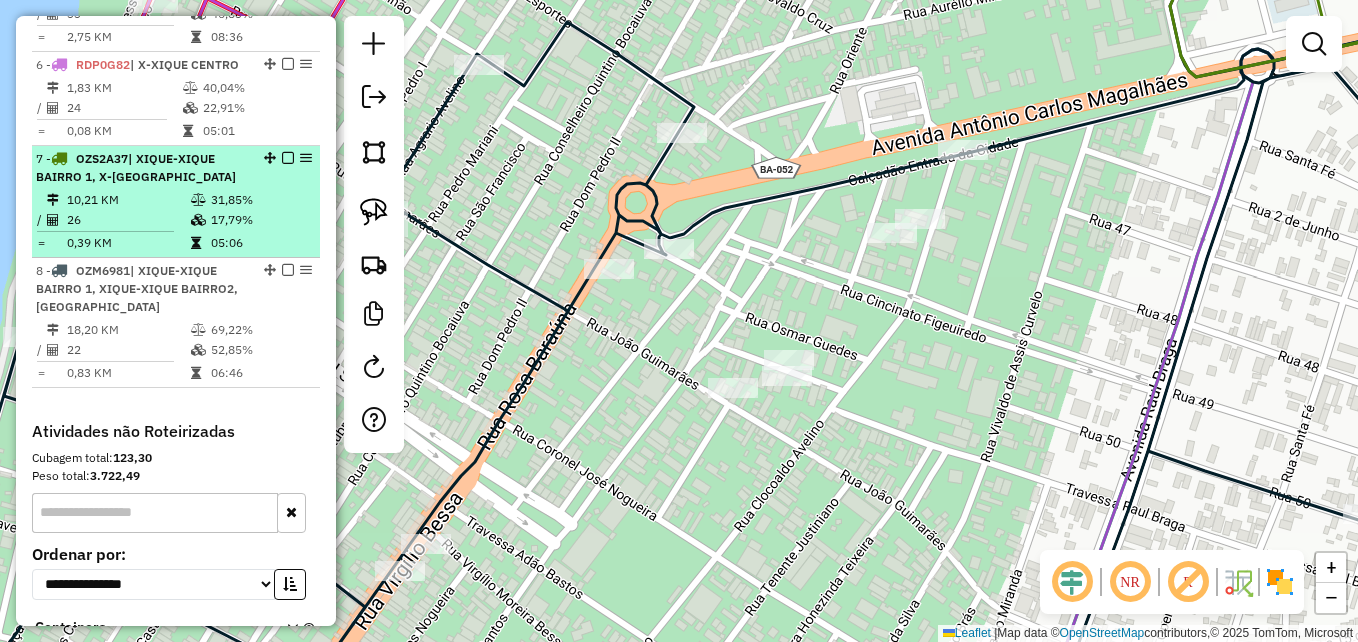 click on "10,21 KM" at bounding box center [128, 200] 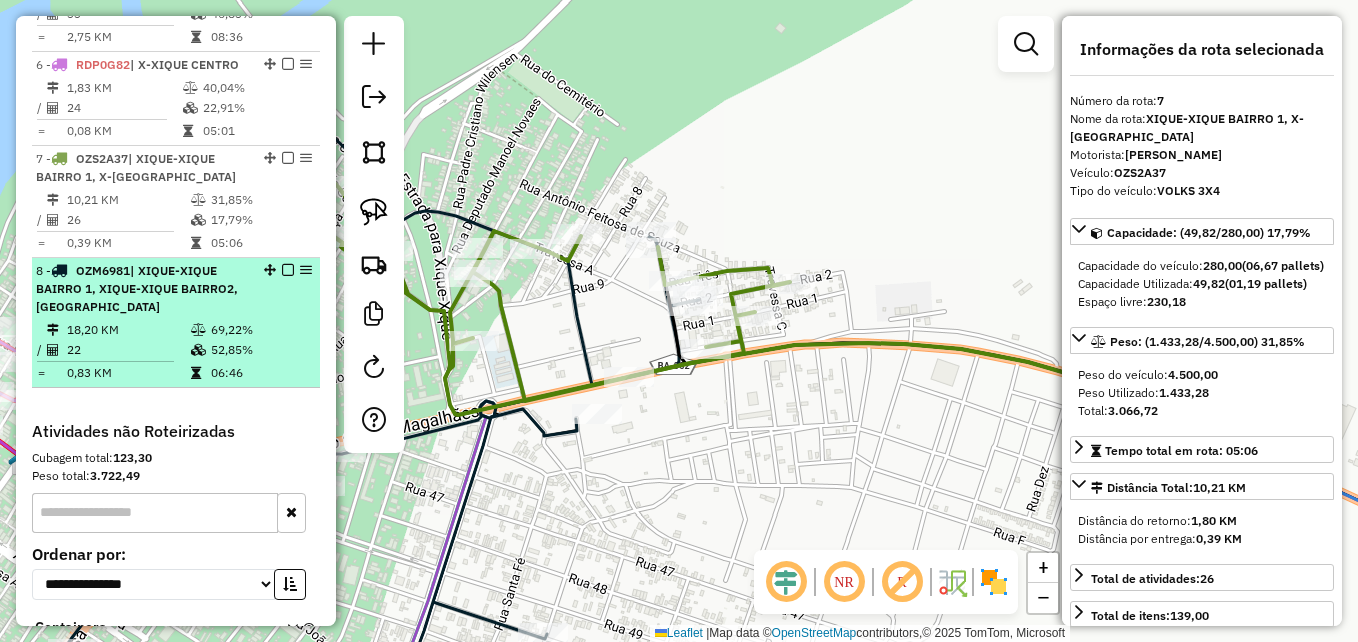 scroll, scrollTop: 1138, scrollLeft: 0, axis: vertical 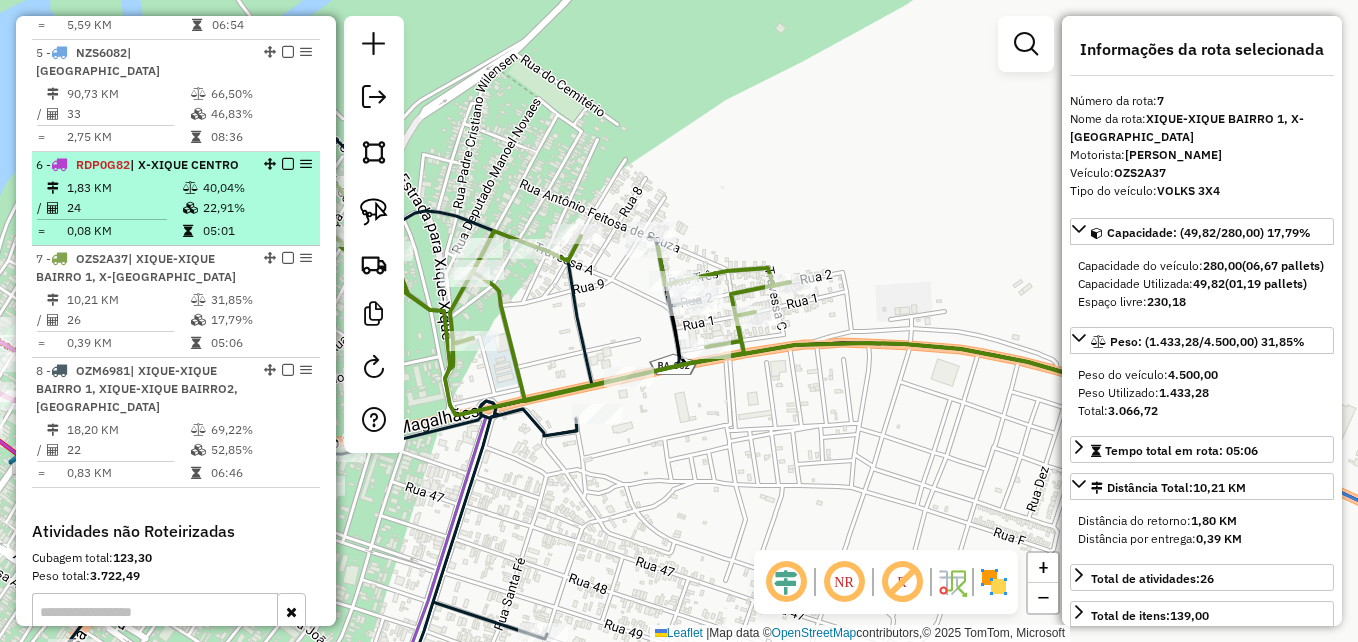 click on "0,08 KM" at bounding box center [124, 231] 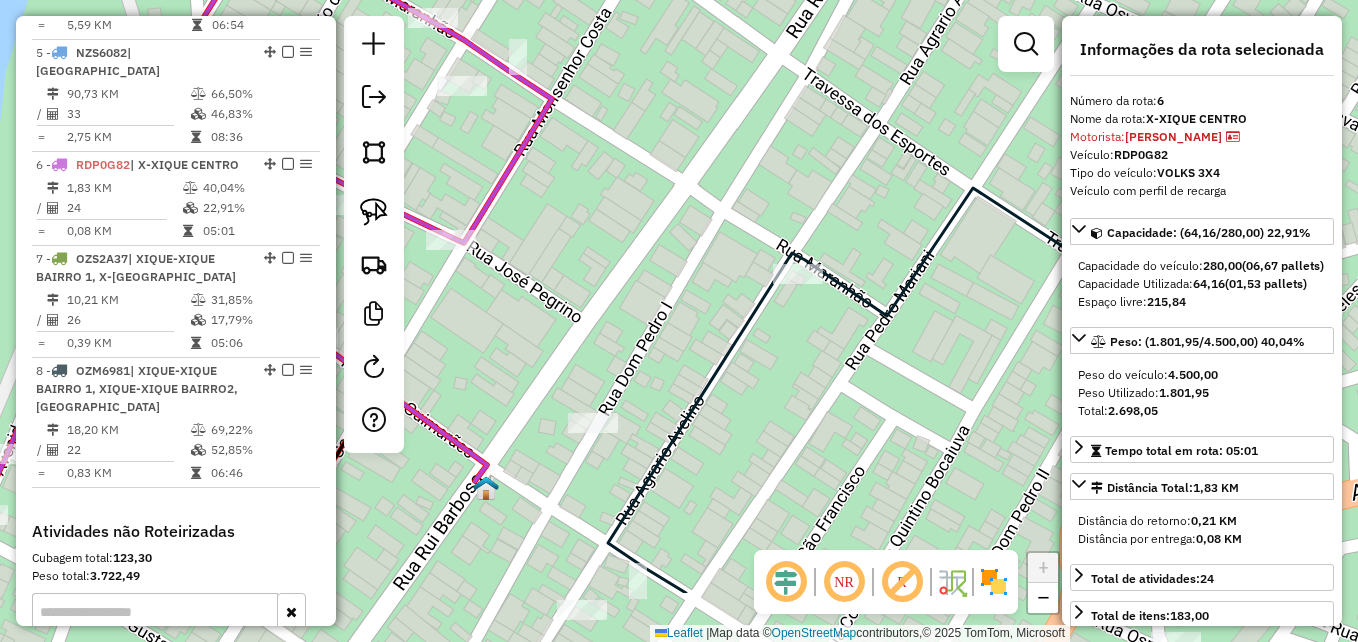 drag, startPoint x: 945, startPoint y: 486, endPoint x: 533, endPoint y: 373, distance: 427.2154 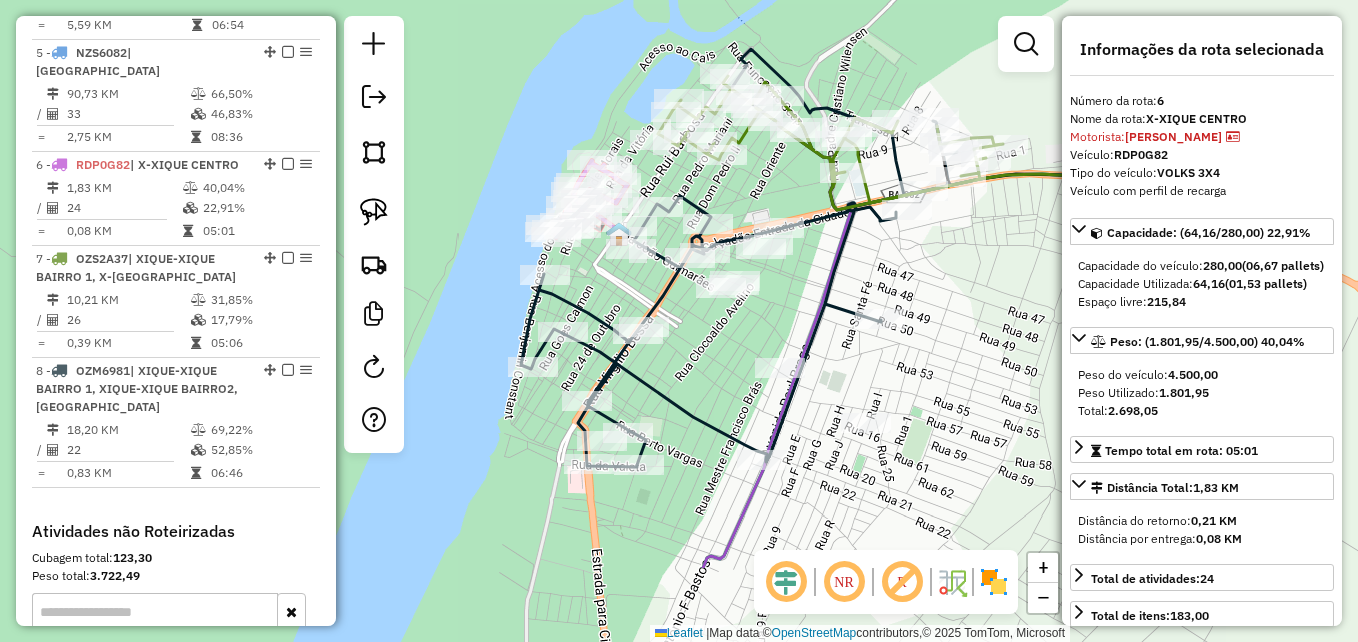 drag, startPoint x: 935, startPoint y: 469, endPoint x: 706, endPoint y: 331, distance: 267.3668 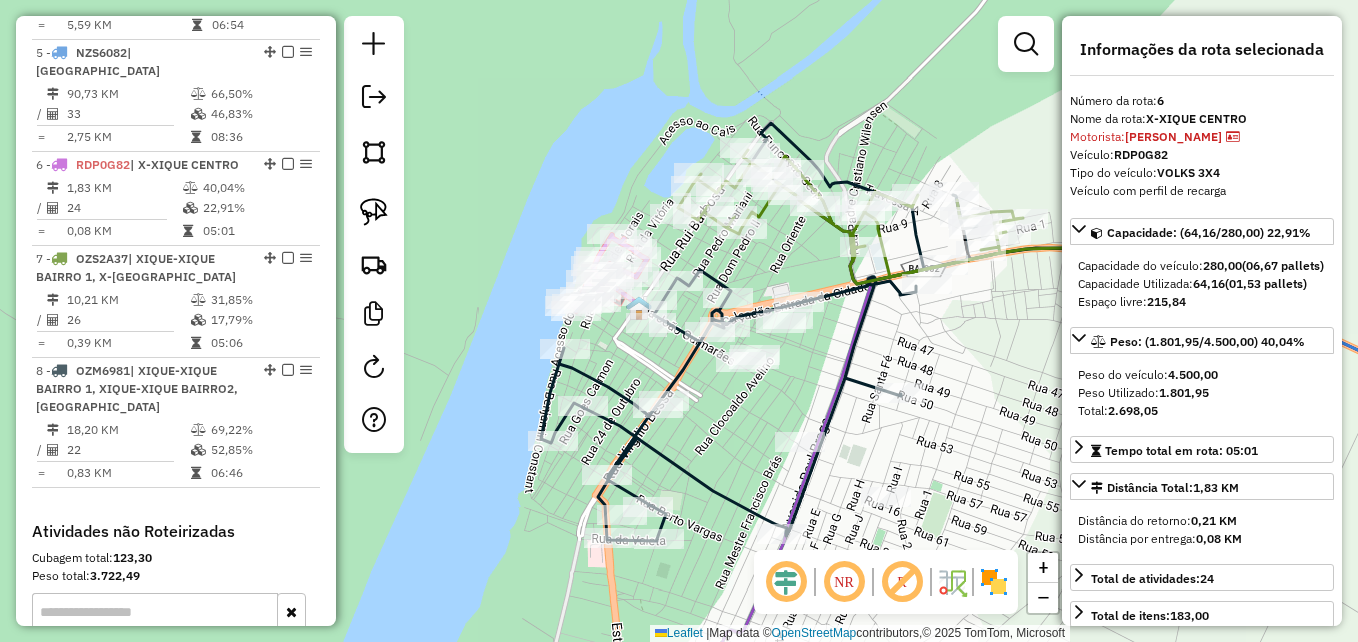 drag, startPoint x: 786, startPoint y: 294, endPoint x: 710, endPoint y: 521, distance: 239.38463 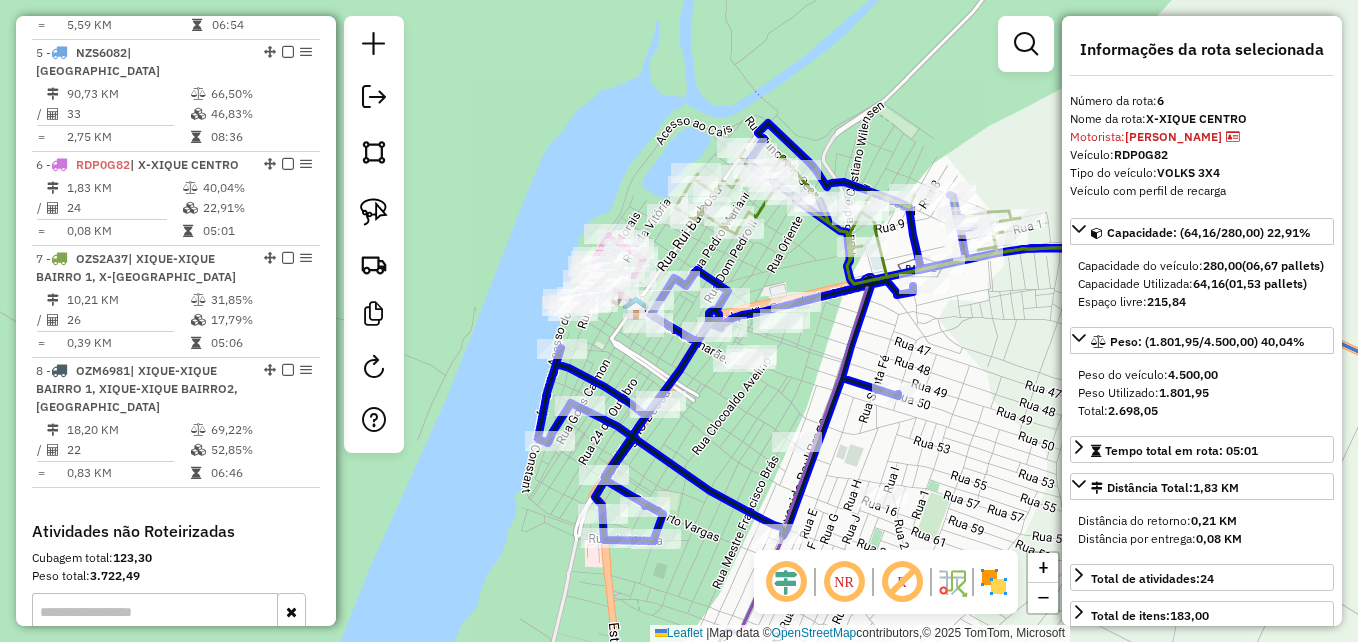 click 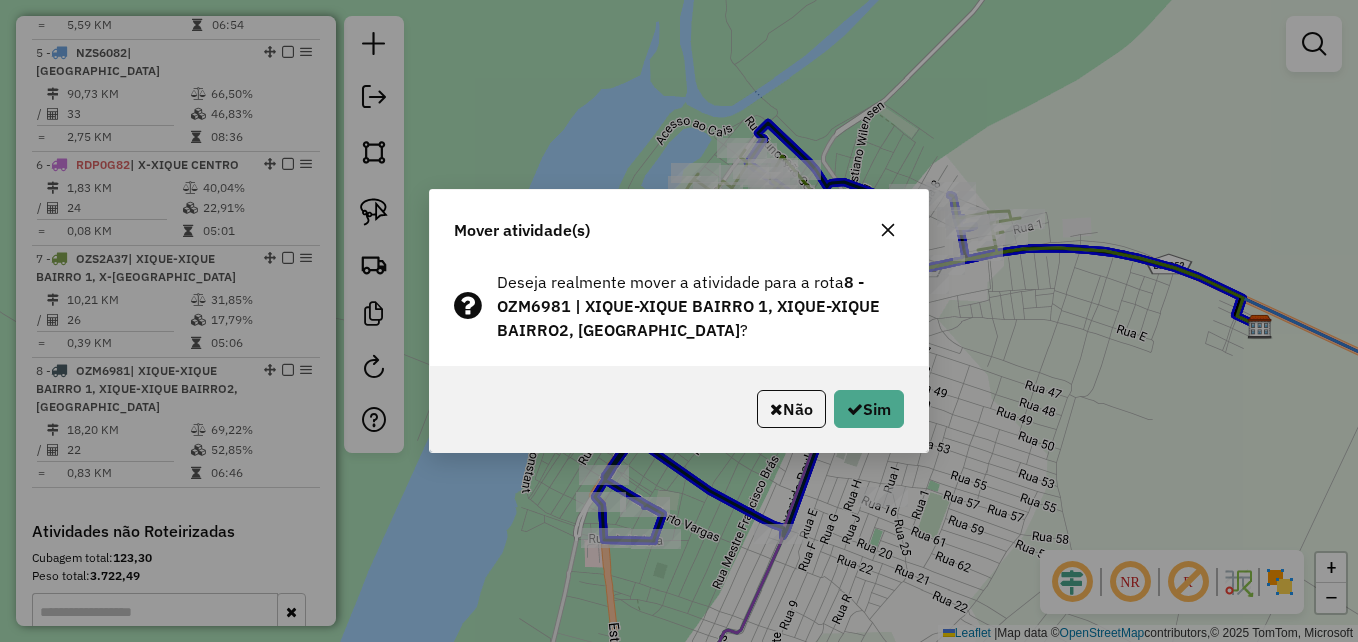 click on "Não   Sim" 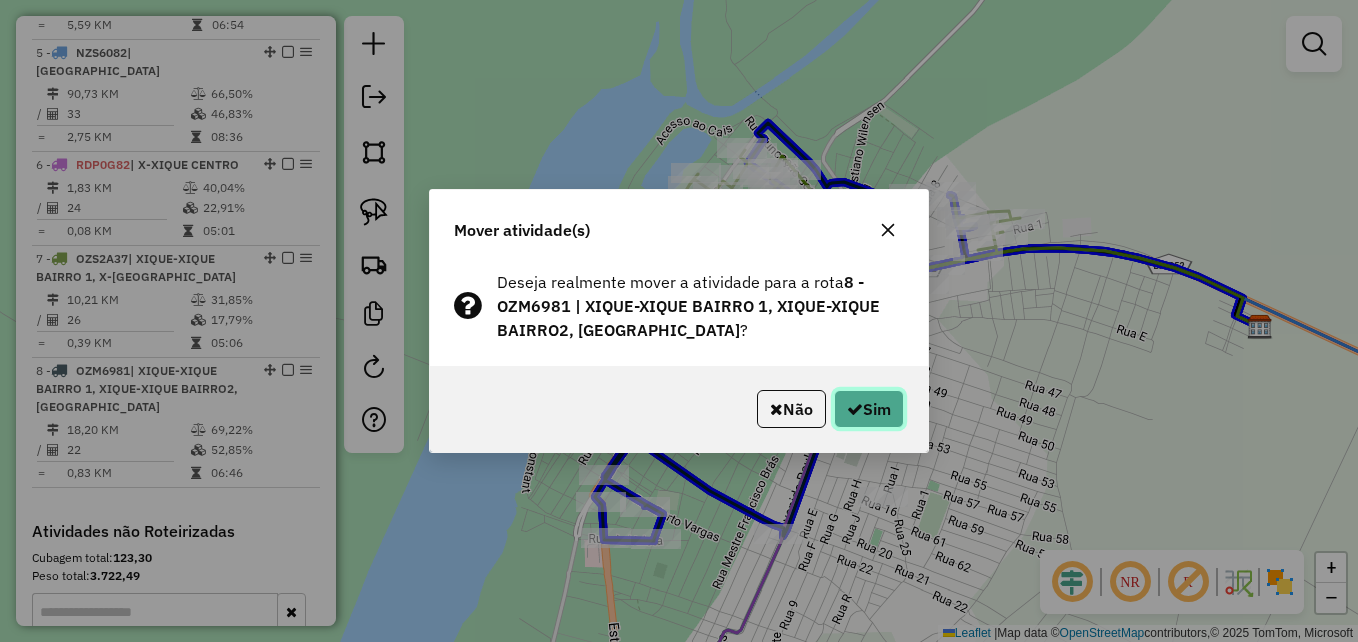 click 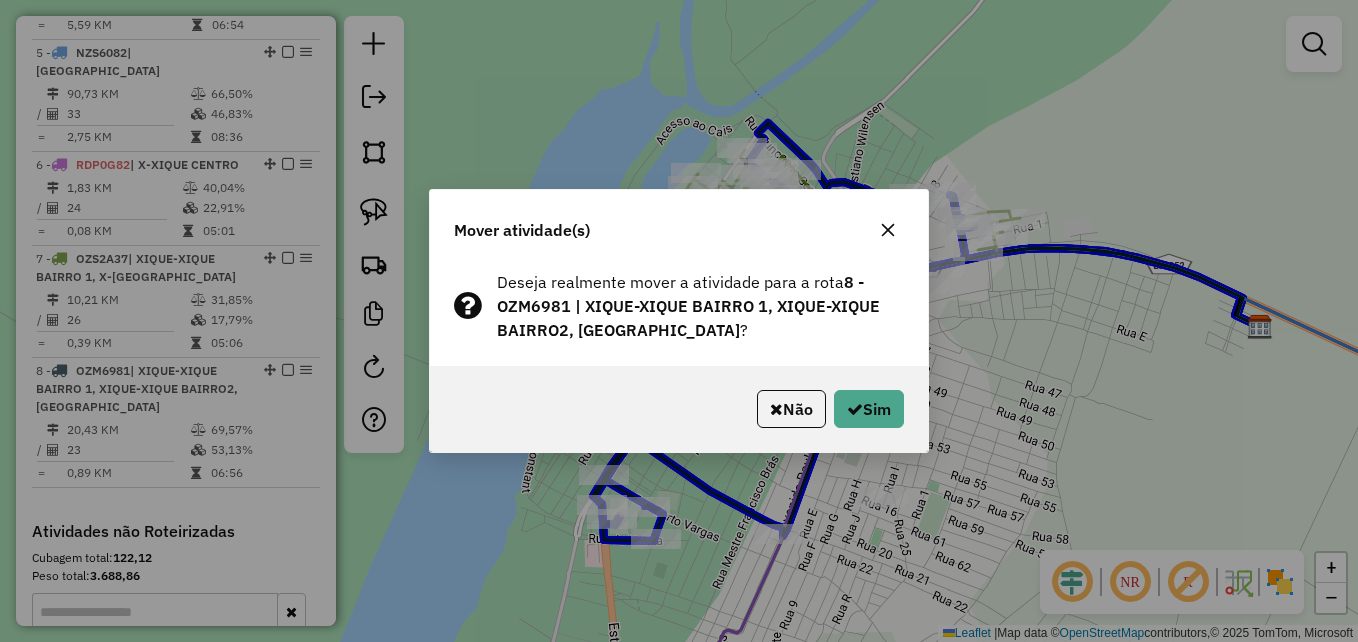 click on "Não   Sim" 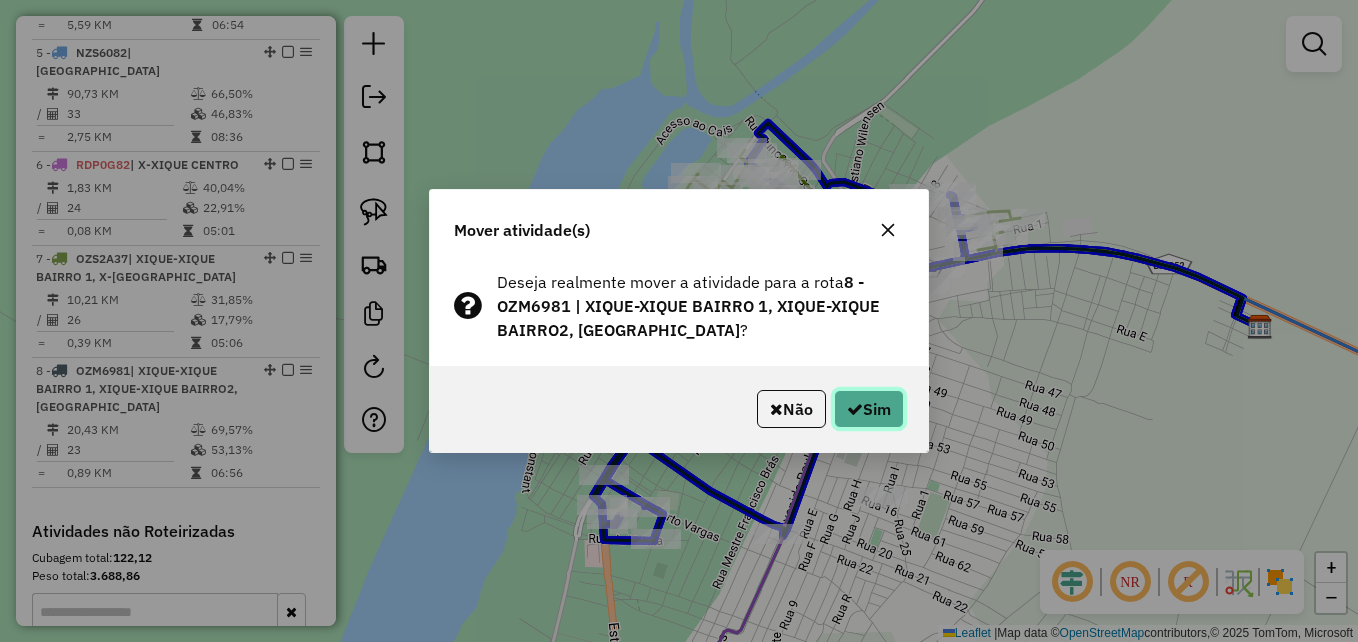 click 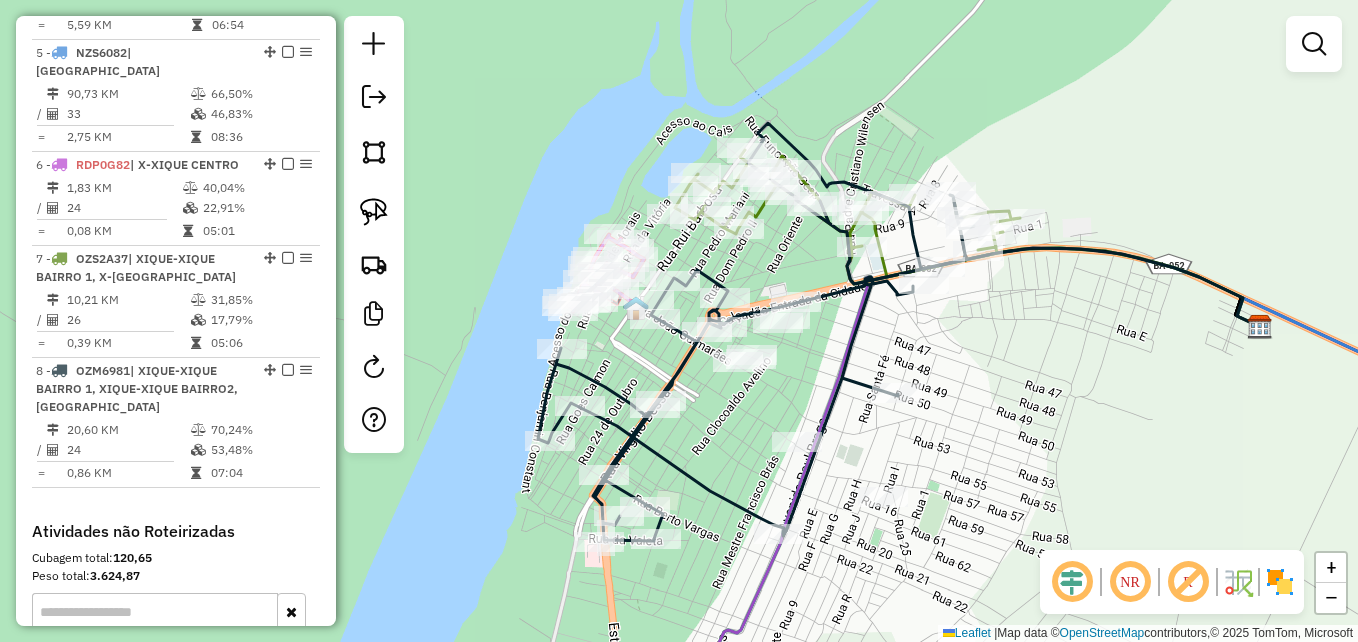 click on "Janela de atendimento Grade de atendimento Capacidade Transportadoras Veículos Cliente Pedidos  Rotas Selecione os dias de semana para filtrar as janelas de atendimento  Seg   Ter   Qua   Qui   Sex   Sáb   Dom  Informe o período da janela de atendimento: De: Até:  Filtrar exatamente a janela do cliente  Considerar janela de atendimento padrão  Selecione os dias de semana para filtrar as grades de atendimento  Seg   Ter   Qua   Qui   Sex   Sáb   Dom   Considerar clientes sem dia de atendimento cadastrado  Clientes fora do dia de atendimento selecionado Filtrar as atividades entre os valores definidos abaixo:  Peso mínimo:   Peso máximo:   Cubagem mínima:   Cubagem máxima:   De:   Até:  Filtrar as atividades entre o tempo de atendimento definido abaixo:  De:   Até:   Considerar capacidade total dos clientes não roteirizados Transportadora: Selecione um ou mais itens Tipo de veículo: Selecione um ou mais itens Veículo: Selecione um ou mais itens Motorista: Selecione um ou mais itens Nome: Rótulo:" 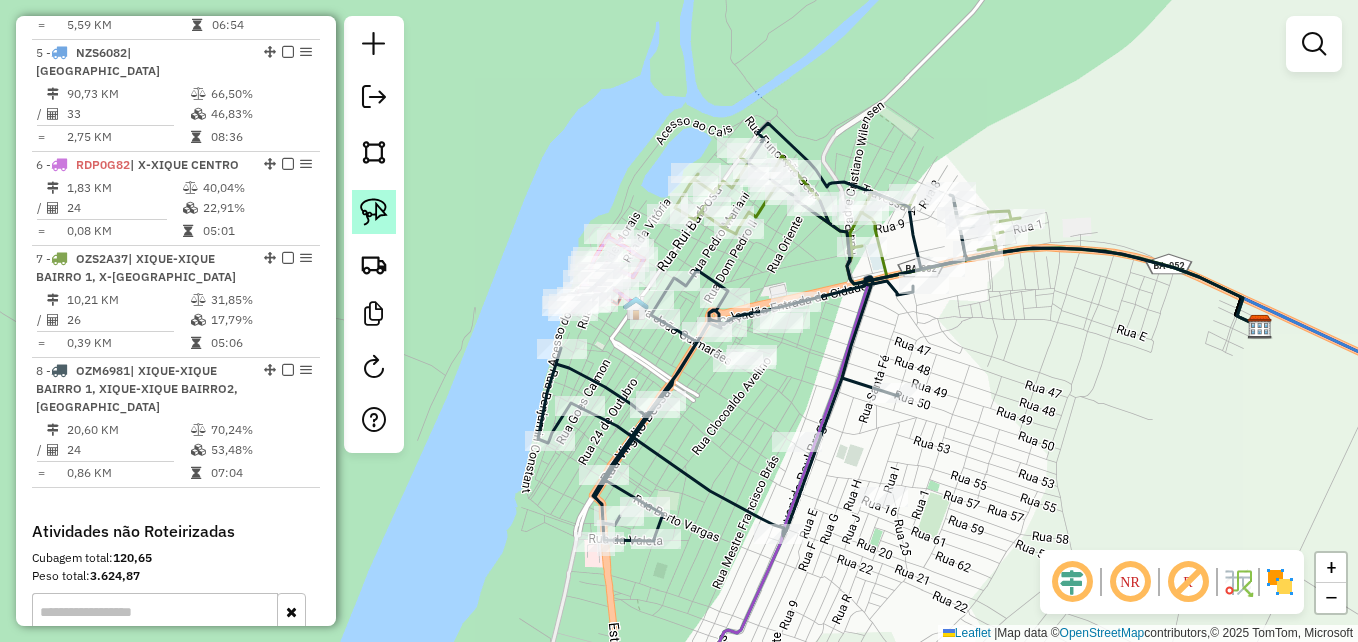 click 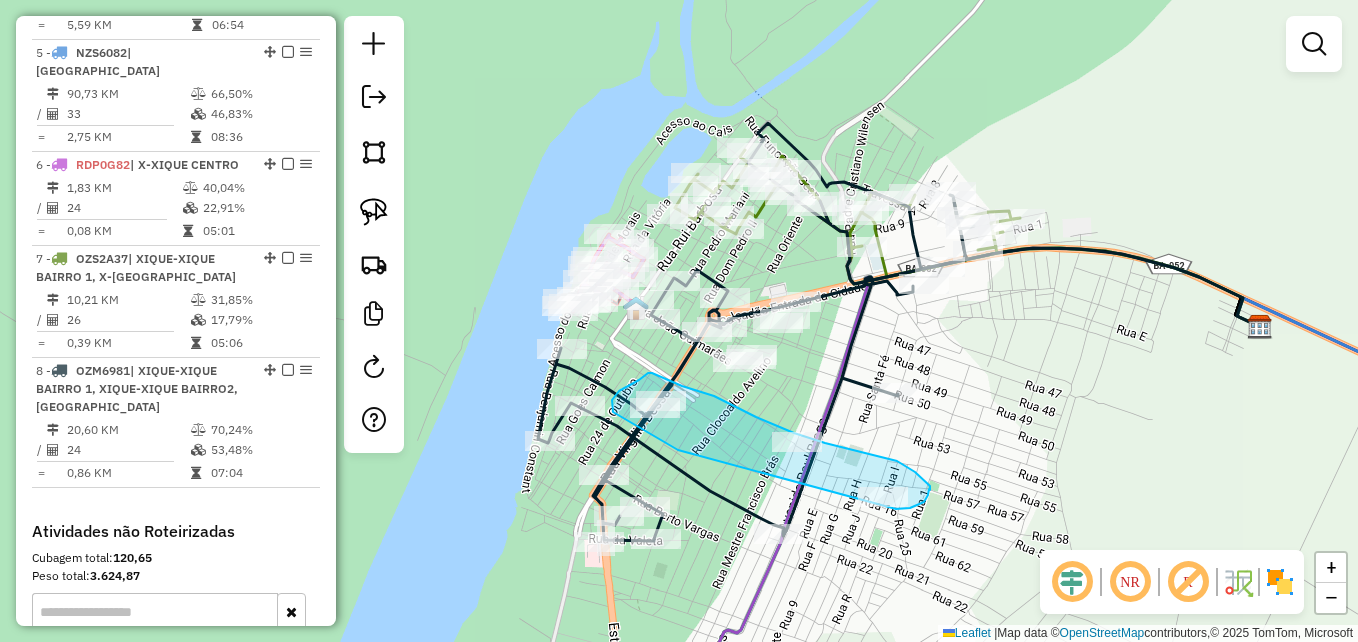 click on "Janela de atendimento Grade de atendimento Capacidade Transportadoras Veículos Cliente Pedidos  Rotas Selecione os dias de semana para filtrar as janelas de atendimento  Seg   Ter   Qua   Qui   Sex   Sáb   Dom  Informe o período da janela de atendimento: De: Até:  Filtrar exatamente a janela do cliente  Considerar janela de atendimento padrão  Selecione os dias de semana para filtrar as grades de atendimento  Seg   Ter   Qua   Qui   Sex   Sáb   Dom   Considerar clientes sem dia de atendimento cadastrado  Clientes fora do dia de atendimento selecionado Filtrar as atividades entre os valores definidos abaixo:  Peso mínimo:   Peso máximo:   Cubagem mínima:   Cubagem máxima:   De:   Até:  Filtrar as atividades entre o tempo de atendimento definido abaixo:  De:   Até:   Considerar capacidade total dos clientes não roteirizados Transportadora: Selecione um ou mais itens Tipo de veículo: Selecione um ou mais itens Veículo: Selecione um ou mais itens Motorista: Selecione um ou mais itens Nome: Rótulo:" 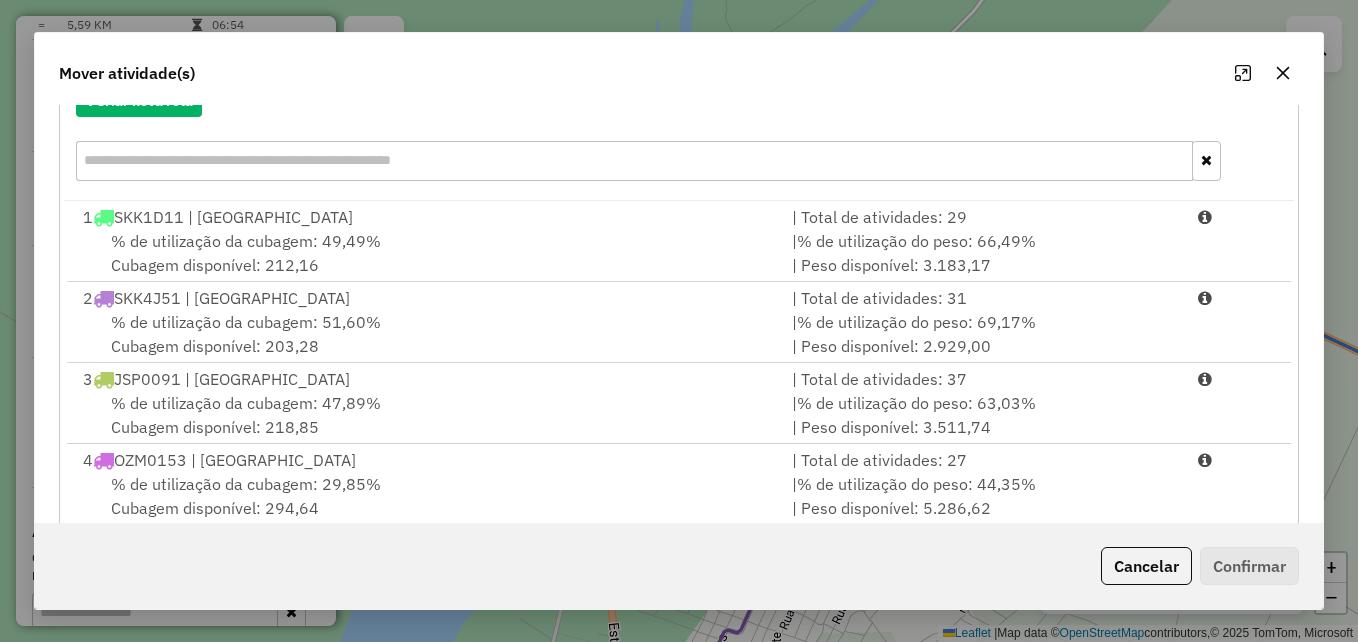 scroll, scrollTop: 366, scrollLeft: 0, axis: vertical 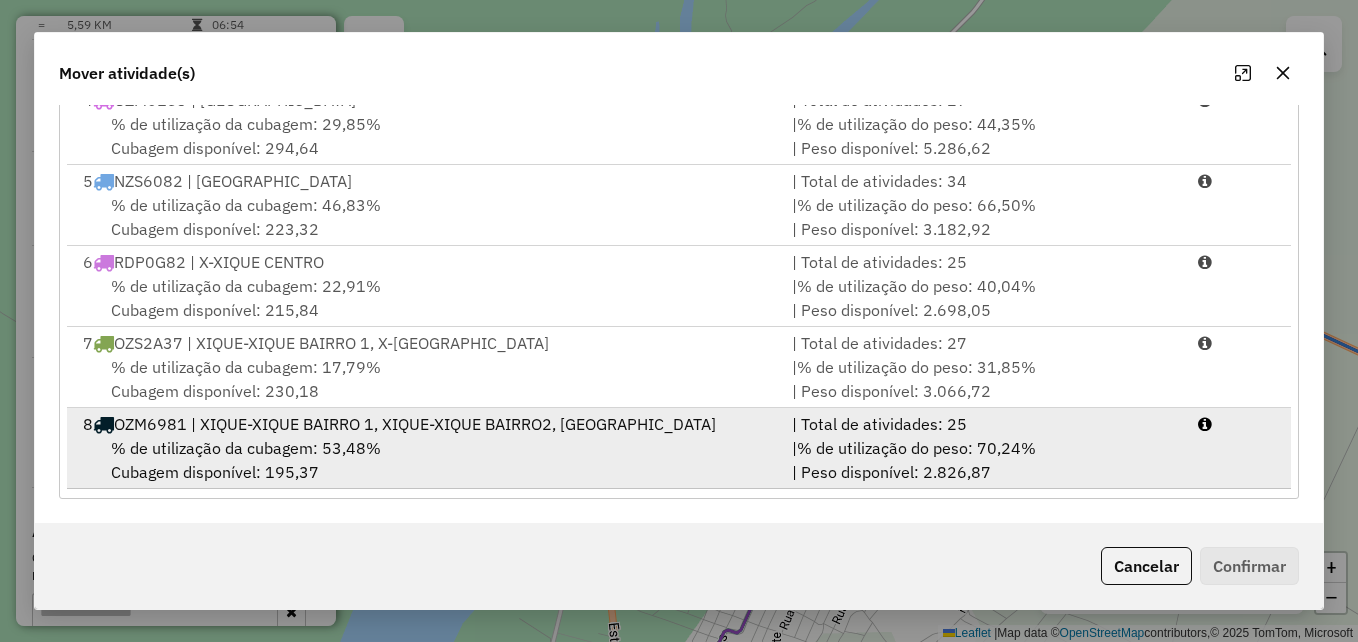 click on "8  OZM6981 | XIQUE-XIQUE BAIRRO 1, XIQUE-XIQUE BAIRRO2, [GEOGRAPHIC_DATA]" at bounding box center [425, 424] 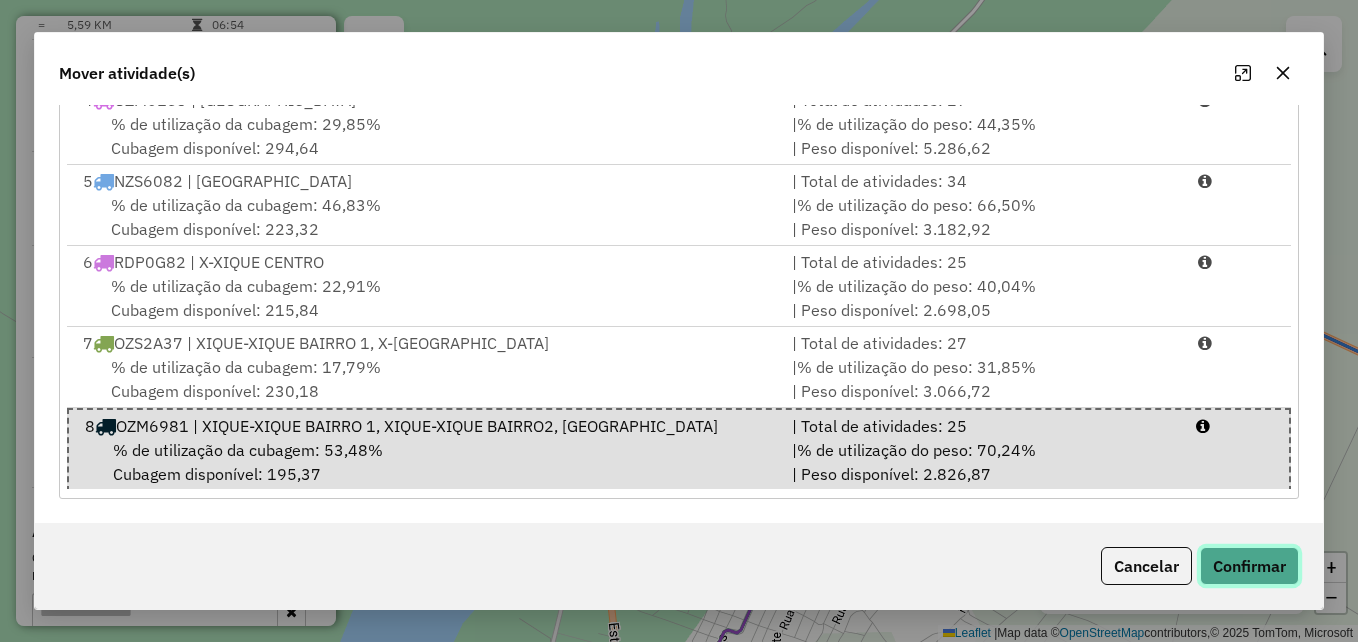 click on "Confirmar" 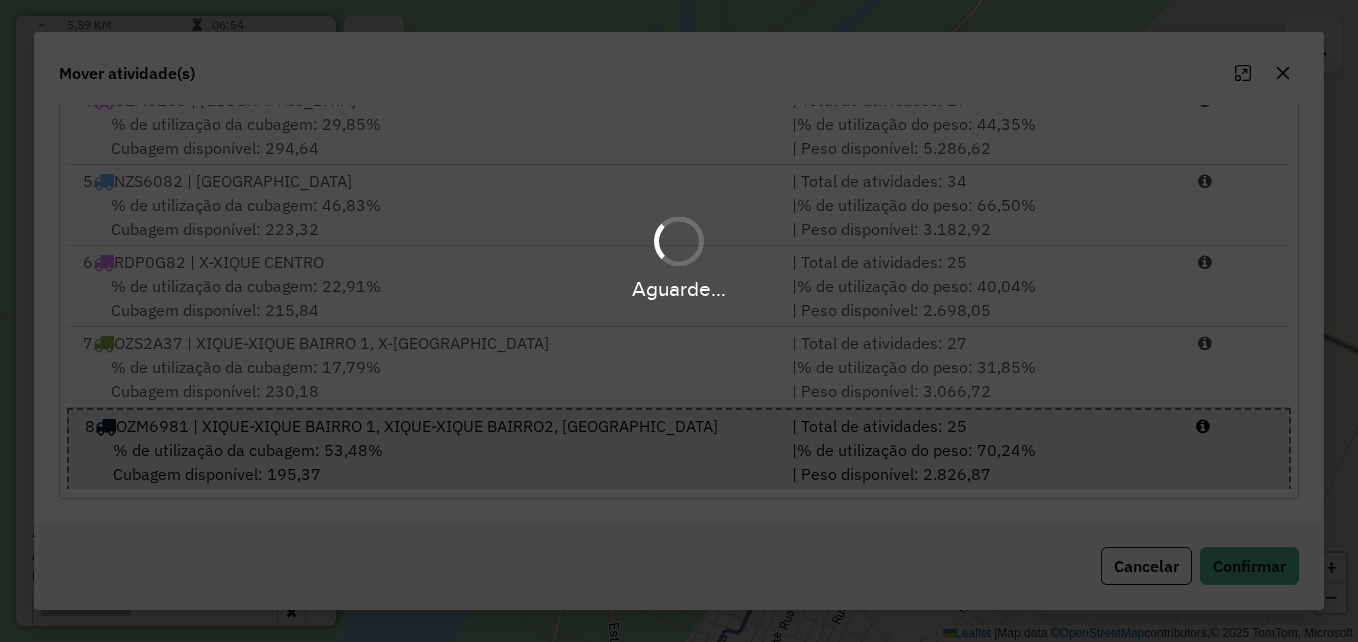 scroll, scrollTop: 0, scrollLeft: 0, axis: both 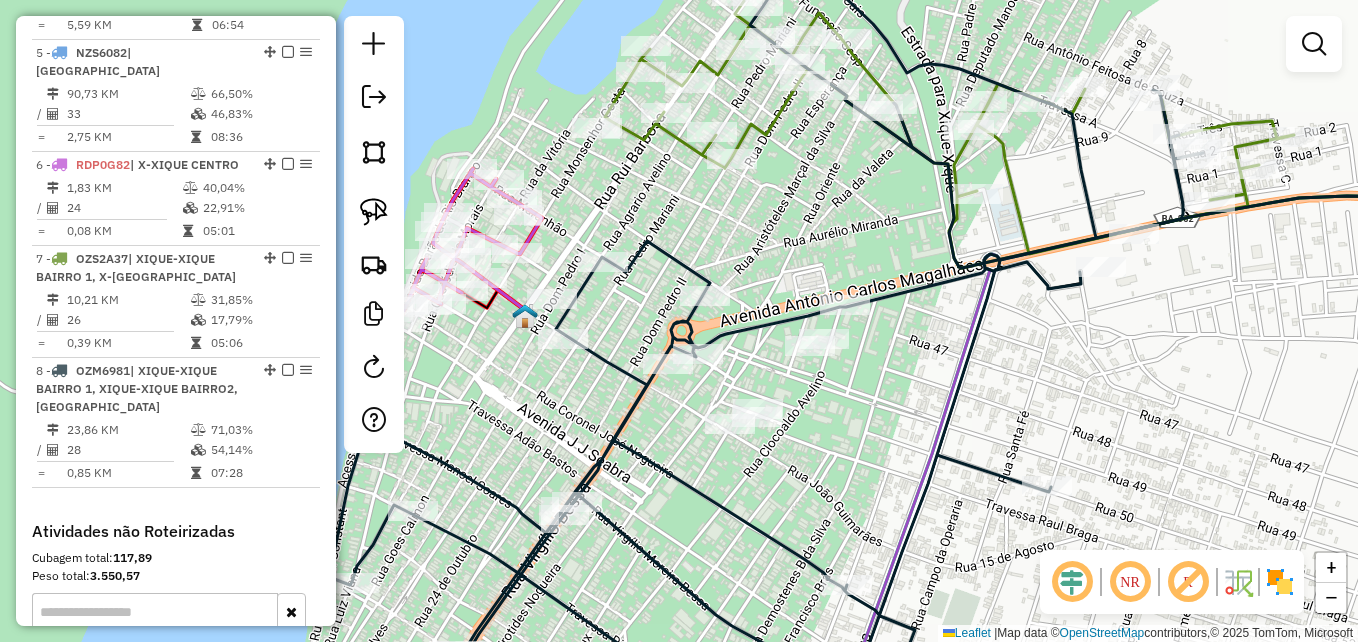 drag, startPoint x: 752, startPoint y: 318, endPoint x: 739, endPoint y: 247, distance: 72.18033 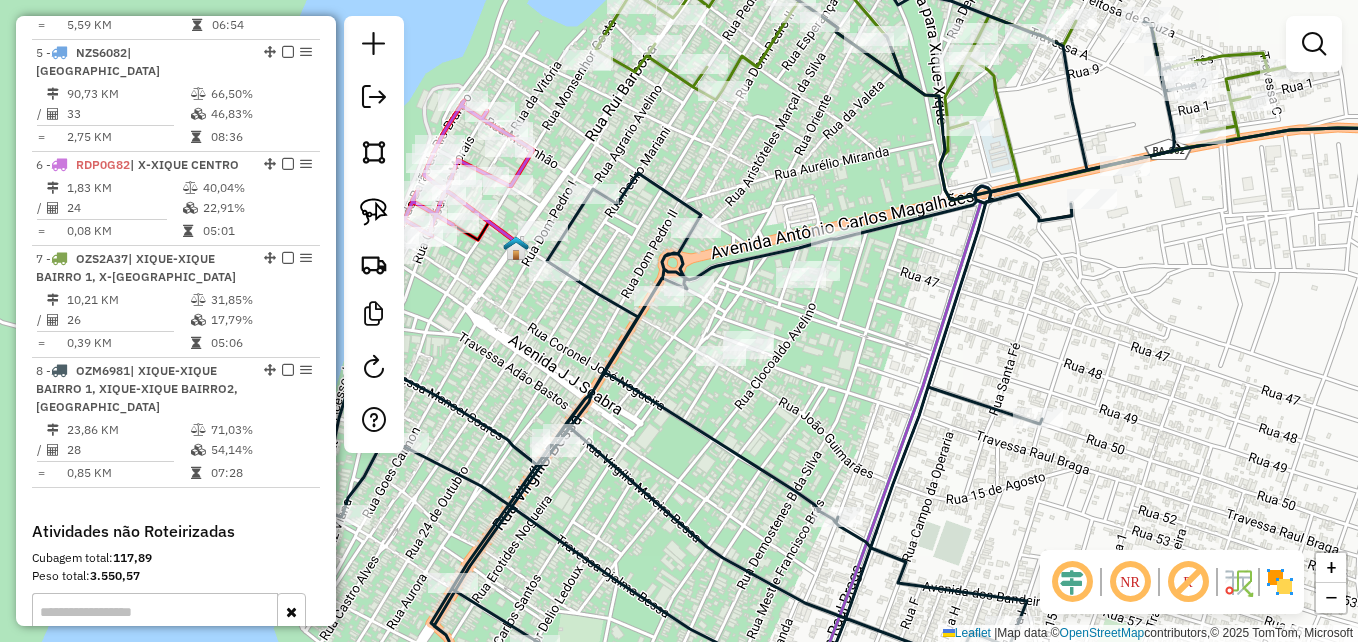 click 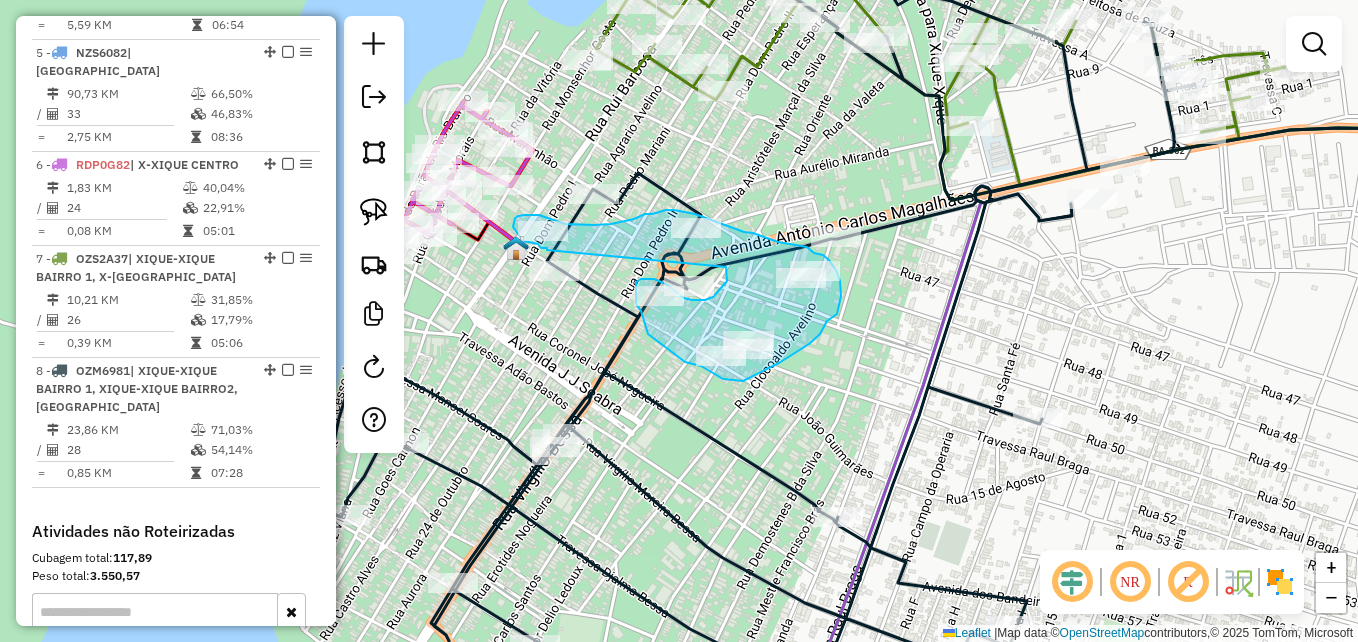 drag, startPoint x: 547, startPoint y: 250, endPoint x: 723, endPoint y: 264, distance: 176.55594 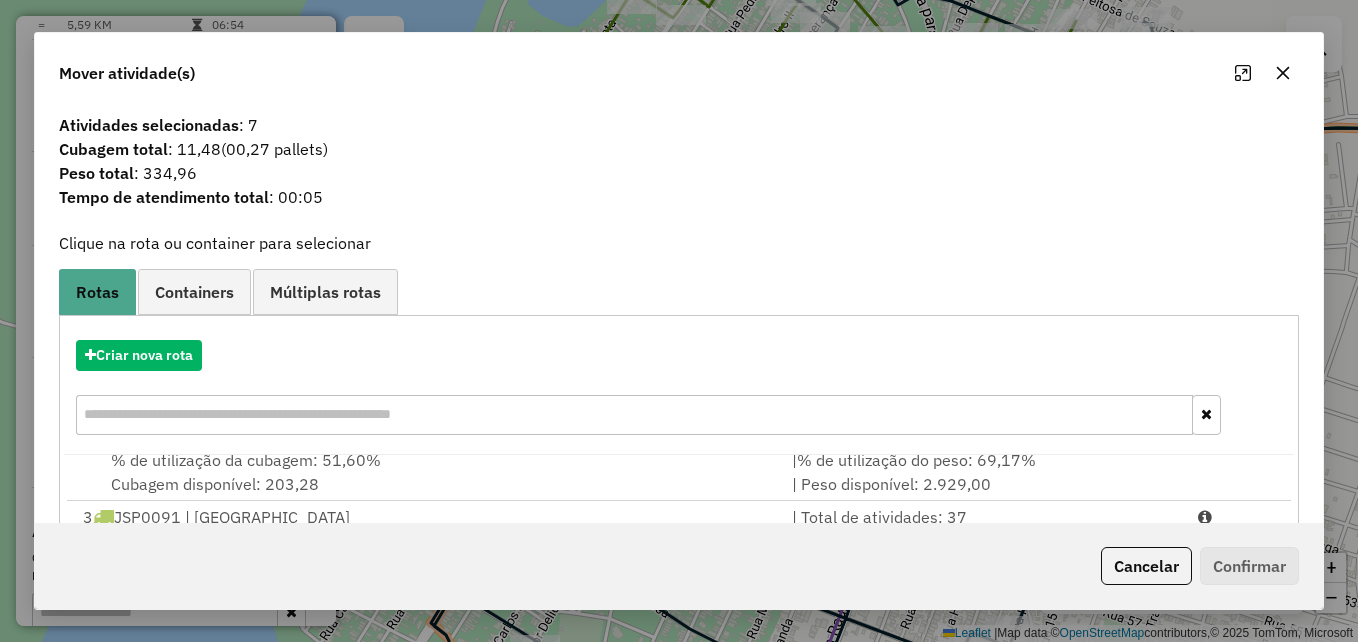 scroll, scrollTop: 248, scrollLeft: 0, axis: vertical 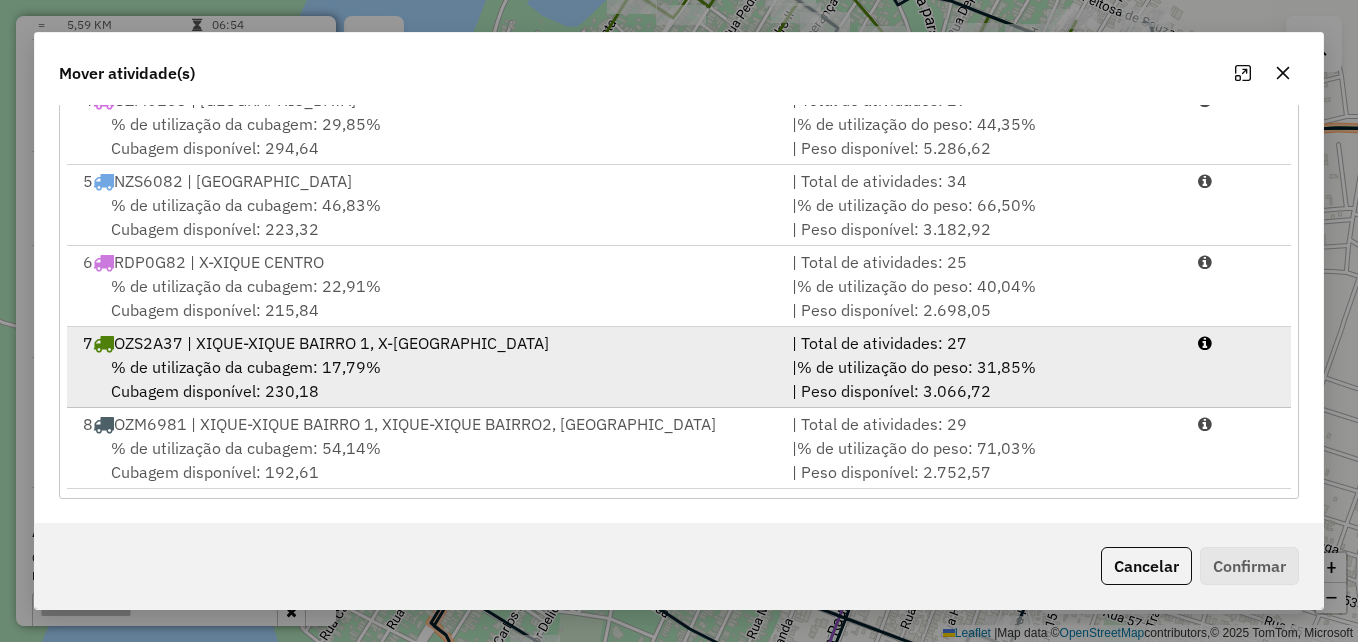 click on "% de utilização da cubagem: 17,79%  Cubagem disponível: 230,18" at bounding box center (425, 379) 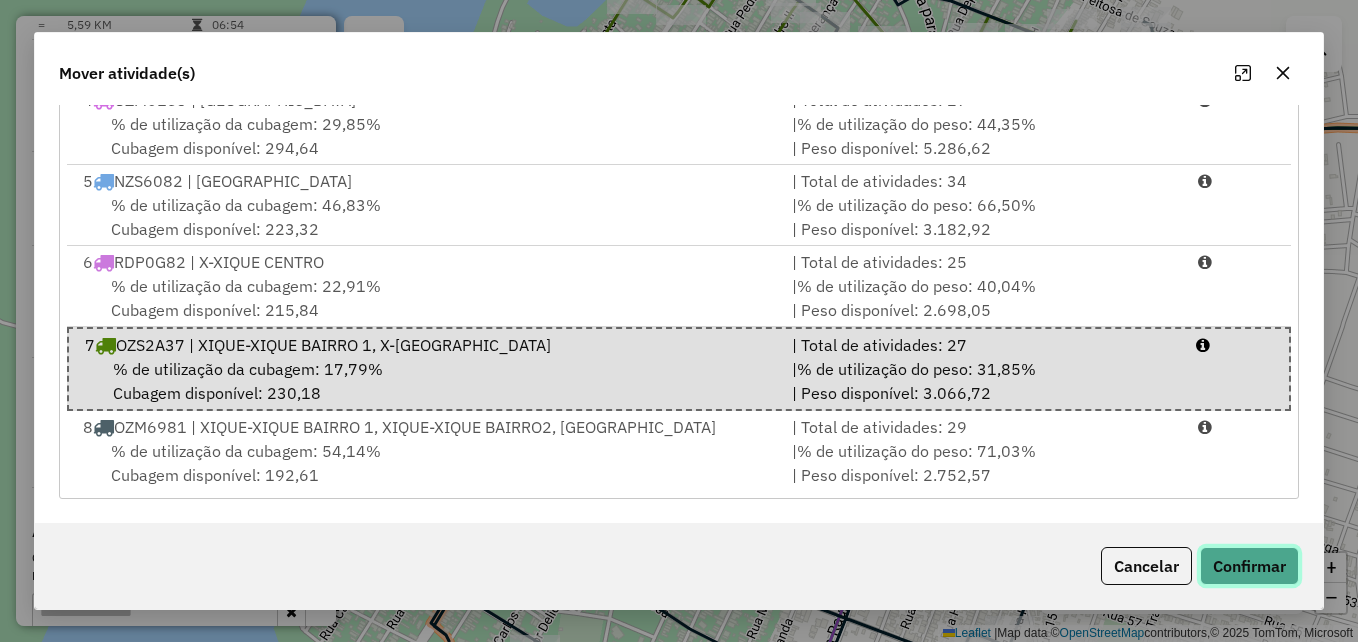 click on "Confirmar" 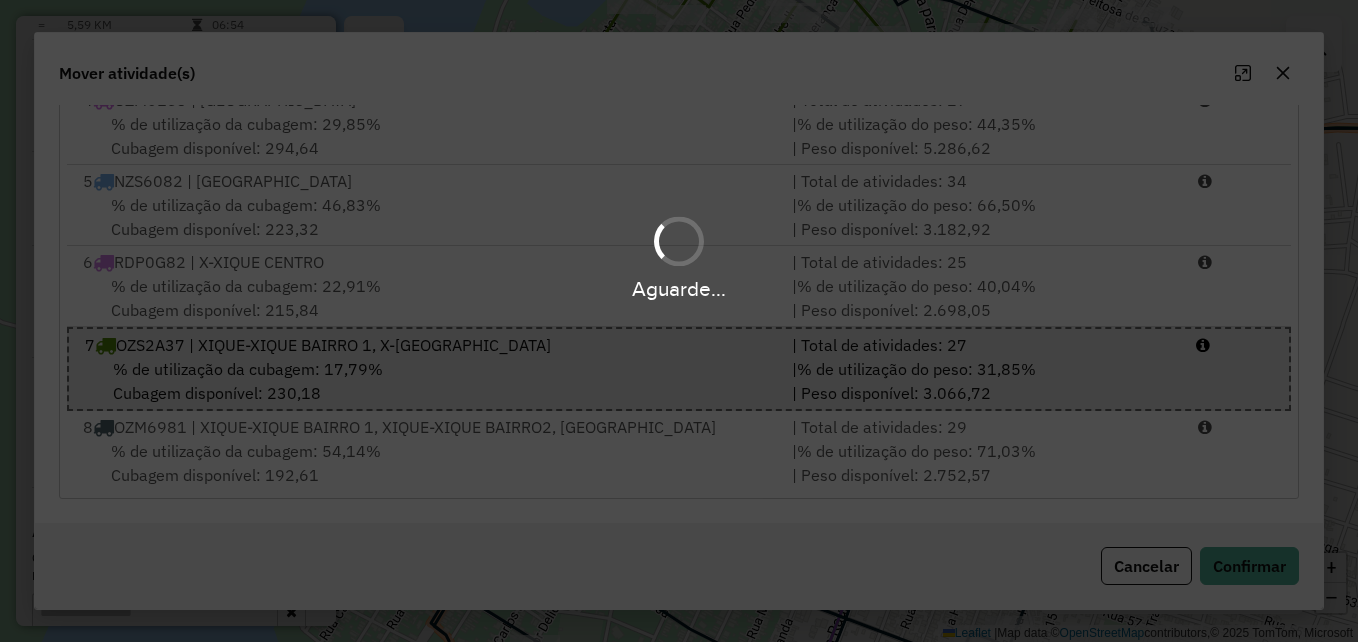 scroll, scrollTop: 0, scrollLeft: 0, axis: both 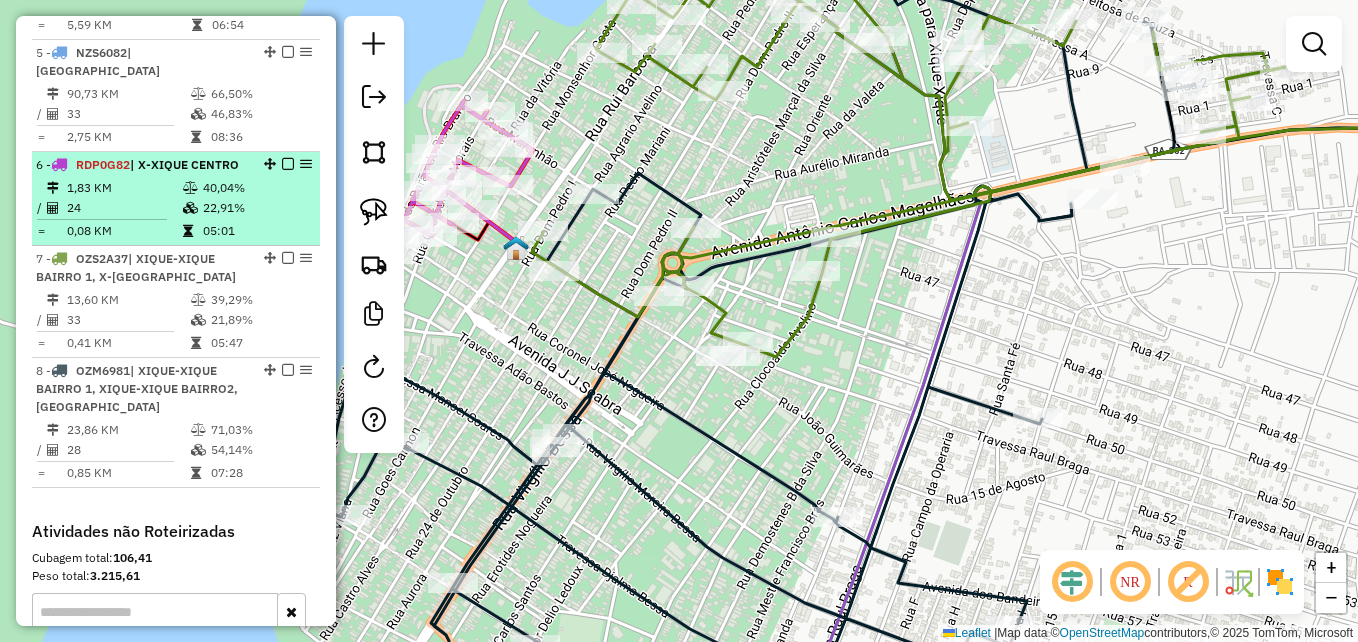 click on "24" at bounding box center (124, 208) 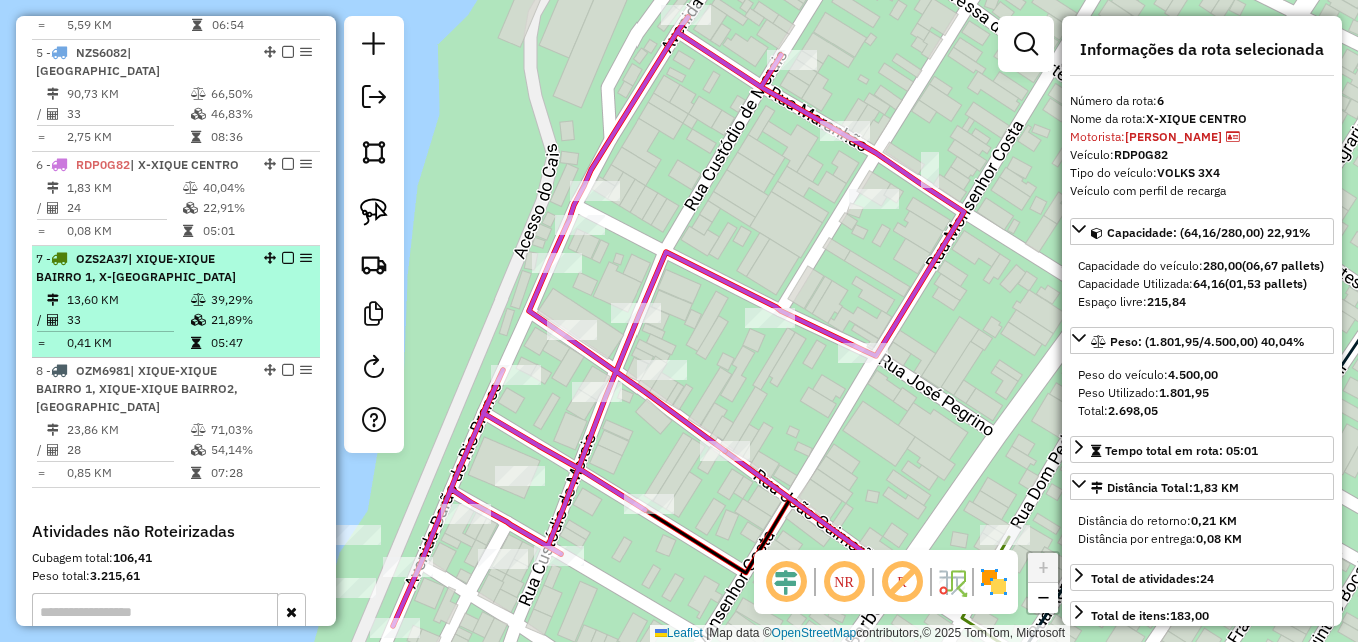 click on "33" at bounding box center [128, 320] 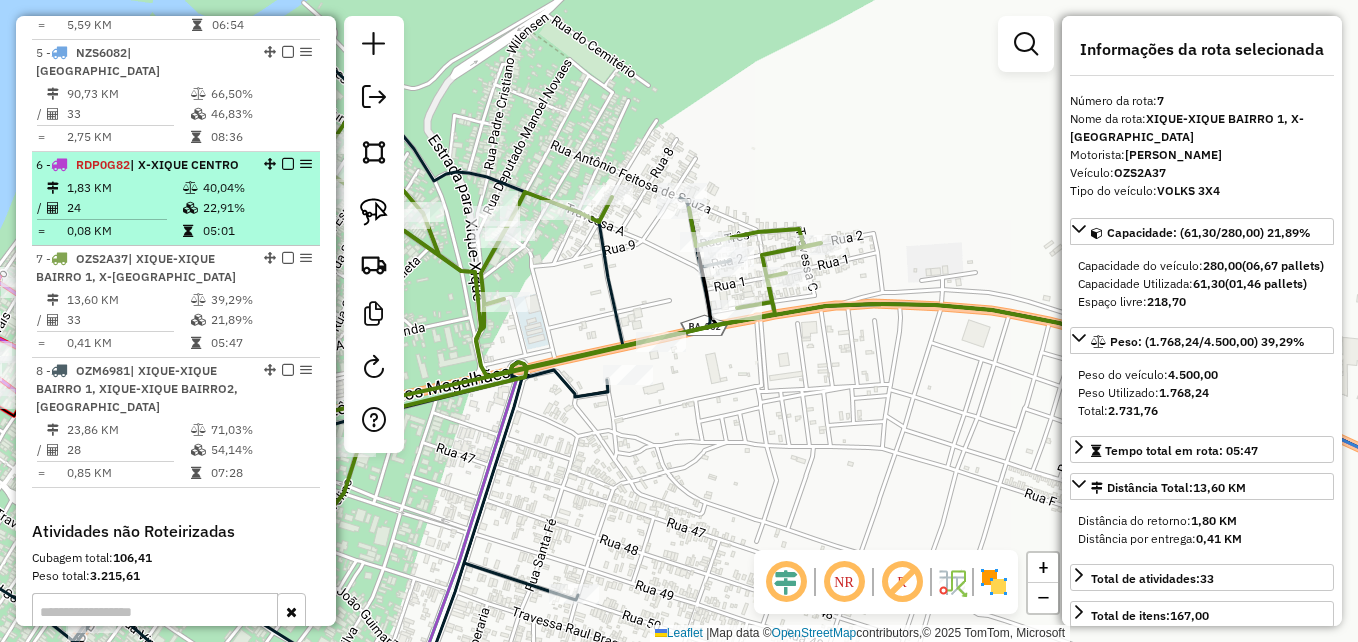 click on "0,08 KM" at bounding box center [124, 231] 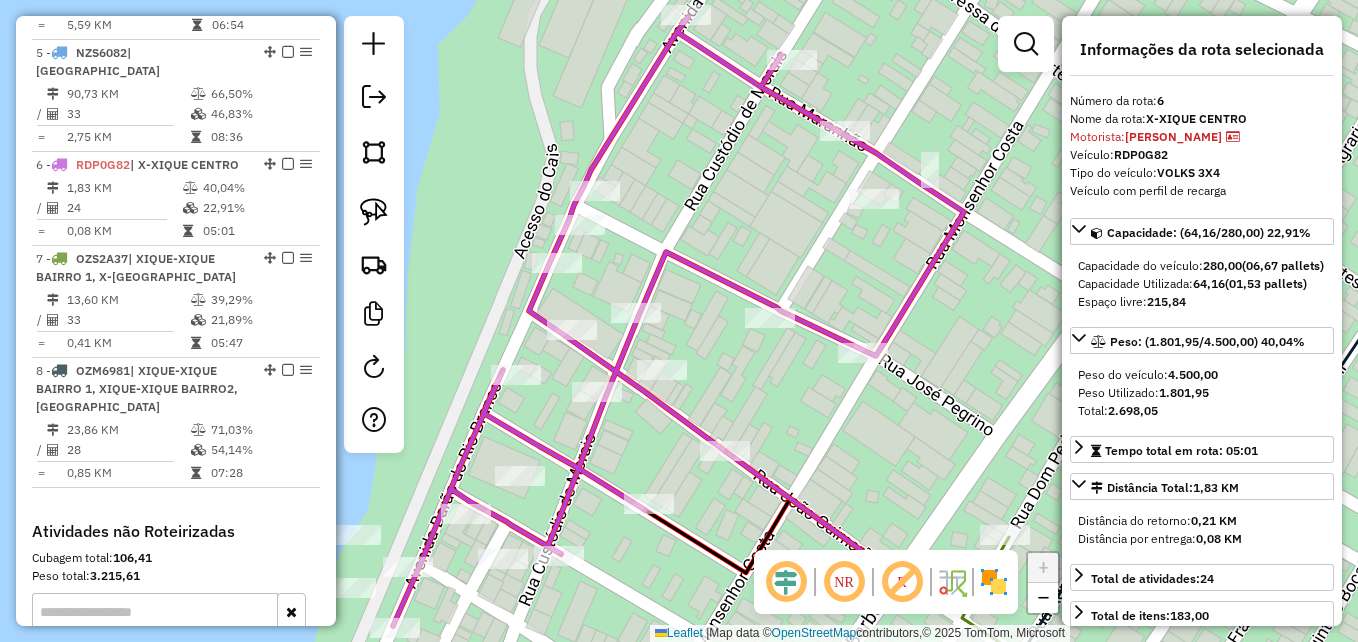 click 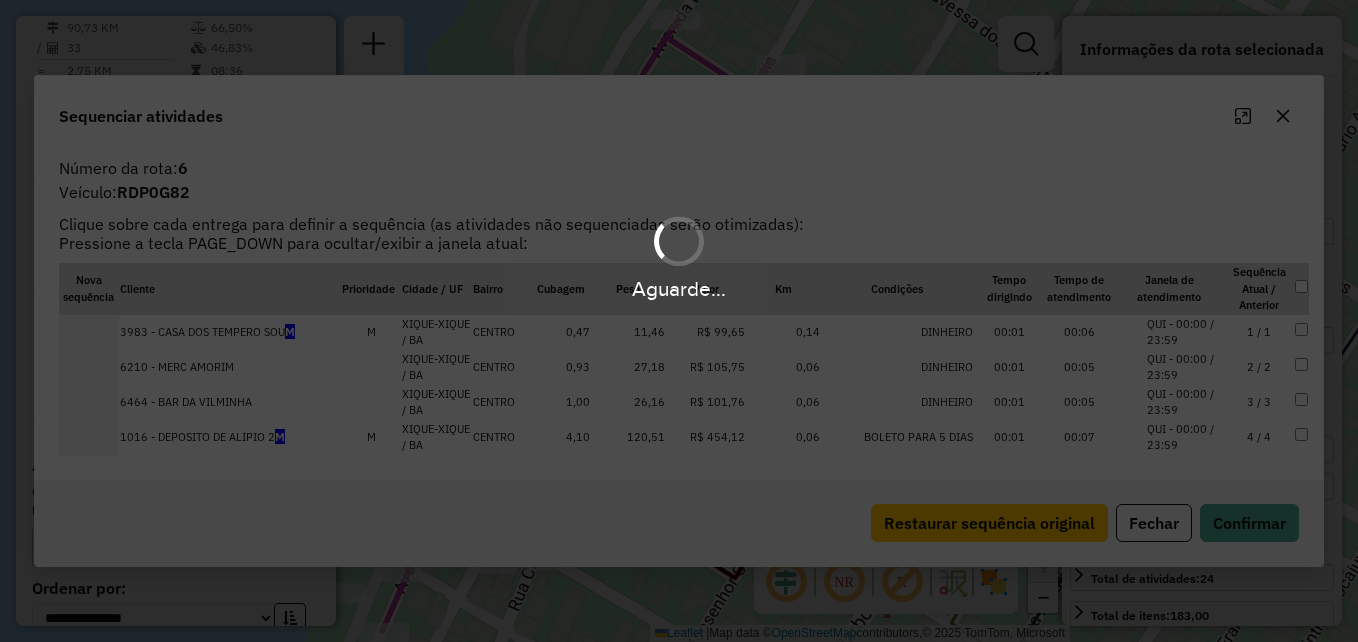 scroll, scrollTop: 1256, scrollLeft: 0, axis: vertical 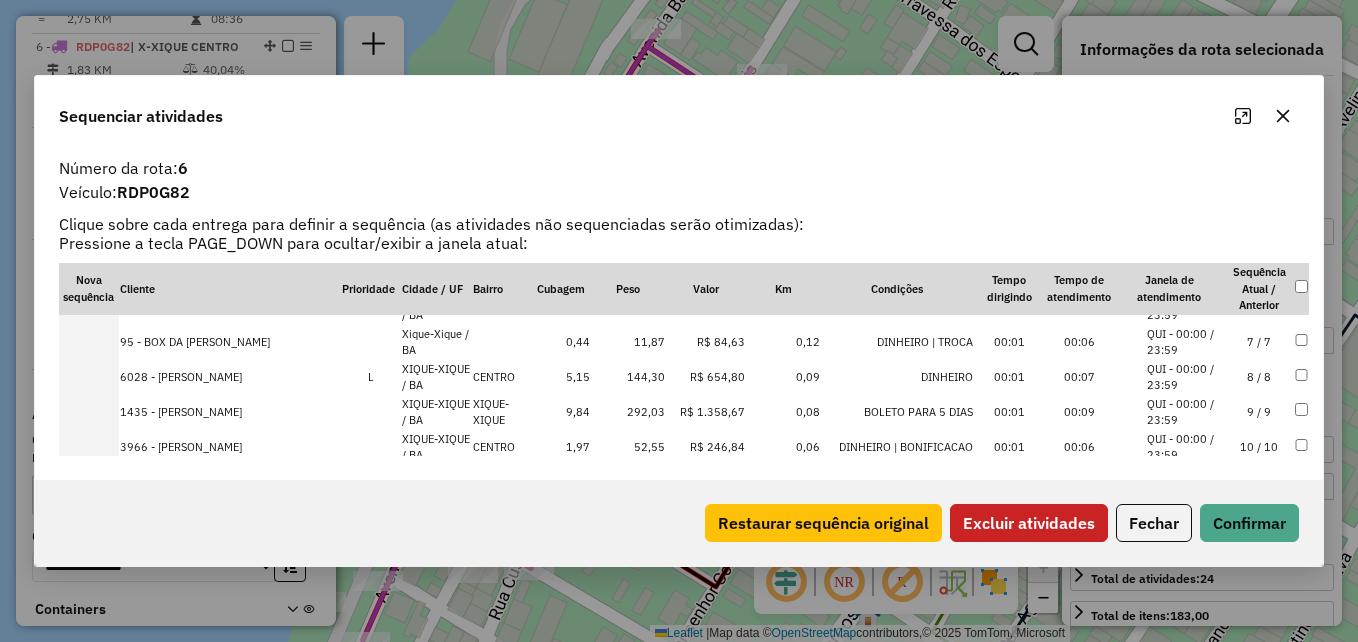 click on "Excluir atividades" 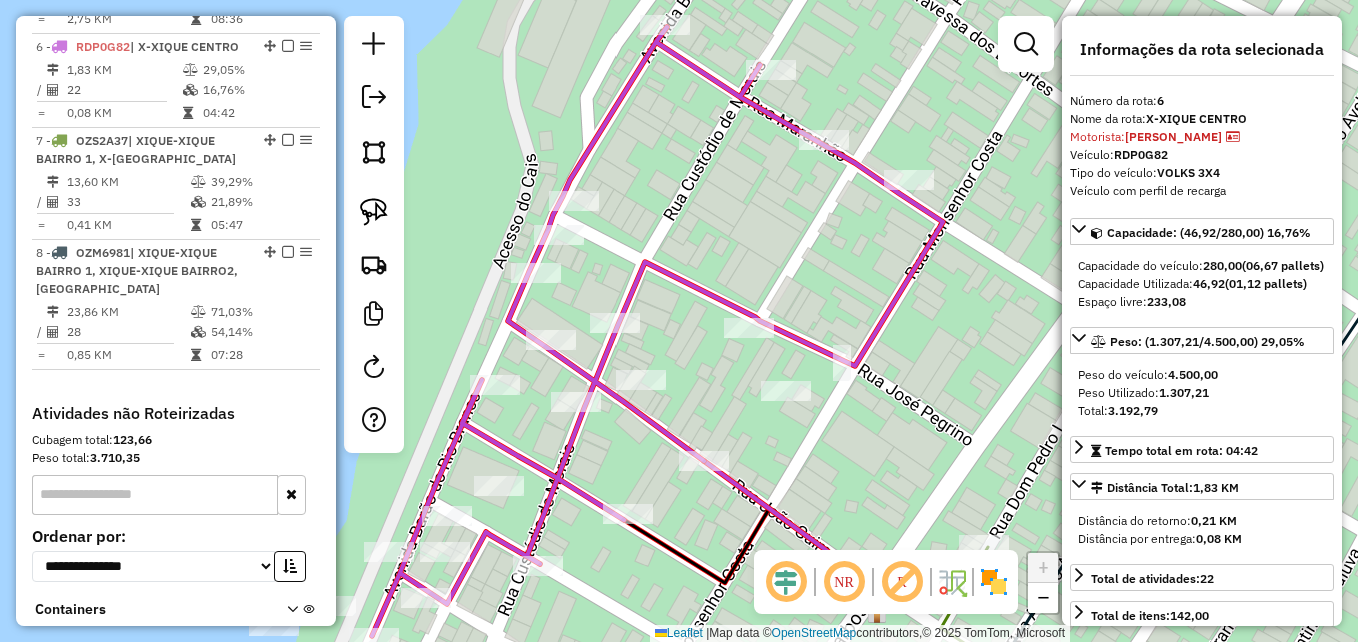 drag, startPoint x: 584, startPoint y: 483, endPoint x: 646, endPoint y: 417, distance: 90.55385 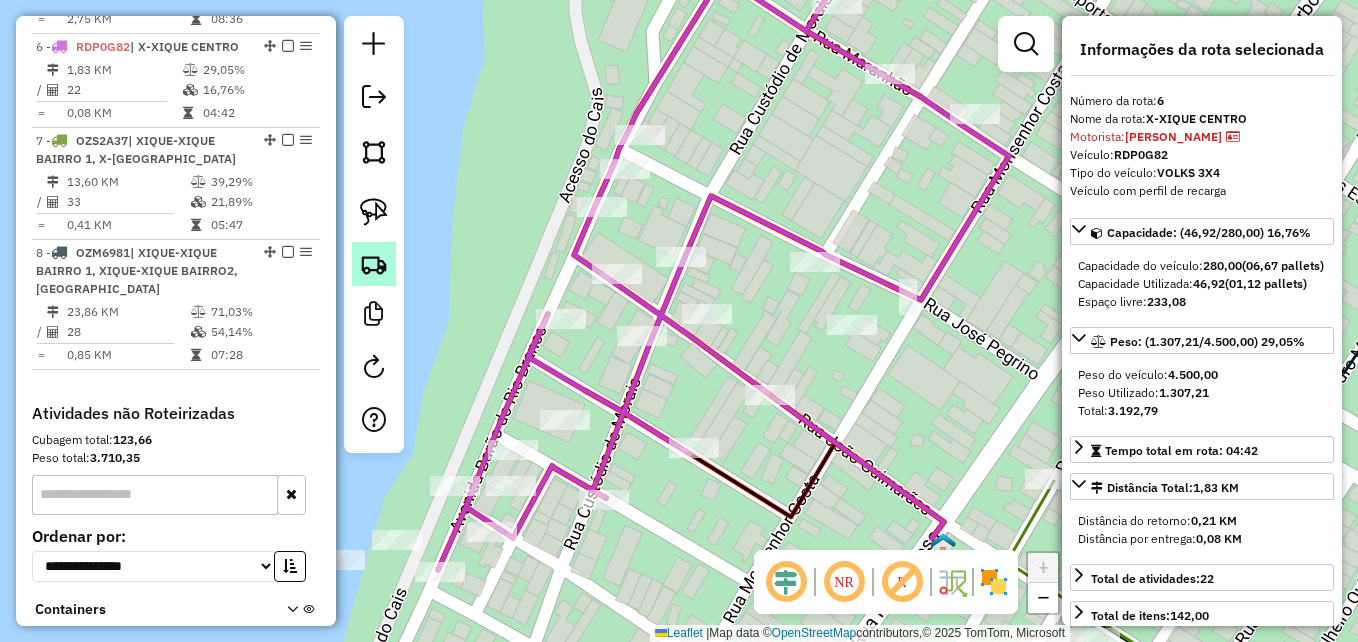 drag, startPoint x: 370, startPoint y: 221, endPoint x: 374, endPoint y: 257, distance: 36.221542 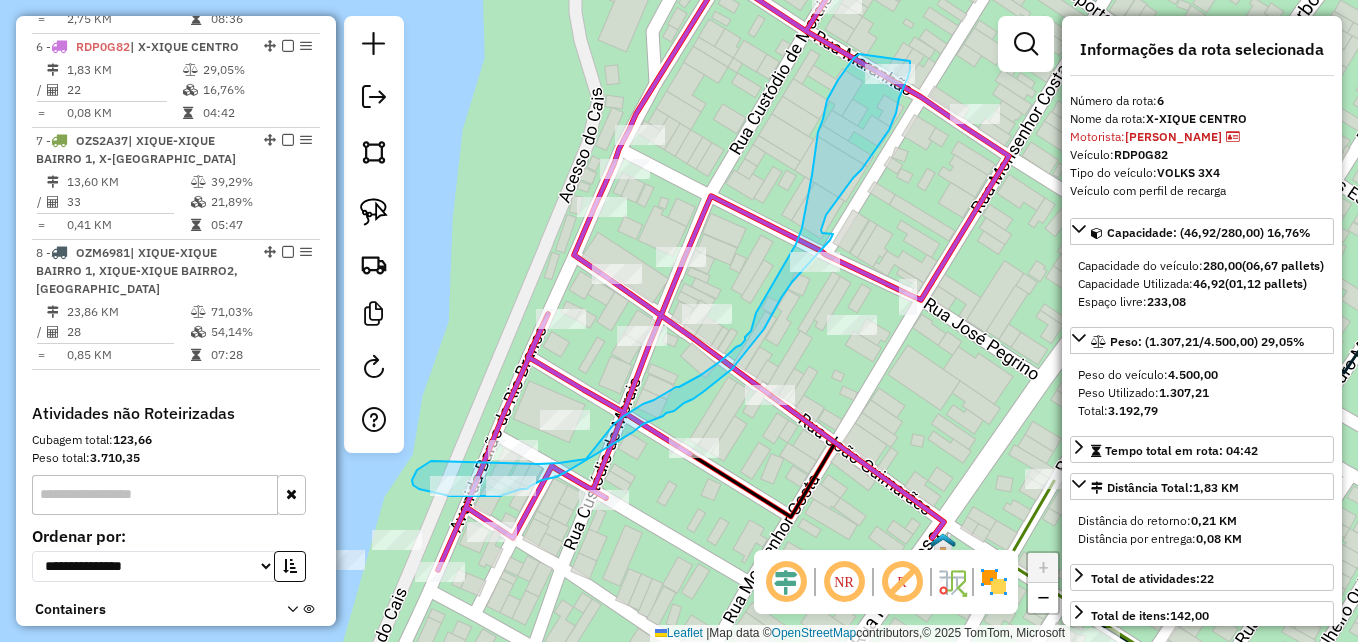 drag, startPoint x: 431, startPoint y: 461, endPoint x: 526, endPoint y: 465, distance: 95.084175 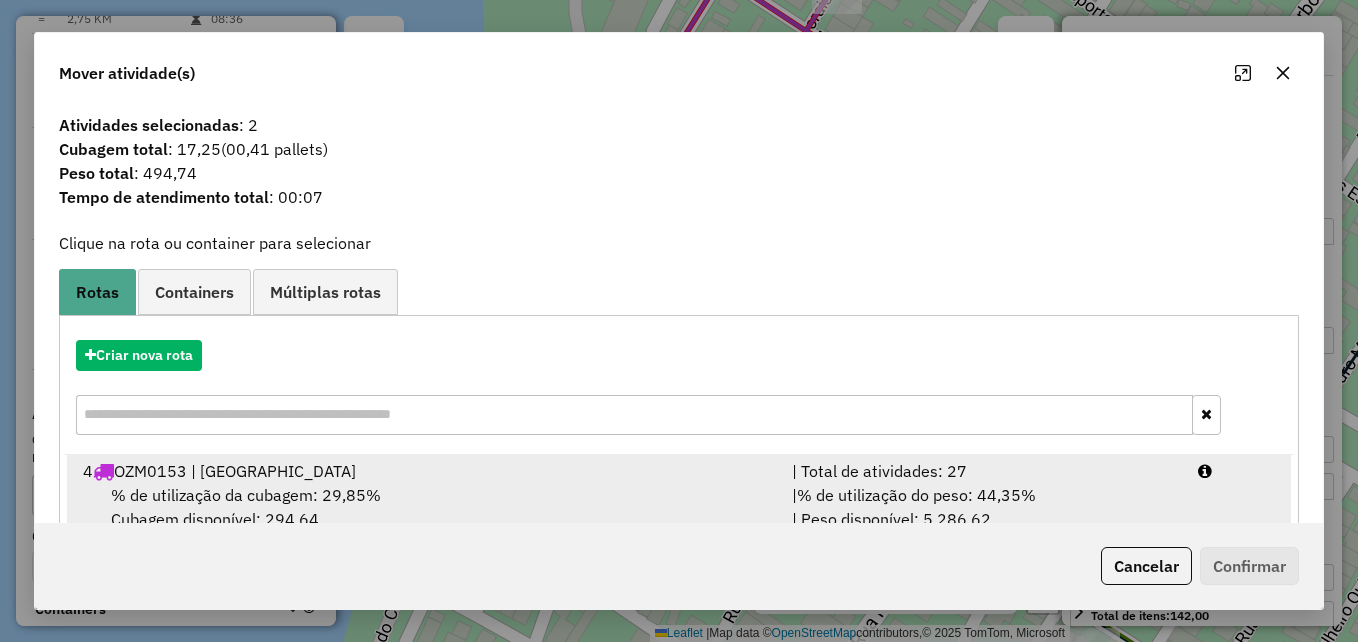 scroll, scrollTop: 248, scrollLeft: 0, axis: vertical 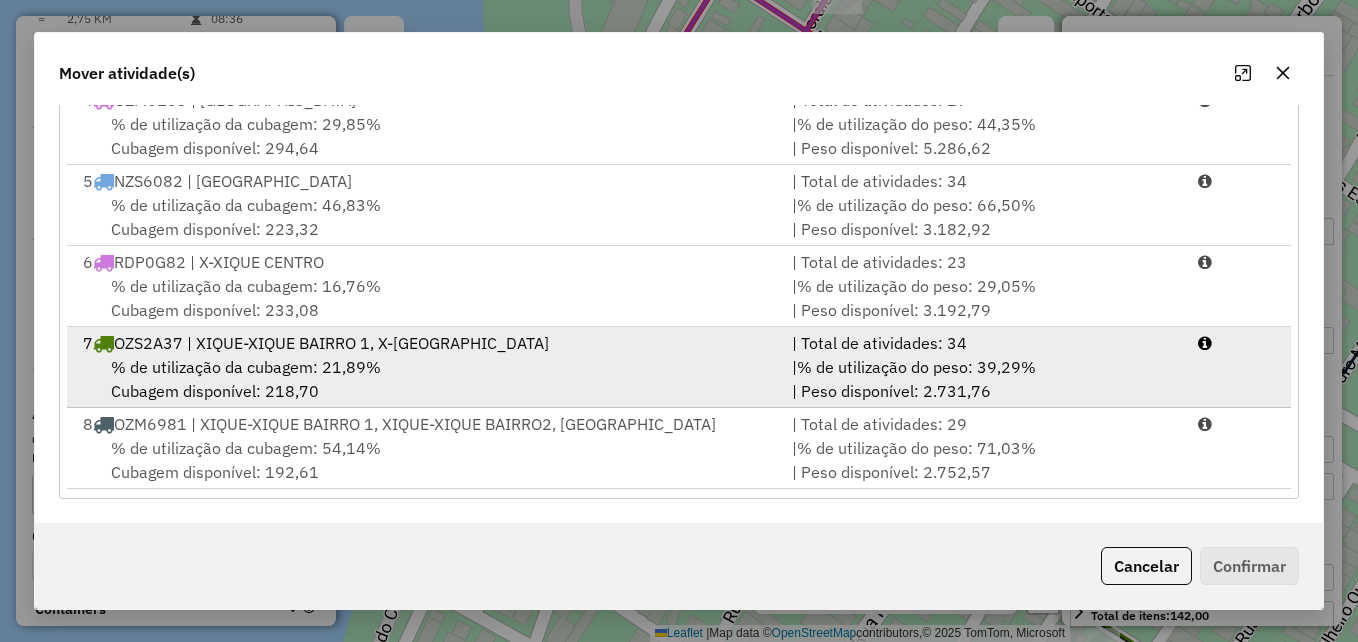 click on "% de utilização da cubagem: 21,89%  Cubagem disponível: 218,70" at bounding box center (425, 379) 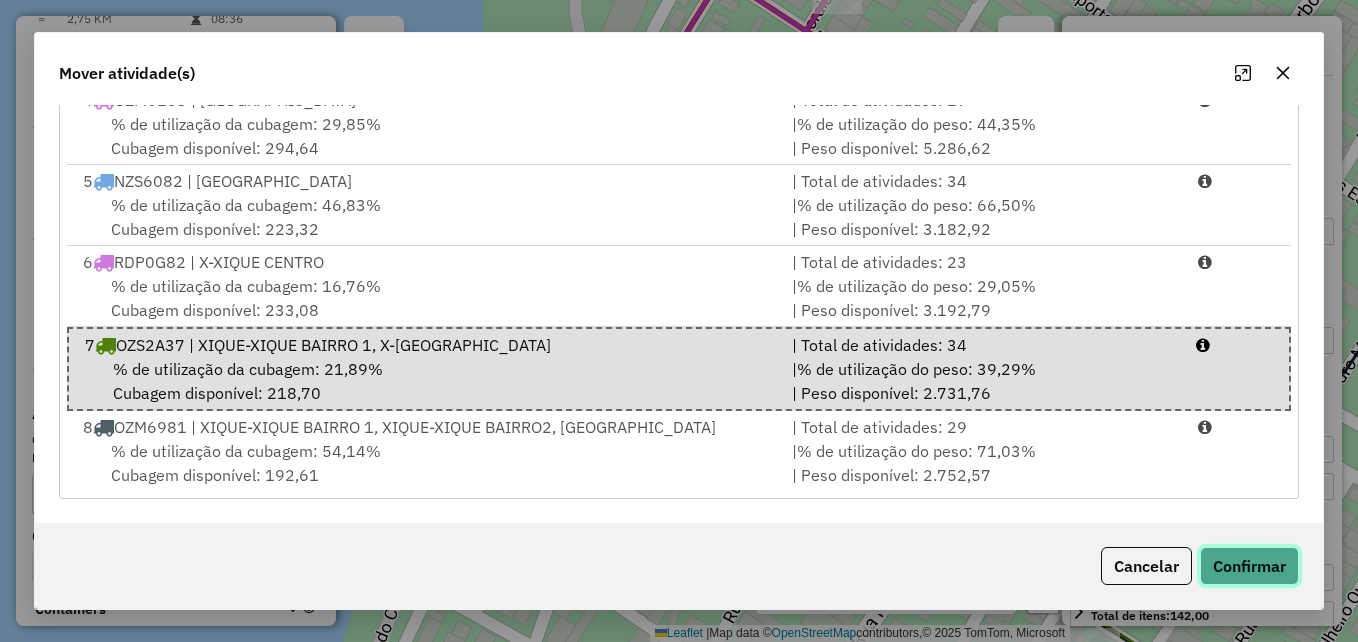 click on "Confirmar" 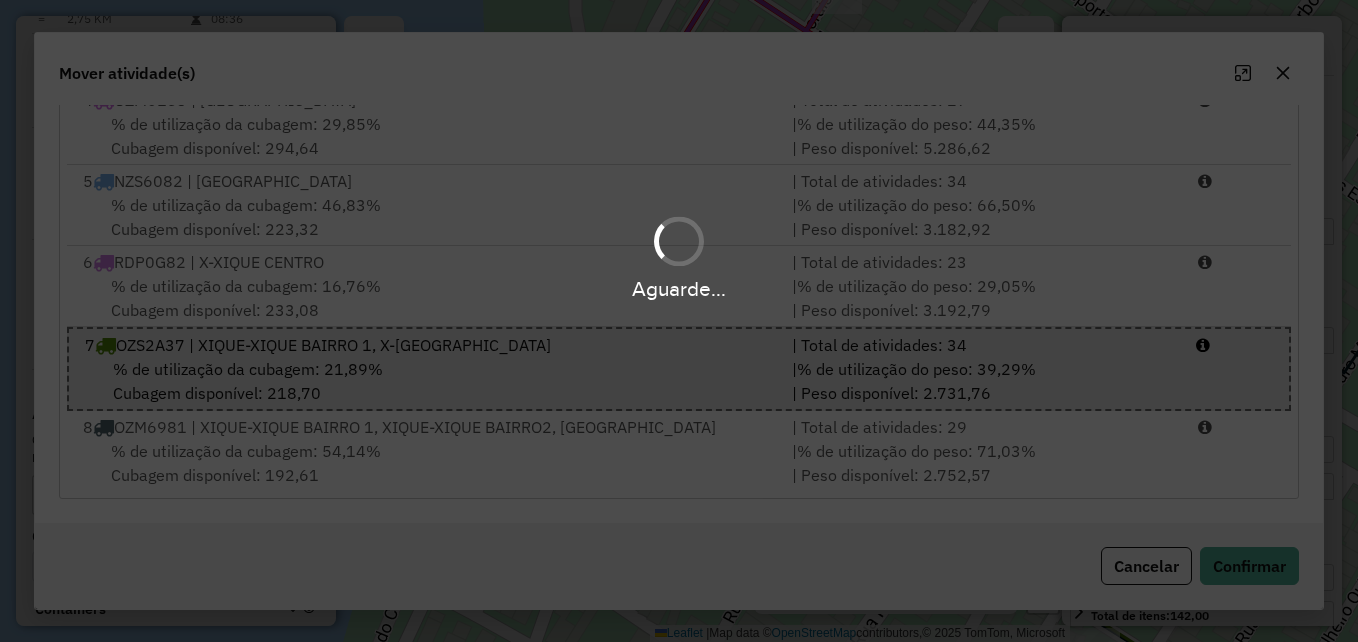 scroll, scrollTop: 0, scrollLeft: 0, axis: both 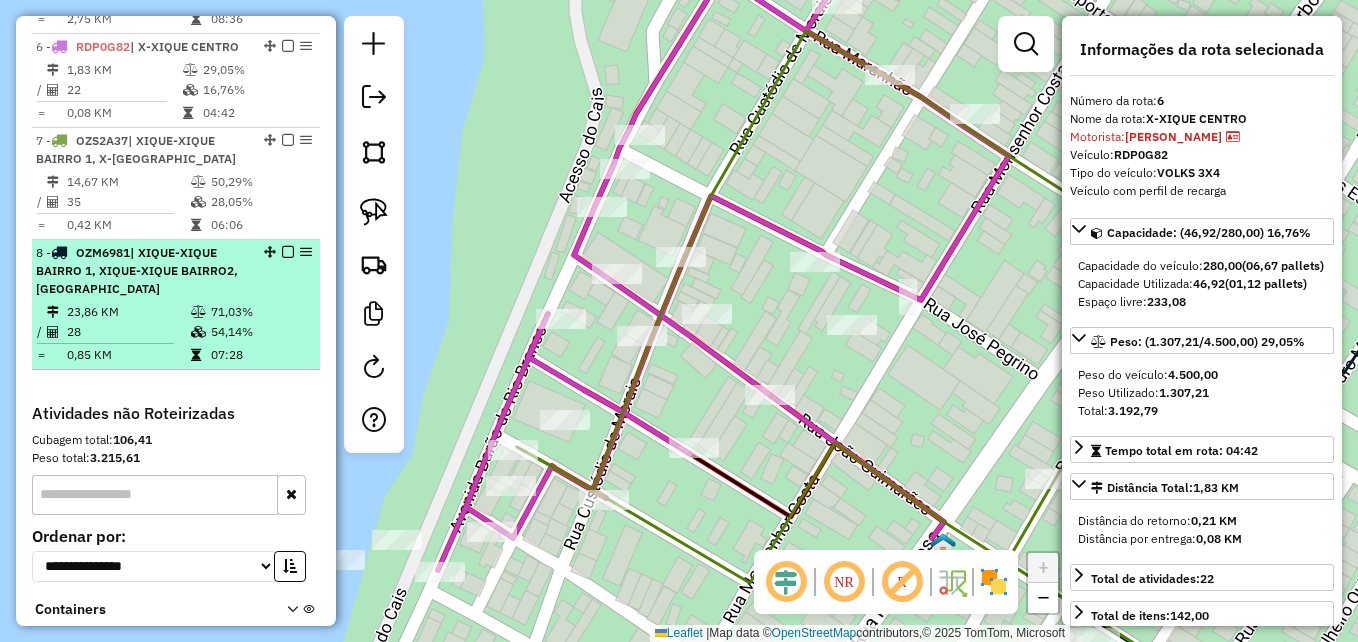 drag, startPoint x: 197, startPoint y: 277, endPoint x: 194, endPoint y: 252, distance: 25.179358 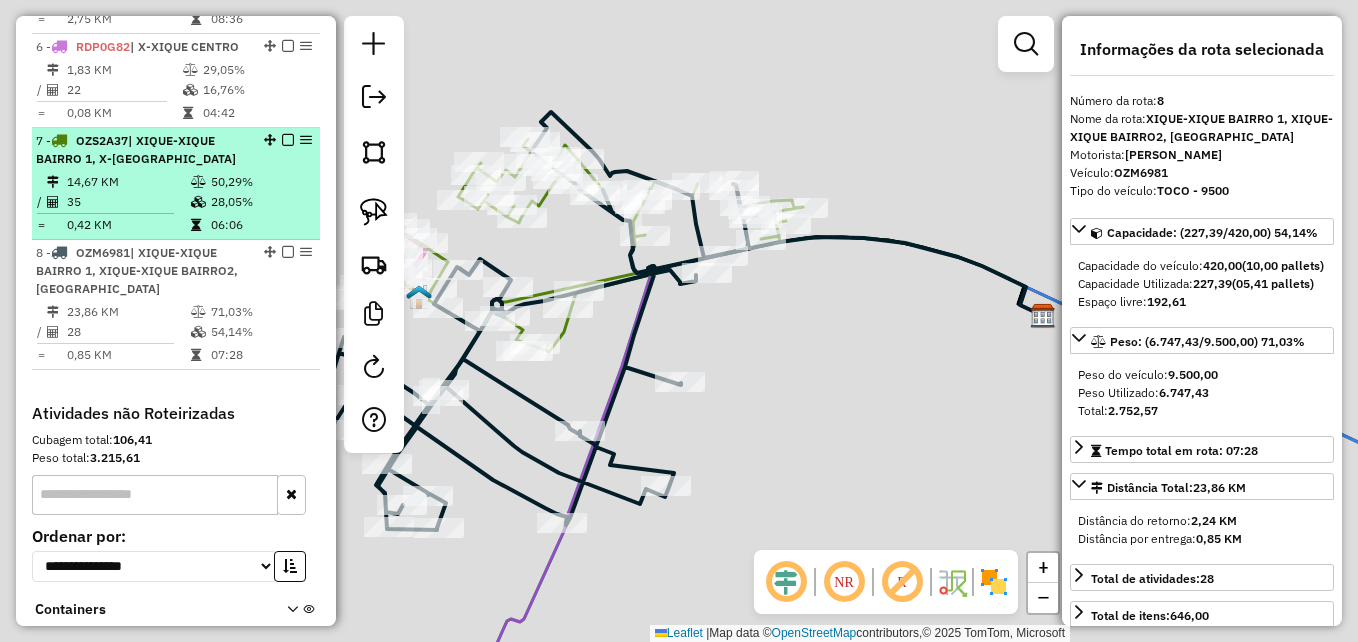 click at bounding box center (105, 213) 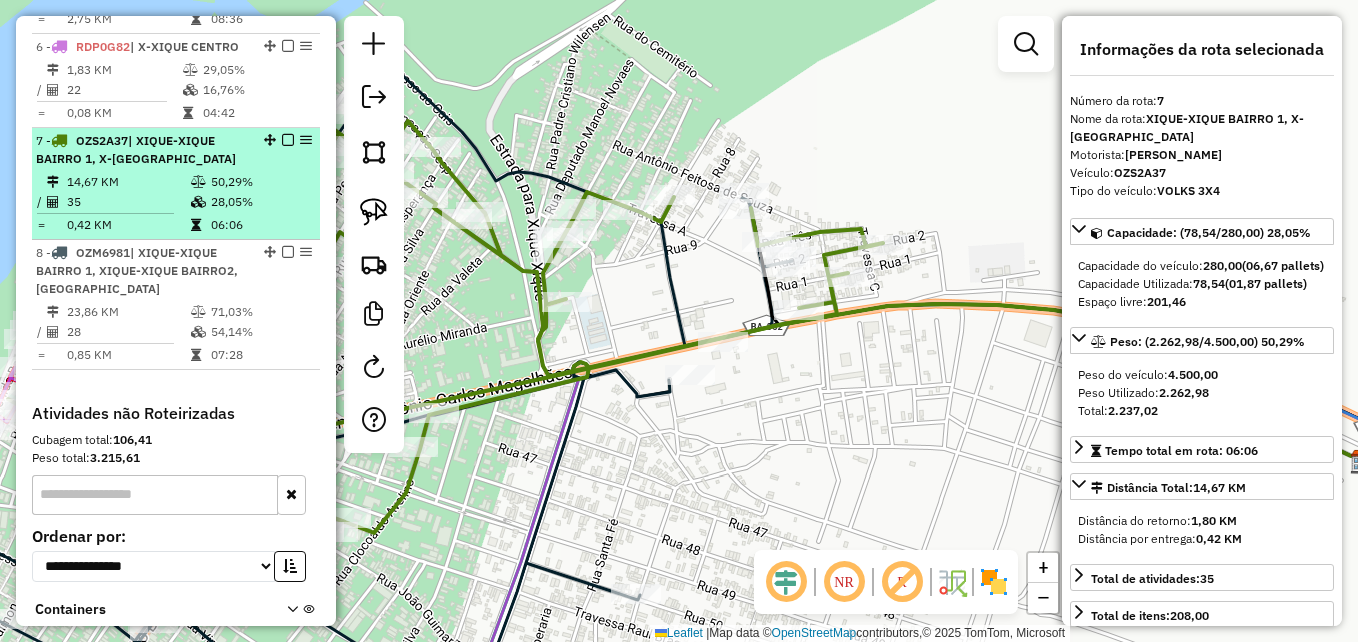 scroll, scrollTop: 1156, scrollLeft: 0, axis: vertical 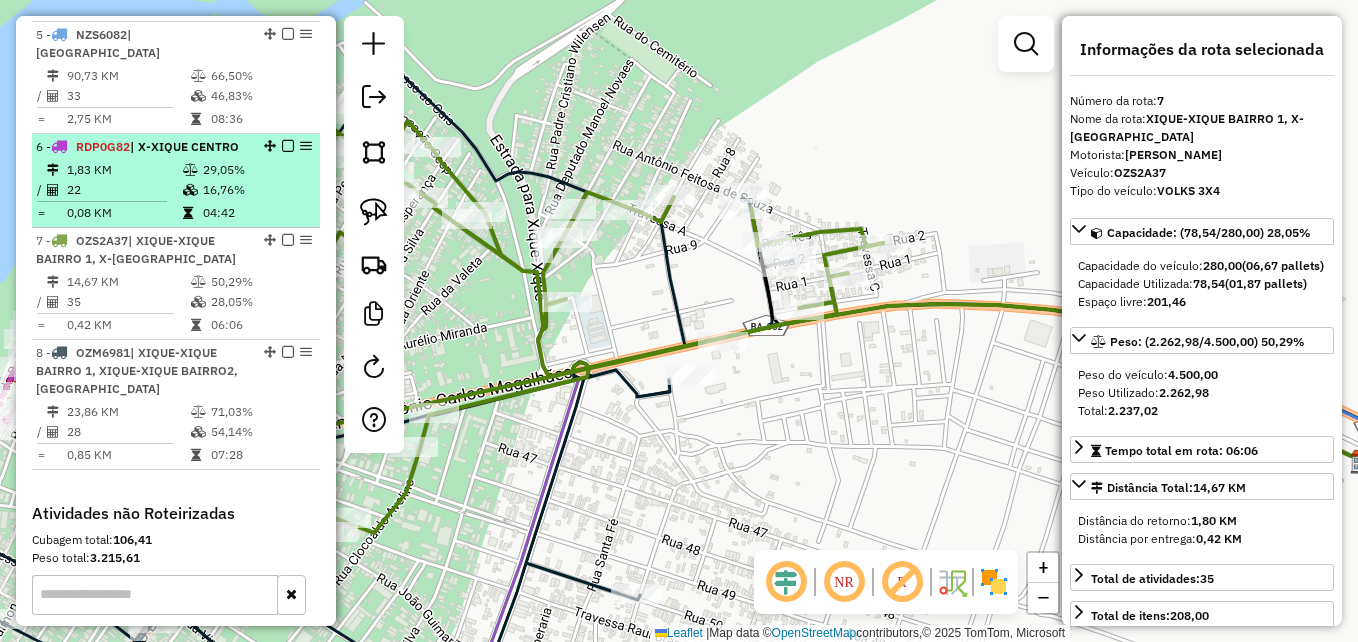 click on "0,08 KM" at bounding box center [124, 213] 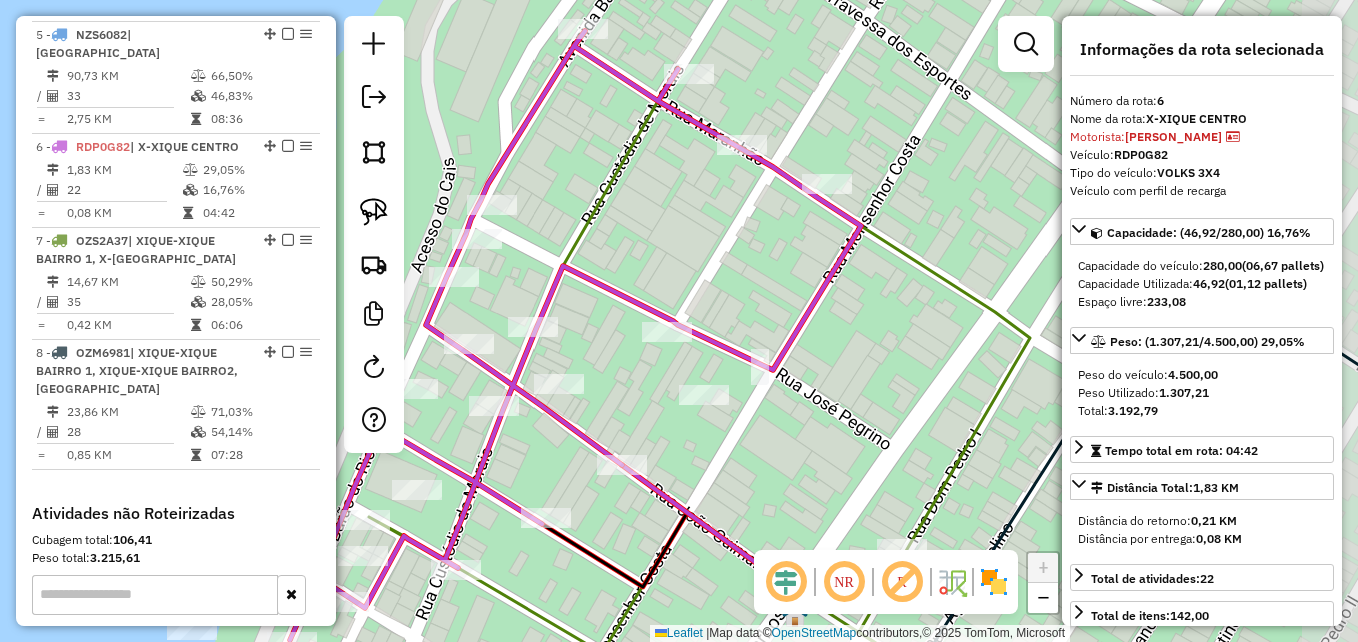 drag, startPoint x: 805, startPoint y: 274, endPoint x: 702, endPoint y: 288, distance: 103.947105 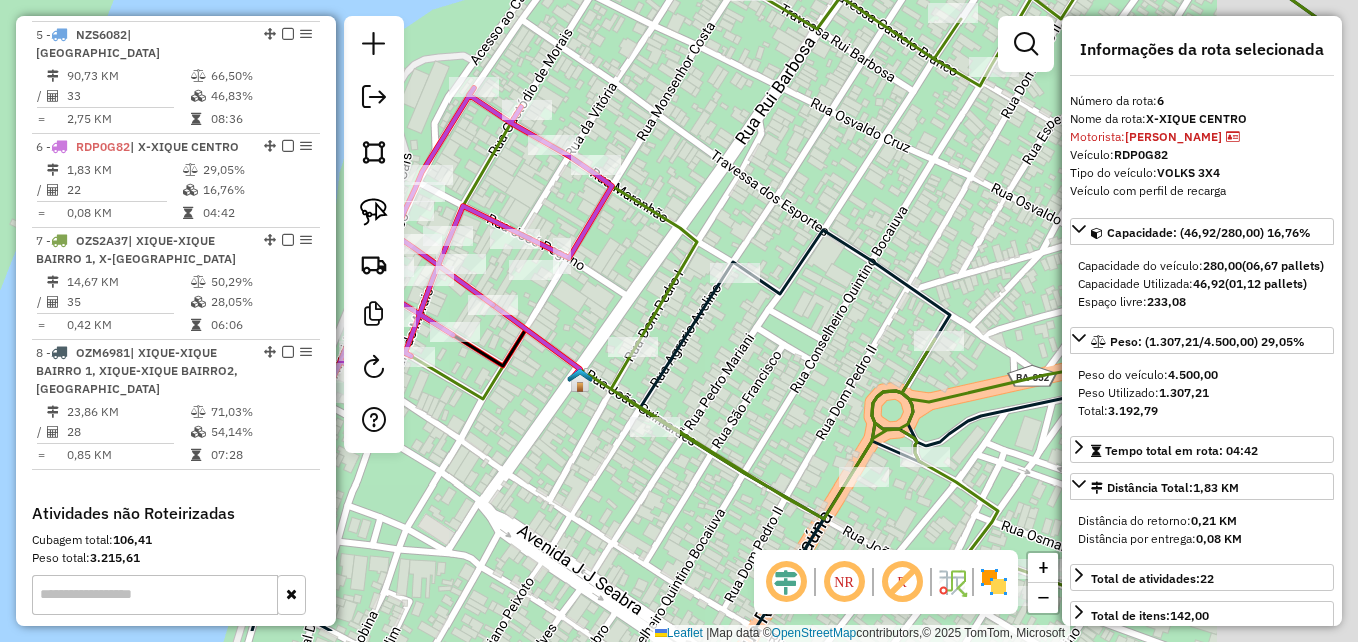 drag, startPoint x: 890, startPoint y: 293, endPoint x: 717, endPoint y: 218, distance: 188.55768 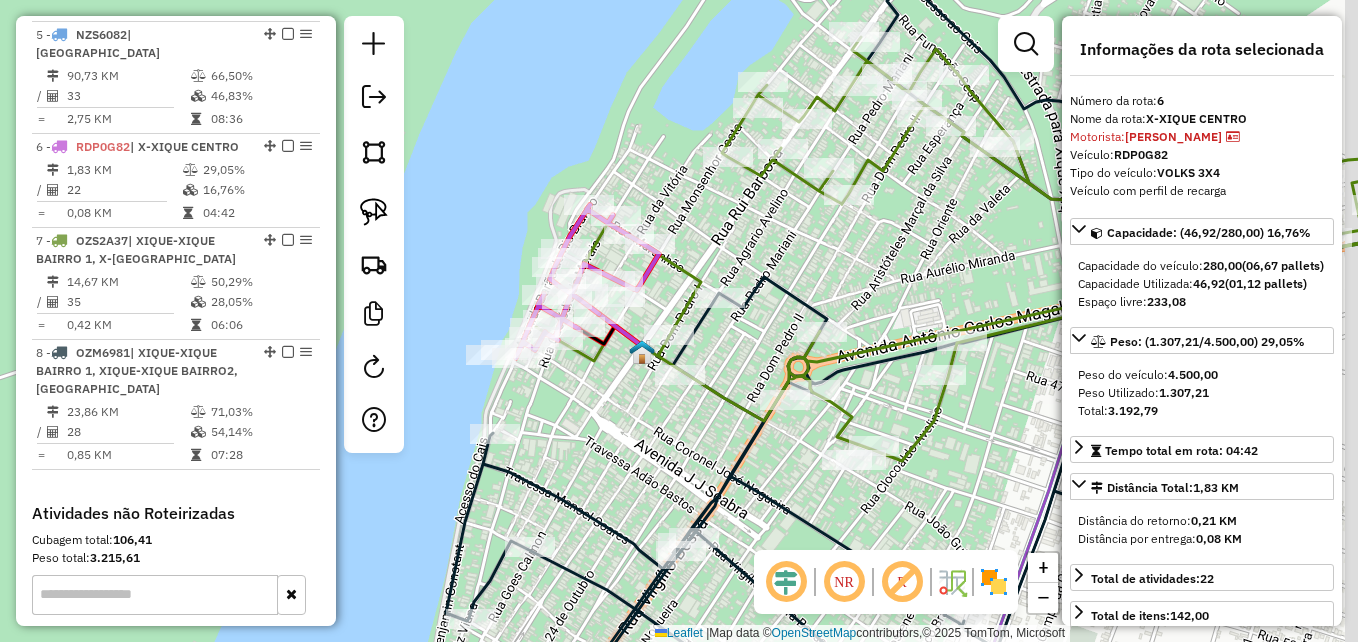 drag, startPoint x: 794, startPoint y: 180, endPoint x: 695, endPoint y: 239, distance: 115.24756 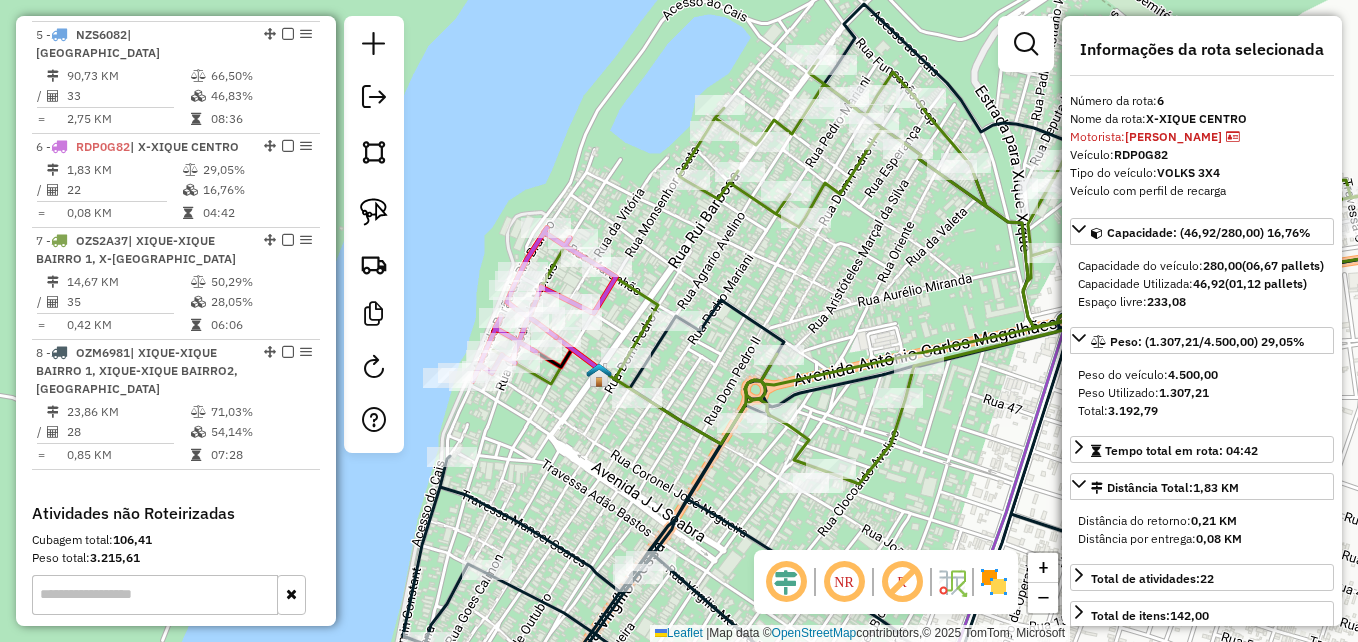 click 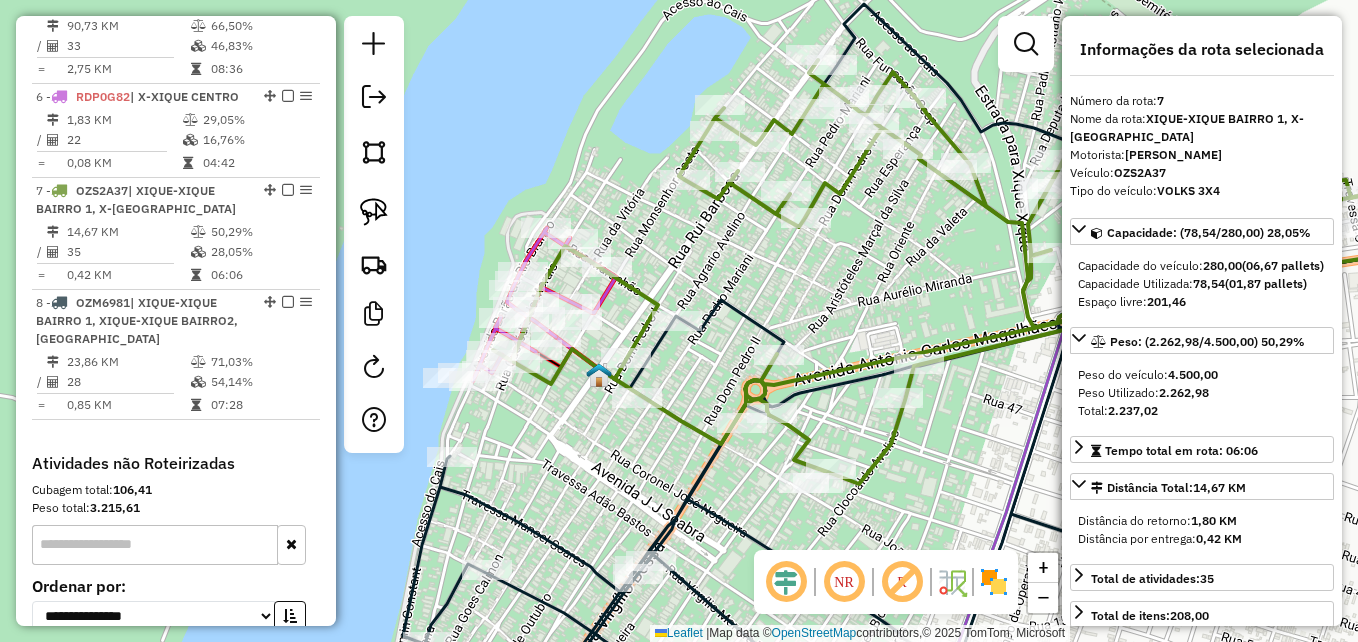 click 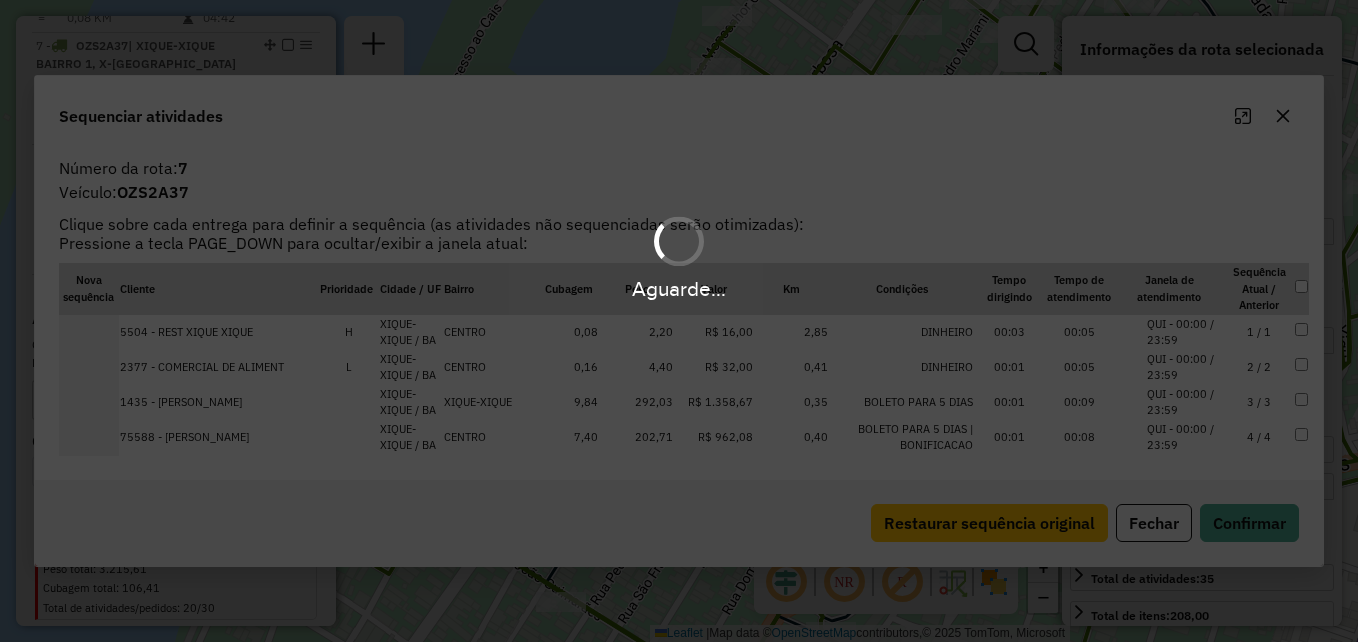 scroll, scrollTop: 1350, scrollLeft: 0, axis: vertical 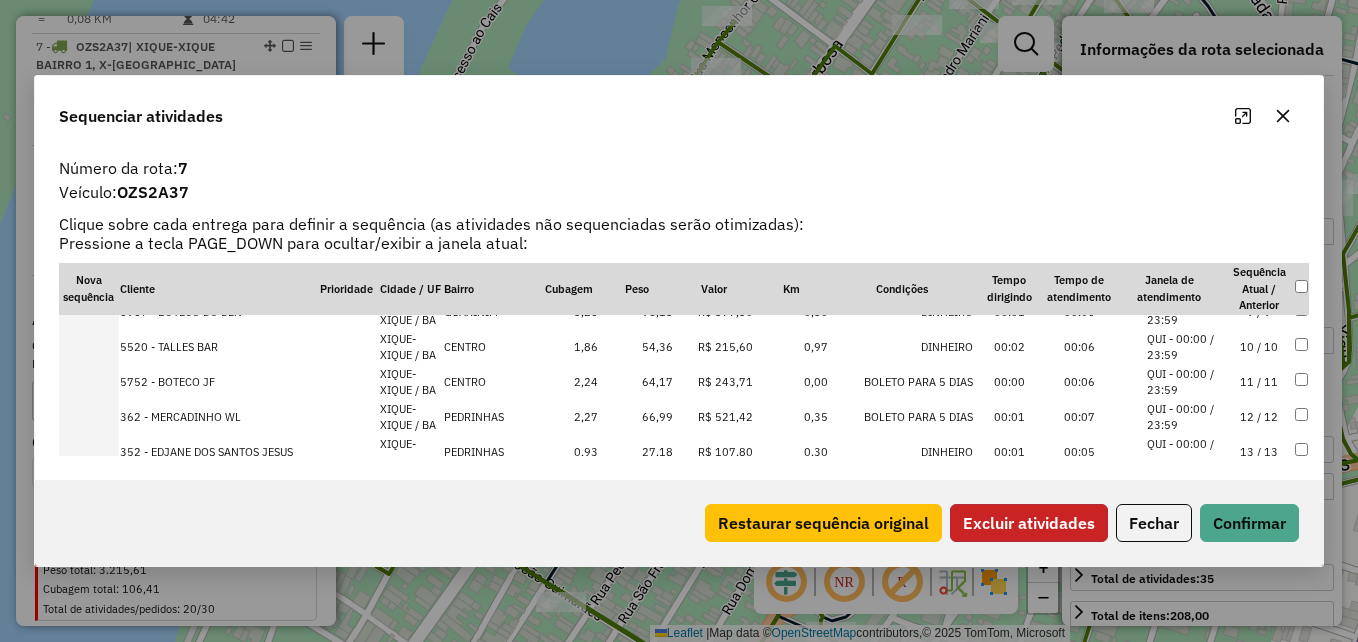 click on "Excluir atividades" 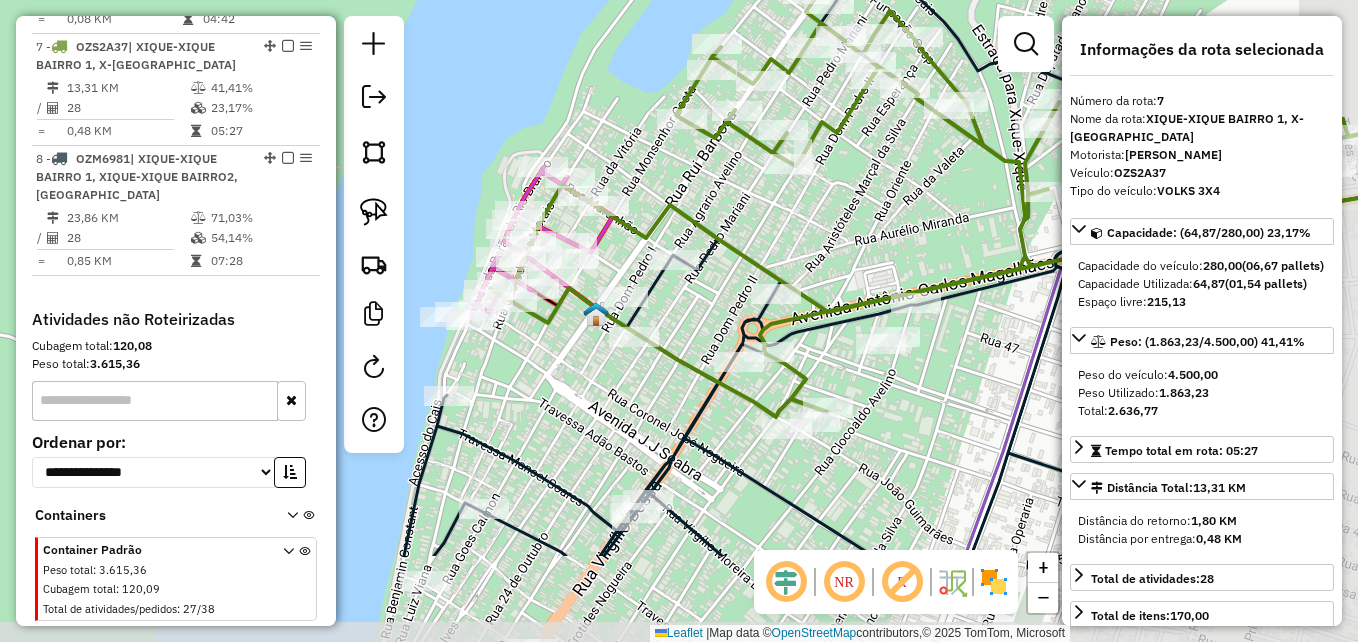 drag, startPoint x: 860, startPoint y: 403, endPoint x: 770, endPoint y: 265, distance: 164.75436 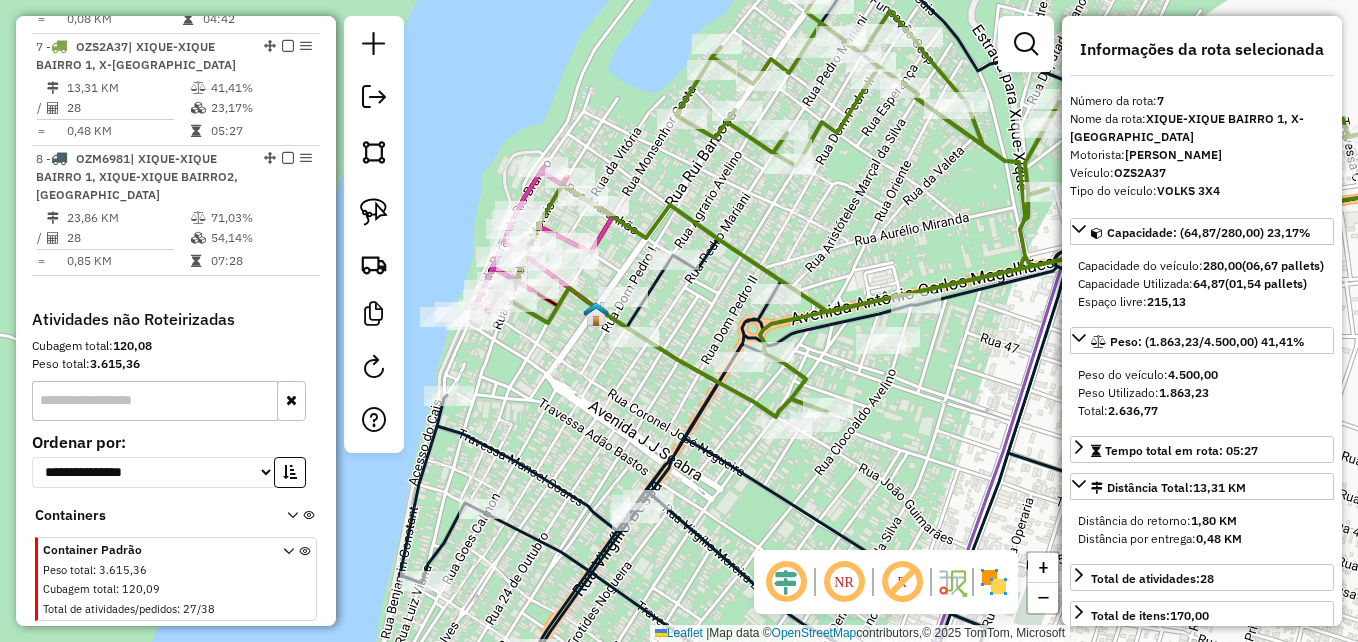 drag, startPoint x: 383, startPoint y: 204, endPoint x: 447, endPoint y: 248, distance: 77.665955 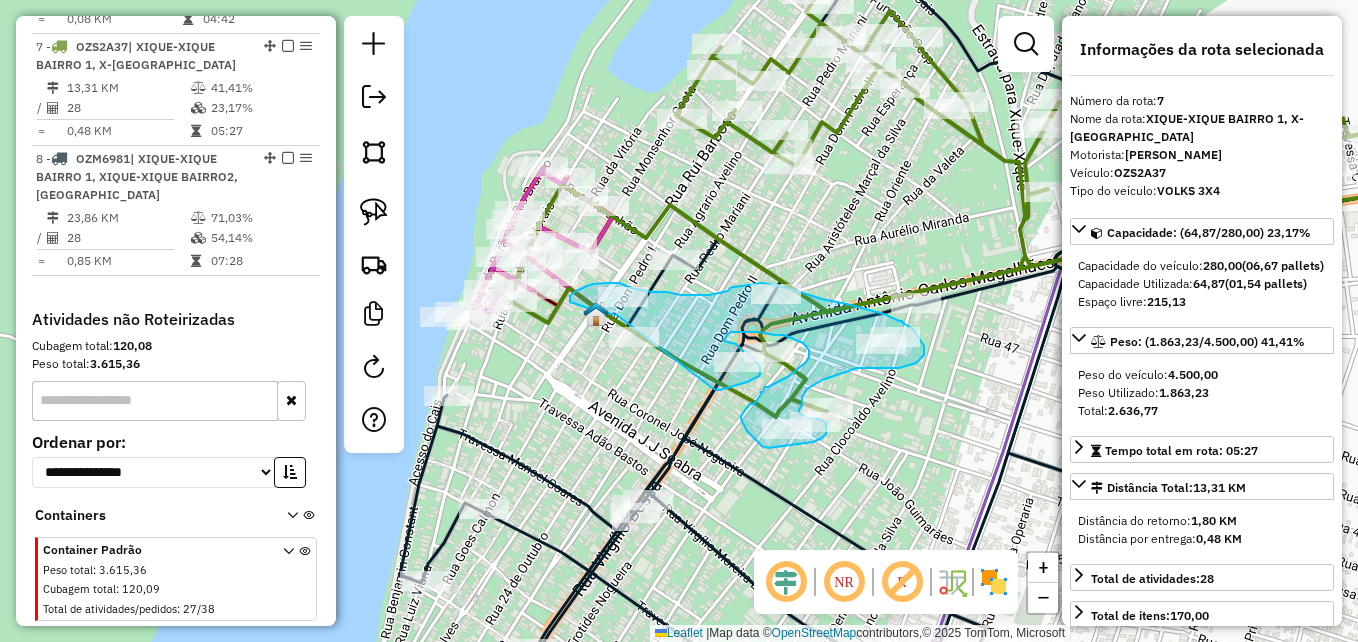 drag, startPoint x: 617, startPoint y: 315, endPoint x: 691, endPoint y: 369, distance: 91.60786 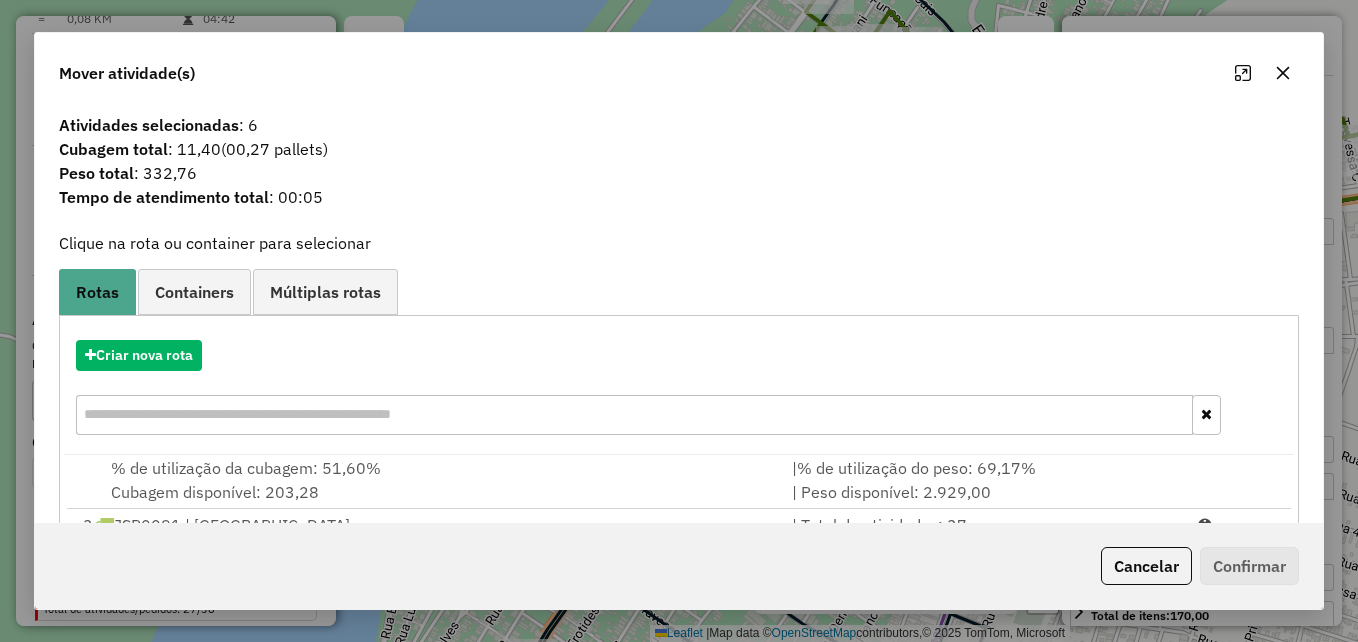 scroll, scrollTop: 248, scrollLeft: 0, axis: vertical 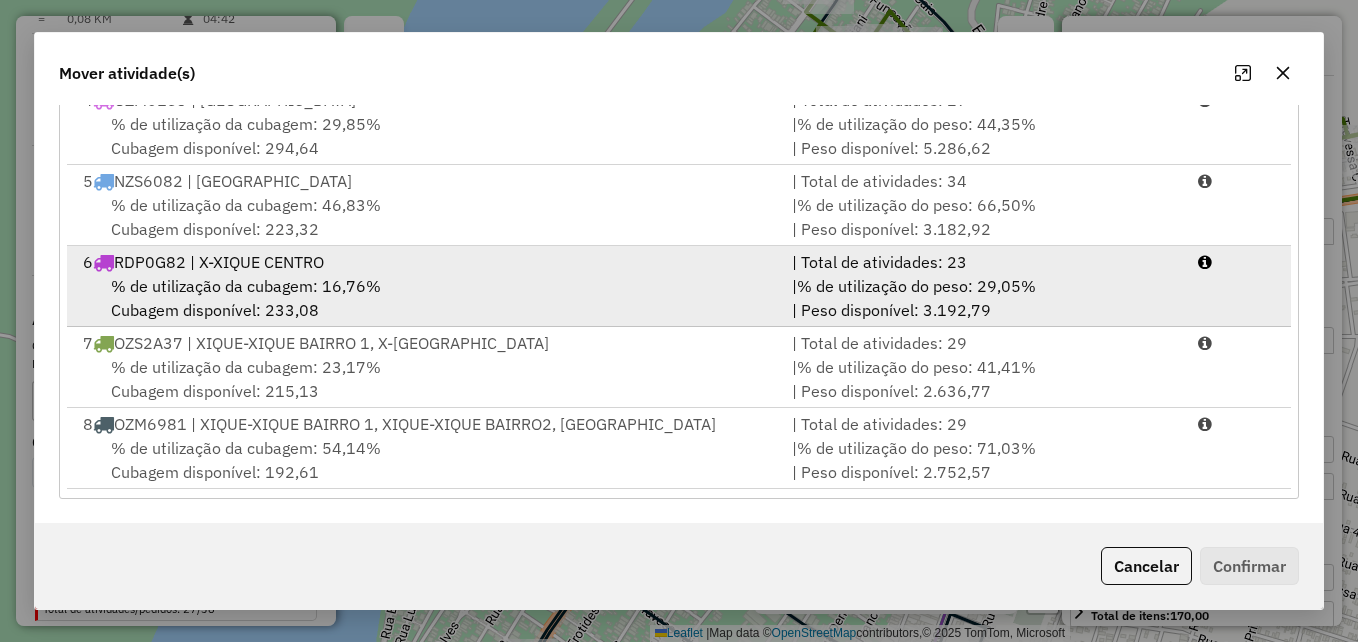 click on "% de utilização da cubagem: 16,76%" at bounding box center (246, 286) 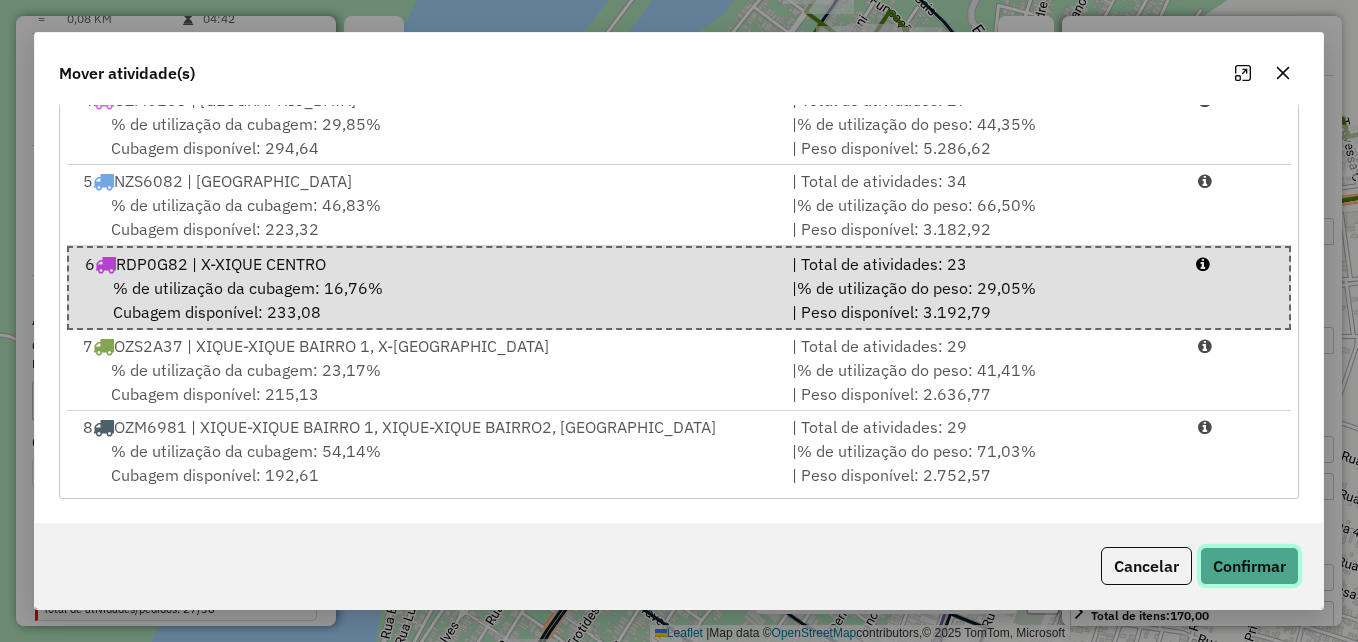 drag, startPoint x: 1241, startPoint y: 567, endPoint x: 1222, endPoint y: 581, distance: 23.600847 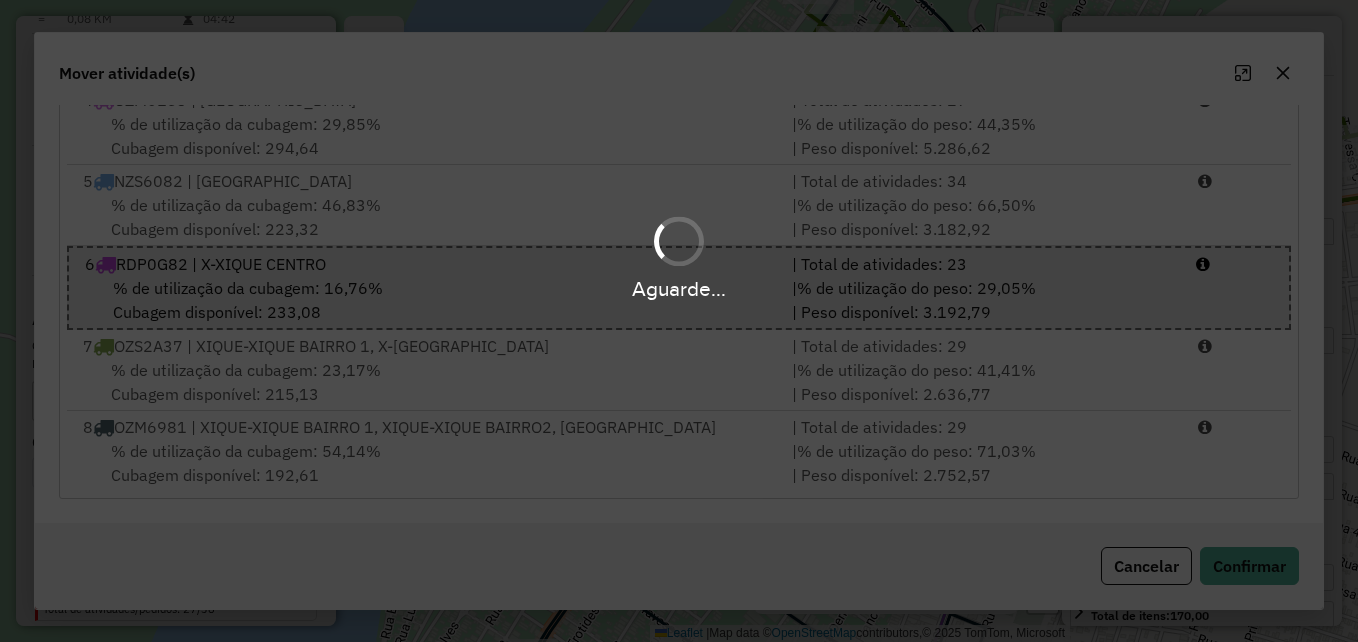 scroll, scrollTop: 0, scrollLeft: 0, axis: both 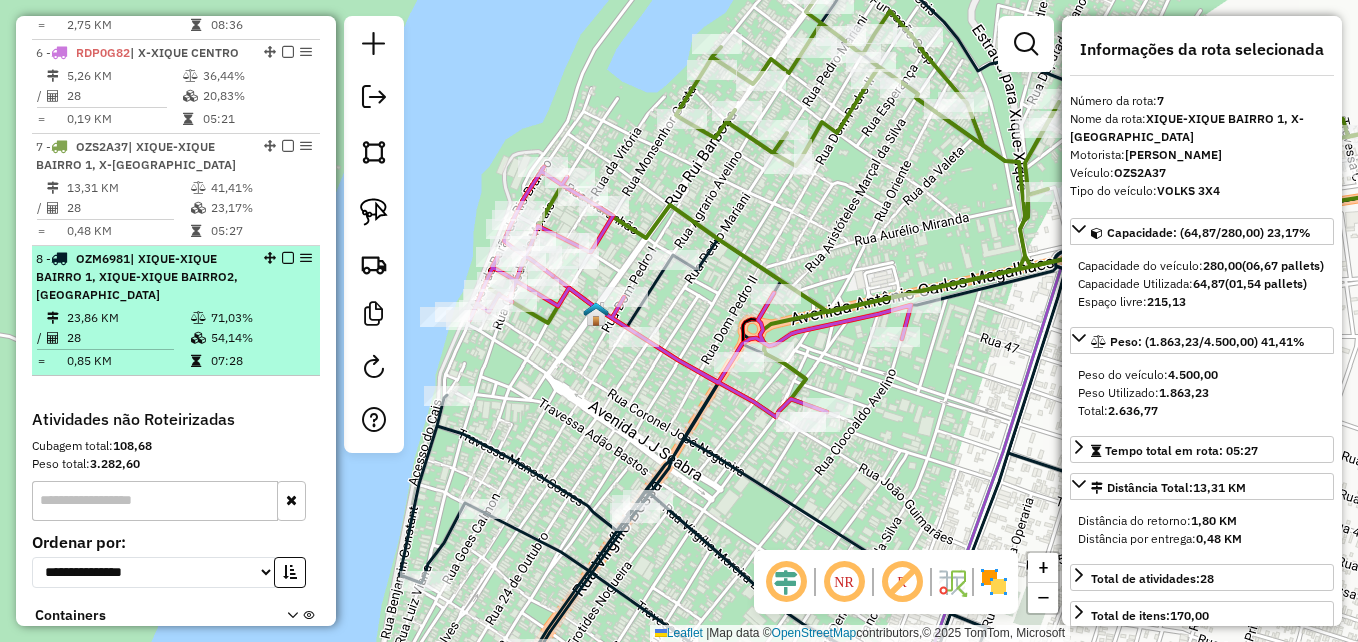 click on "28" at bounding box center (128, 208) 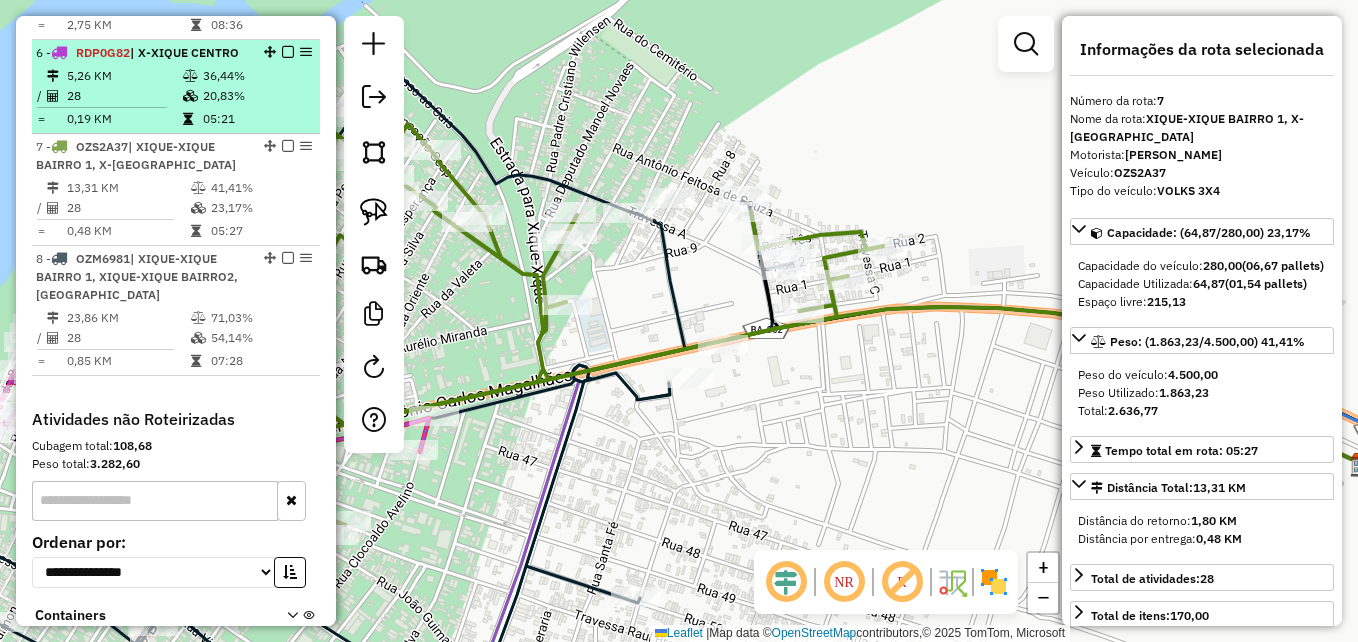 click on "28" at bounding box center [124, 96] 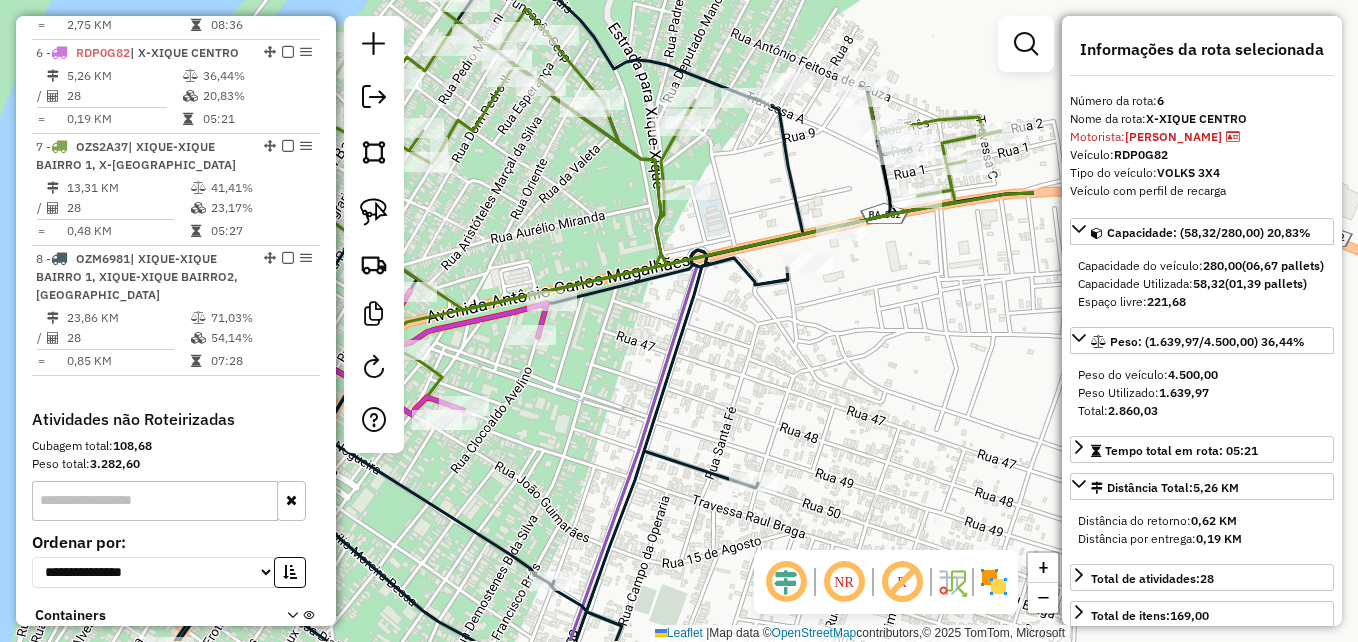 drag, startPoint x: 952, startPoint y: 283, endPoint x: 485, endPoint y: 224, distance: 470.71222 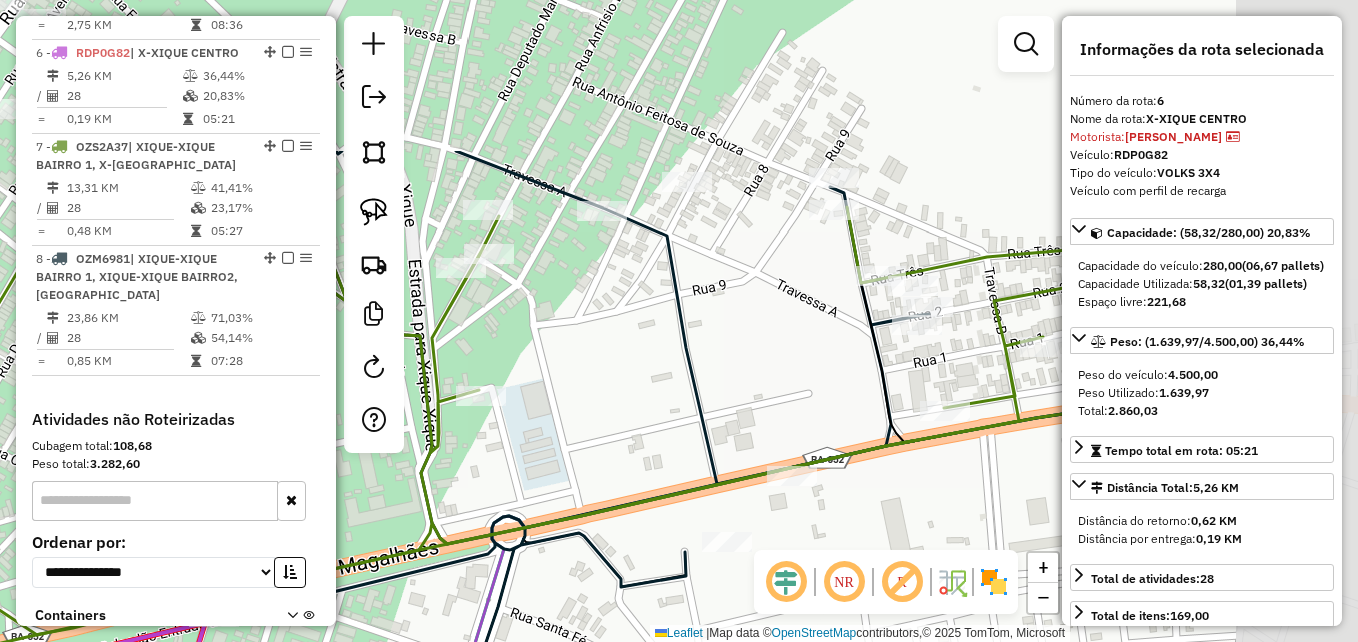 drag, startPoint x: 812, startPoint y: 176, endPoint x: 536, endPoint y: 373, distance: 339.0944 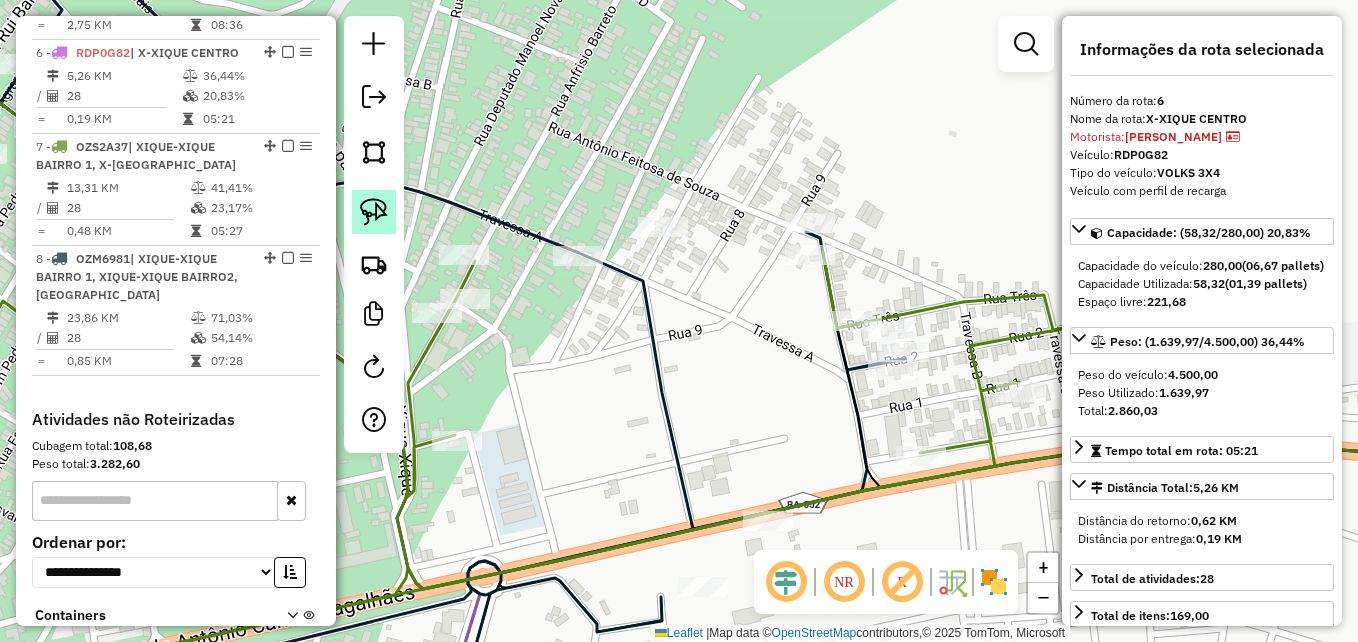 click 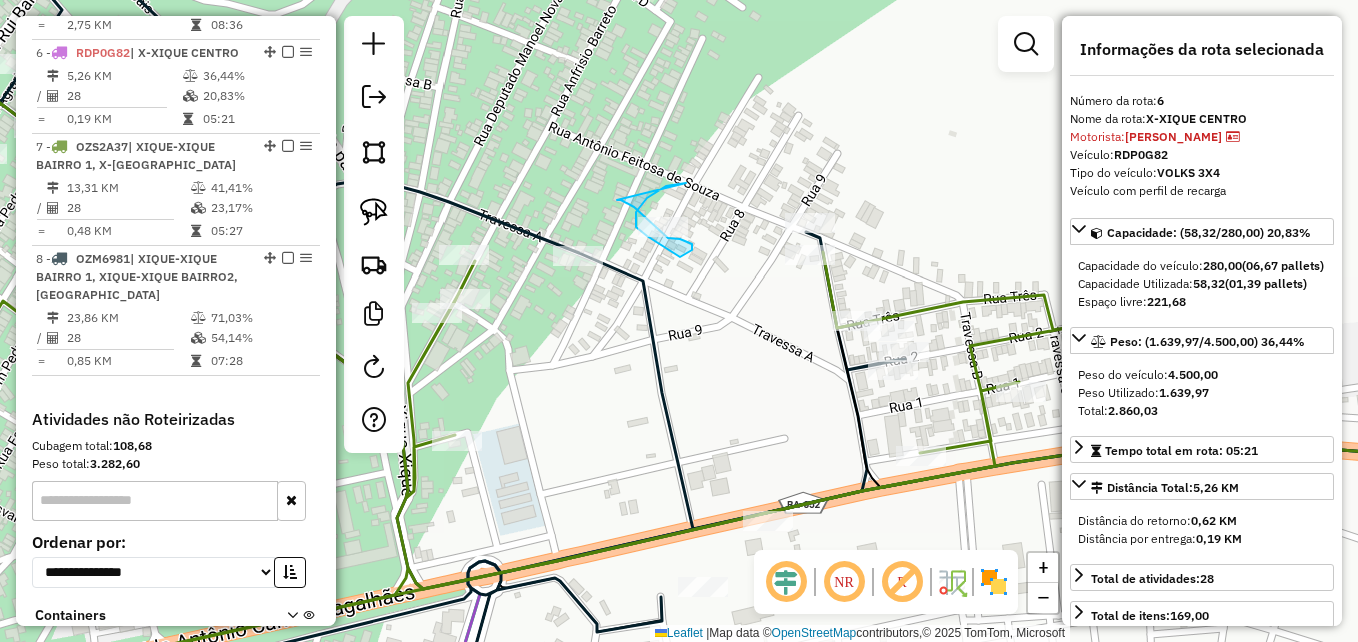 drag, startPoint x: 617, startPoint y: 200, endPoint x: 686, endPoint y: 183, distance: 71.063354 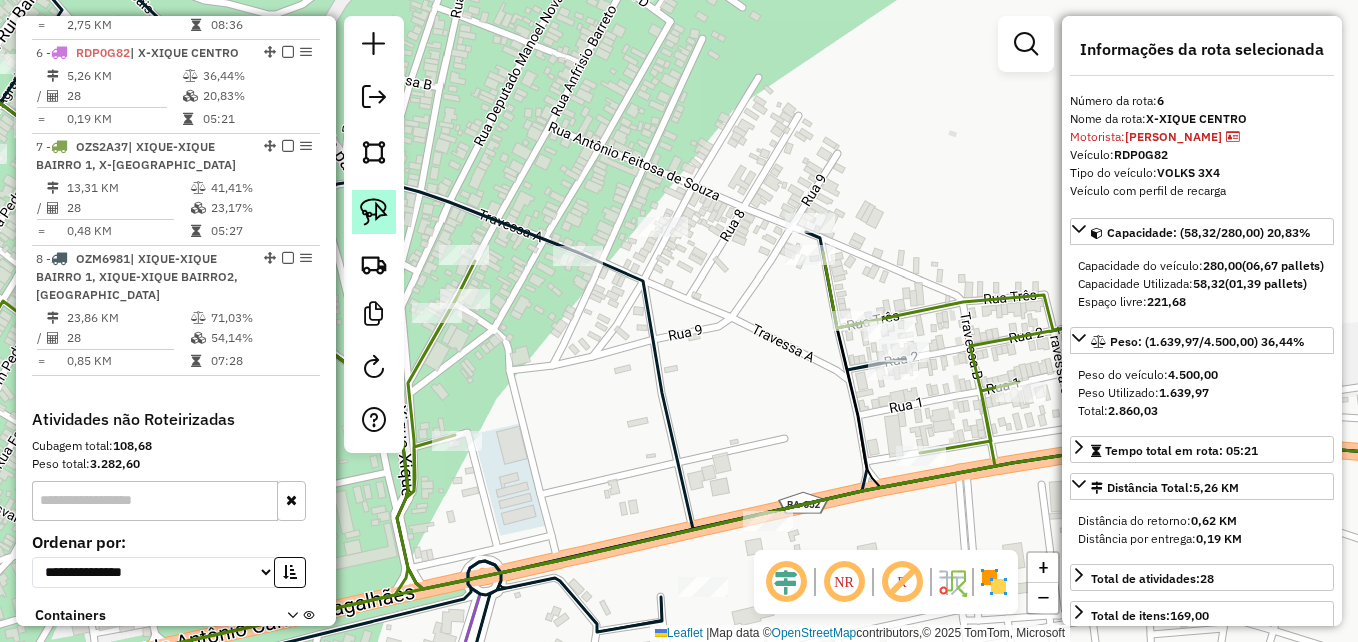 click 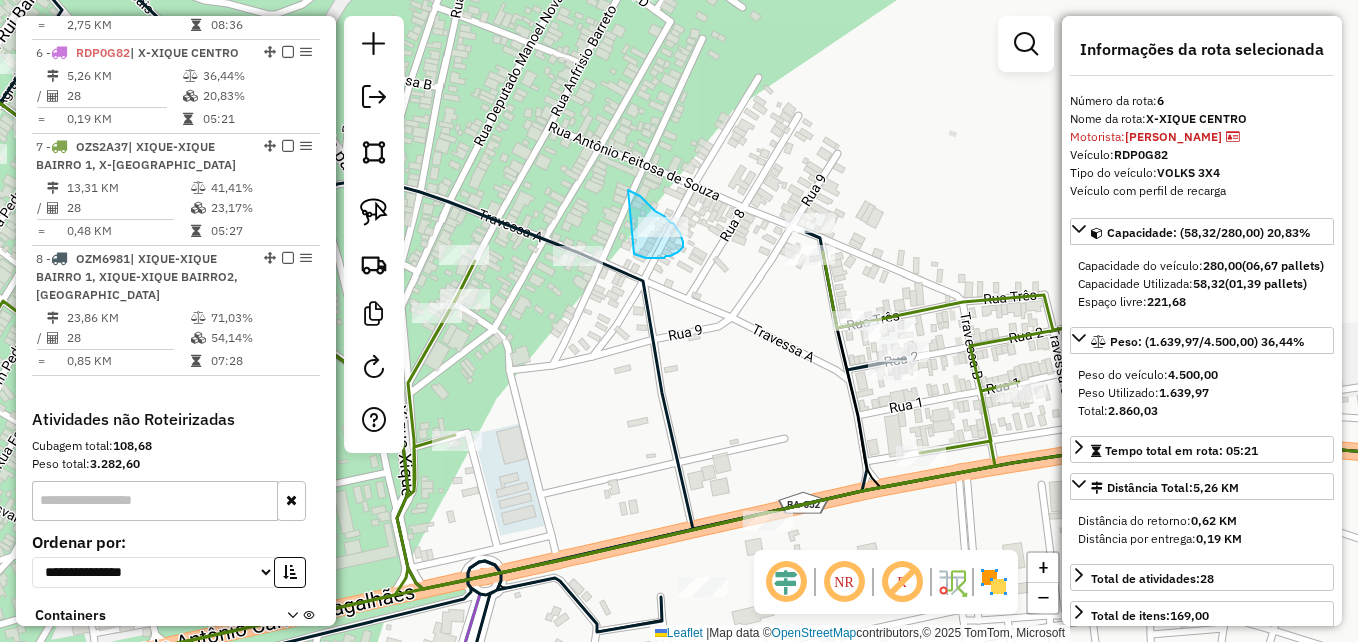 drag, startPoint x: 628, startPoint y: 190, endPoint x: 634, endPoint y: 253, distance: 63.28507 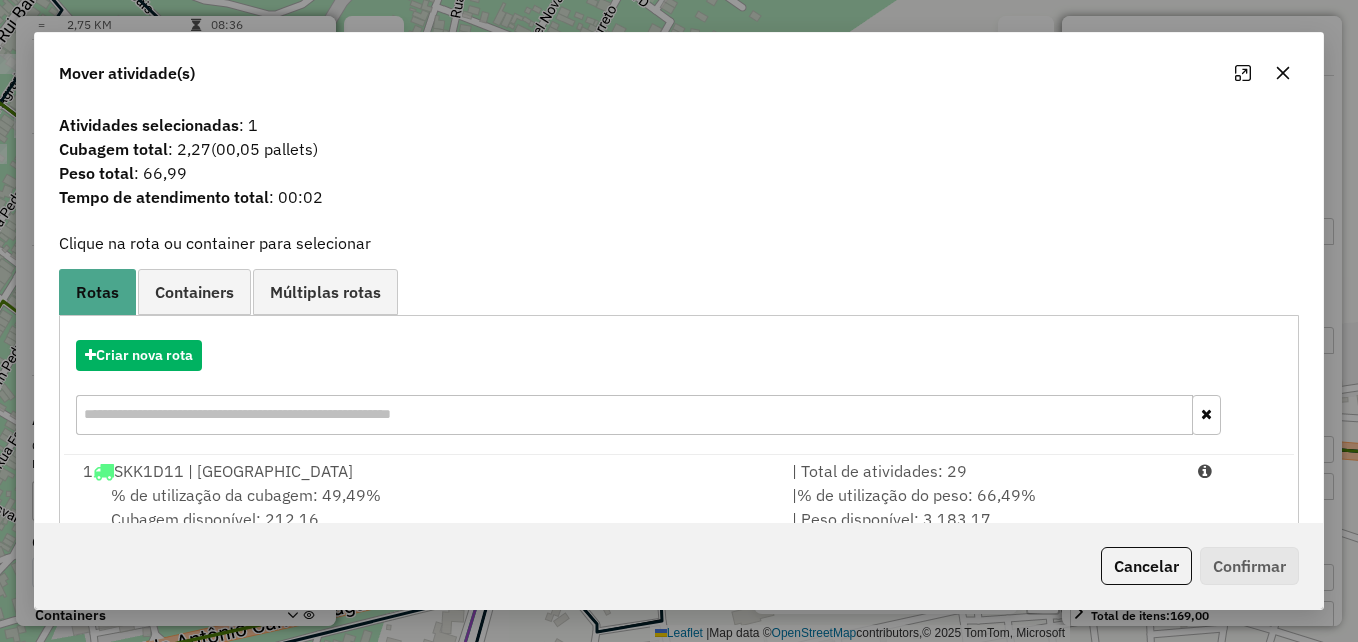 scroll, scrollTop: 300, scrollLeft: 0, axis: vertical 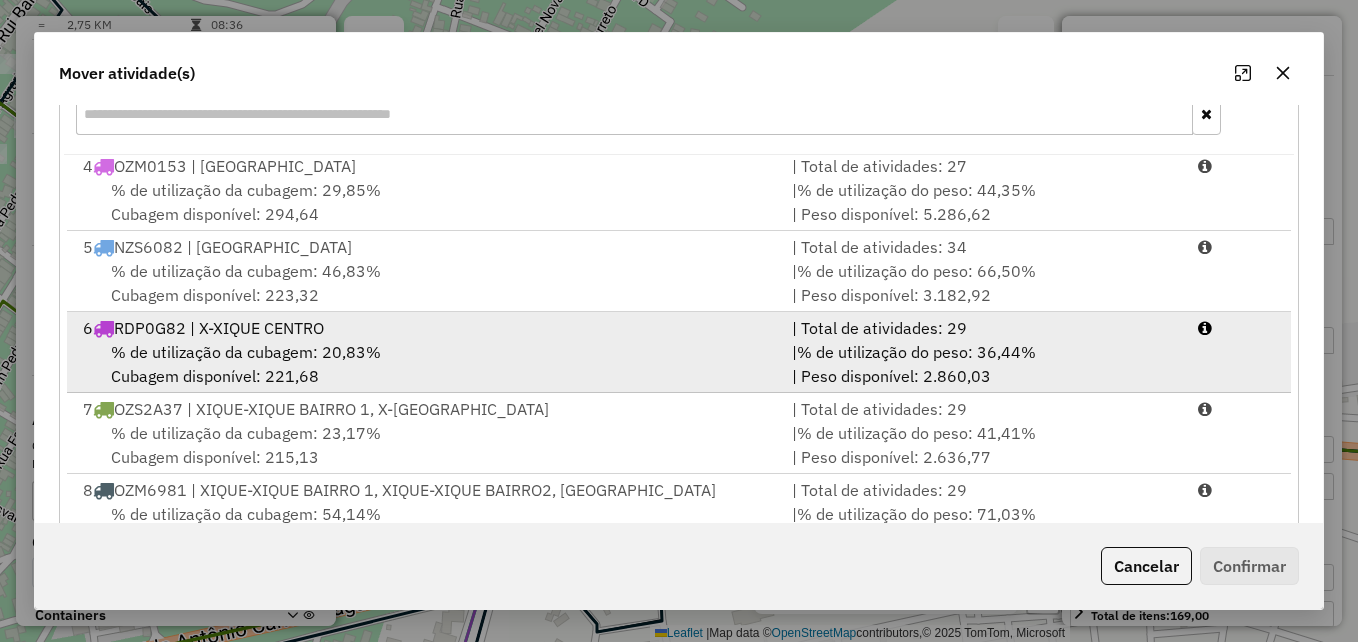 click on "% de utilização da cubagem: 20,83%" at bounding box center [246, 352] 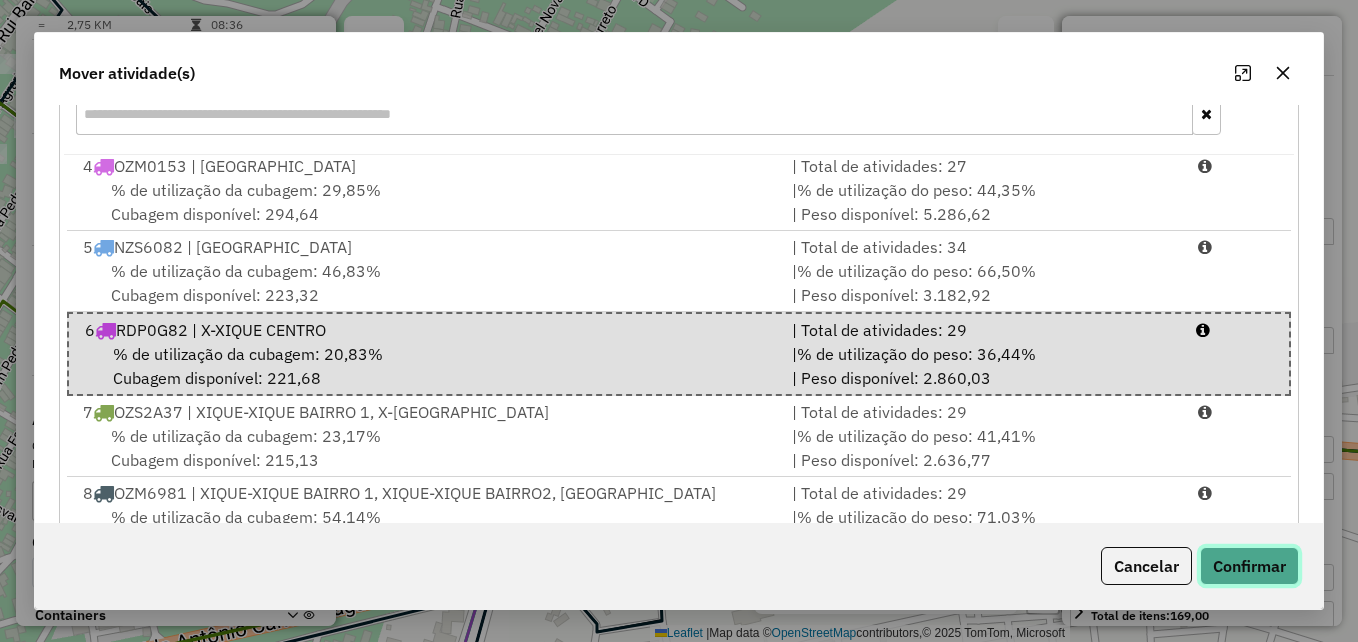 click on "Confirmar" 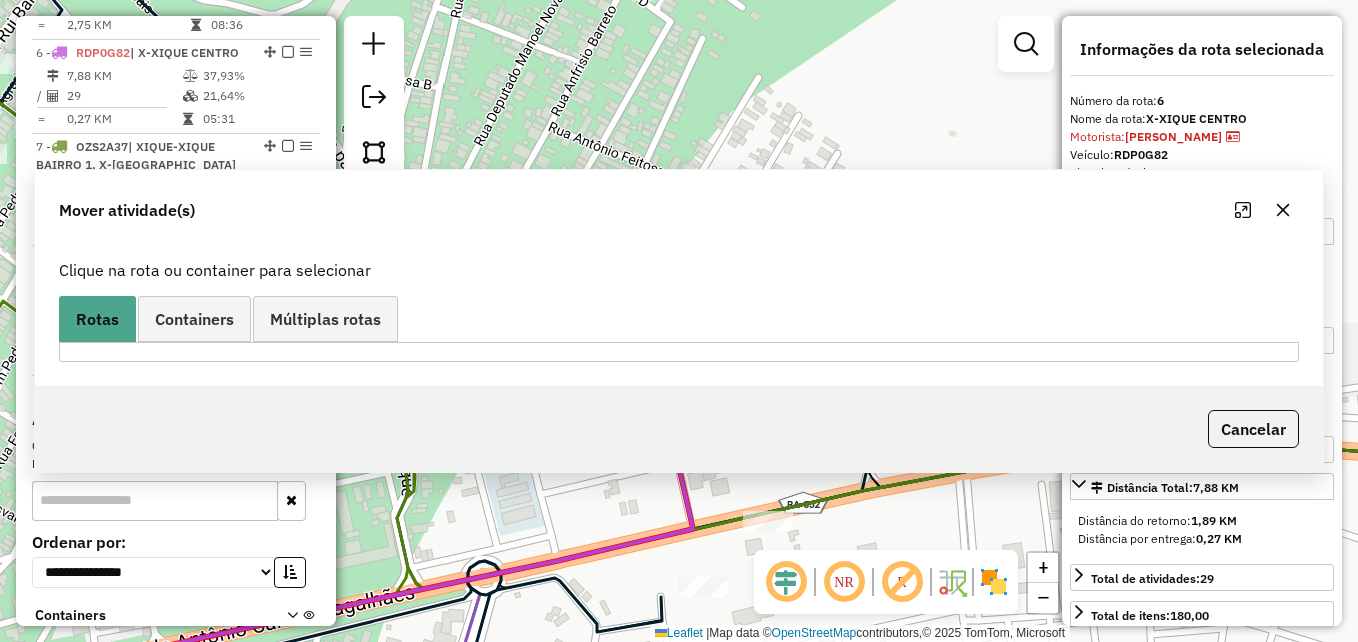 scroll, scrollTop: 0, scrollLeft: 0, axis: both 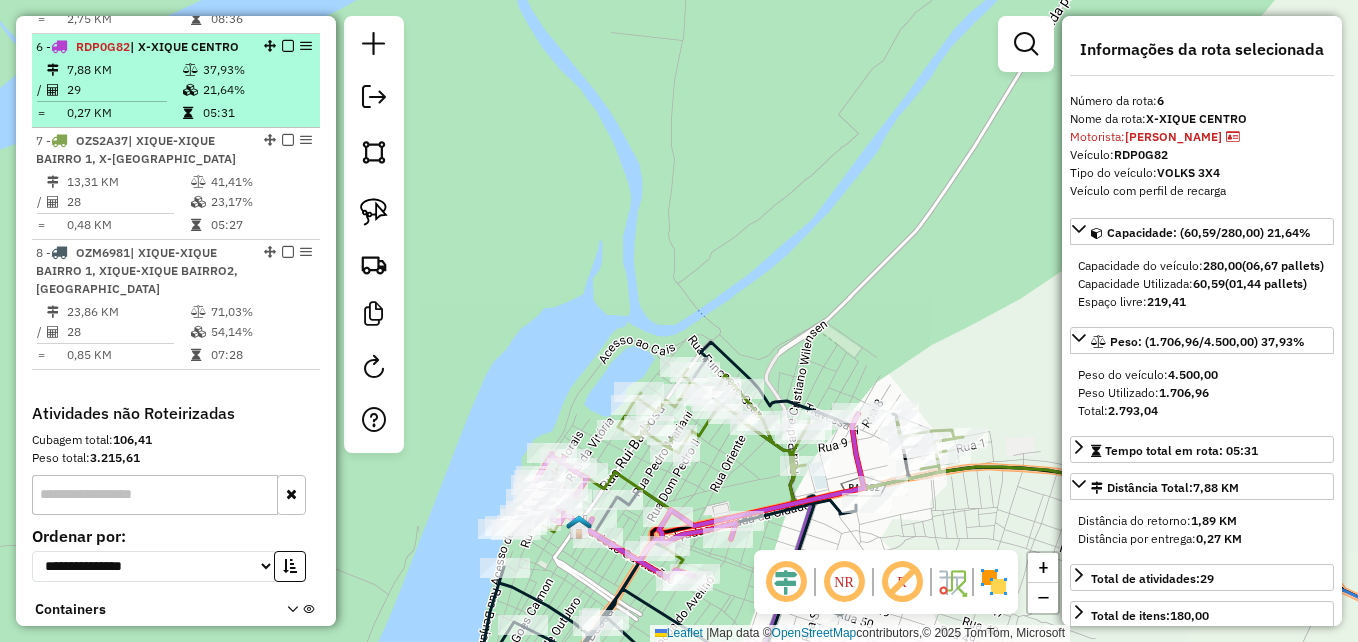 click on "29" at bounding box center [124, 90] 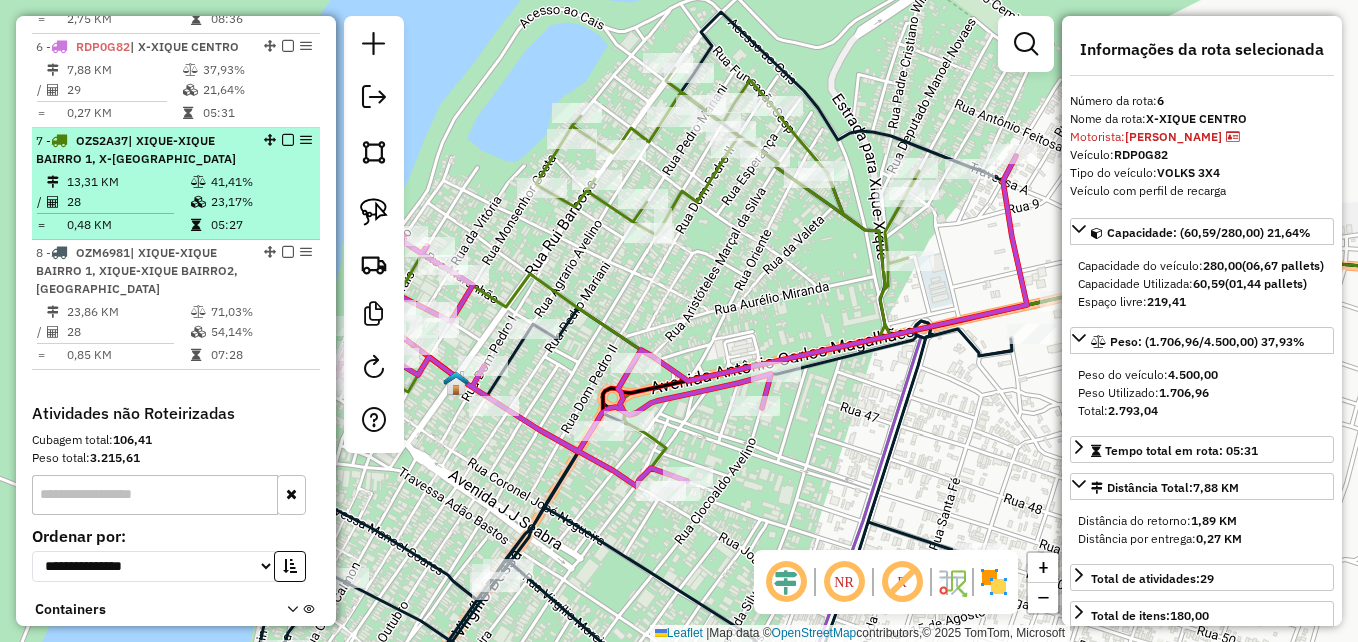 click on "28" at bounding box center (128, 202) 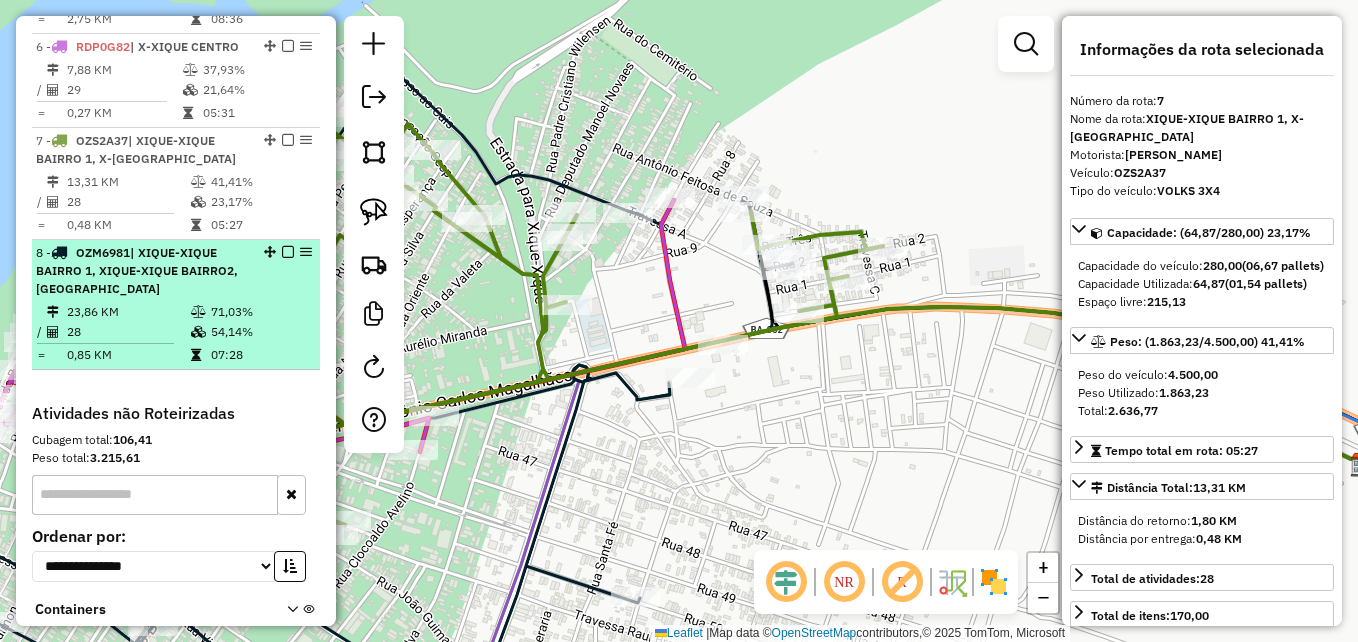 click on "8 -       OZM6981   | XIQUE-XIQUE BAIRRO 1, XIQUE-XIQUE BAIRRO2, [GEOGRAPHIC_DATA]" at bounding box center [142, 271] 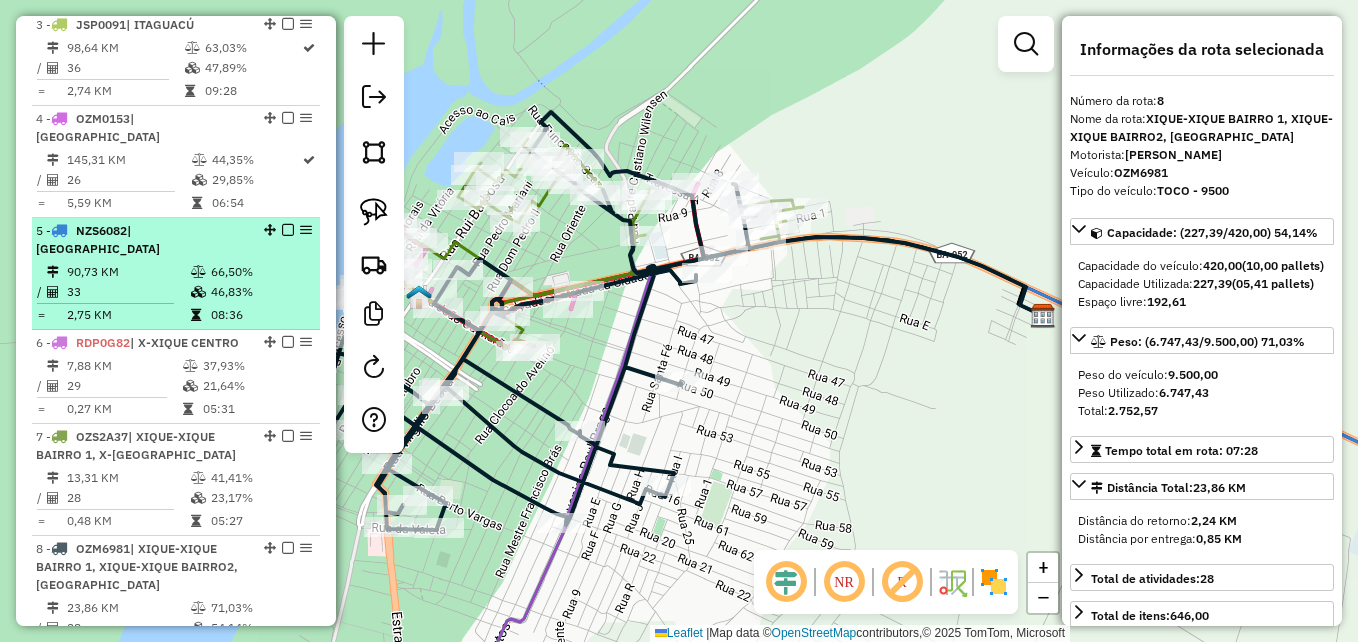 scroll, scrollTop: 956, scrollLeft: 0, axis: vertical 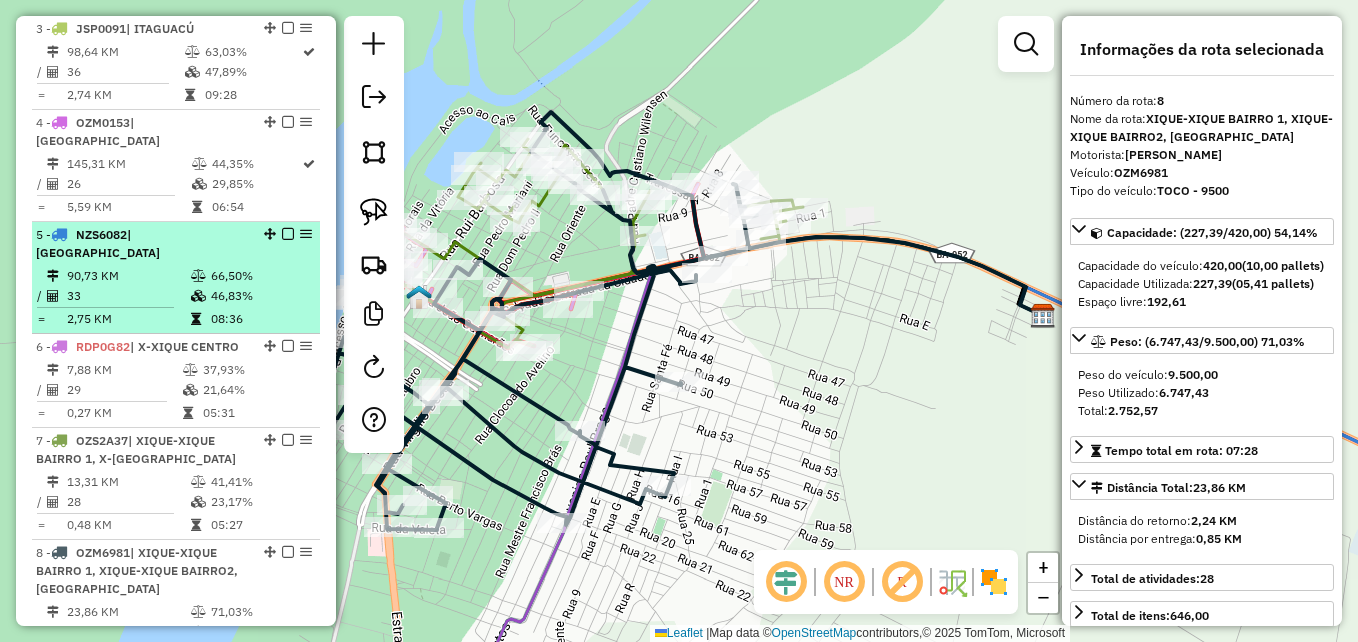 click on "33" at bounding box center [128, 296] 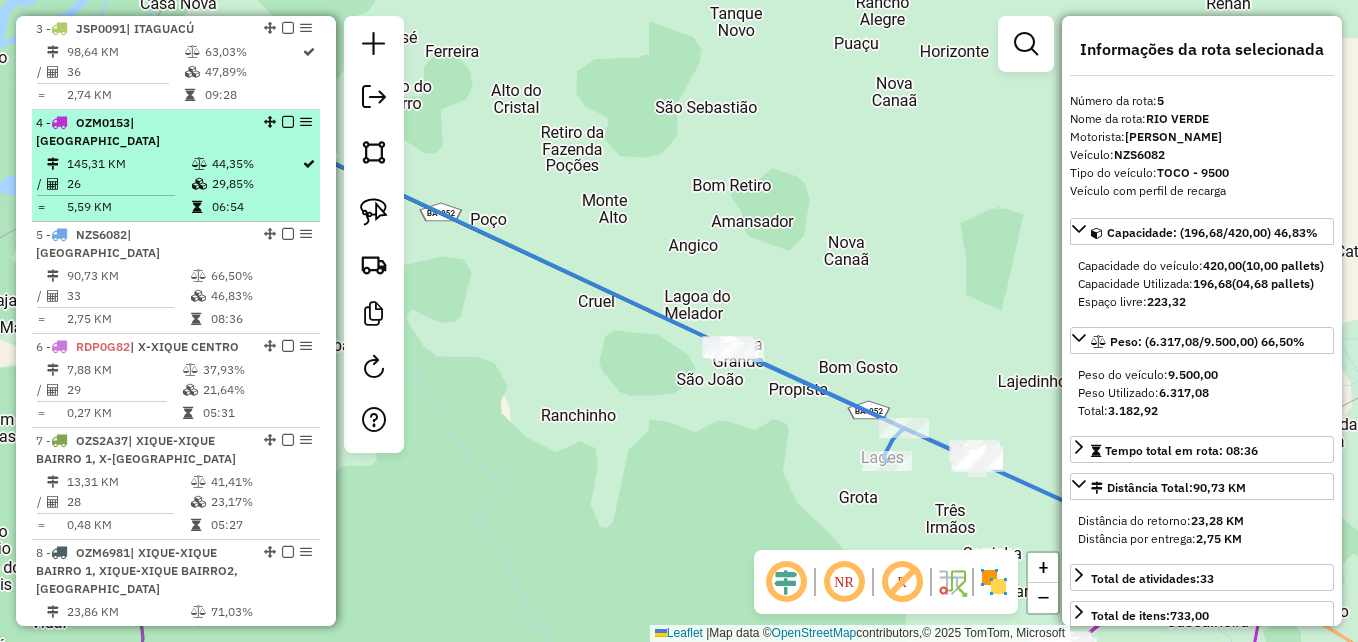 click at bounding box center [106, 195] 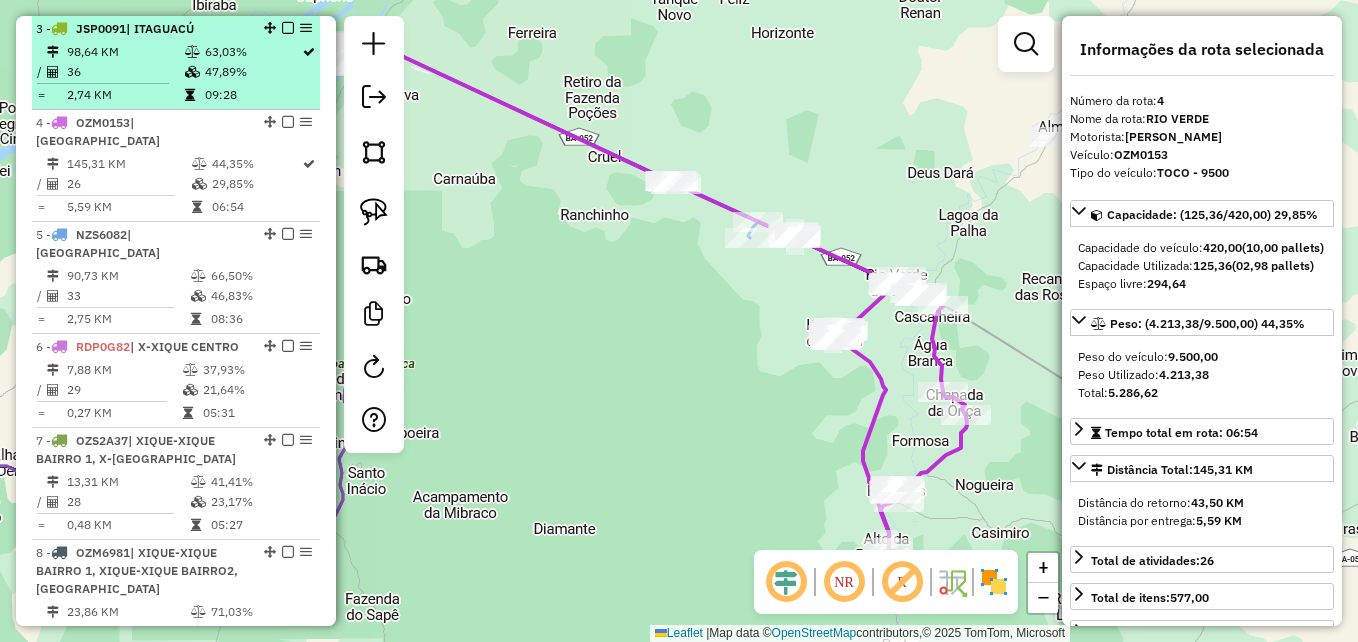 click at bounding box center [110, 83] 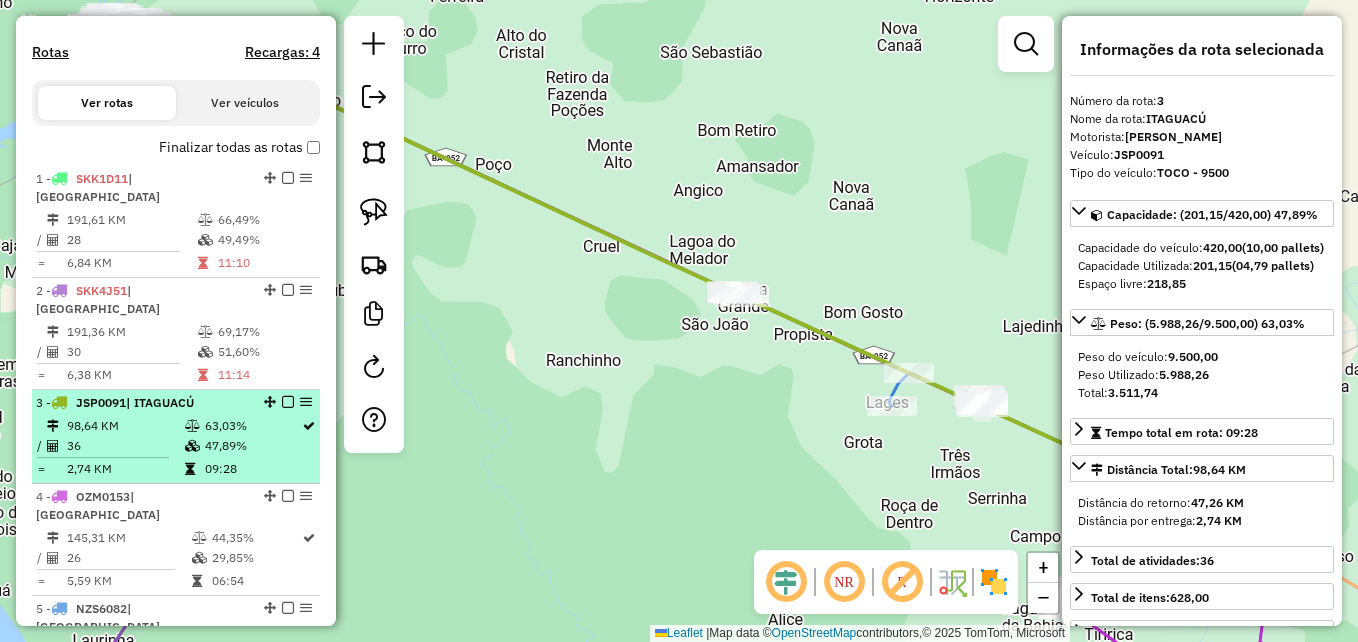 scroll, scrollTop: 556, scrollLeft: 0, axis: vertical 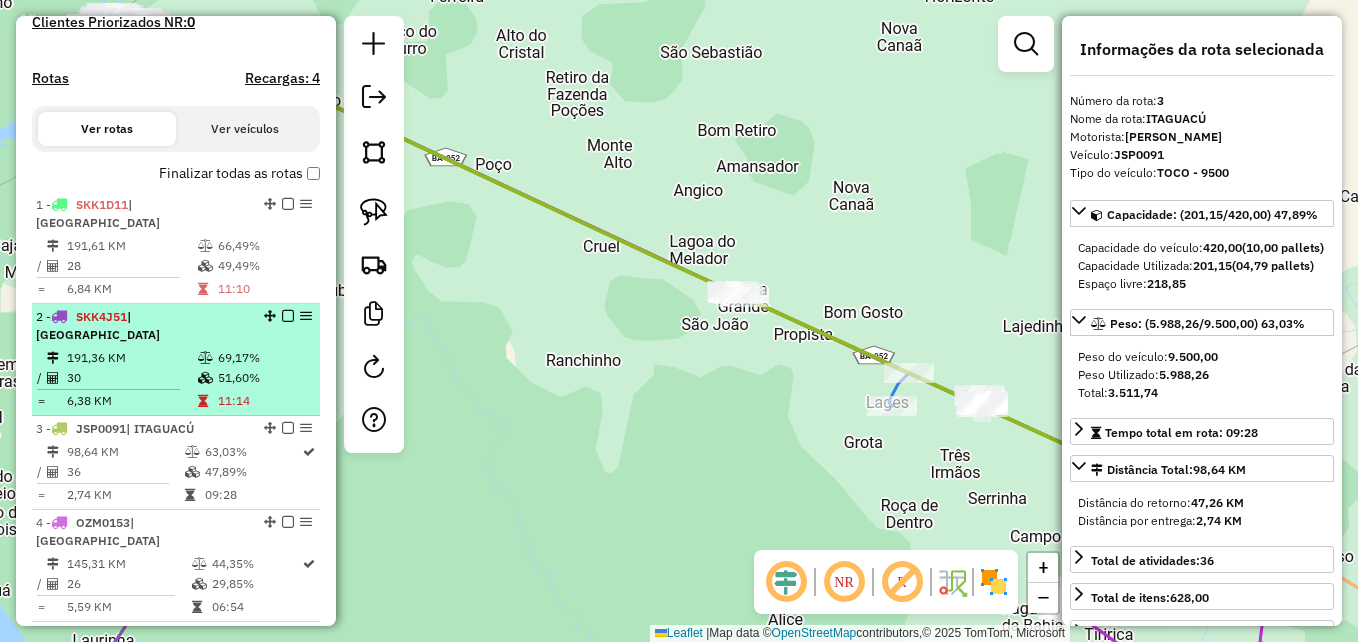 click on "2 -       SKK4J51   | [GEOGRAPHIC_DATA]" at bounding box center [142, 326] 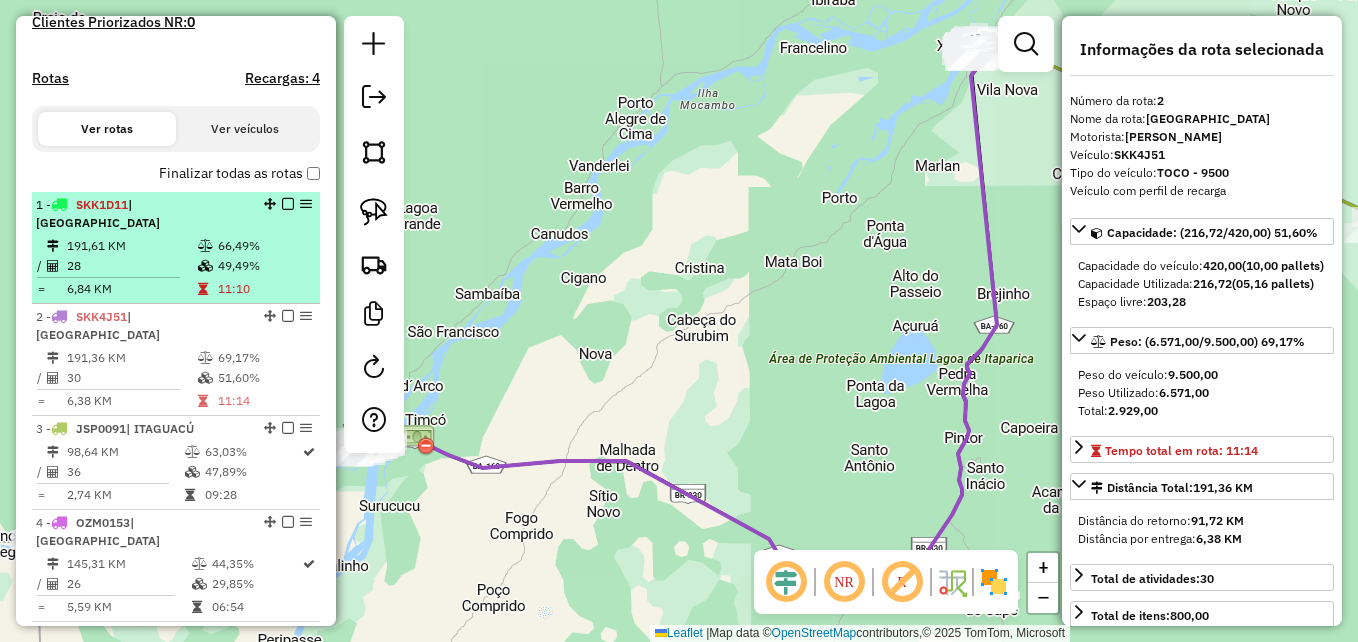 click on "191,61 KM" at bounding box center [131, 246] 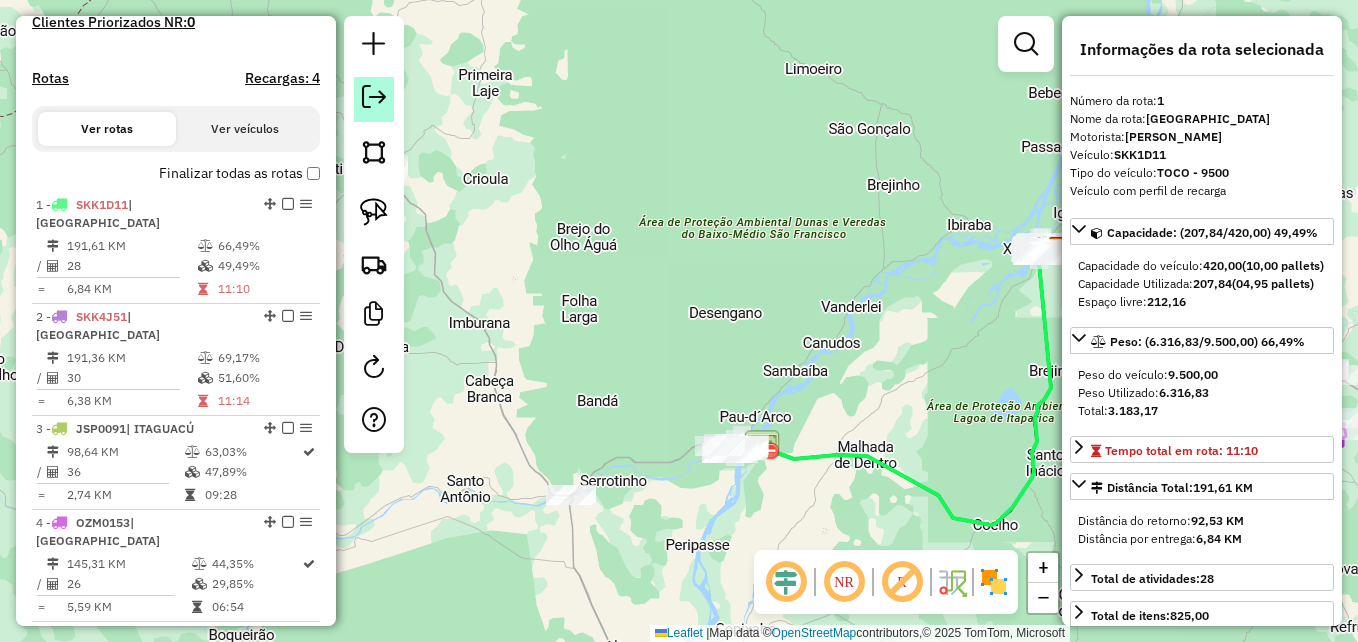 click 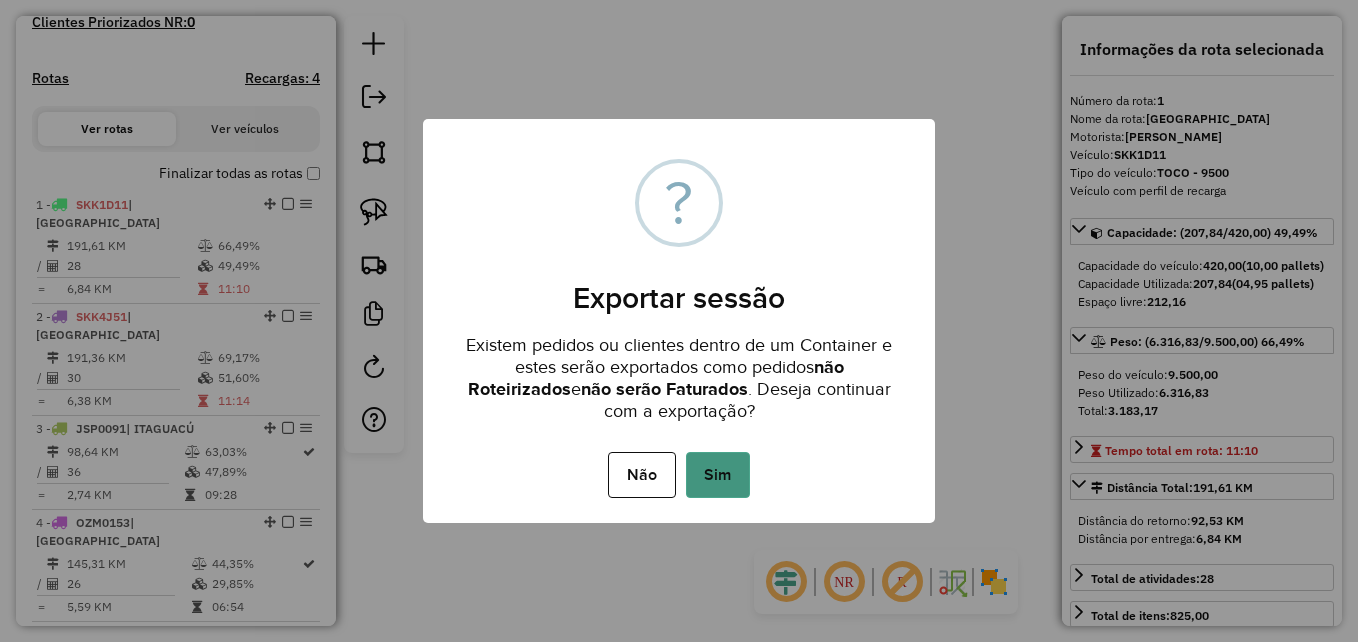 click on "Sim" at bounding box center (718, 475) 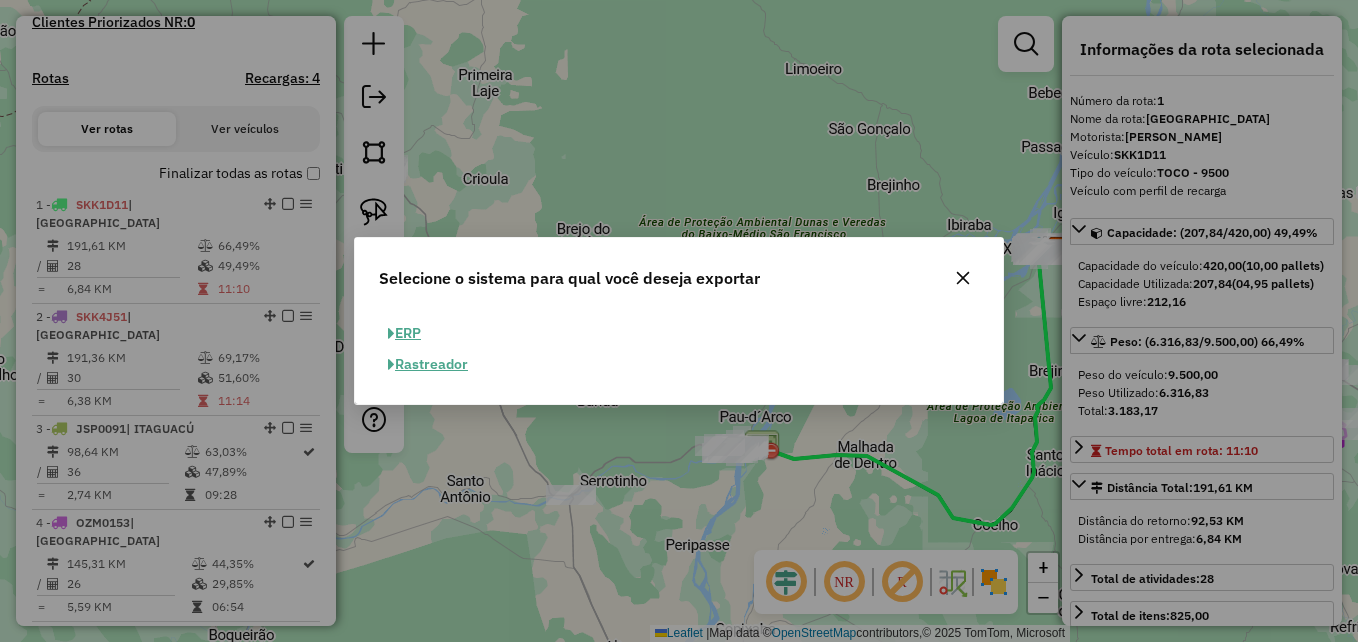 click on "ERP" 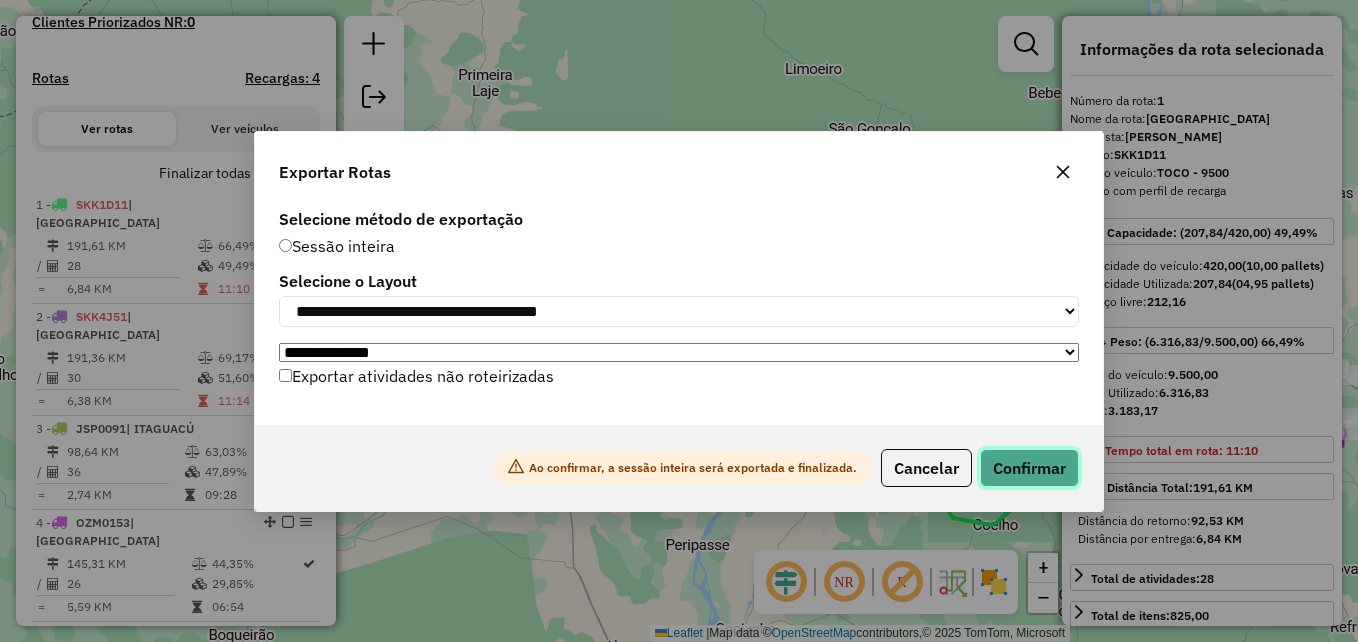 click on "Confirmar" 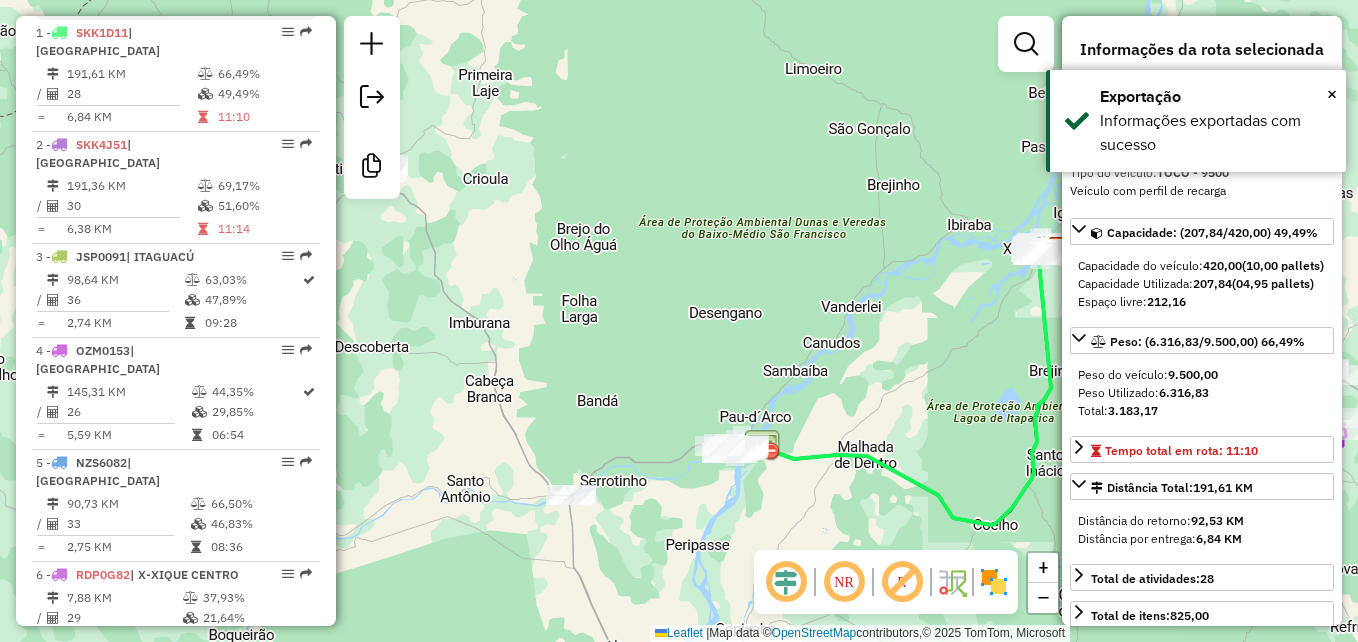 scroll, scrollTop: 764, scrollLeft: 0, axis: vertical 